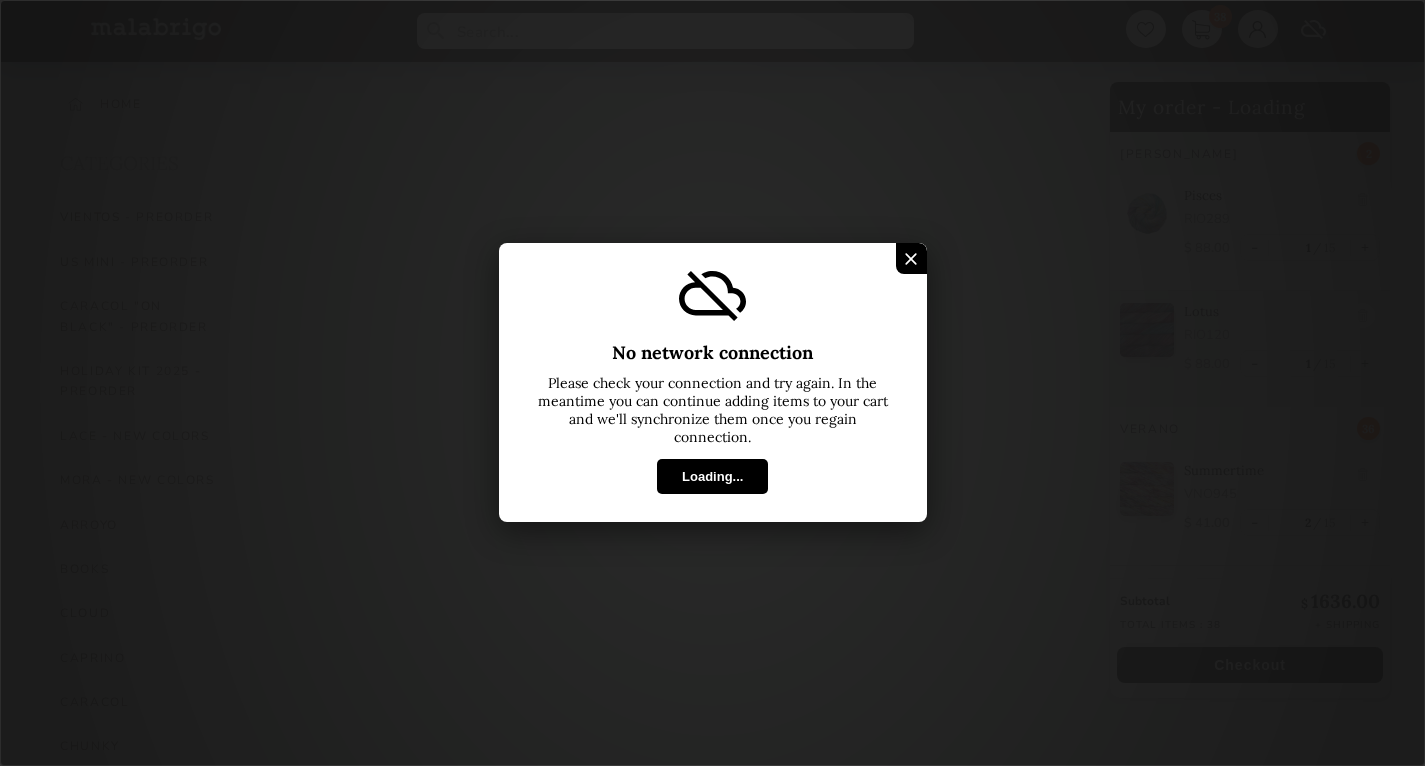 scroll, scrollTop: 1091, scrollLeft: 0, axis: vertical 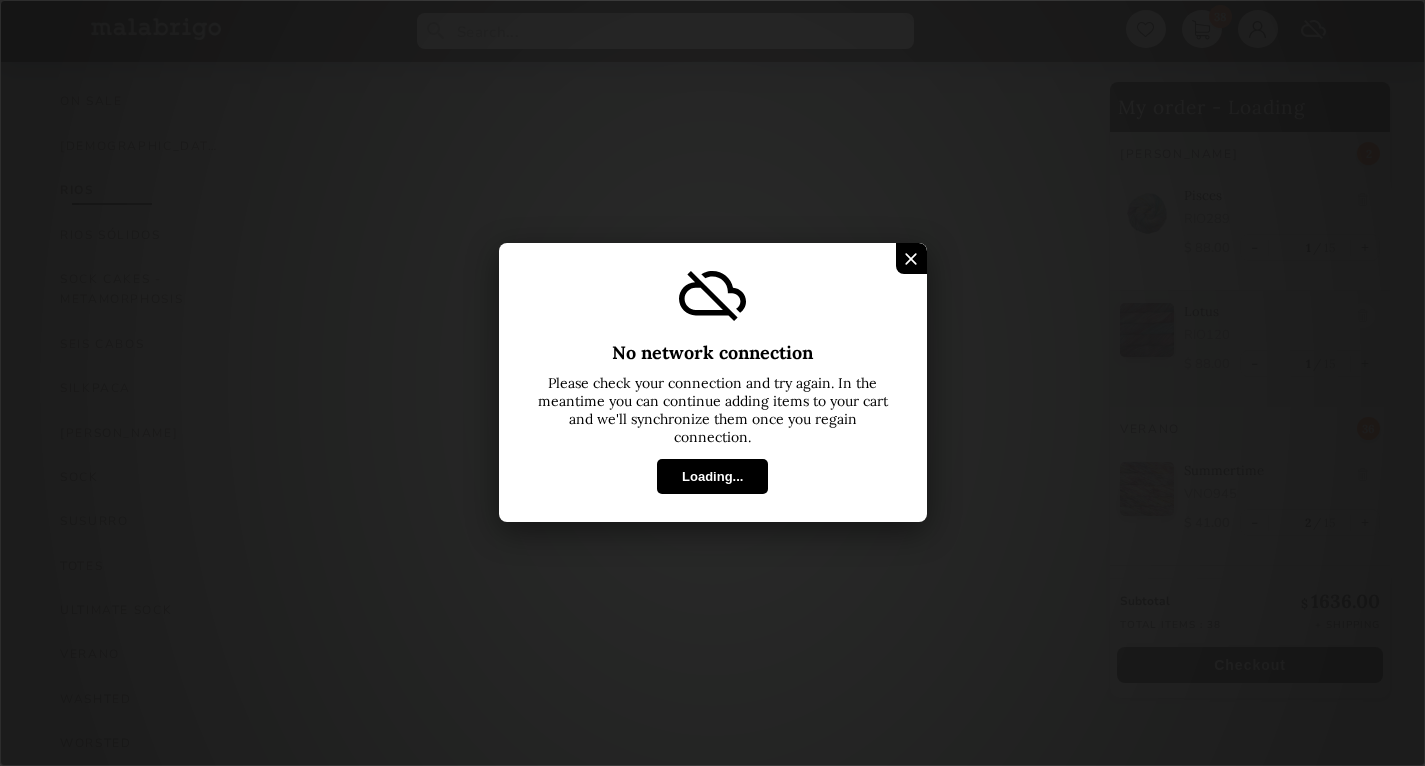 click at bounding box center [910, 258] 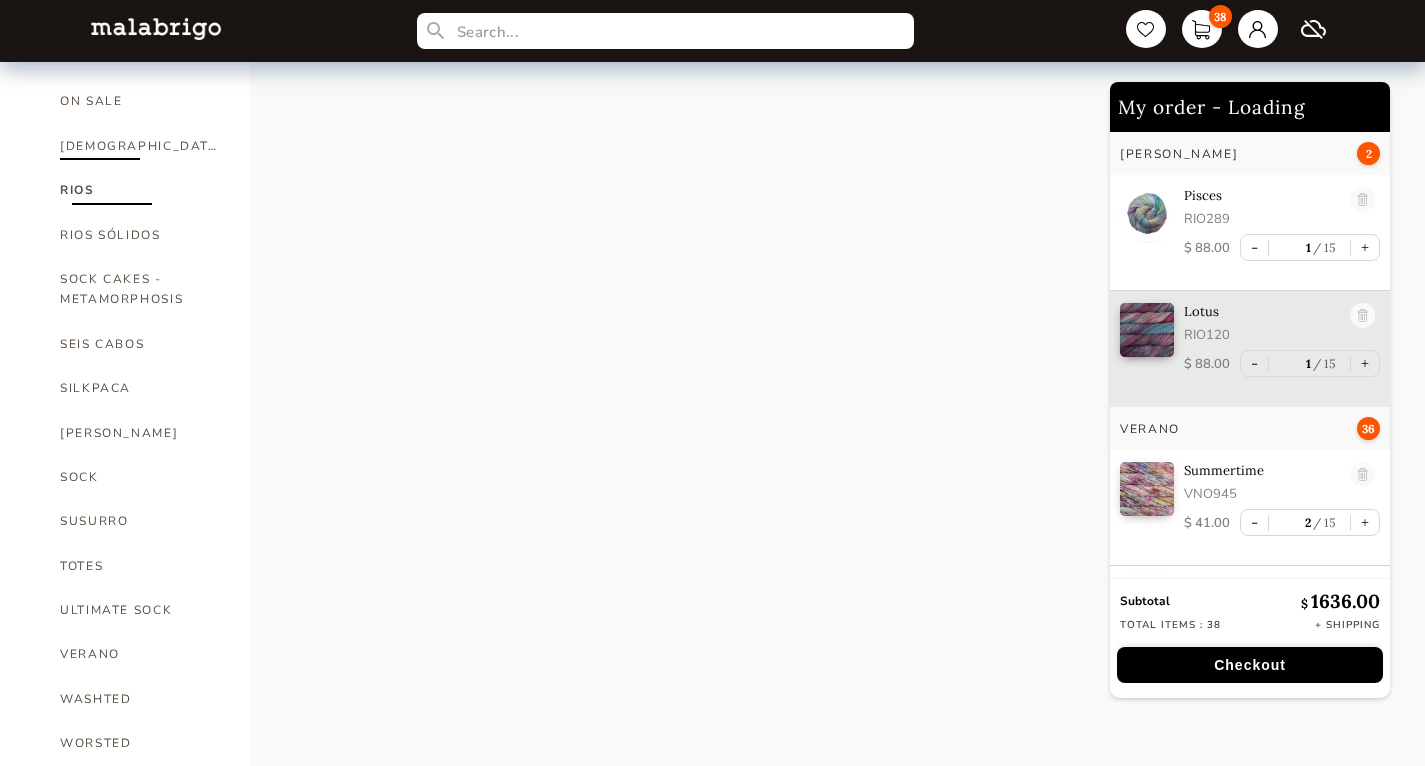 click on "[DEMOGRAPHIC_DATA]" at bounding box center (140, 146) 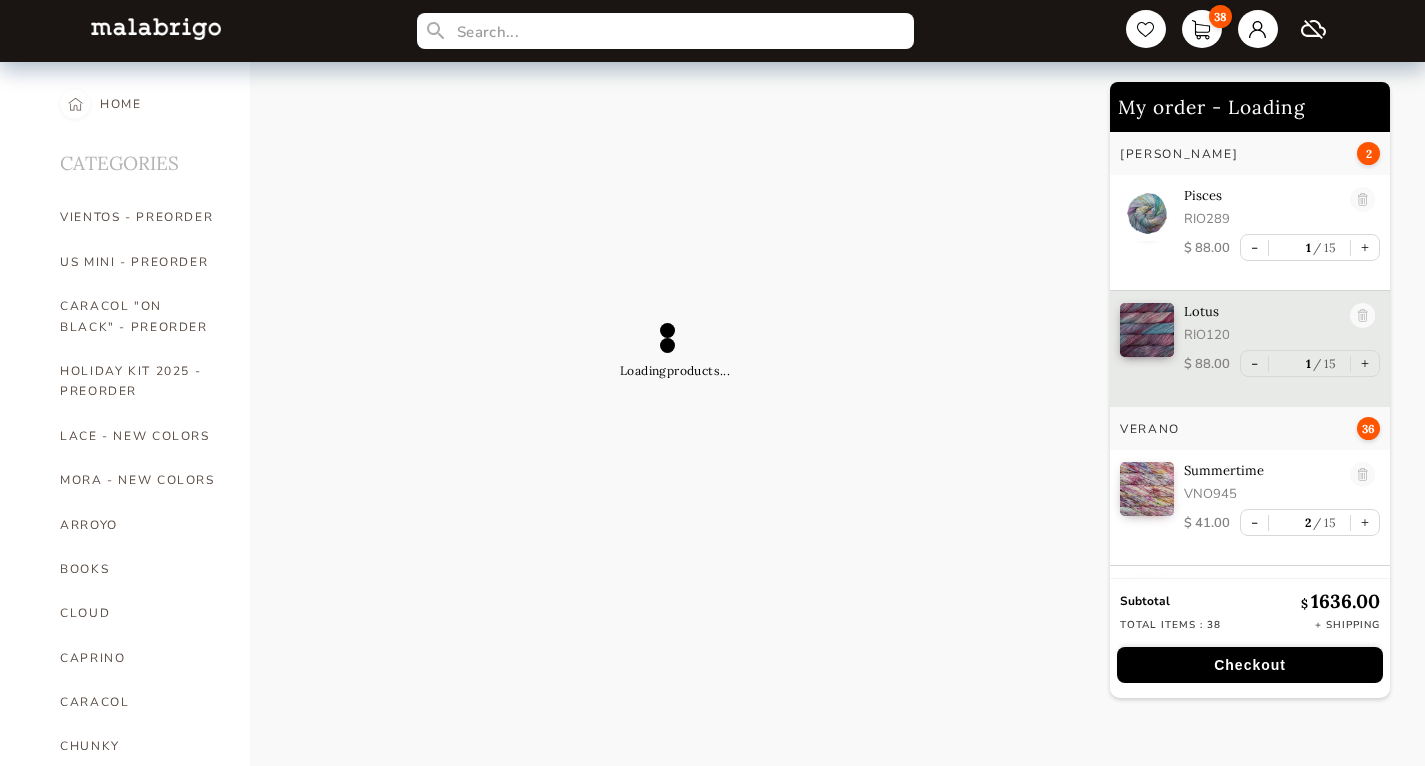 scroll, scrollTop: 2, scrollLeft: 0, axis: vertical 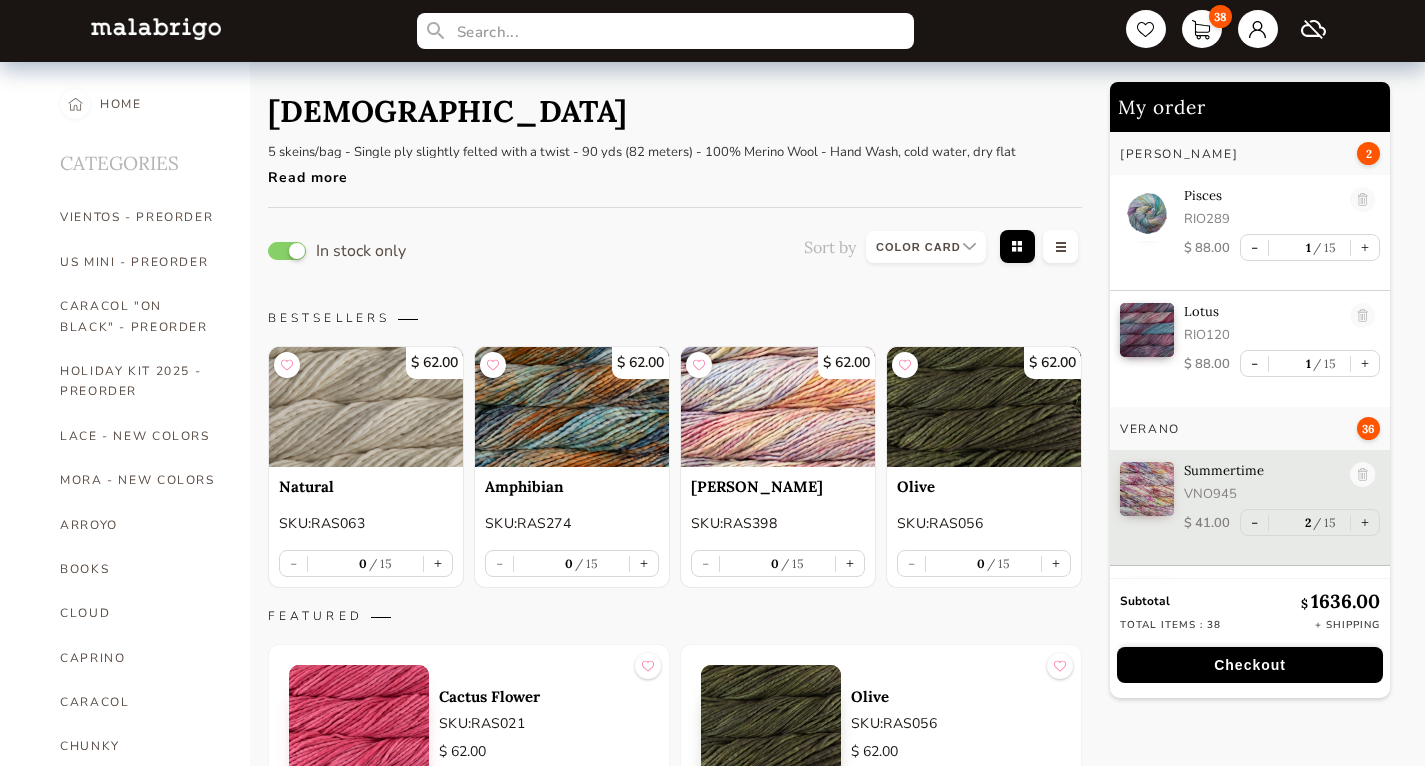 select on "INDEX" 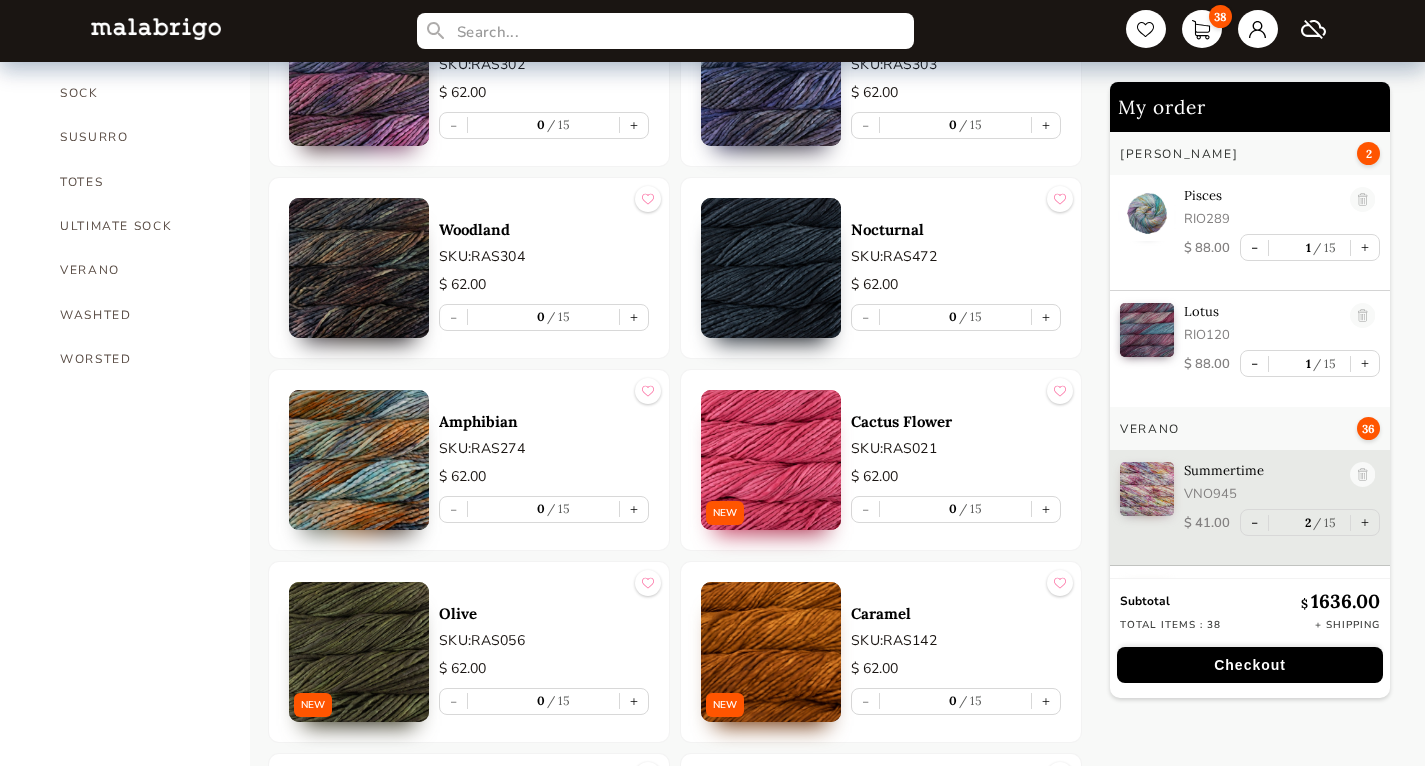 scroll, scrollTop: 1474, scrollLeft: 0, axis: vertical 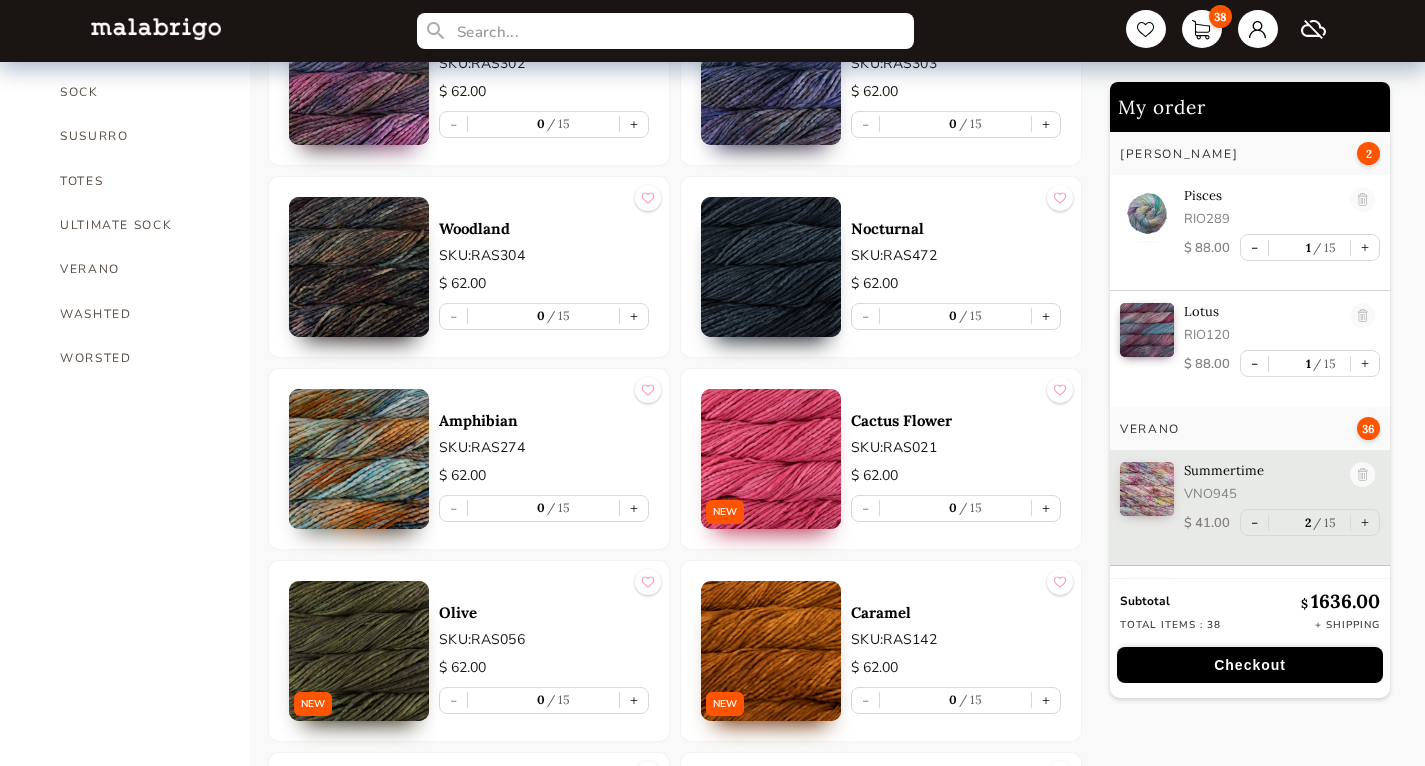 click at bounding box center [359, 267] 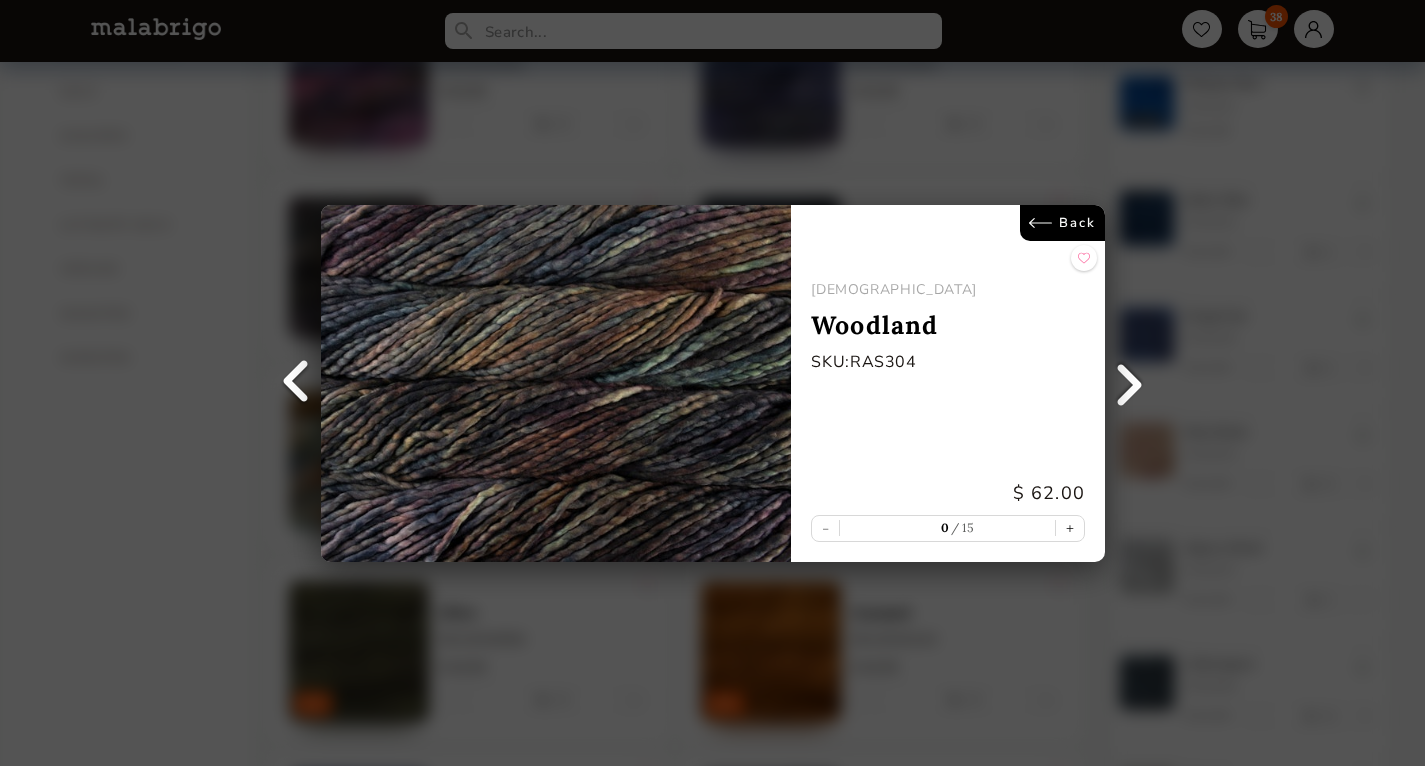 scroll, scrollTop: 1090, scrollLeft: 0, axis: vertical 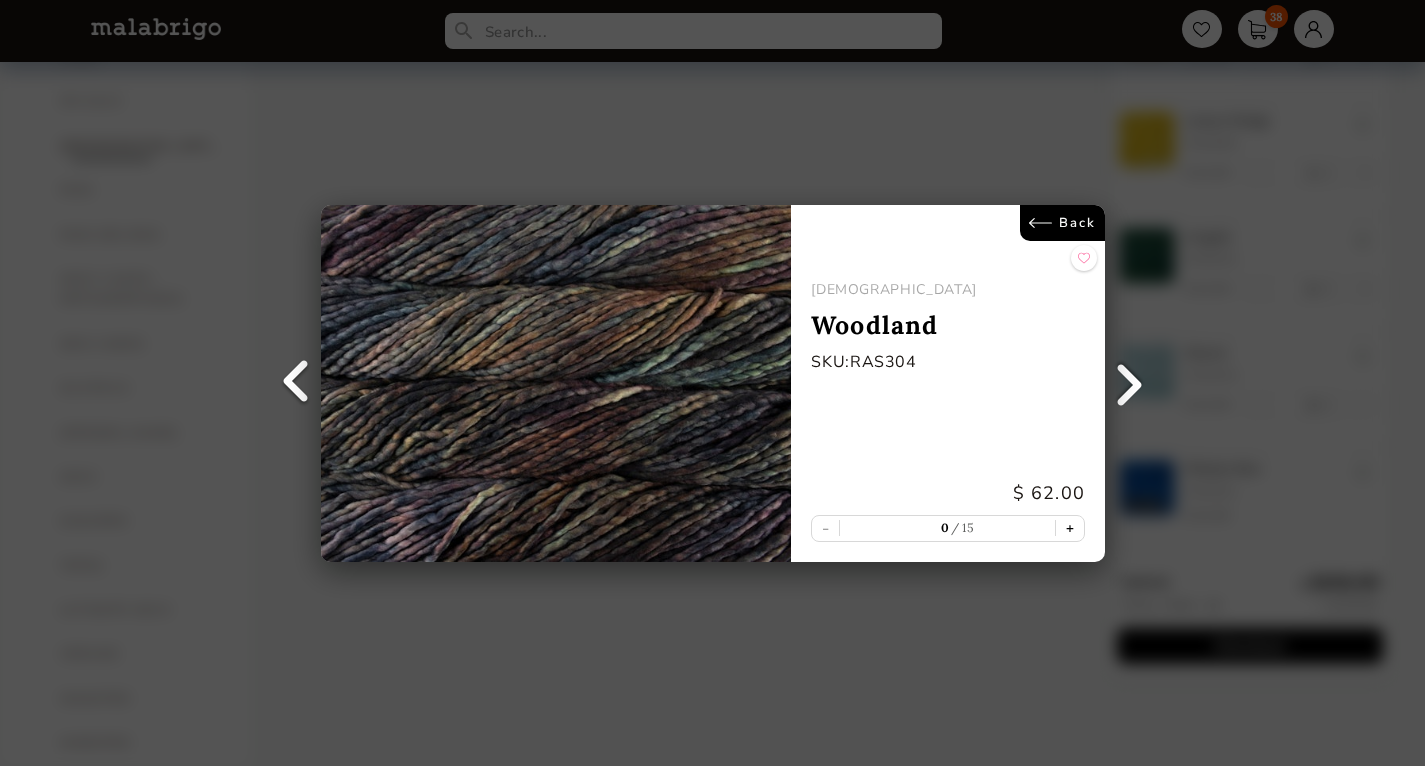 click on "+" at bounding box center [1069, 527] 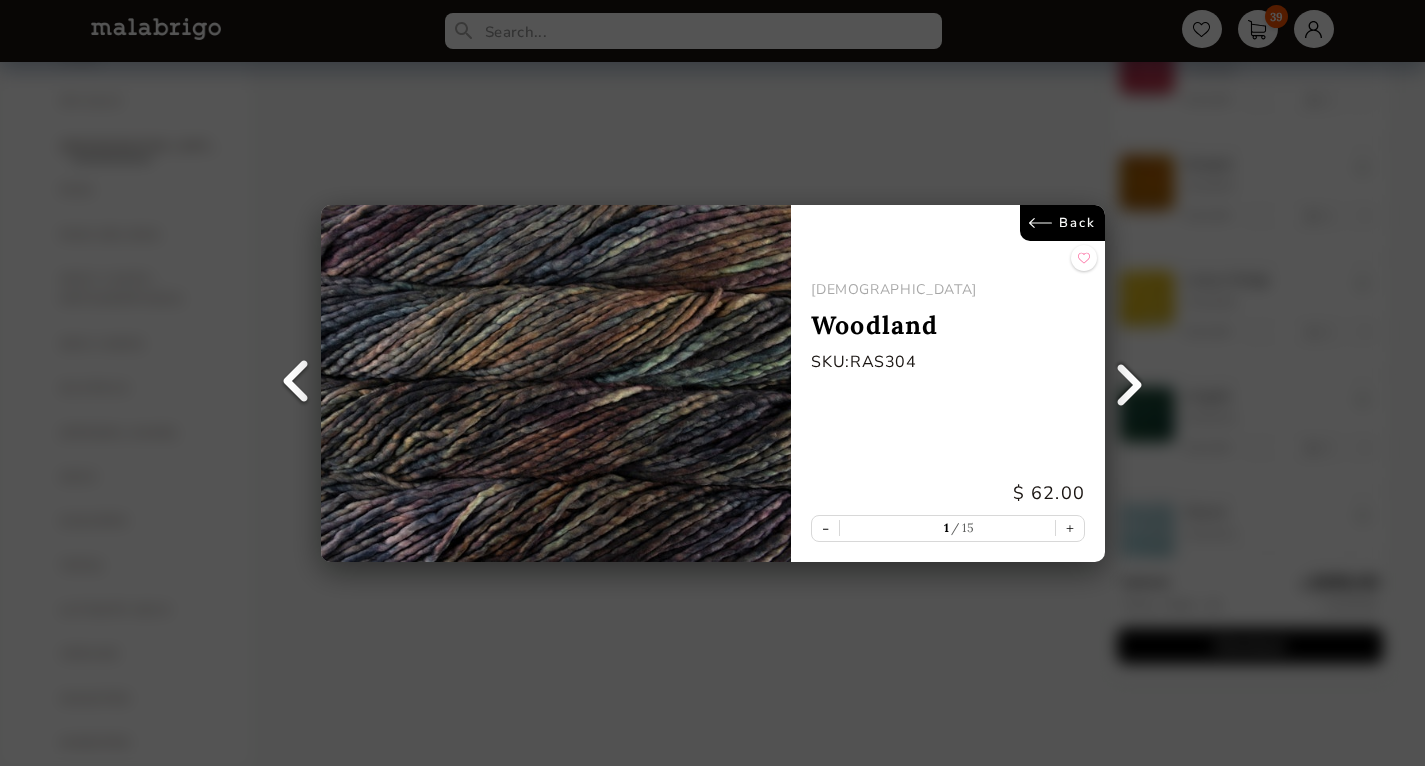 click on "Back" at bounding box center [1061, 223] 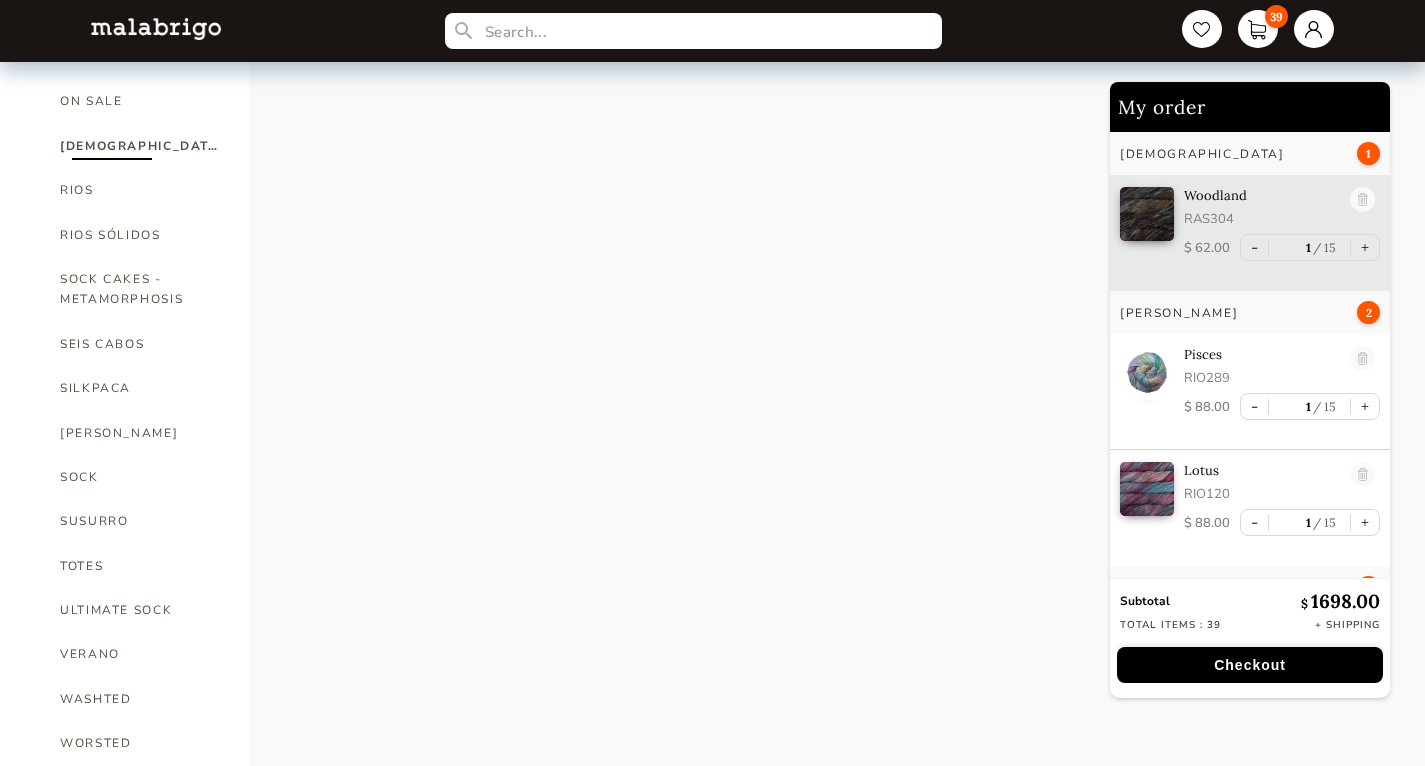 select on "INDEX" 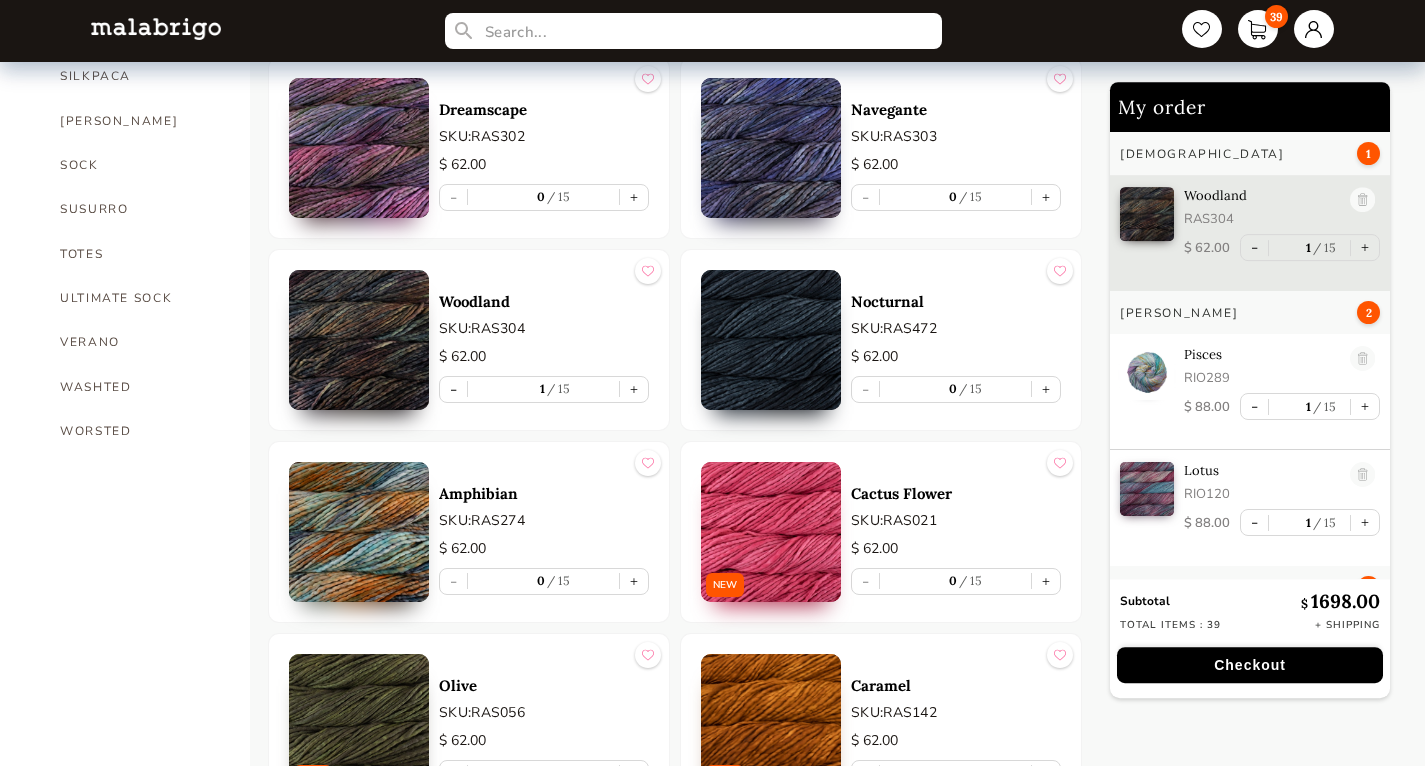 scroll, scrollTop: 1468, scrollLeft: 0, axis: vertical 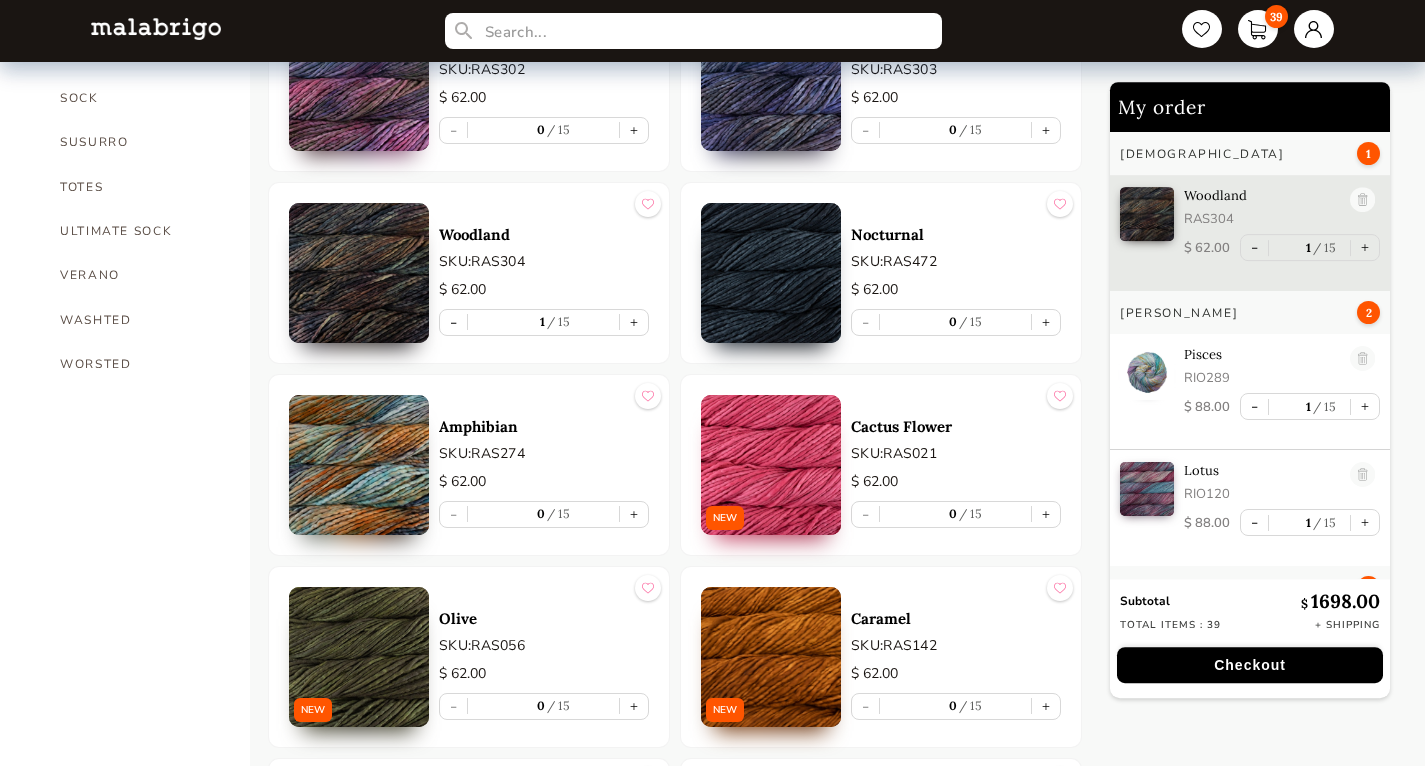 click at bounding box center [359, 273] 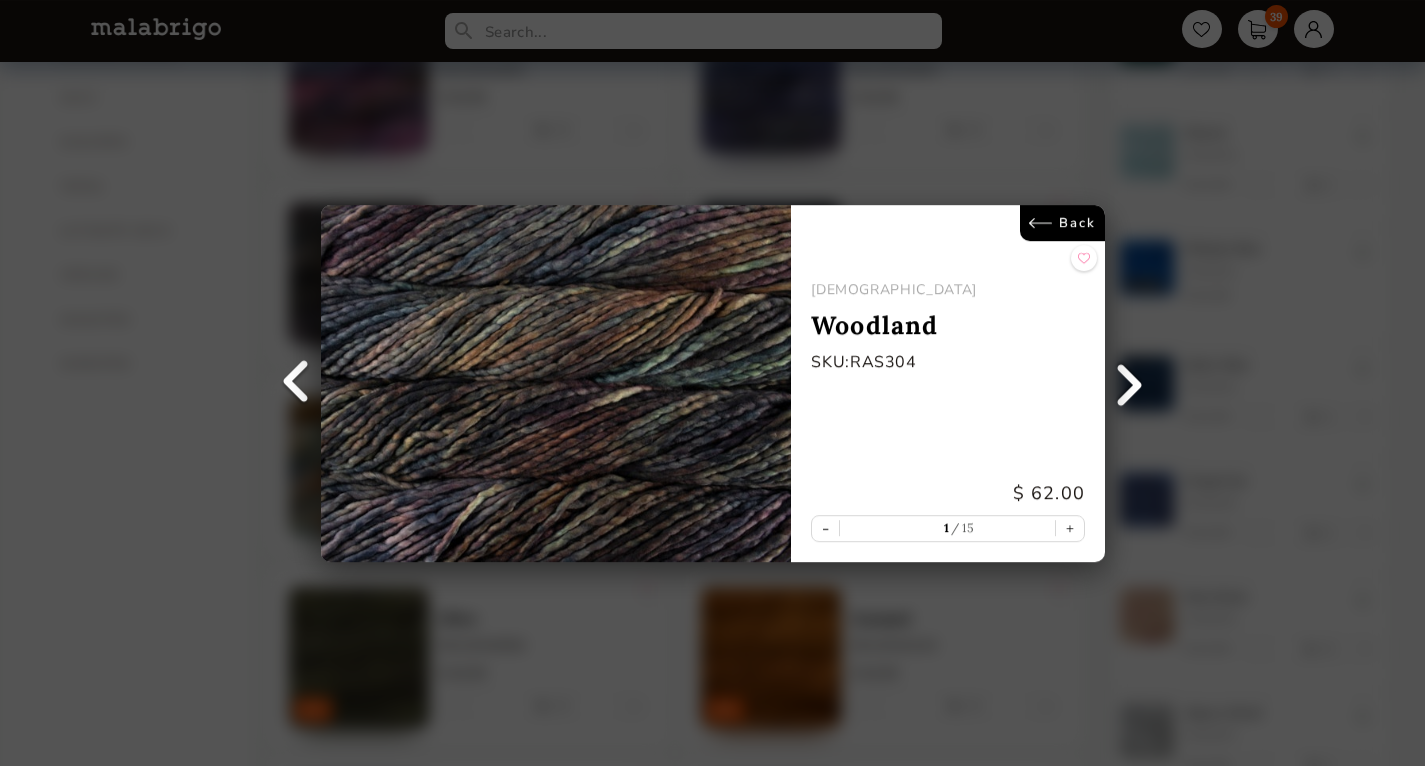 click on "Back" at bounding box center (1061, 223) 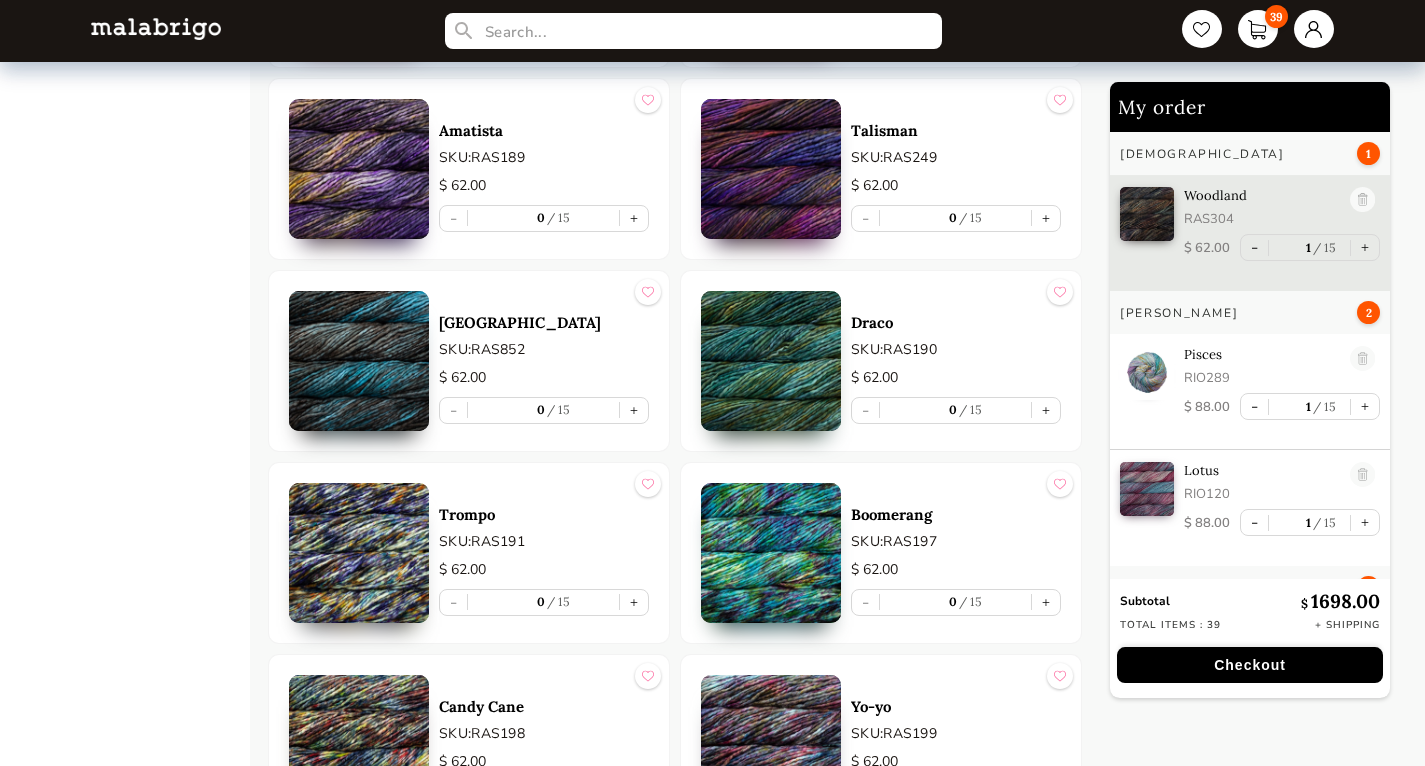 scroll, scrollTop: 2910, scrollLeft: 0, axis: vertical 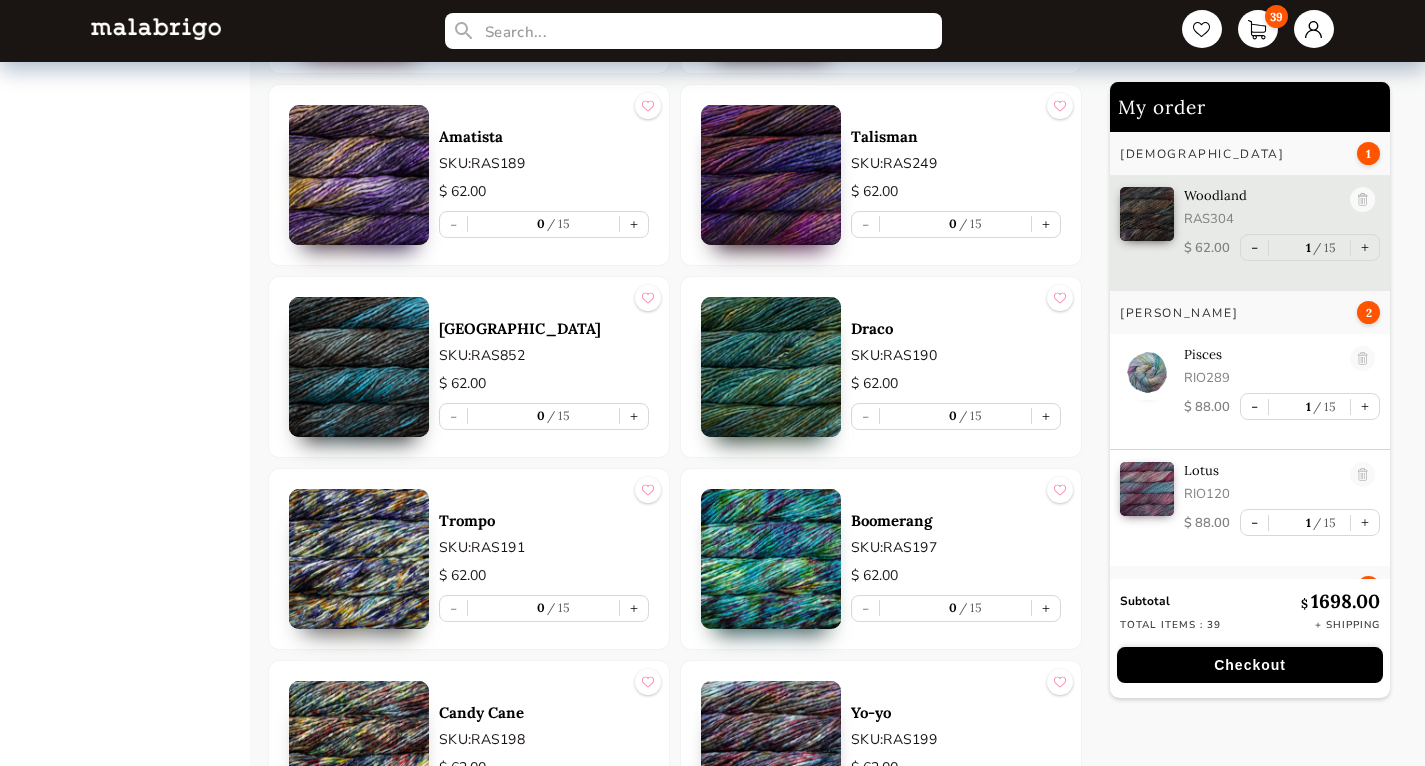 click at bounding box center [771, 367] 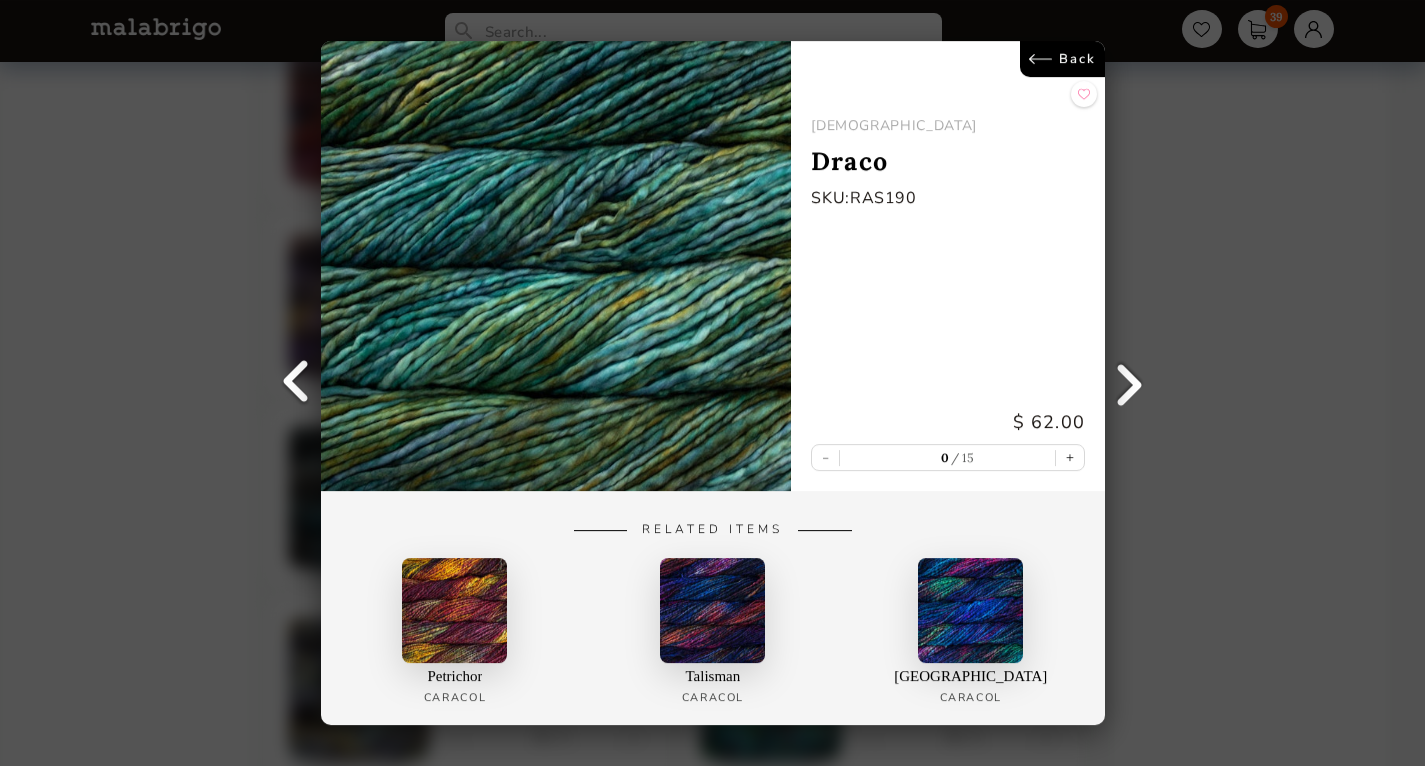 scroll, scrollTop: 2716, scrollLeft: 0, axis: vertical 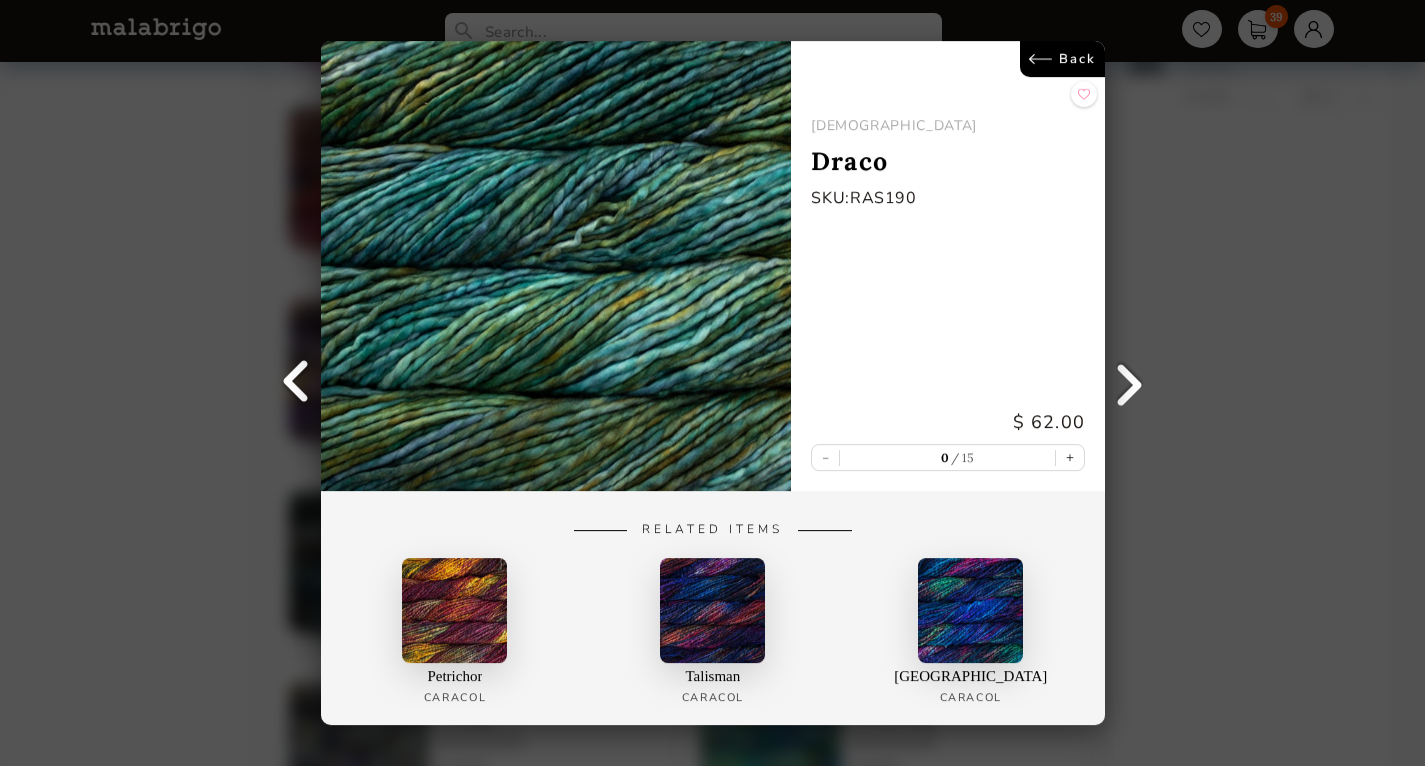 click on "Back" at bounding box center [1061, 59] 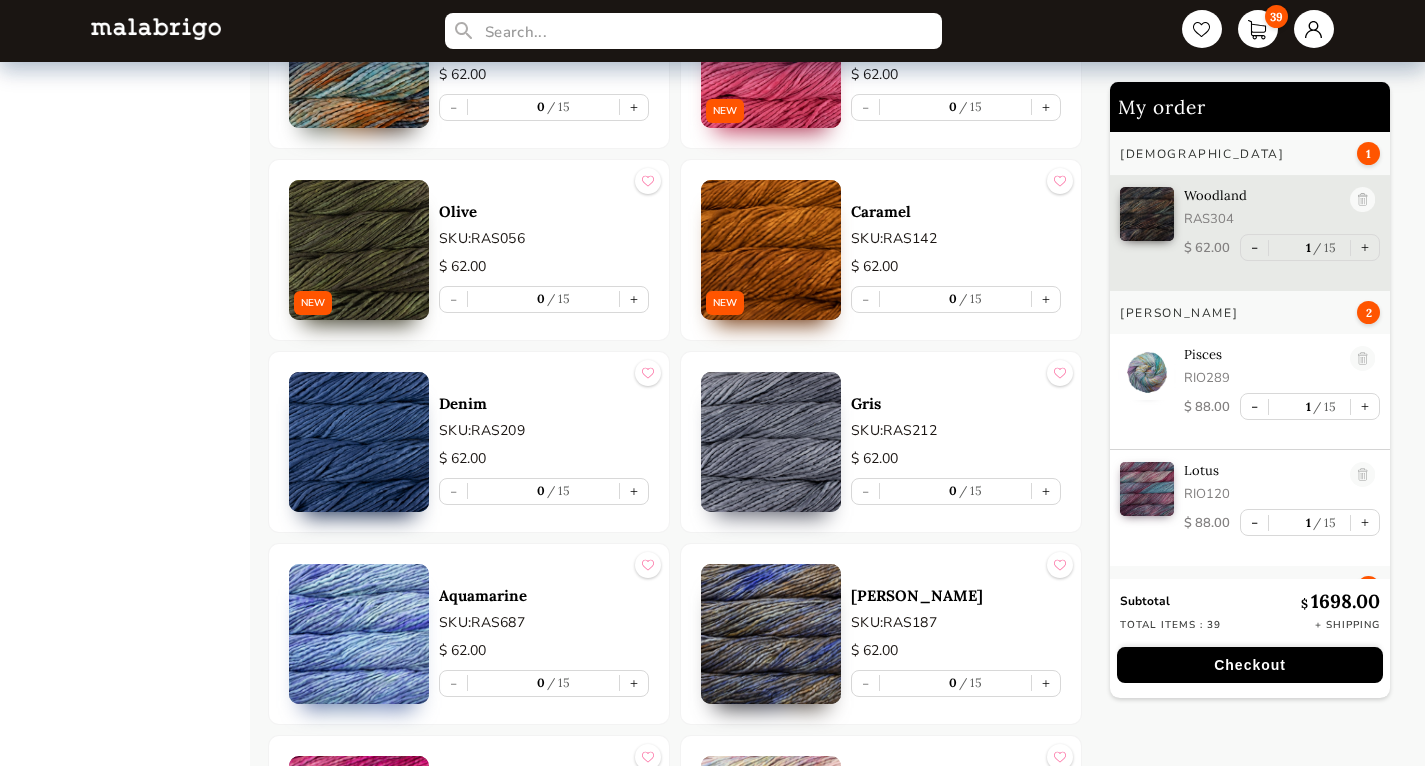 scroll, scrollTop: 1770, scrollLeft: 0, axis: vertical 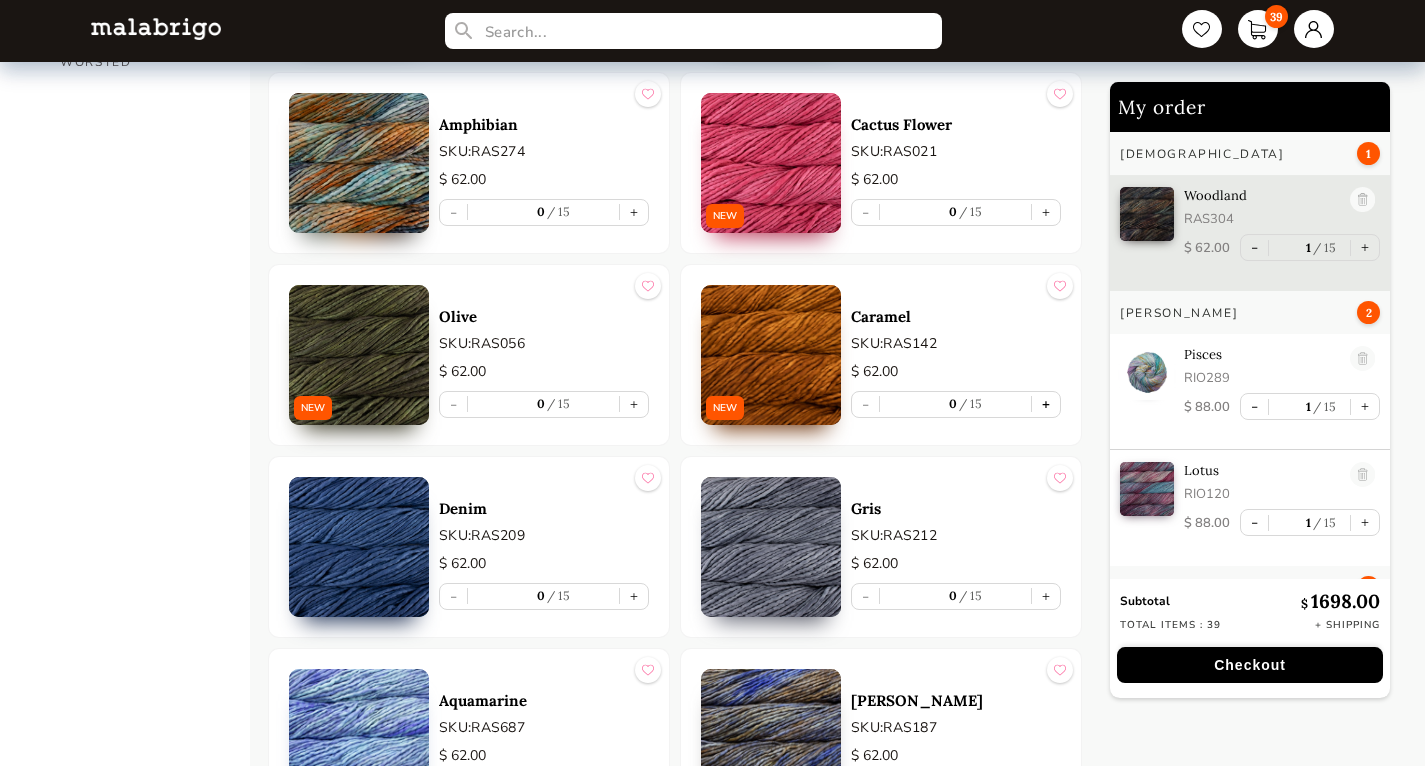 click on "+" at bounding box center [1046, 404] 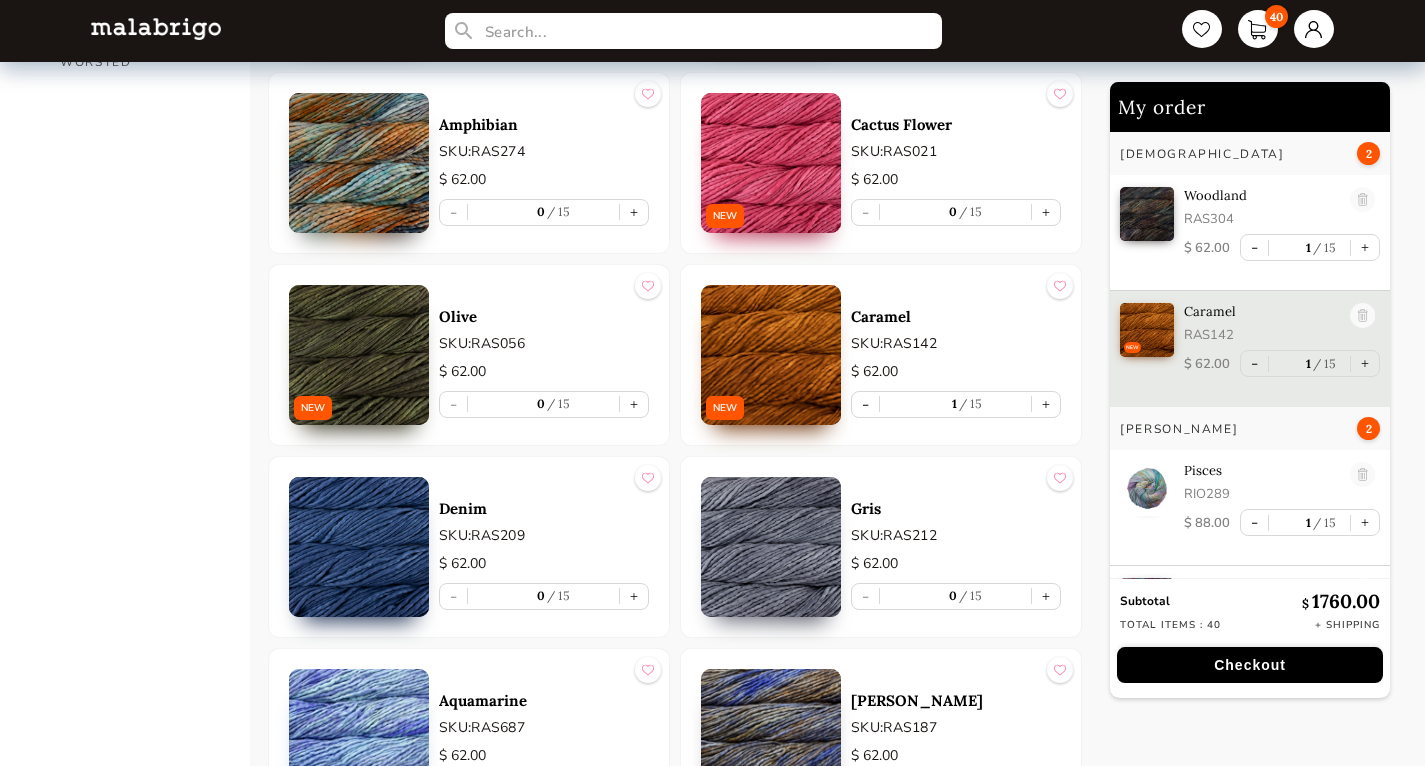 click at bounding box center [359, 355] 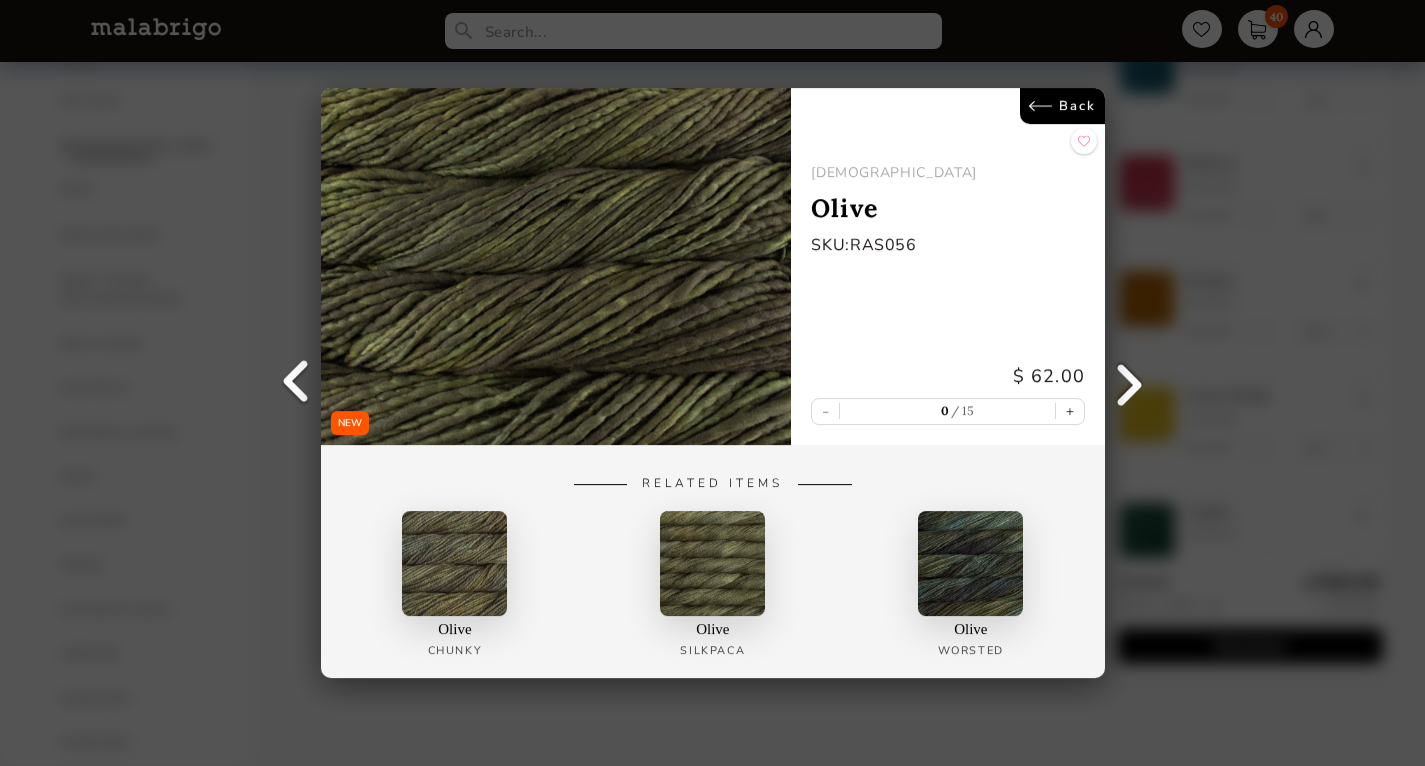 scroll, scrollTop: 1090, scrollLeft: 0, axis: vertical 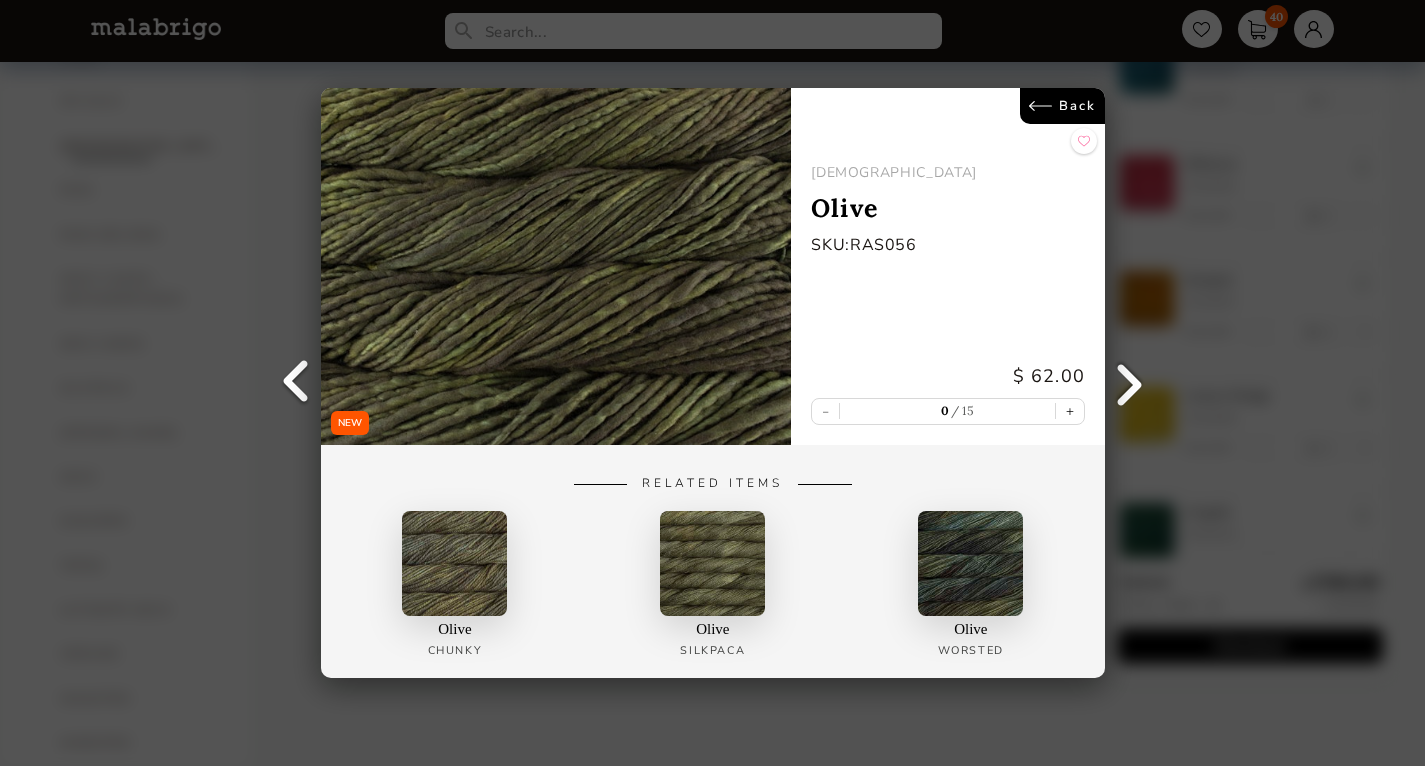 select on "INDEX" 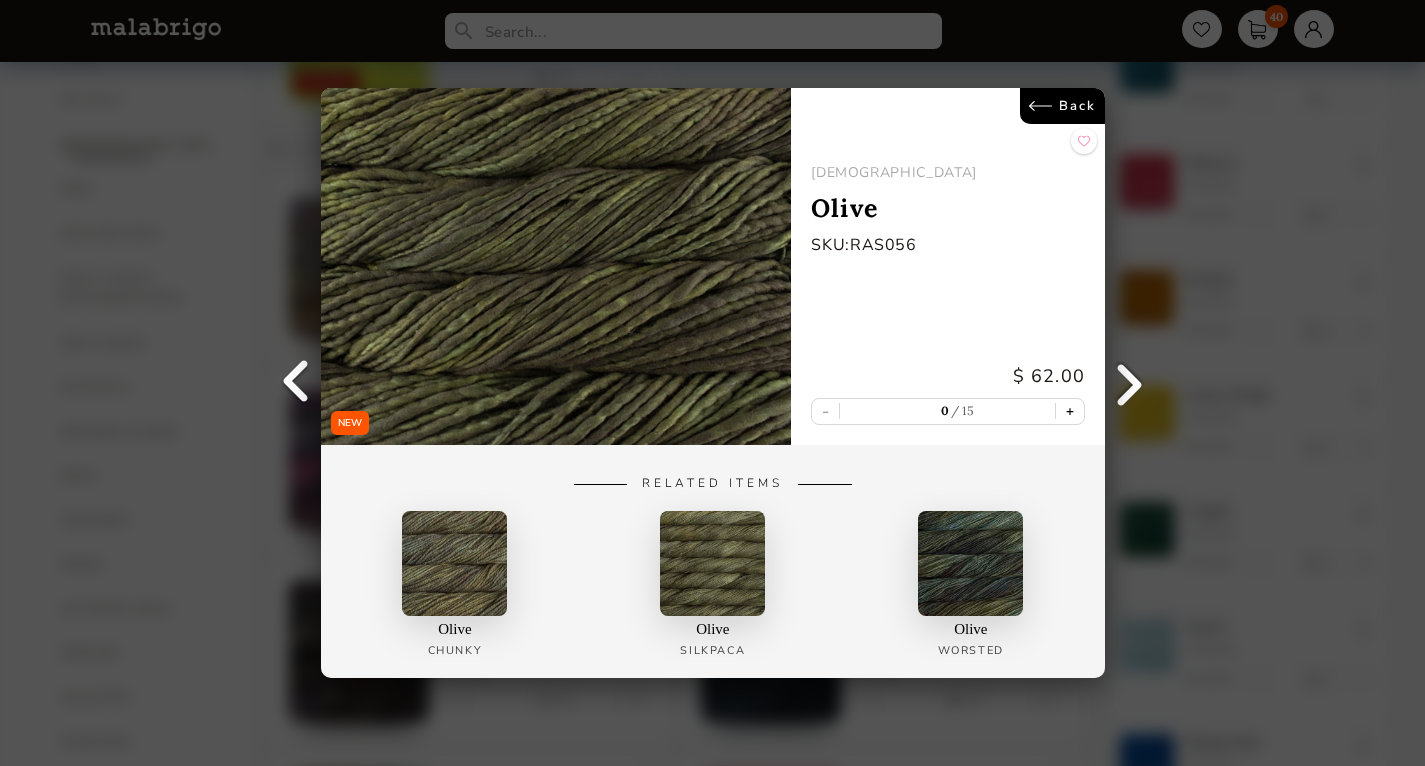 click on "+" at bounding box center [1069, 410] 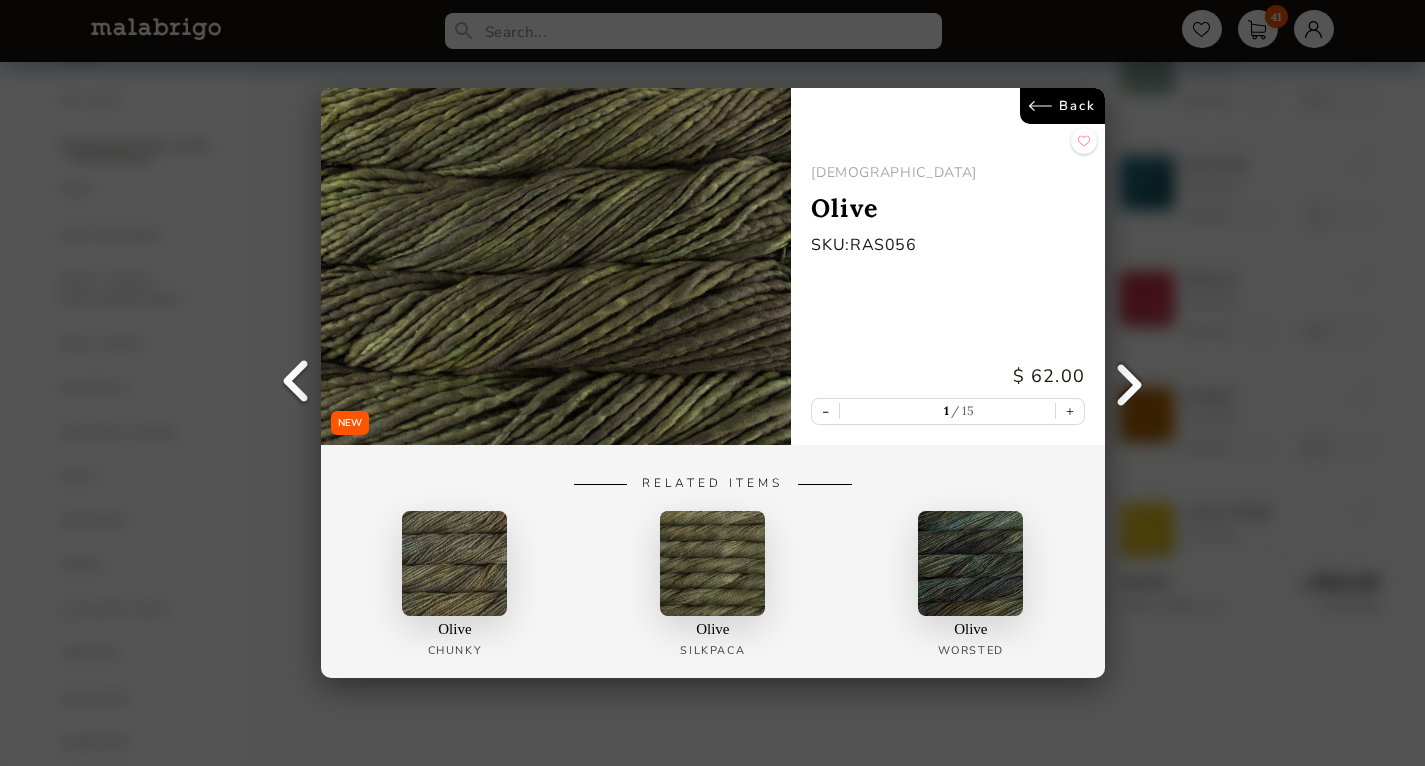 select on "INDEX" 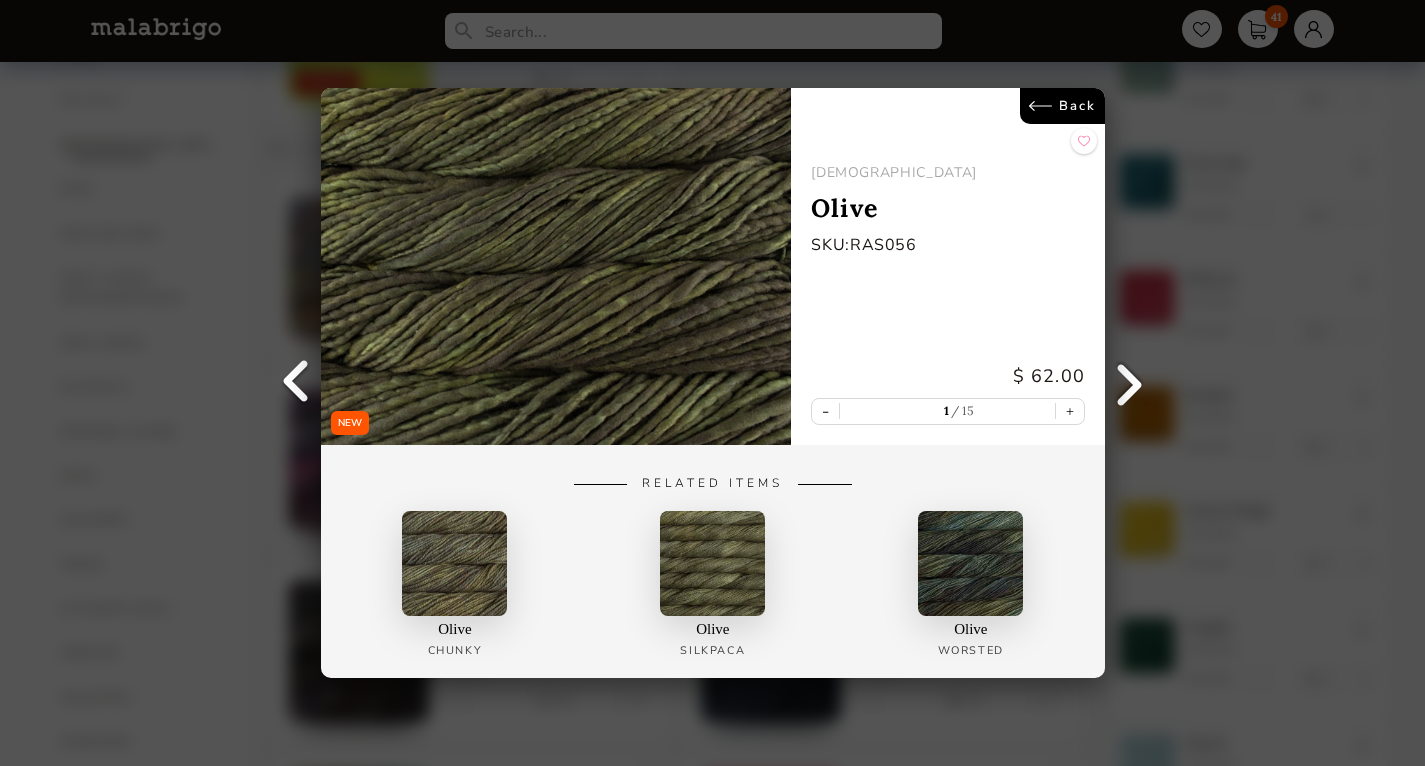 click on "Back" at bounding box center [1061, 106] 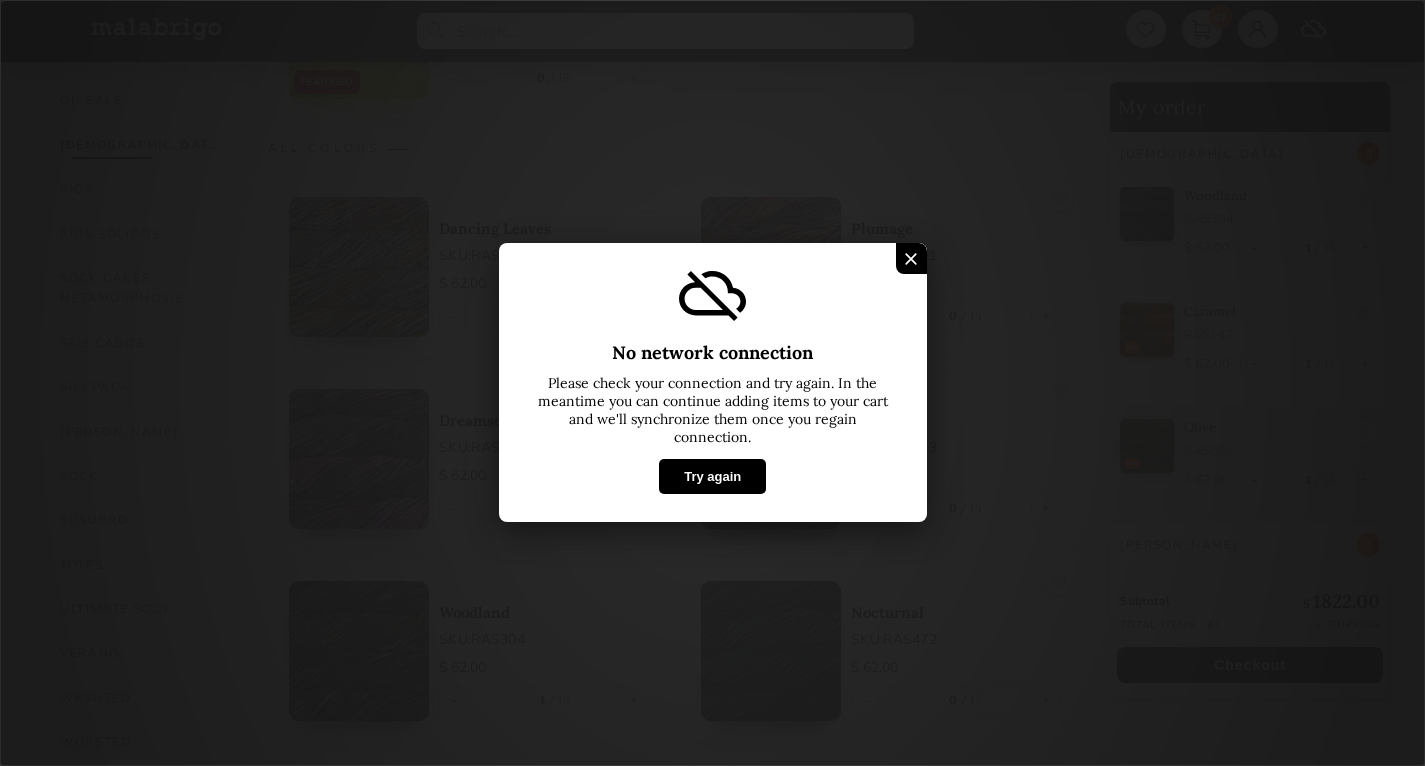 click on "Try again" at bounding box center (712, 477) 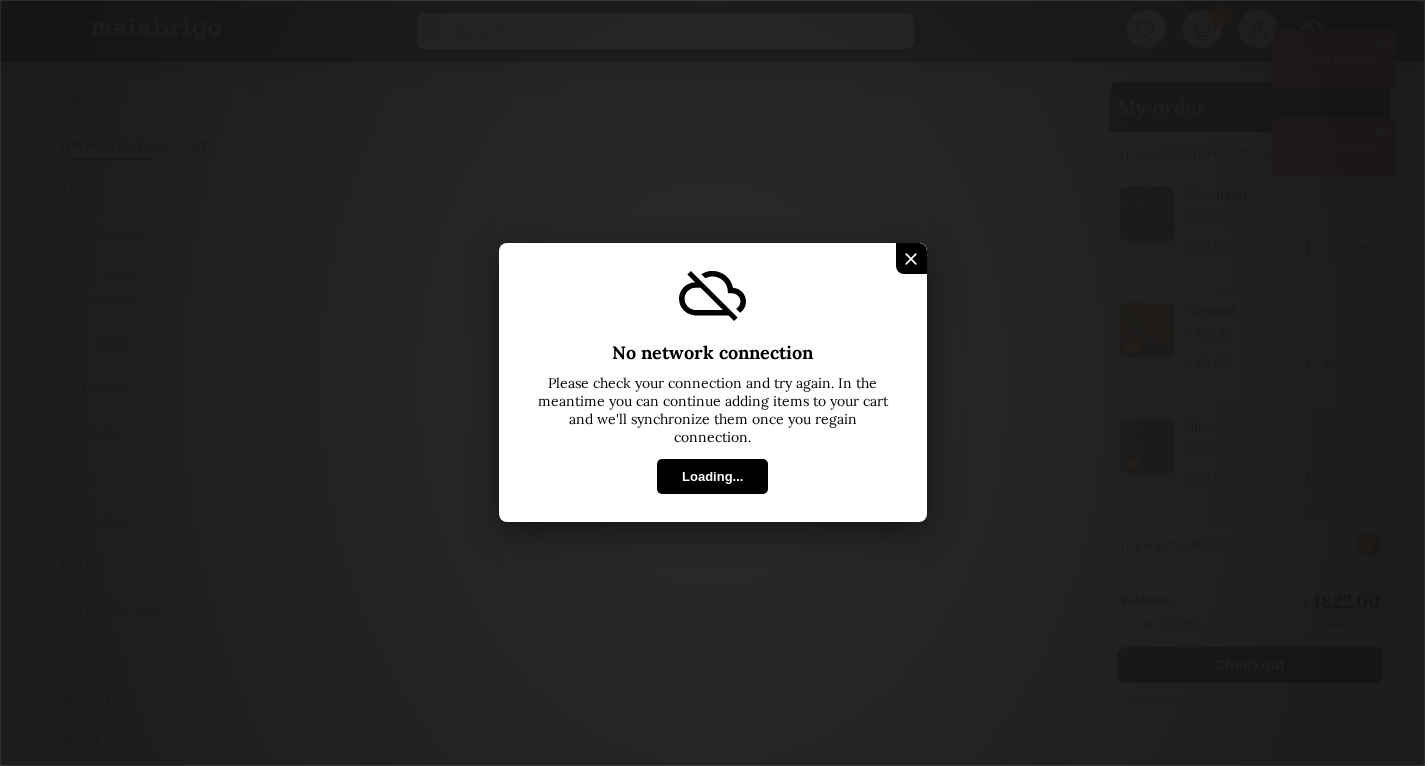 click at bounding box center [911, 259] 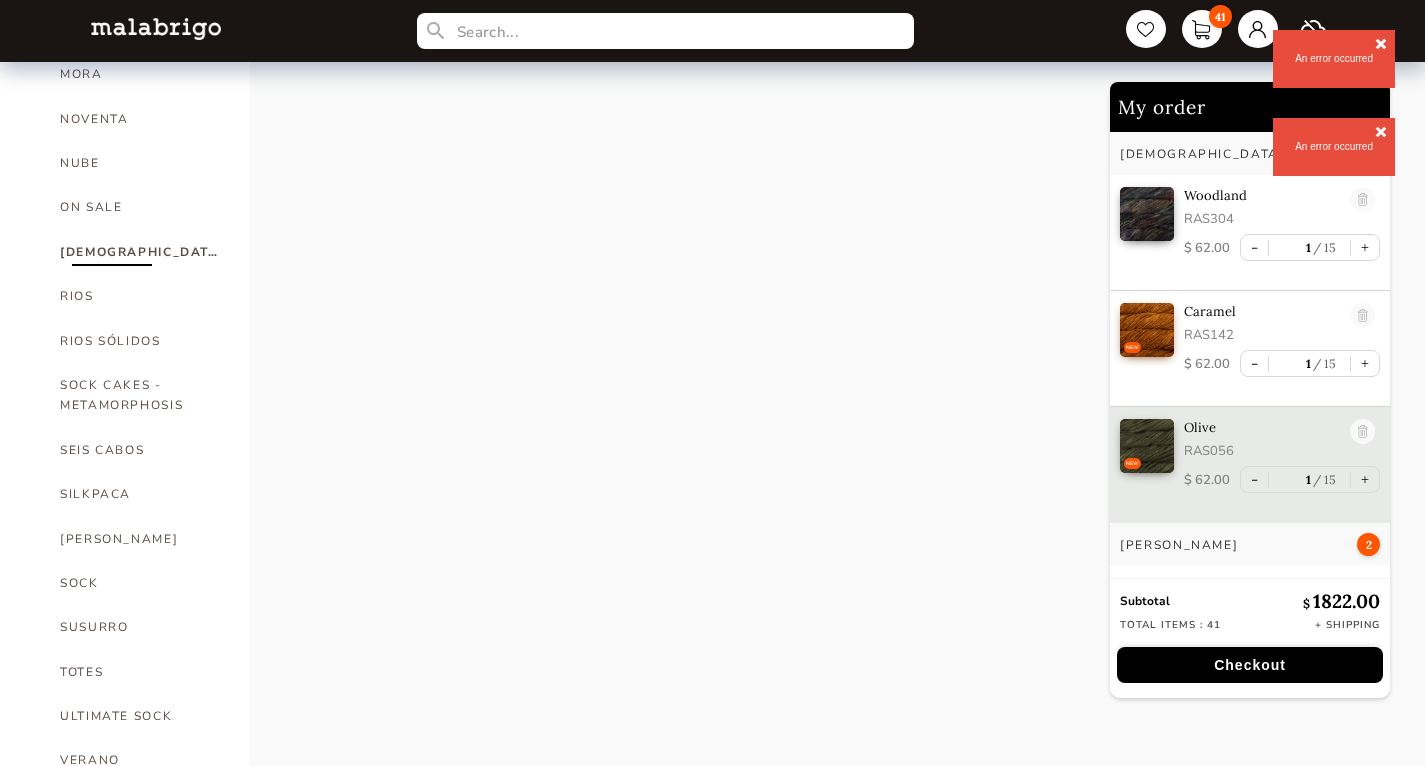 scroll, scrollTop: 981, scrollLeft: 0, axis: vertical 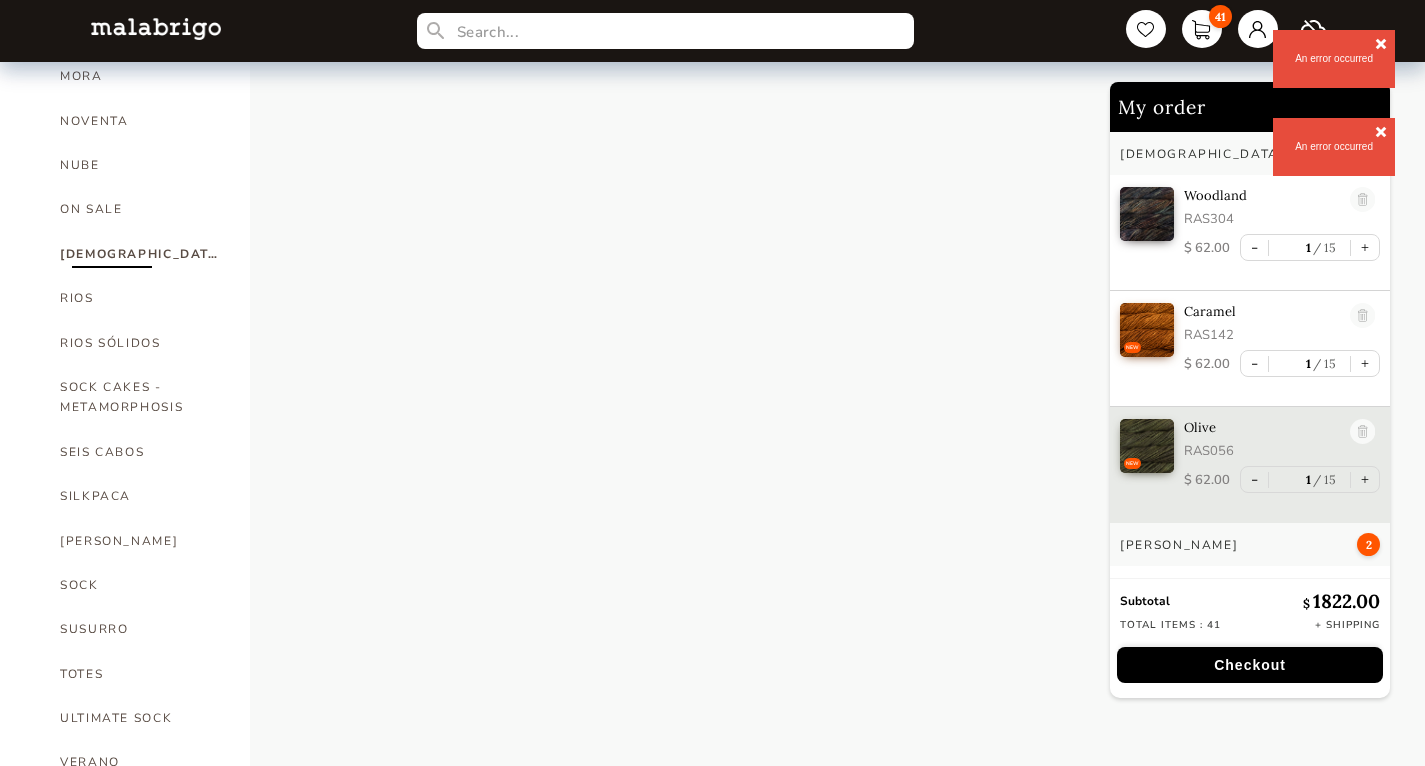 click on "41" at bounding box center (712, 31) 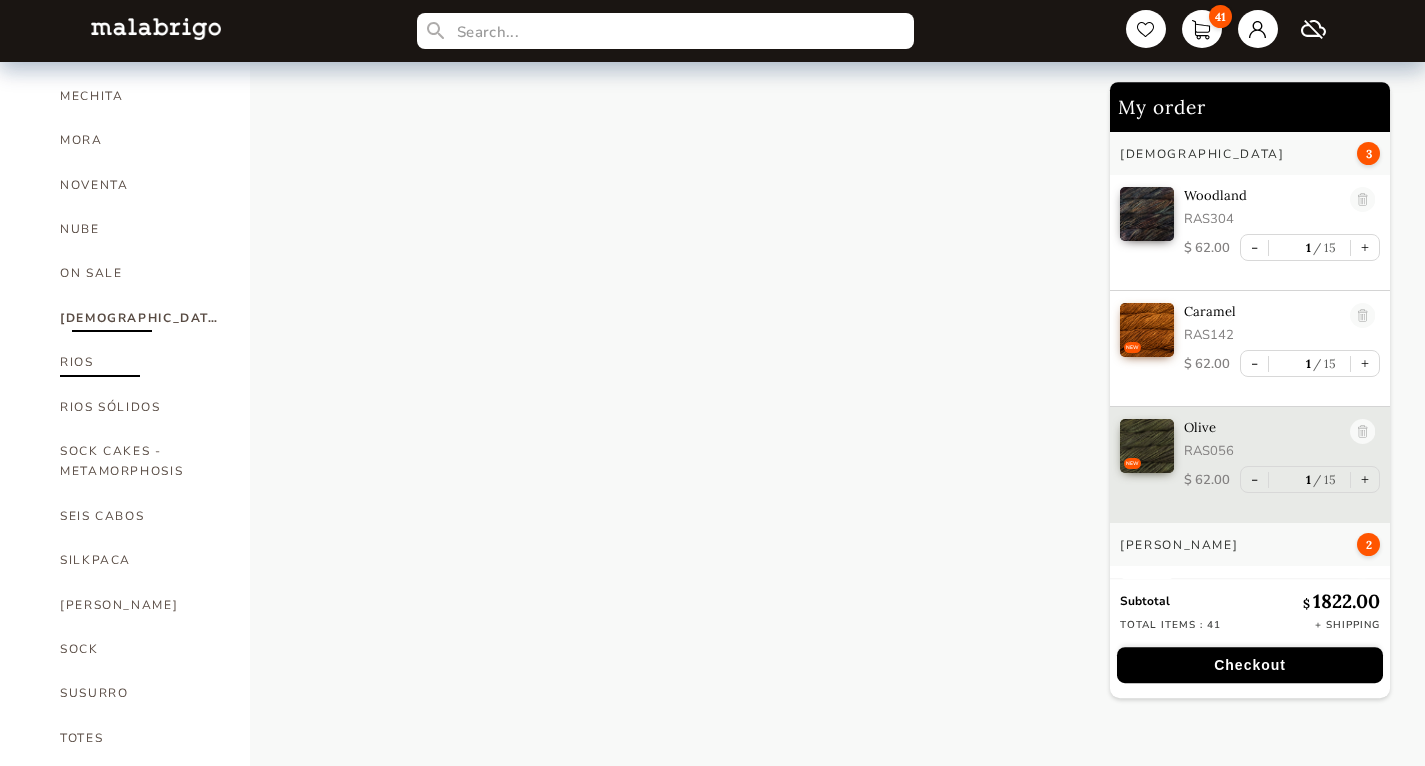 scroll, scrollTop: 882, scrollLeft: 0, axis: vertical 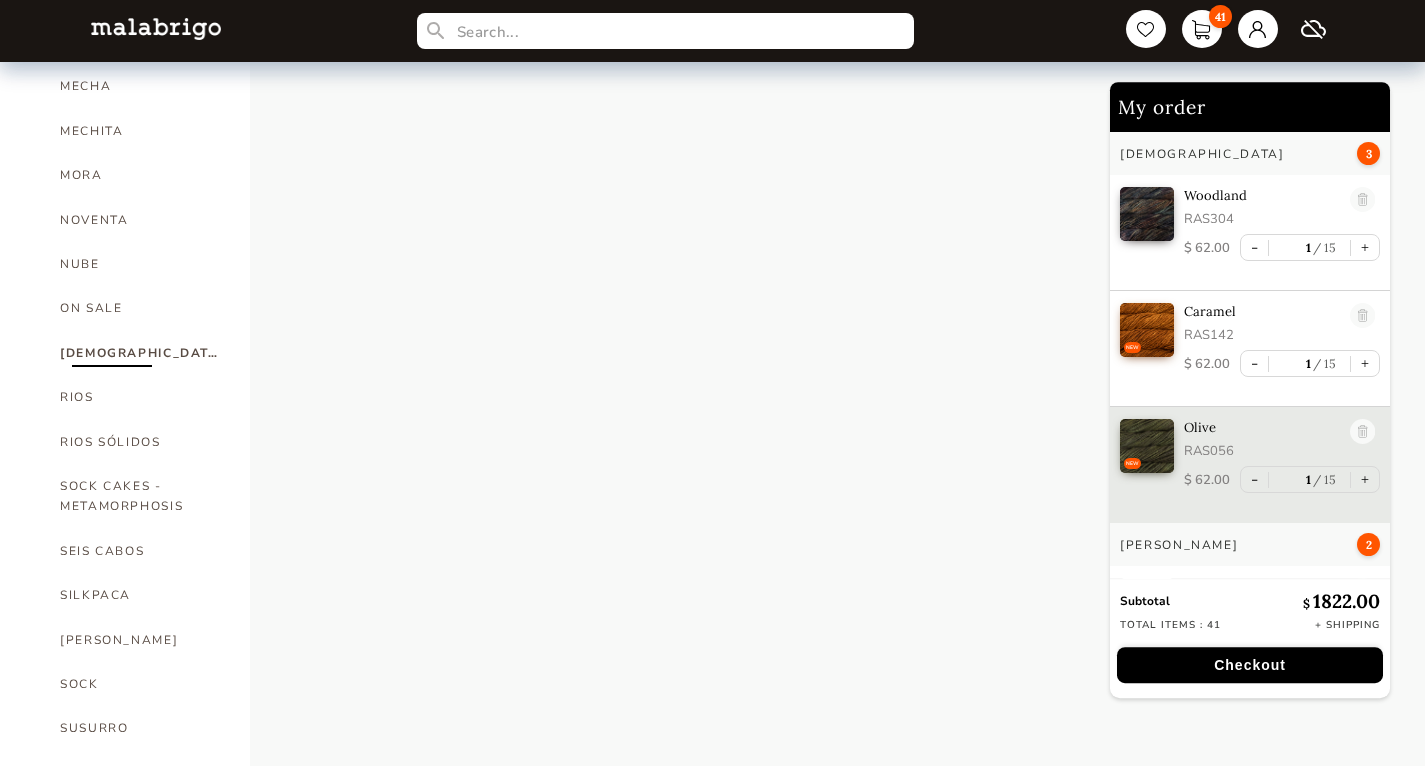 click on "[DEMOGRAPHIC_DATA]" at bounding box center (140, 353) 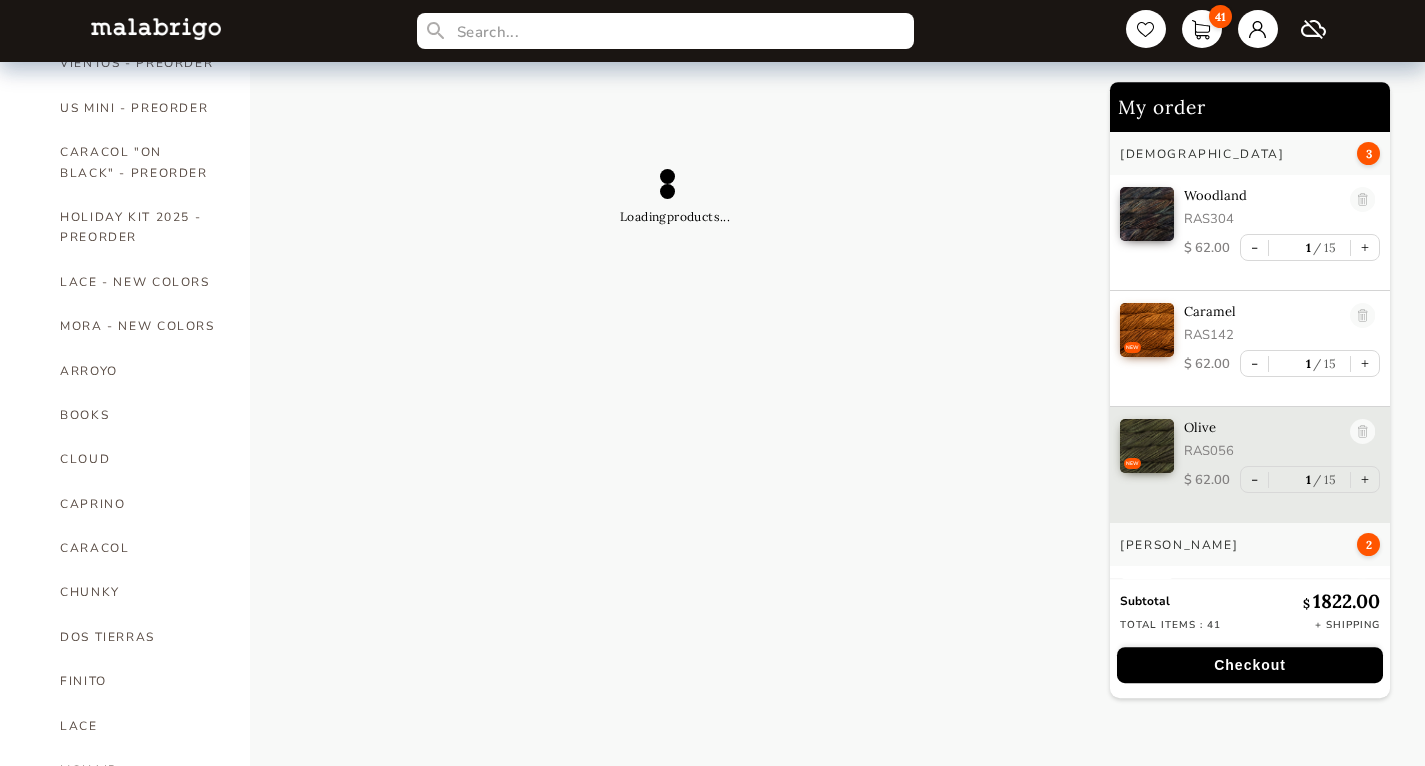 scroll, scrollTop: 0, scrollLeft: 0, axis: both 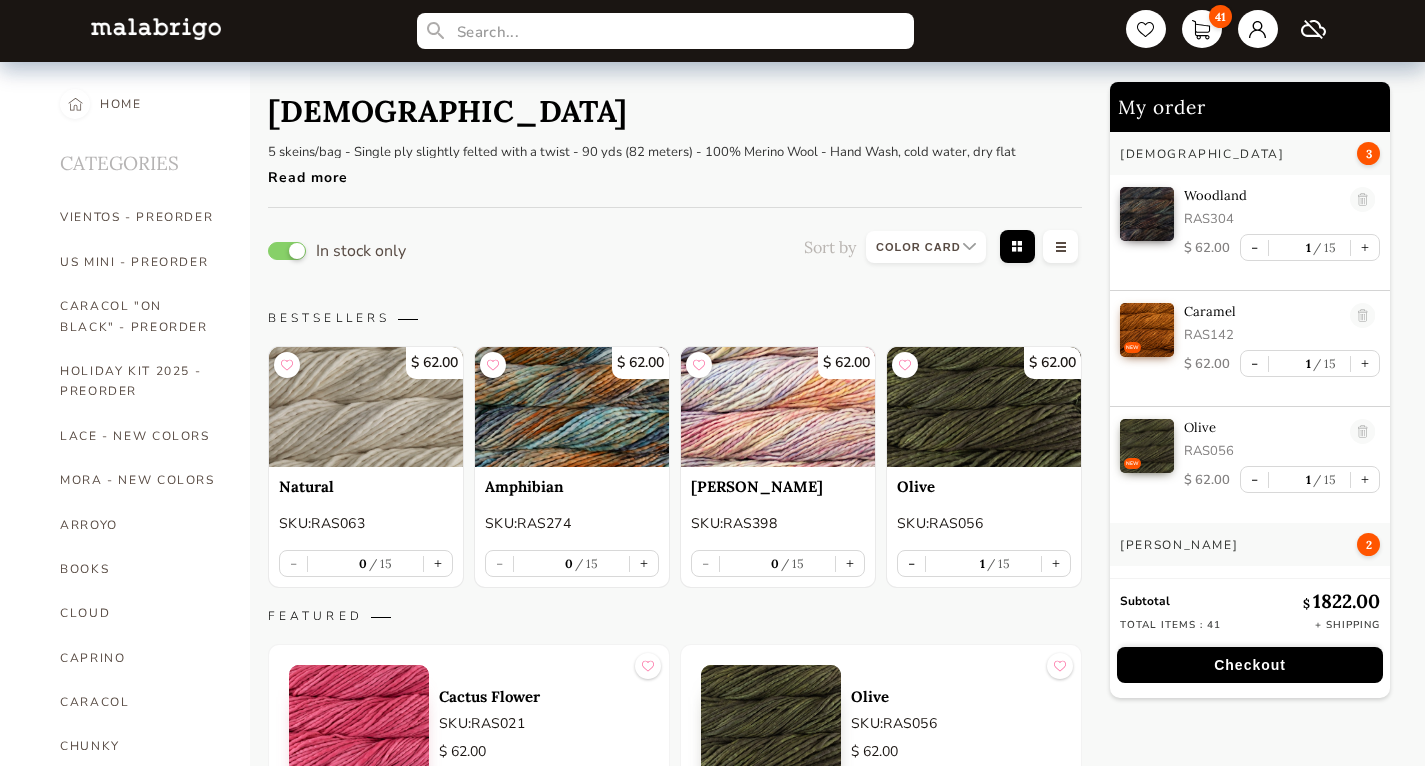 select on "INDEX" 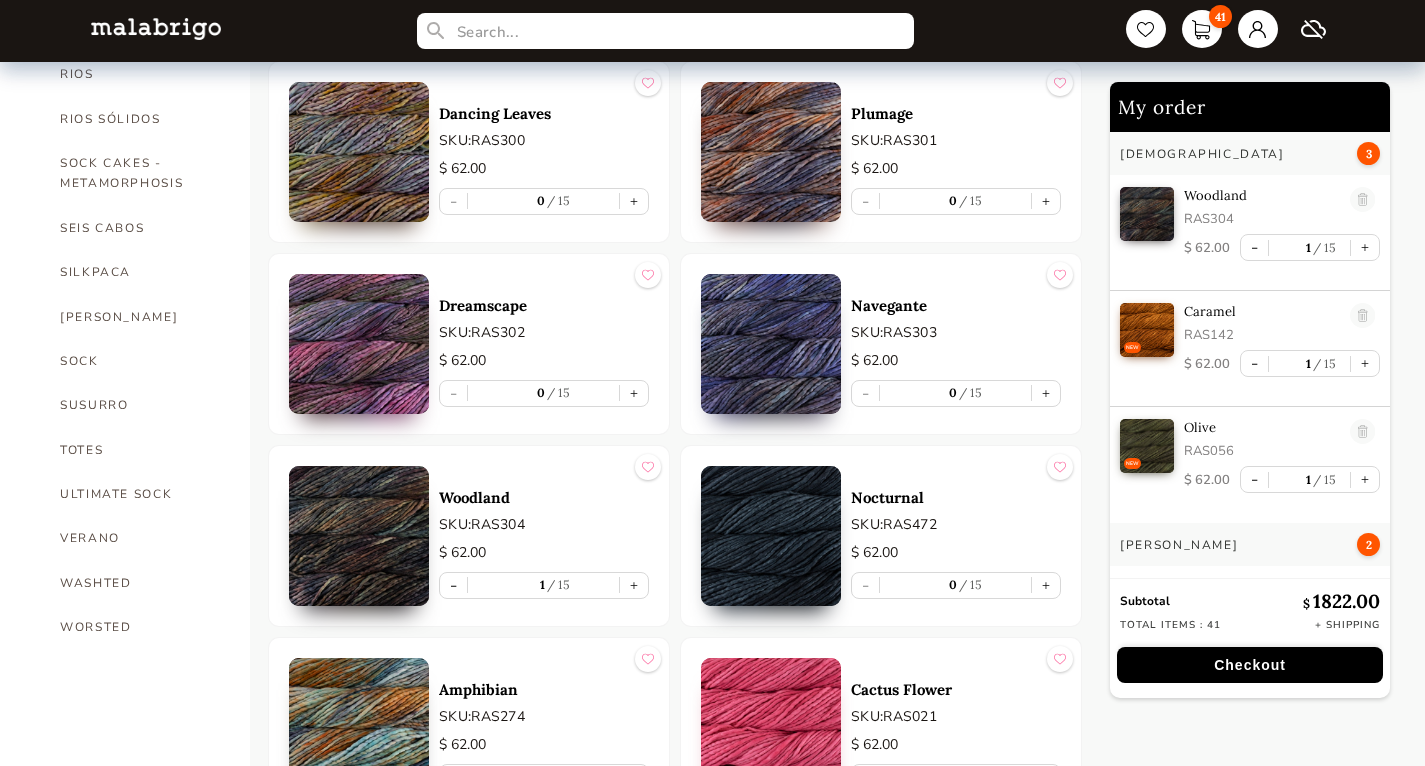 scroll, scrollTop: 366, scrollLeft: 0, axis: vertical 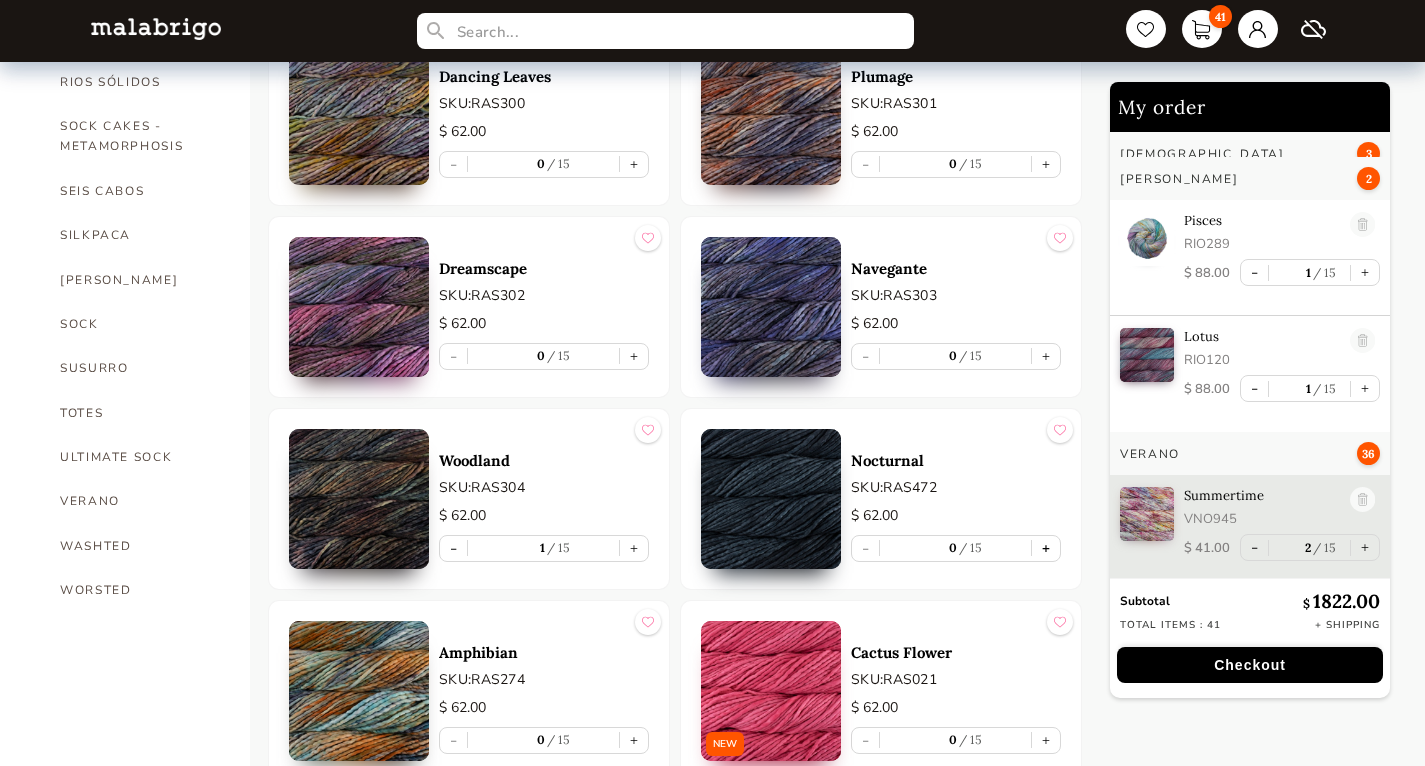 click on "+" at bounding box center (1046, 548) 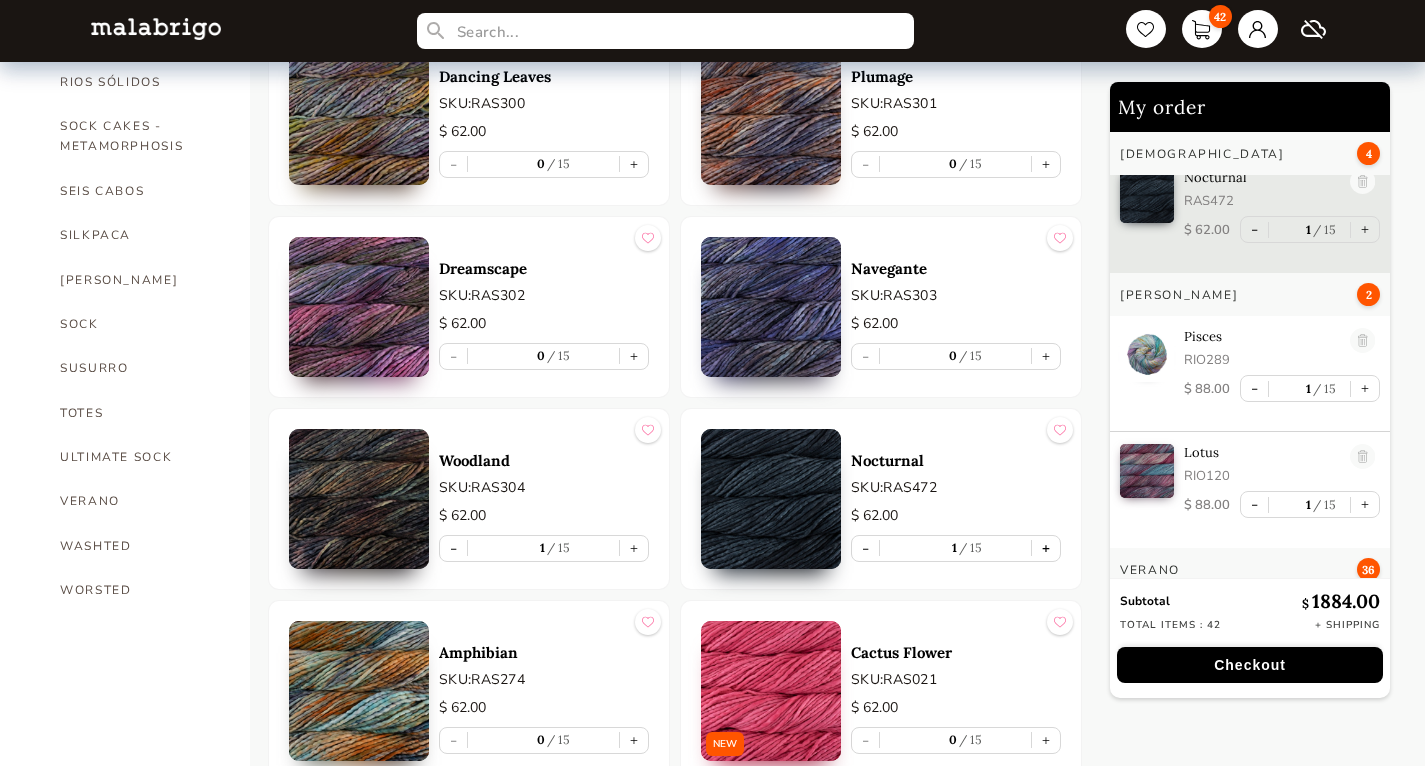 type on "1" 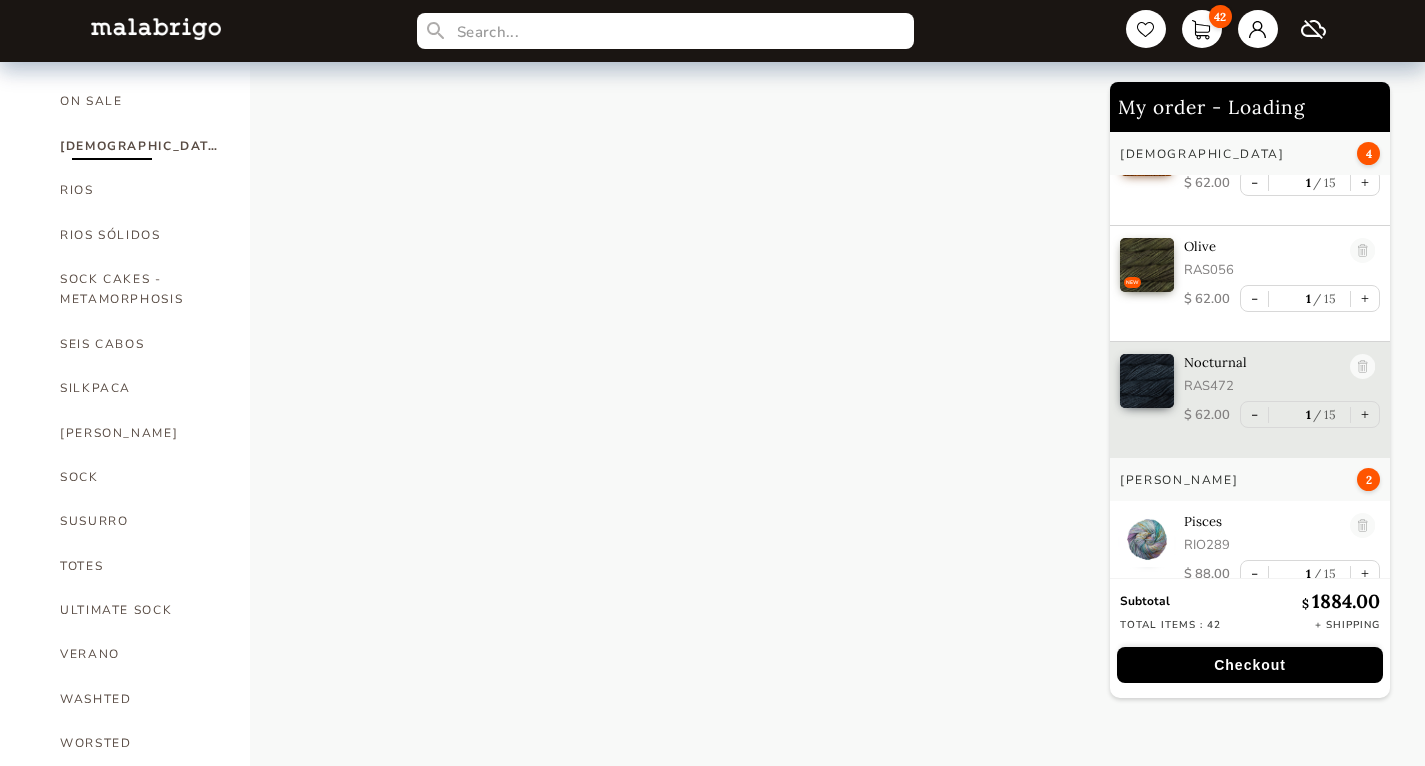 scroll, scrollTop: 52, scrollLeft: 0, axis: vertical 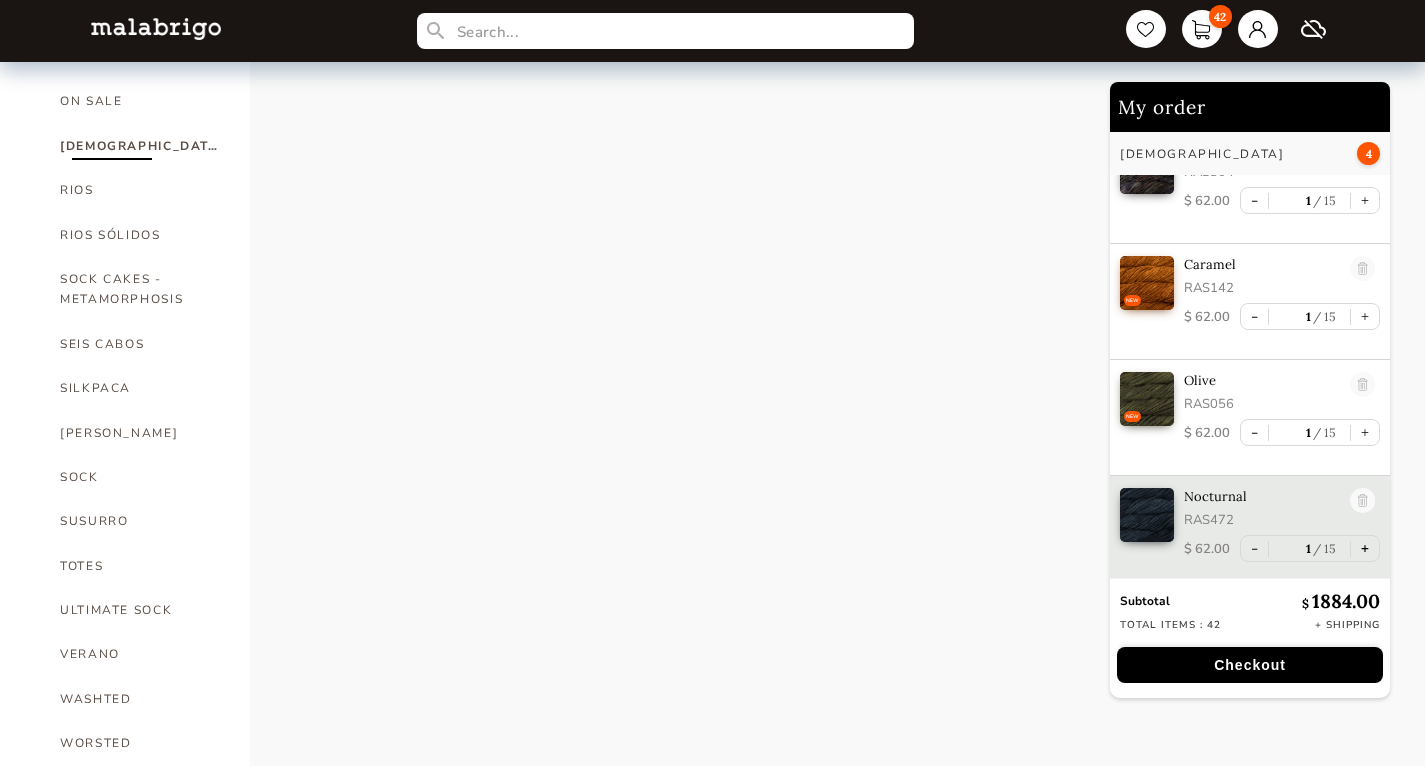 click on "+" at bounding box center (1365, 548) 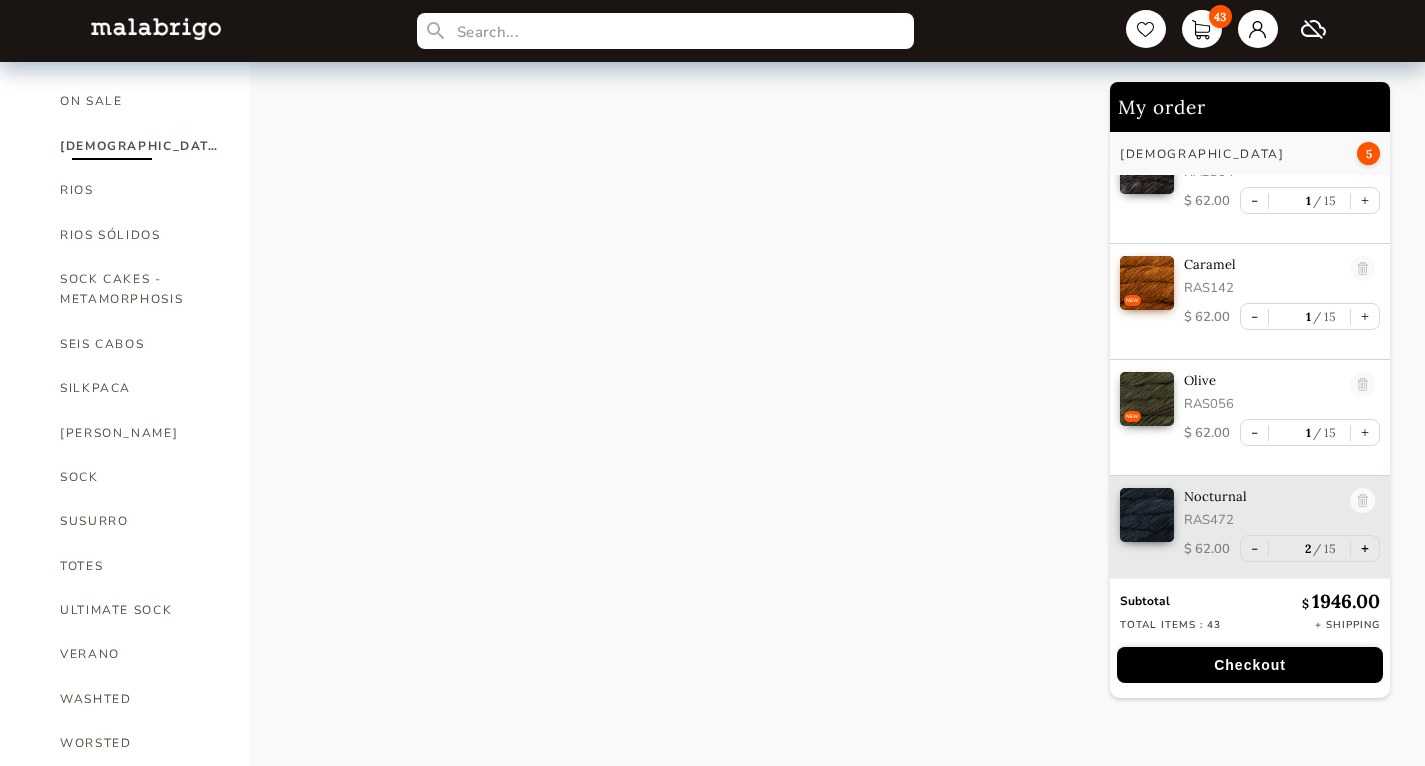 type on "2" 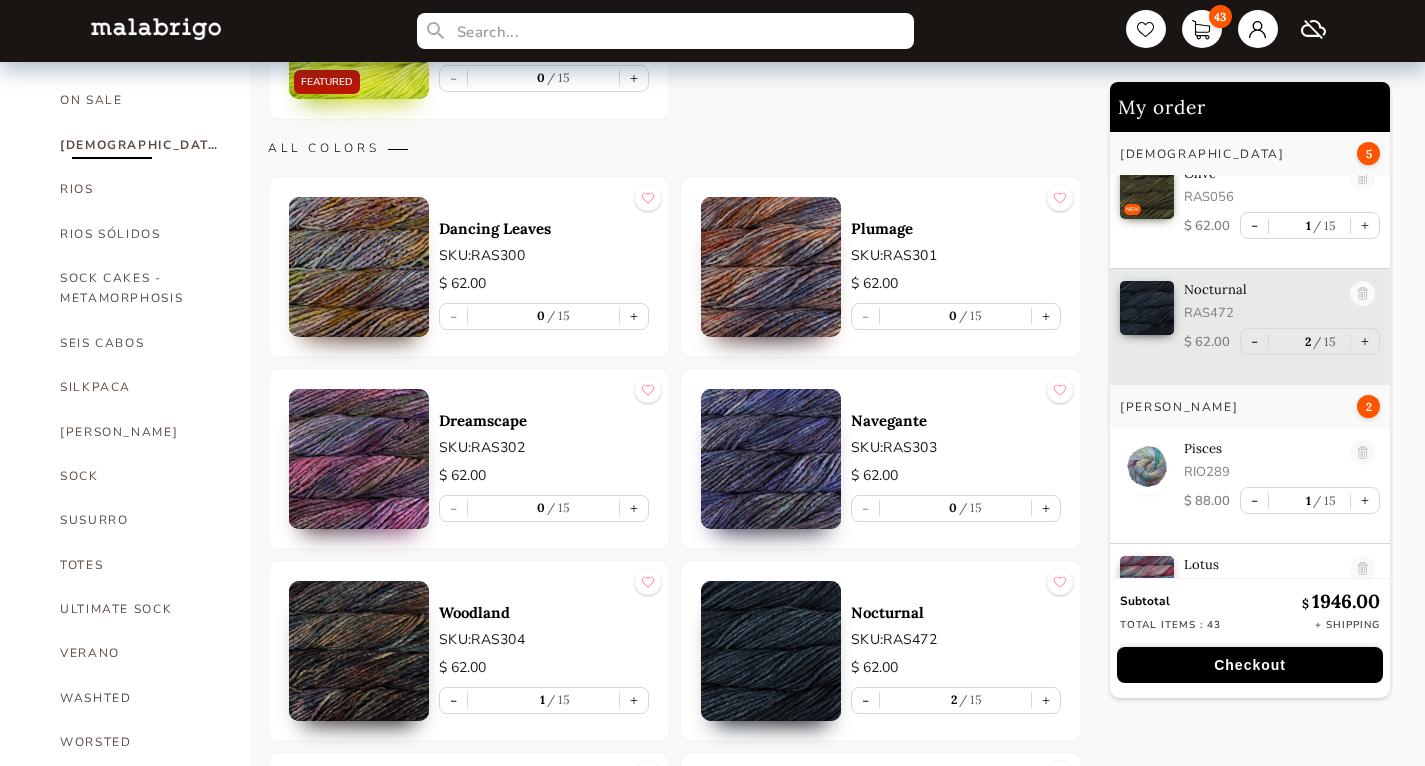 scroll, scrollTop: 258, scrollLeft: 0, axis: vertical 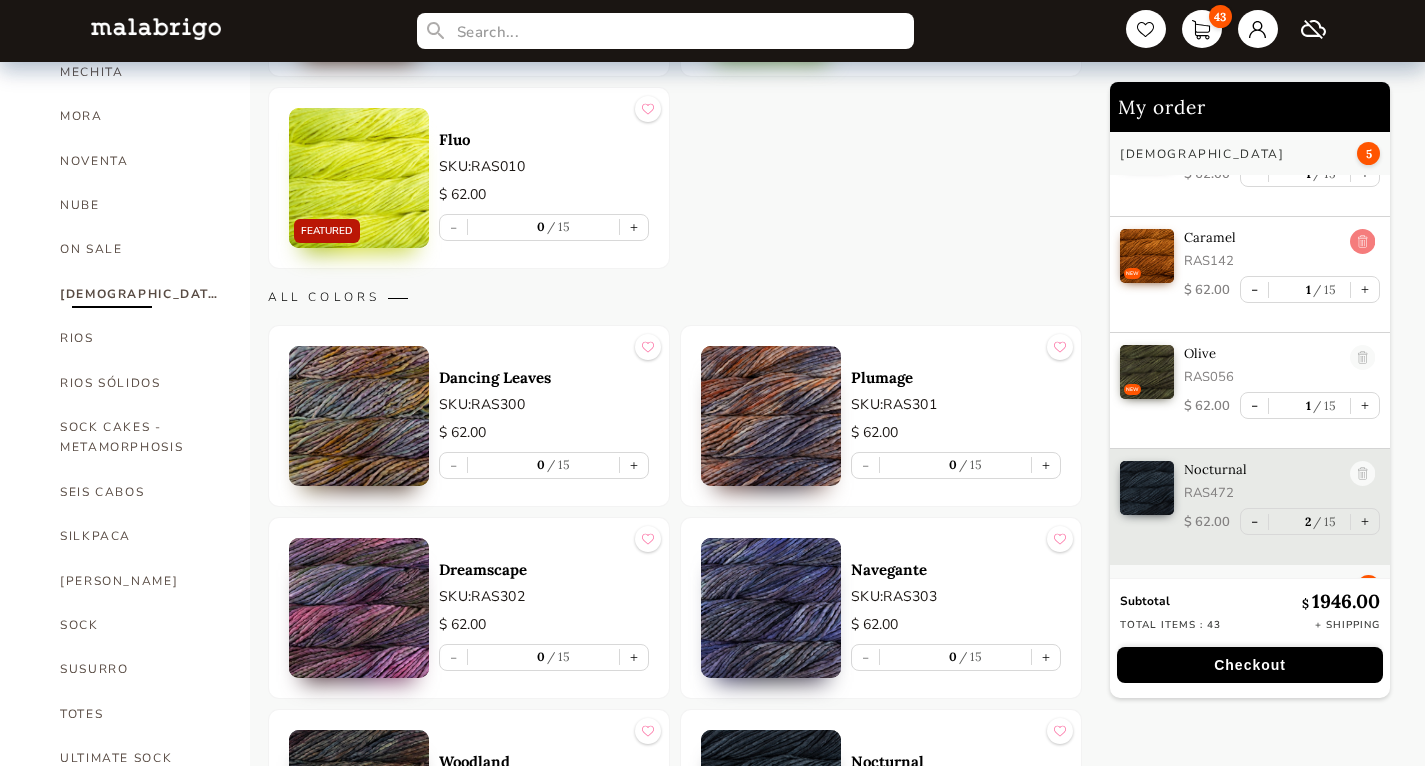 click at bounding box center [1362, 242] 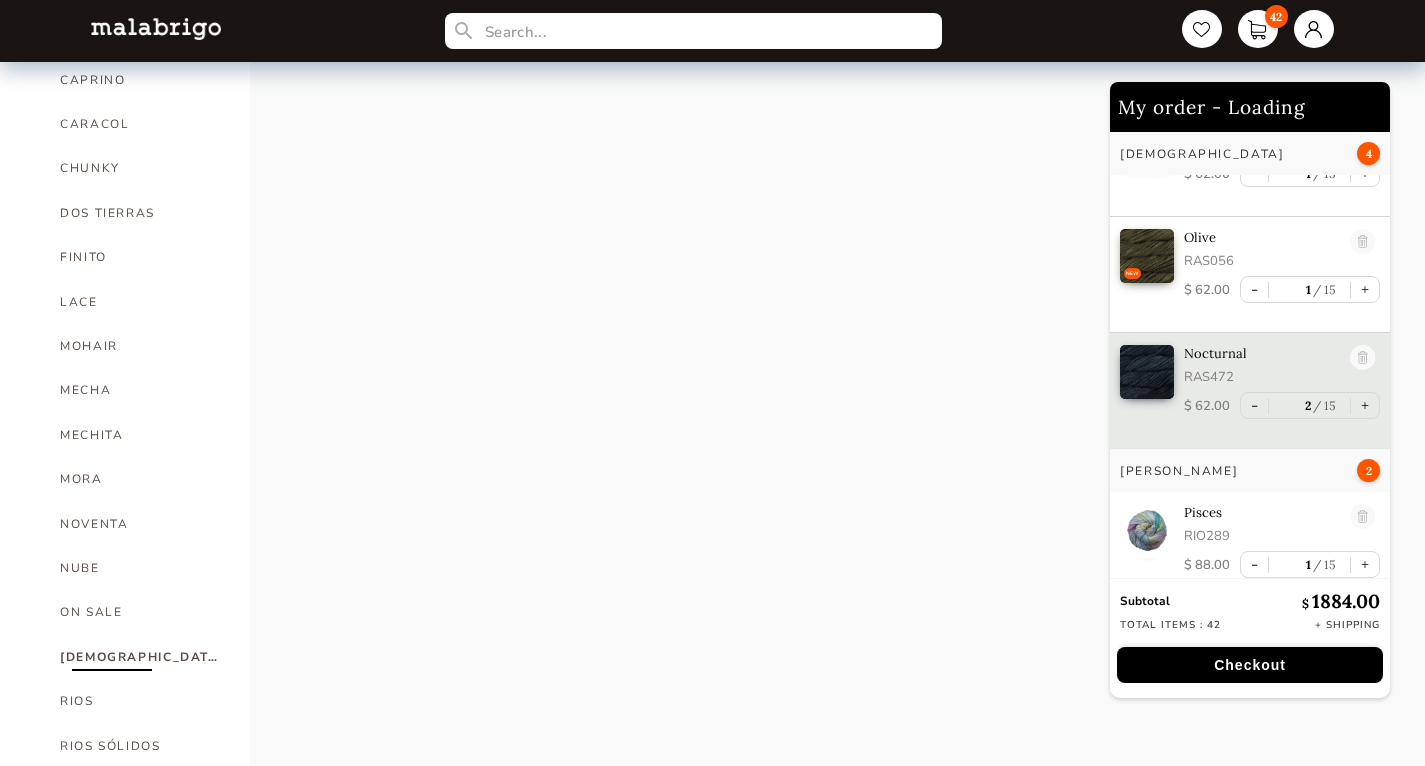 scroll, scrollTop: 0, scrollLeft: 0, axis: both 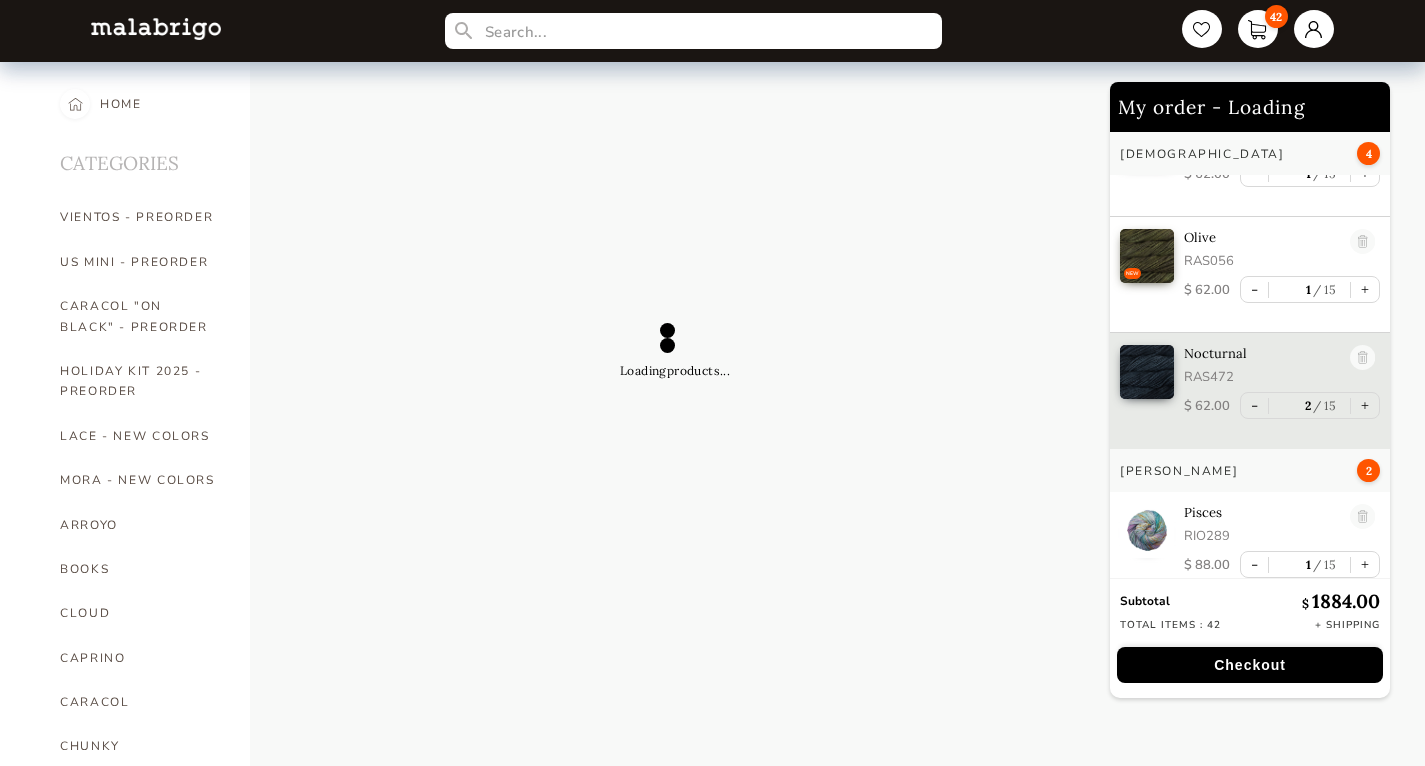 select on "INDEX" 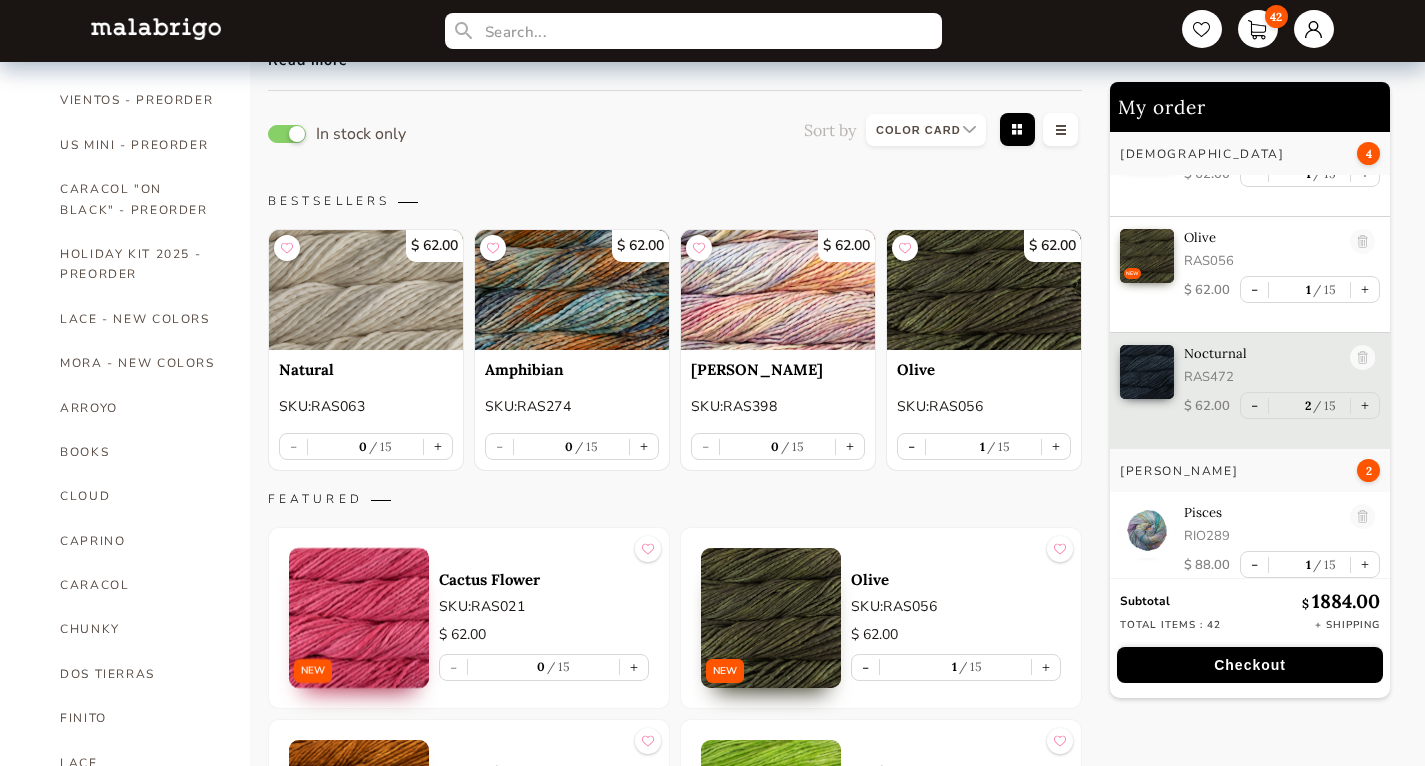 scroll, scrollTop: 128, scrollLeft: 0, axis: vertical 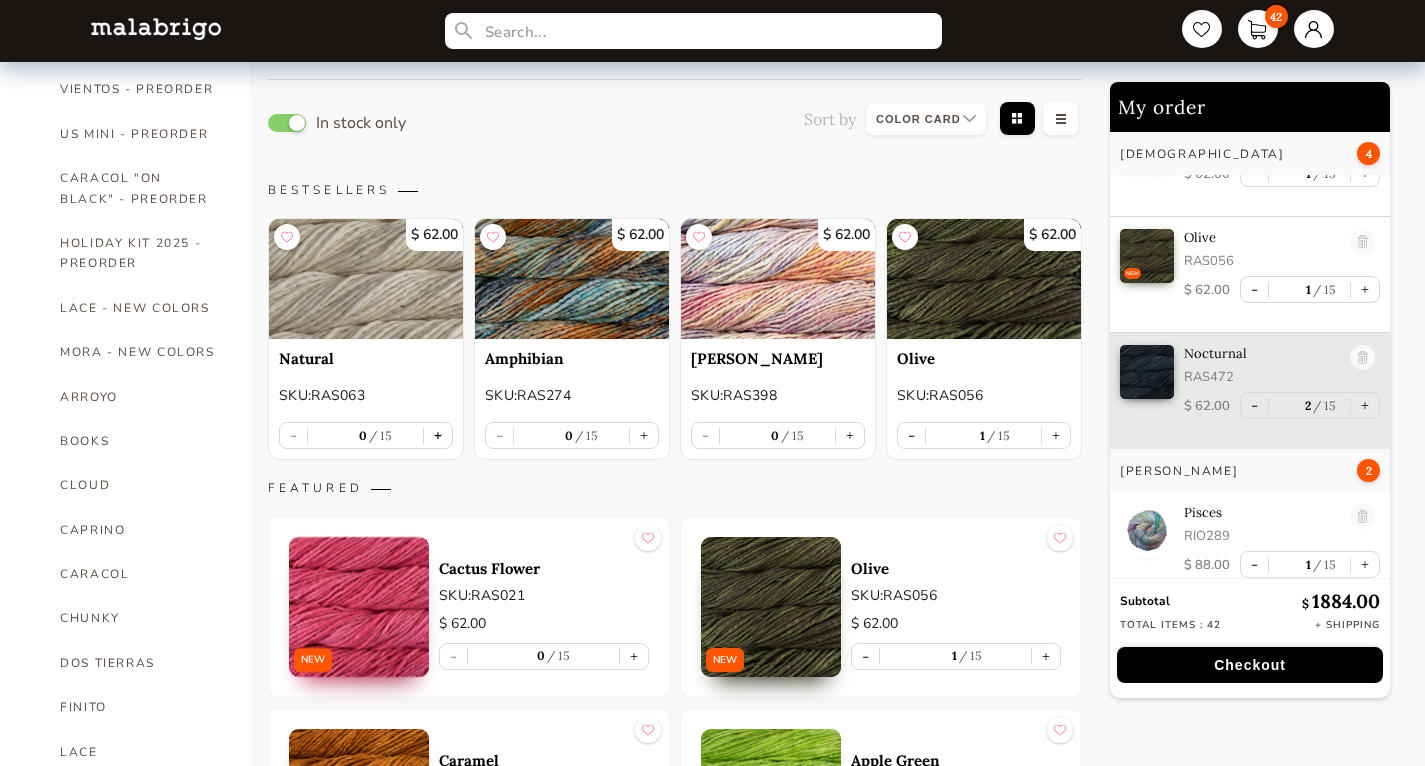 click on "+" at bounding box center (438, 435) 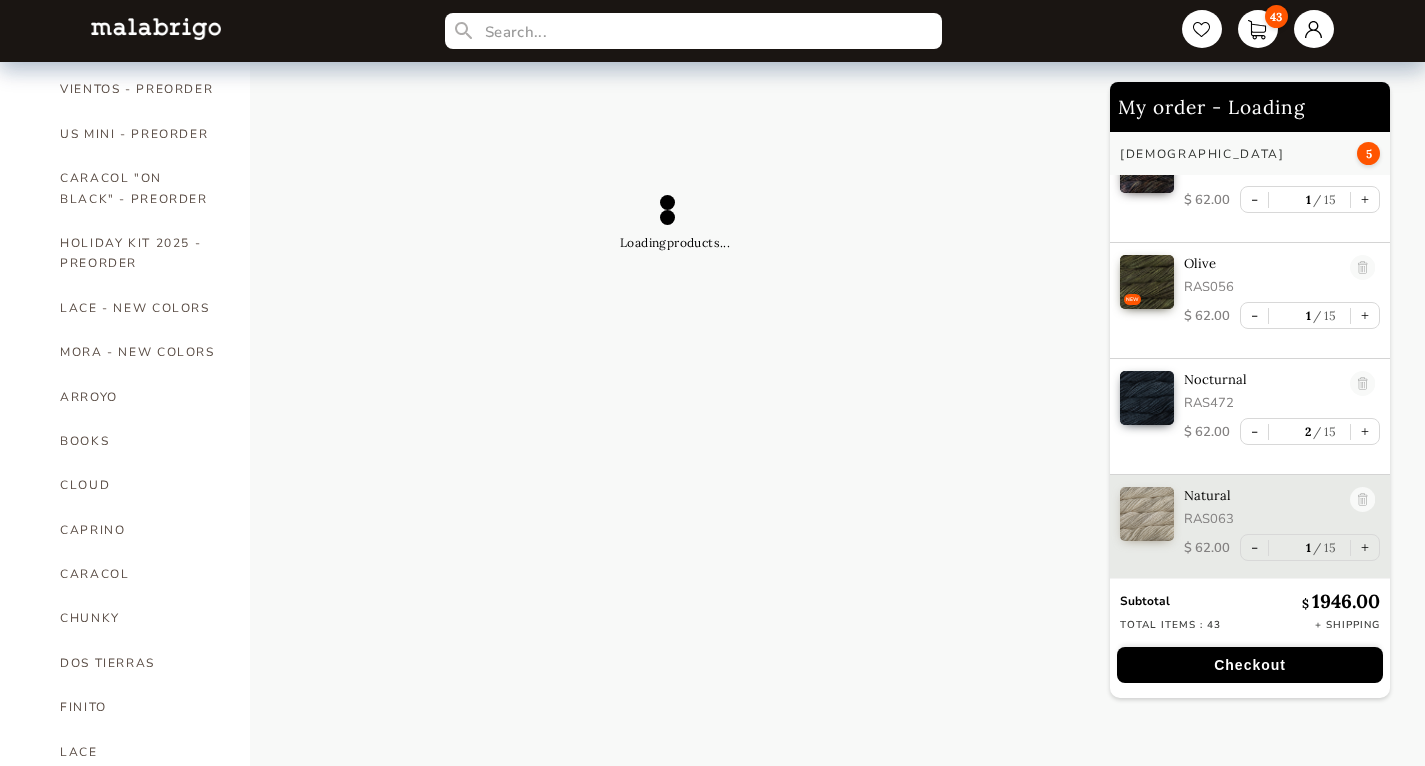 scroll, scrollTop: 47, scrollLeft: 0, axis: vertical 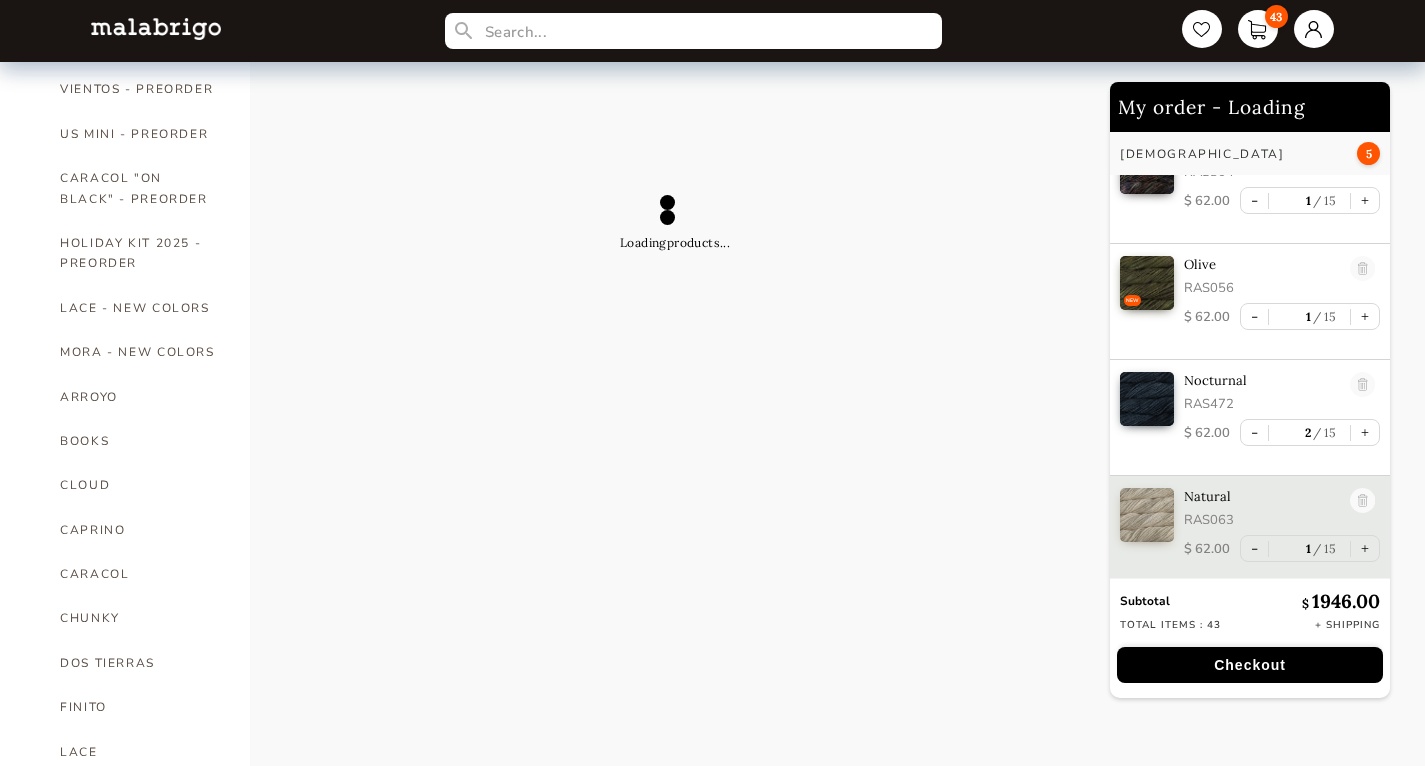 select on "INDEX" 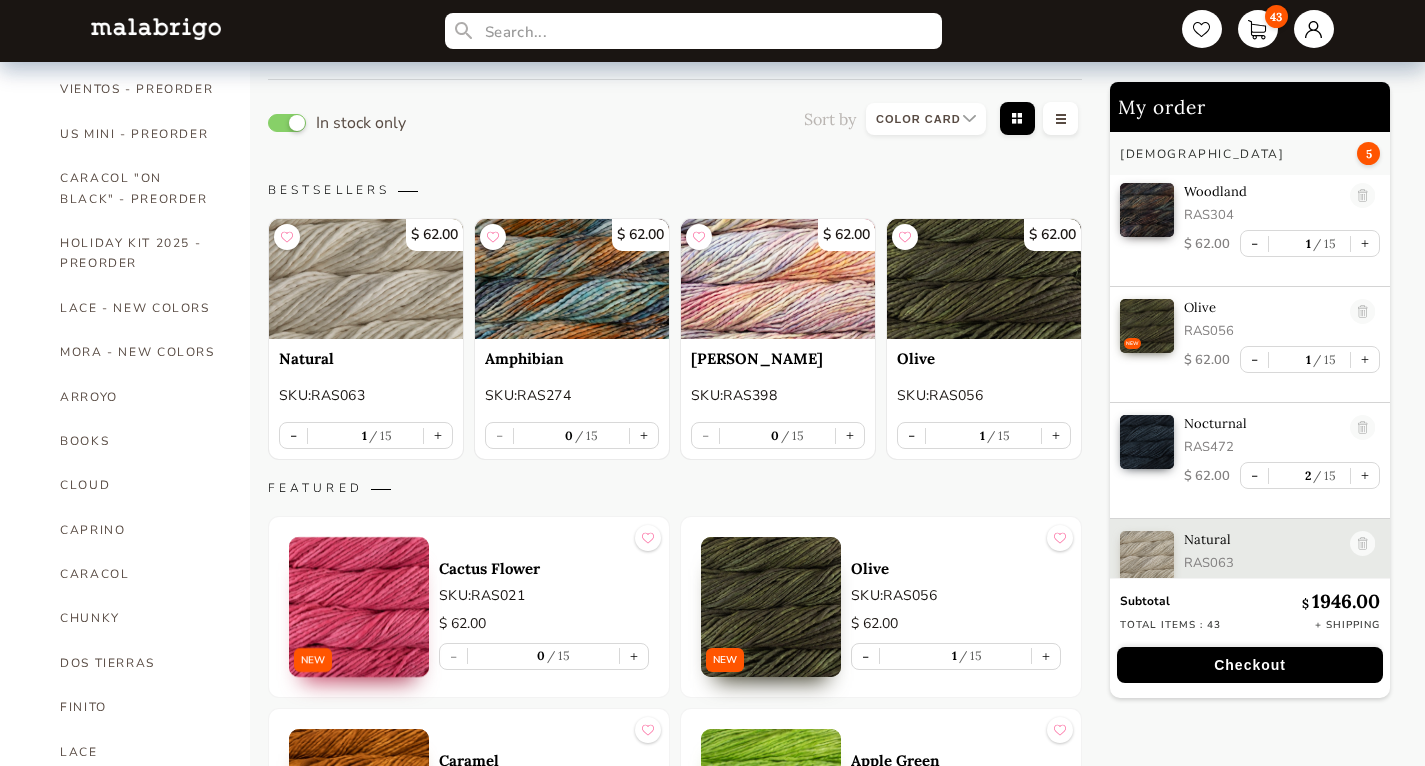 scroll, scrollTop: 0, scrollLeft: 0, axis: both 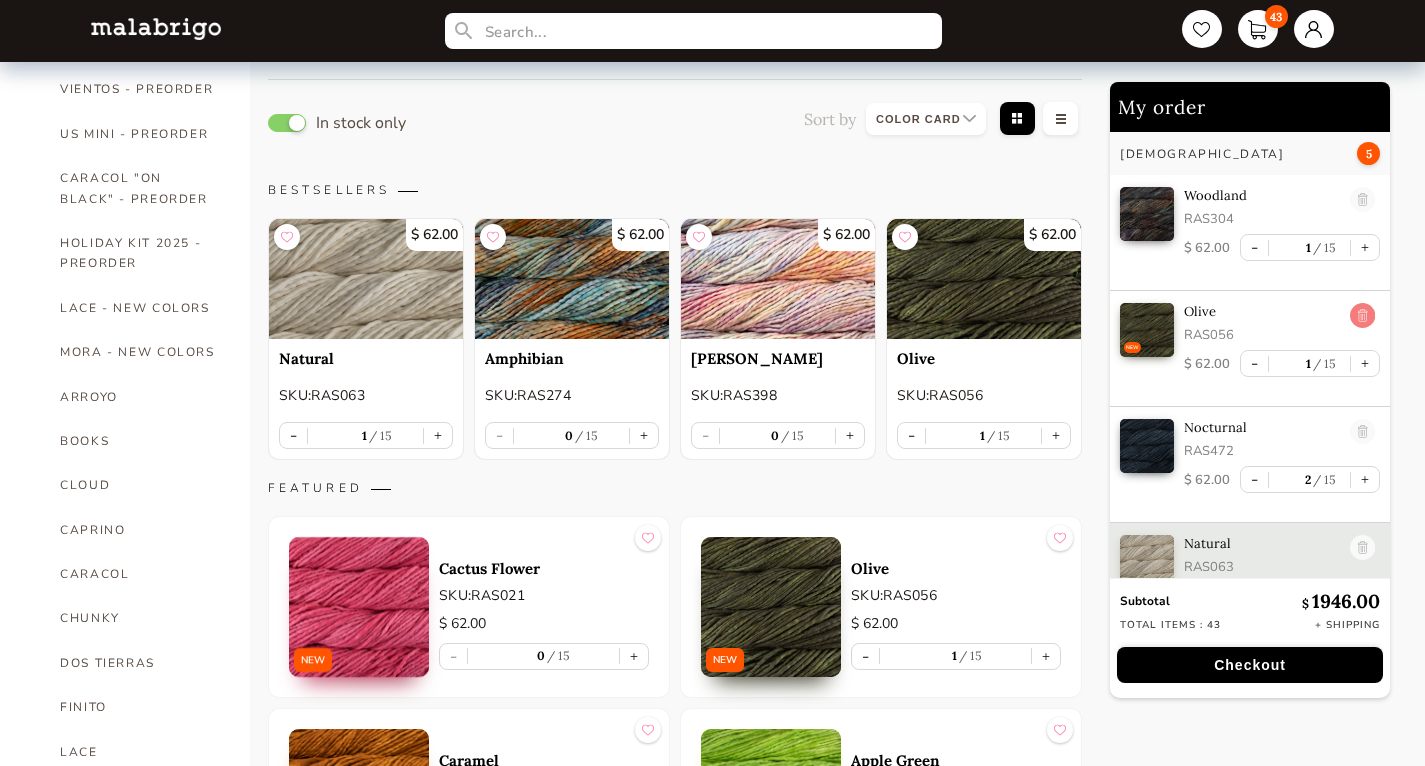 click at bounding box center [1362, 316] 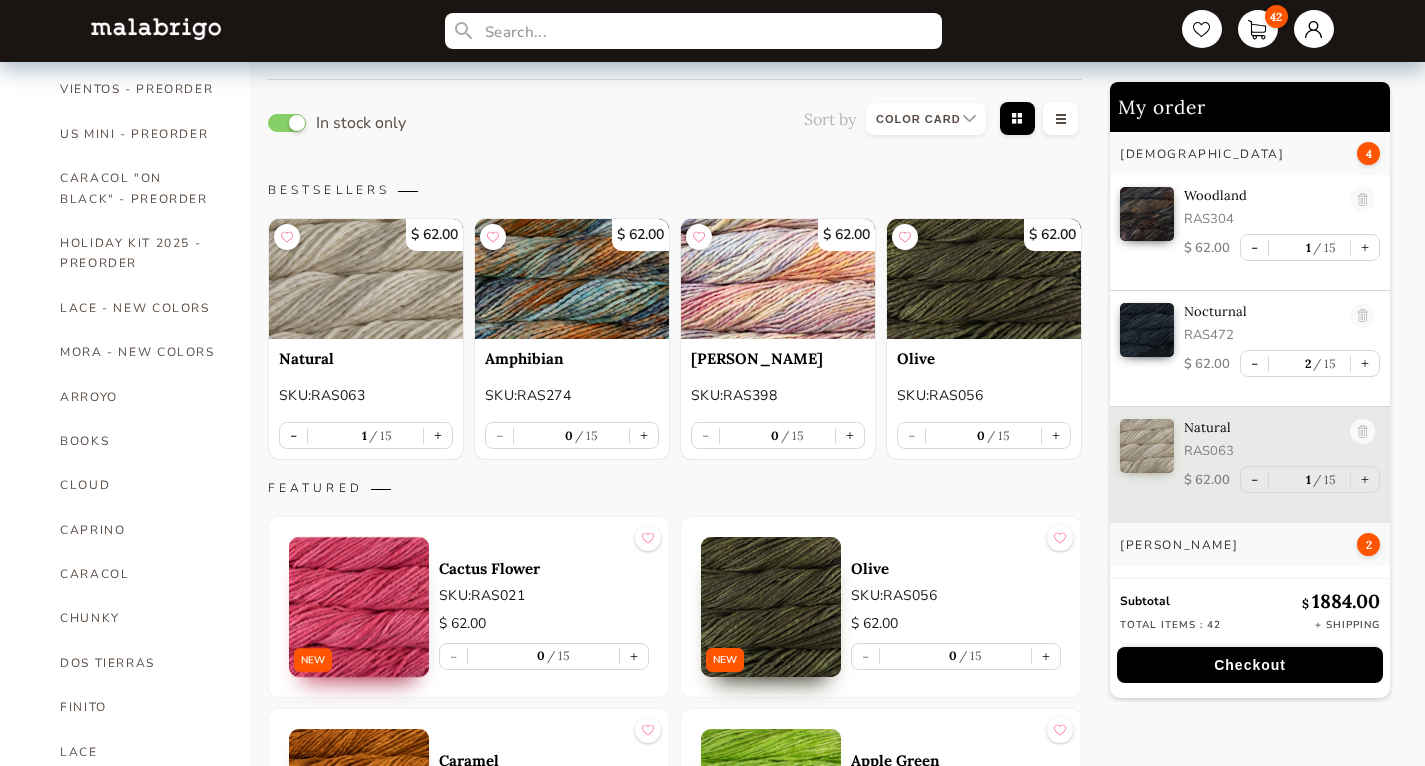 type on "0" 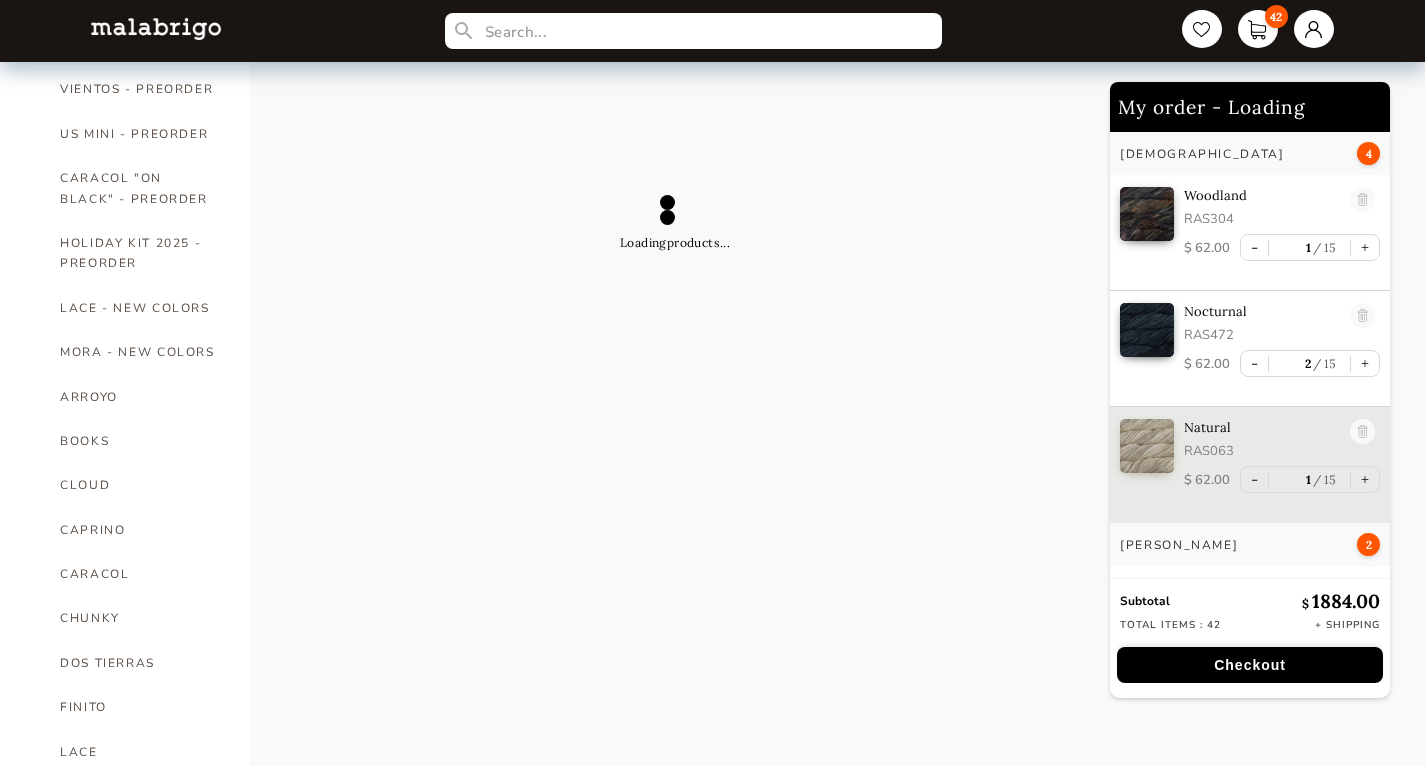 scroll, scrollTop: 58, scrollLeft: 0, axis: vertical 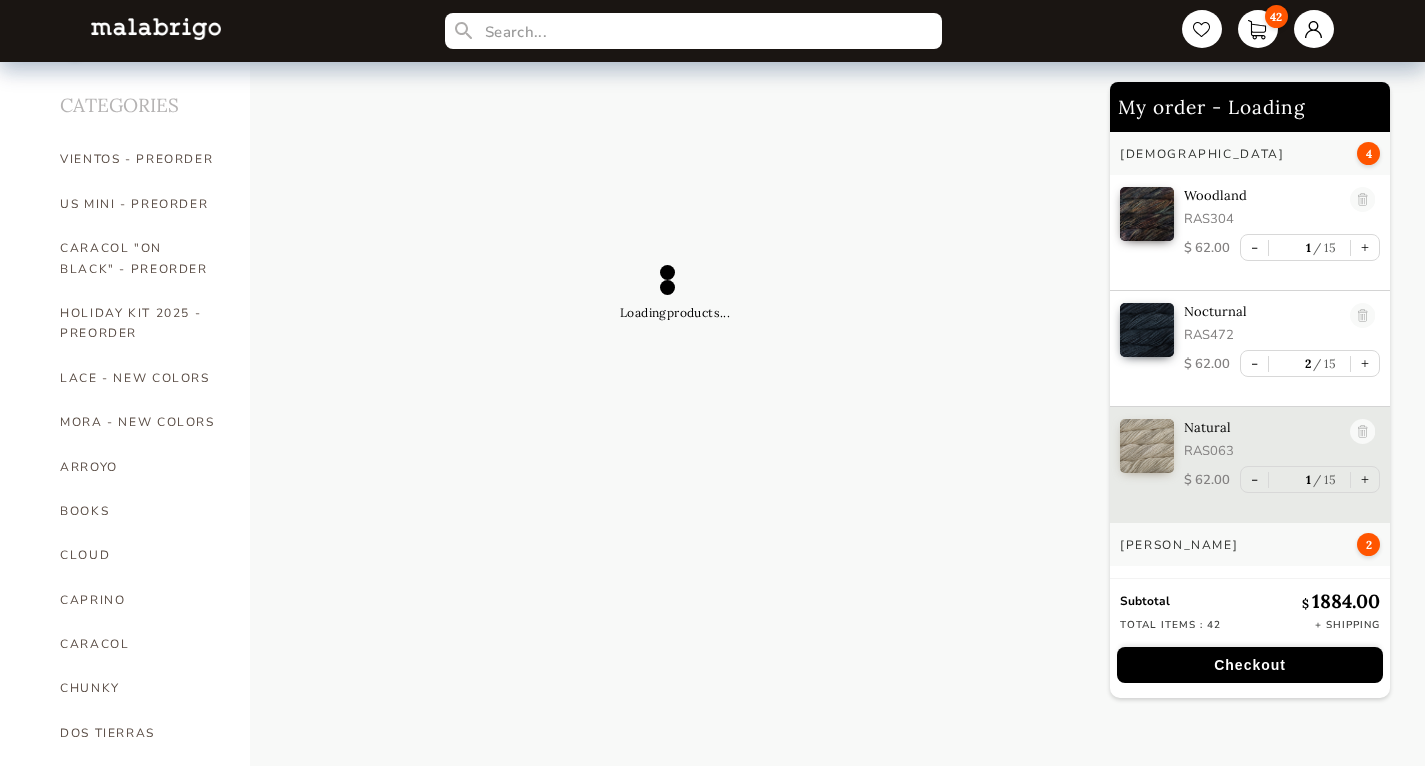 select on "INDEX" 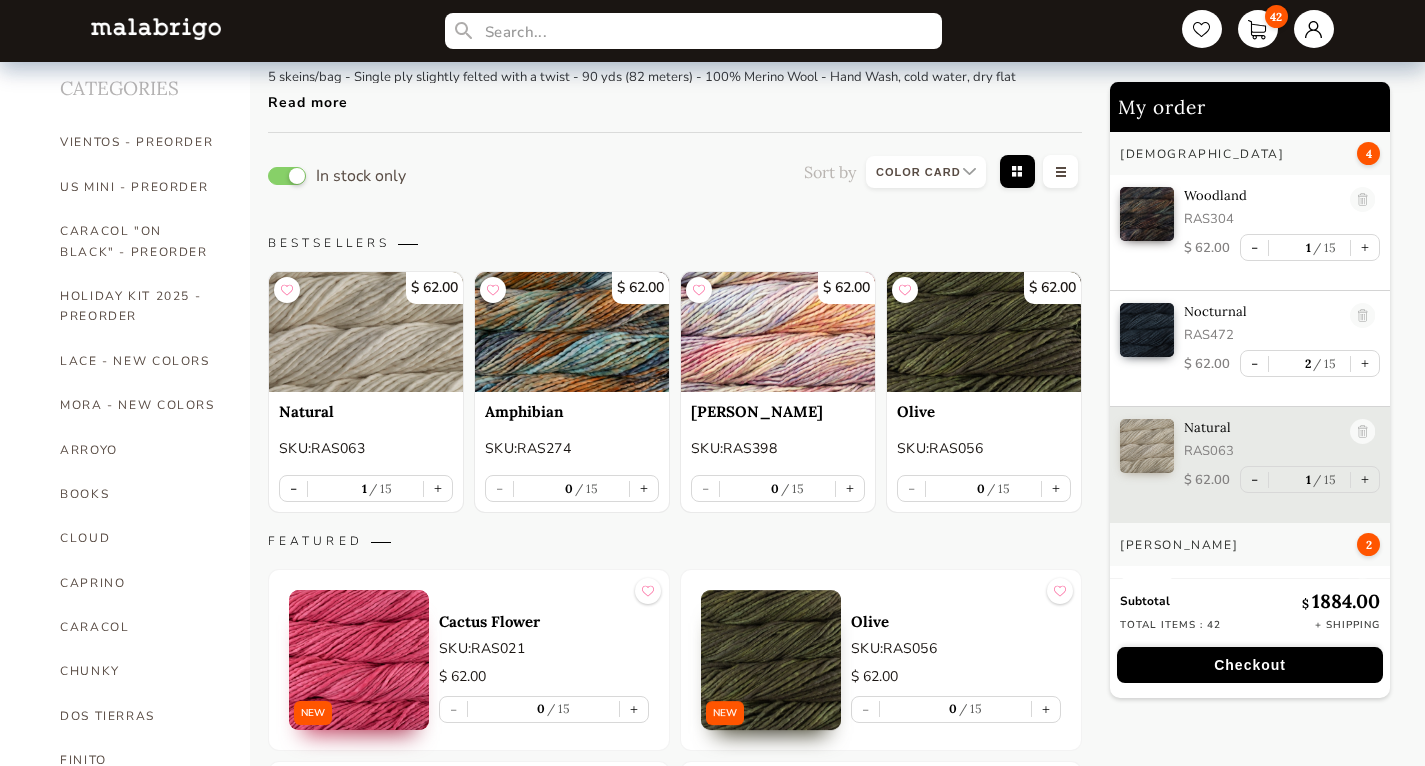 scroll, scrollTop: 77, scrollLeft: 0, axis: vertical 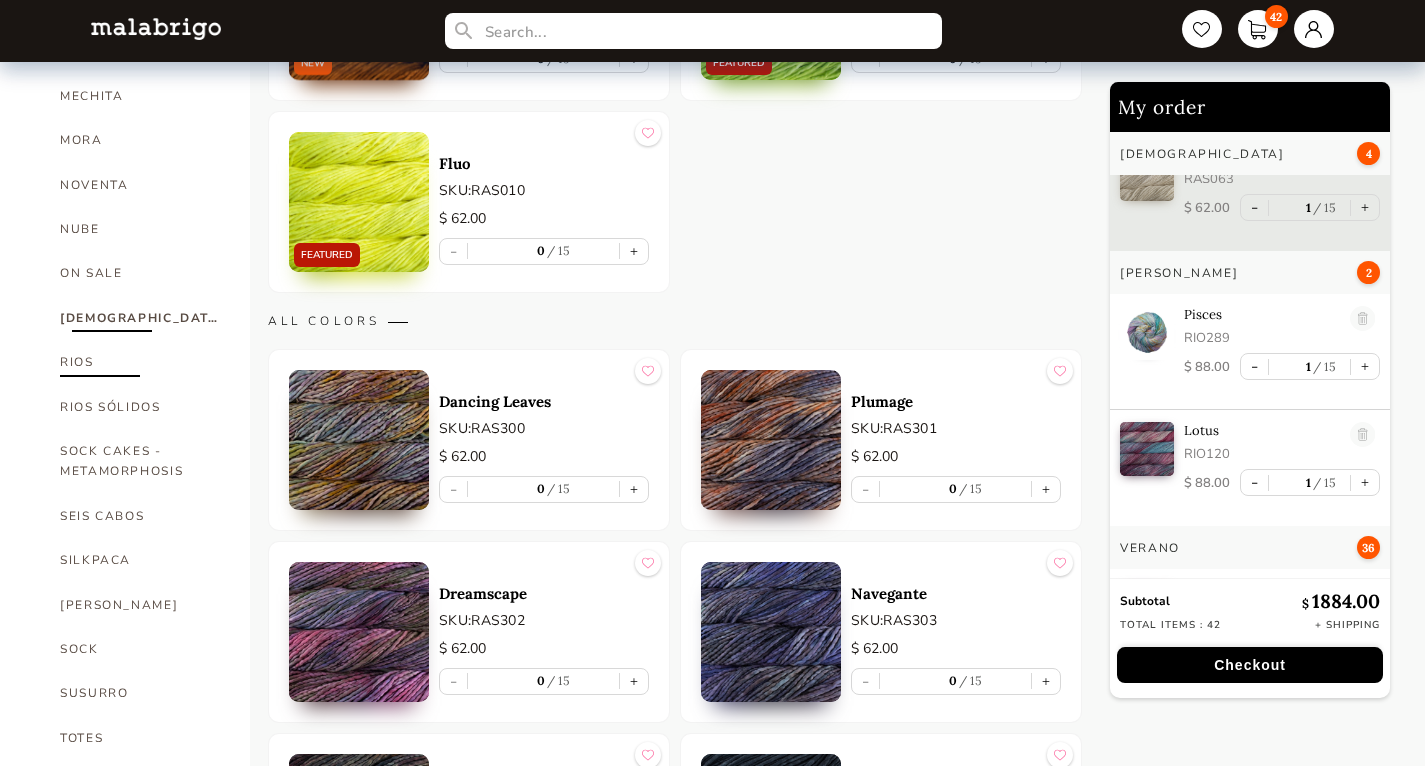 click on "RIOS" at bounding box center (140, 362) 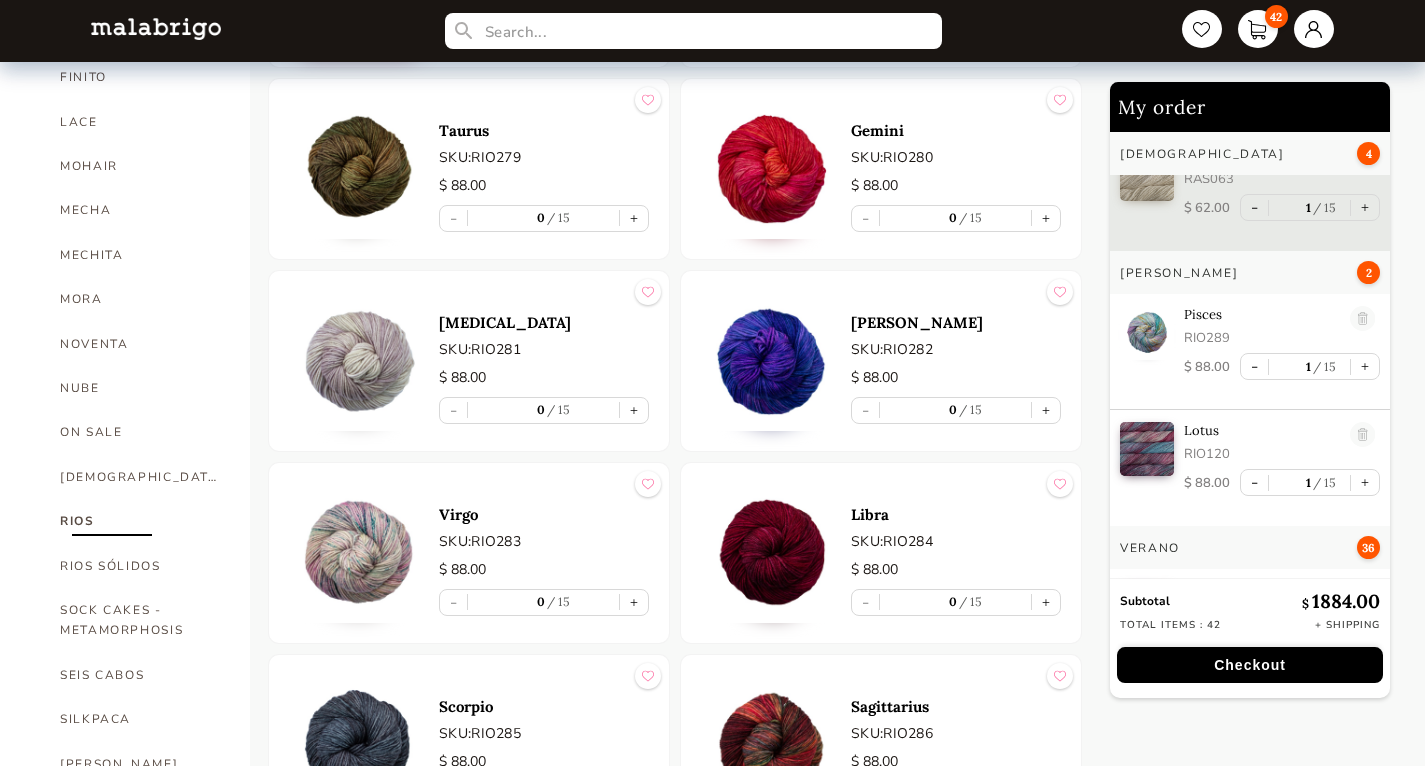 scroll, scrollTop: 766, scrollLeft: 0, axis: vertical 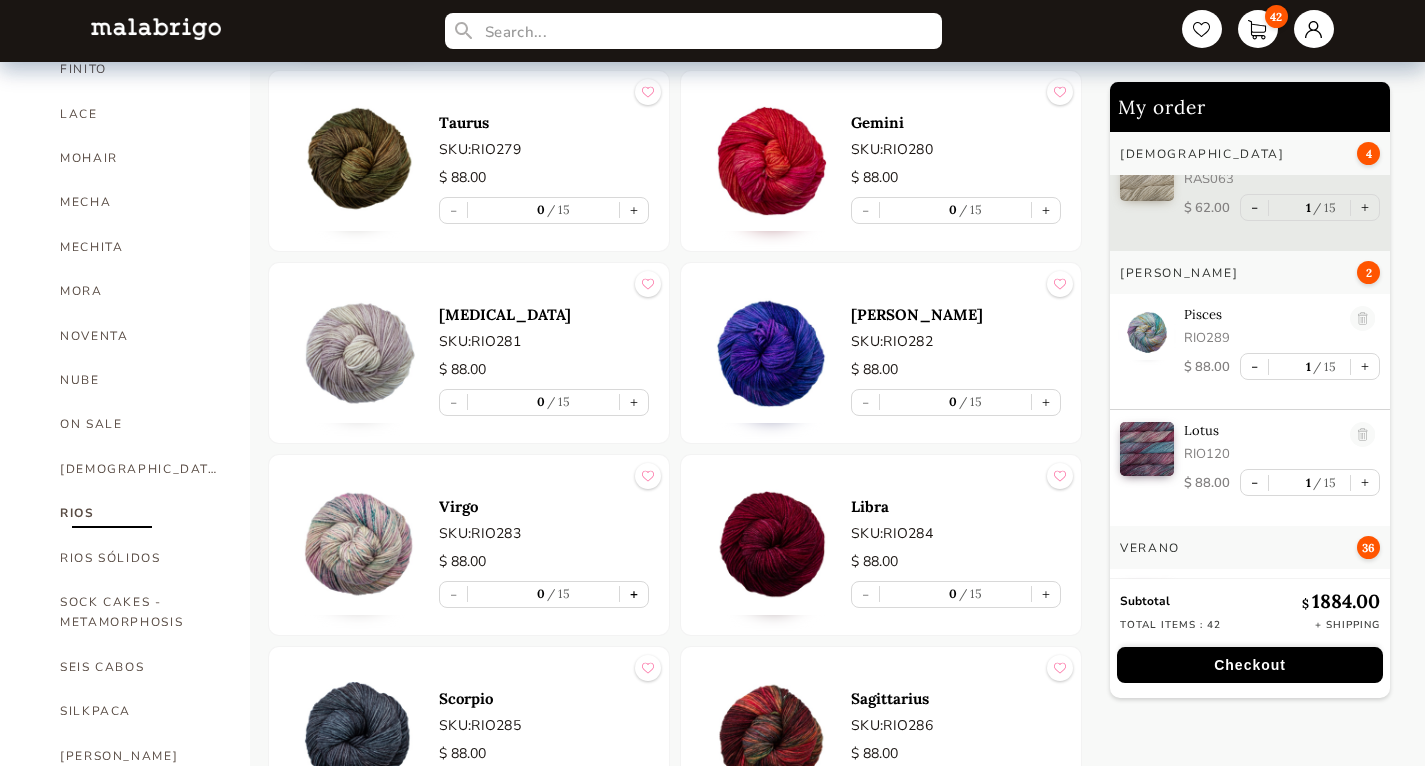click on "+" at bounding box center (634, 594) 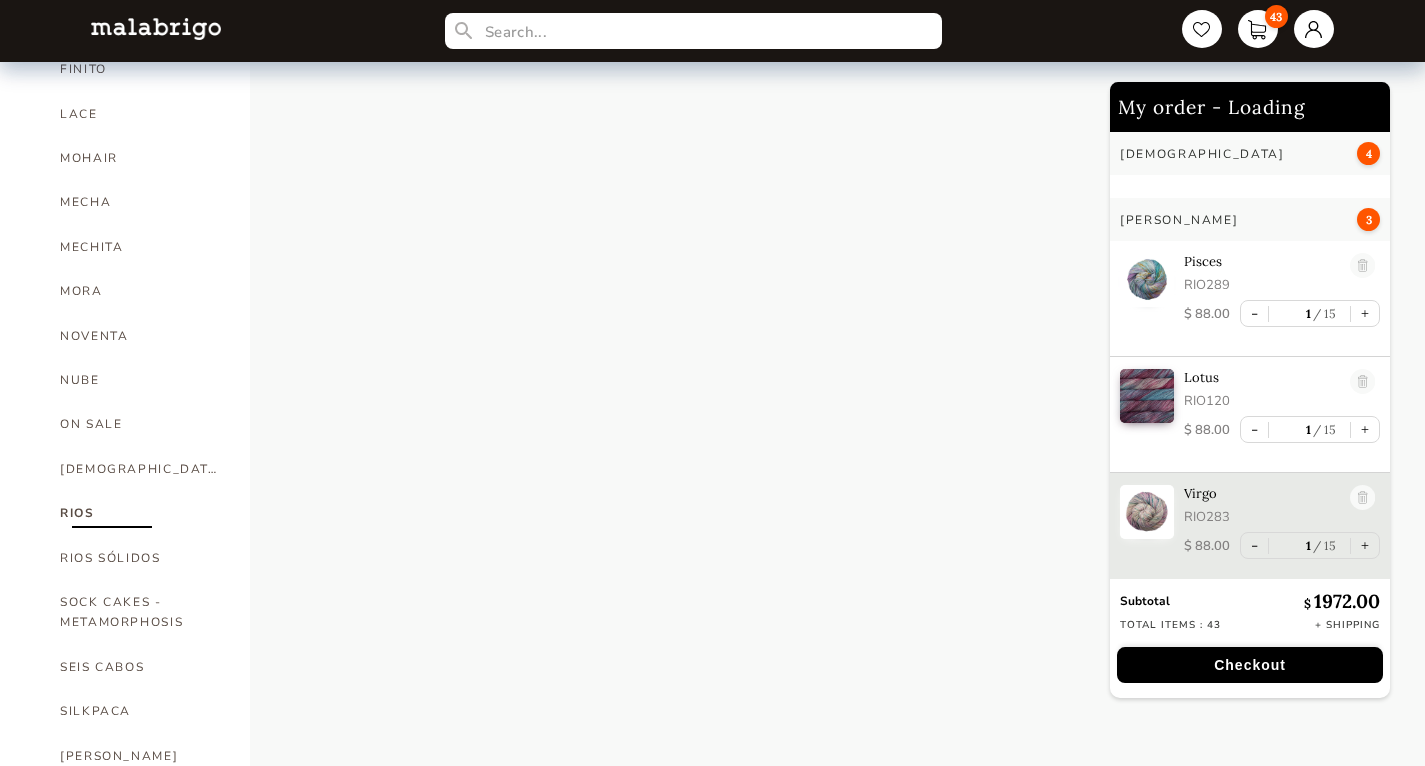 scroll, scrollTop: 326, scrollLeft: 0, axis: vertical 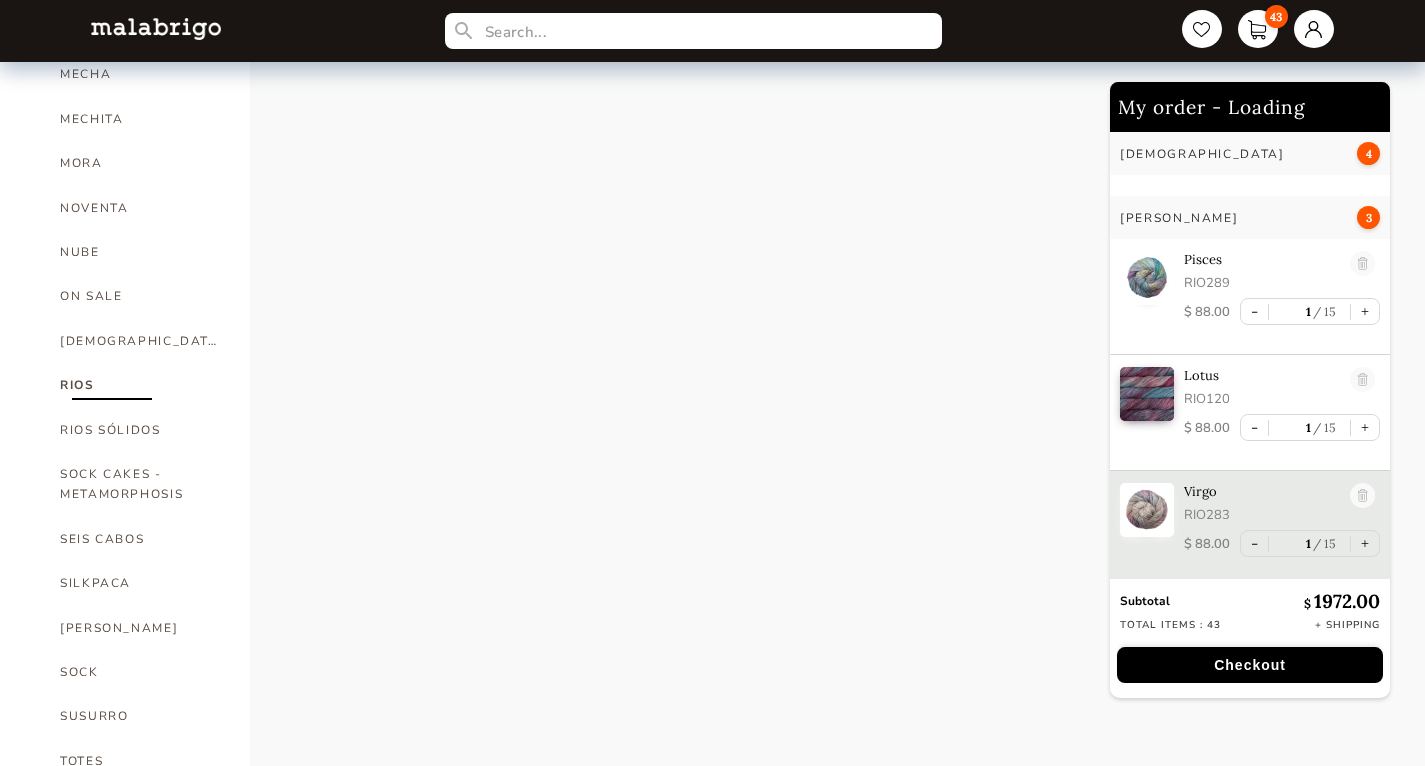 select on "INDEX" 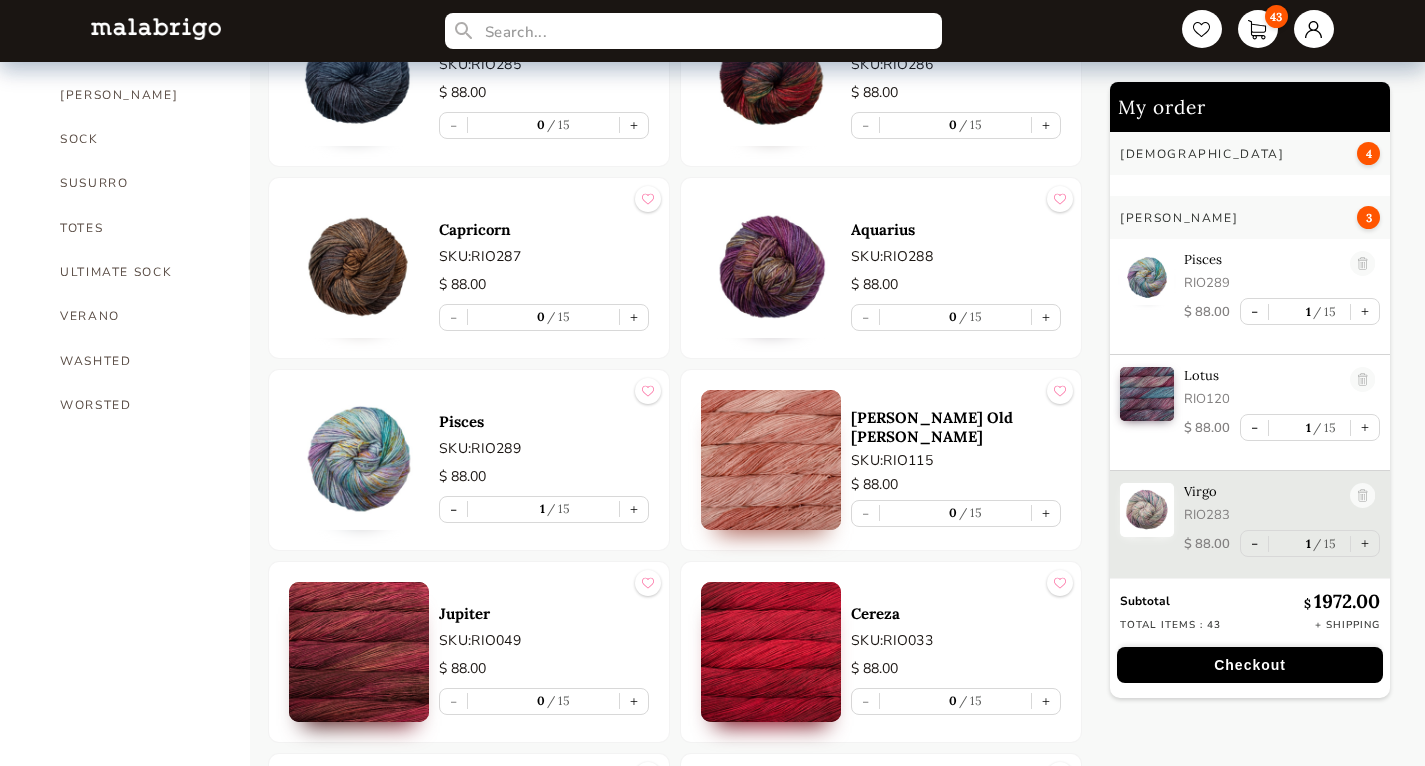 scroll, scrollTop: 1310, scrollLeft: 0, axis: vertical 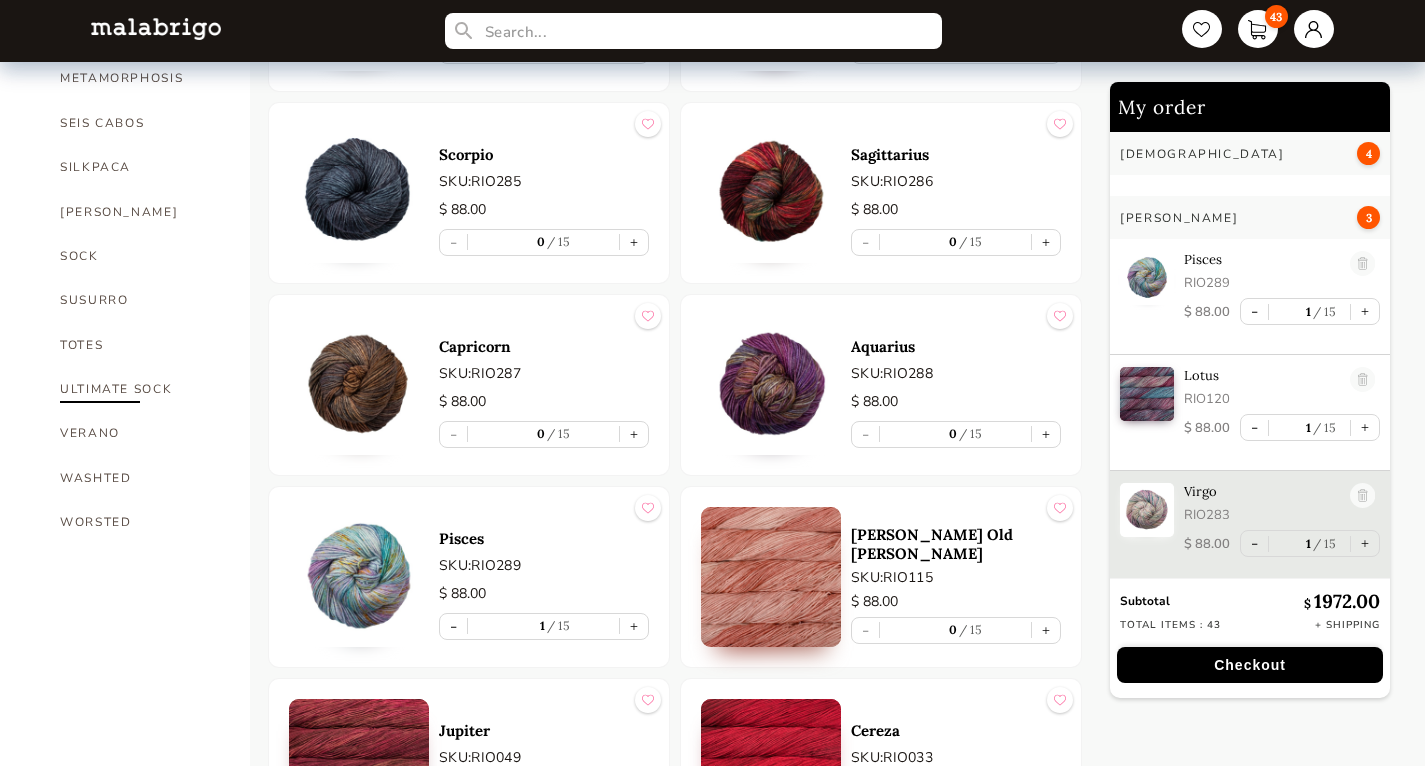 click on "ULTIMATE SOCK" at bounding box center [140, 389] 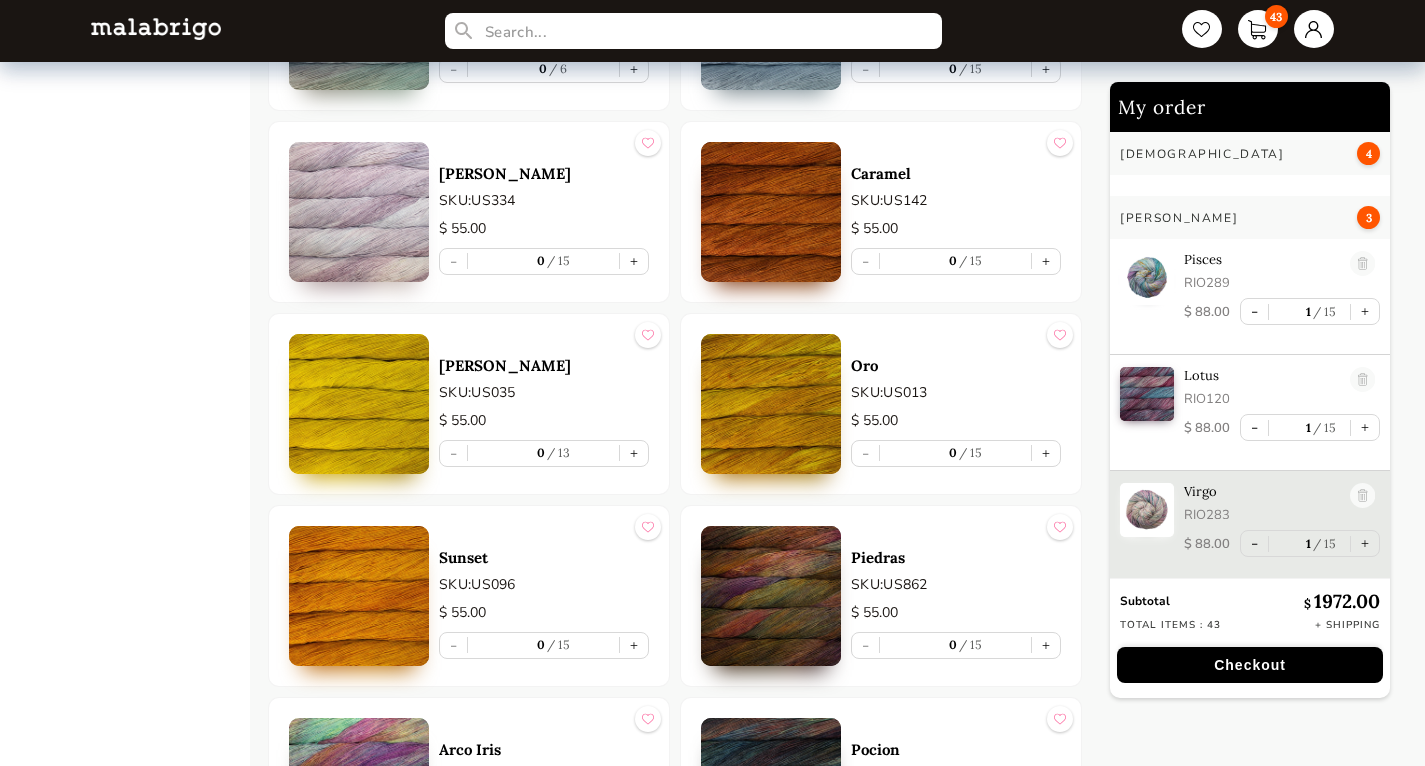 scroll, scrollTop: 2874, scrollLeft: 0, axis: vertical 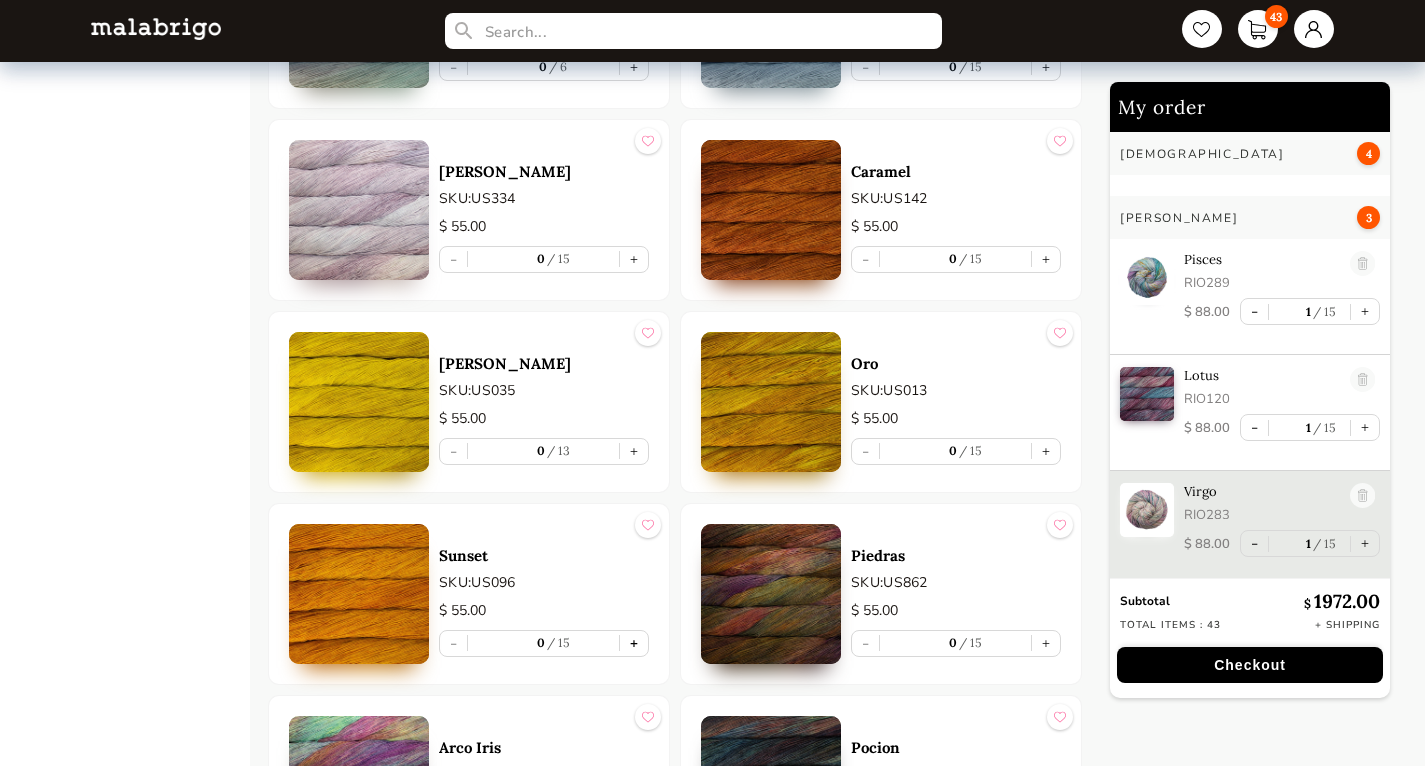 click on "+" at bounding box center (634, 643) 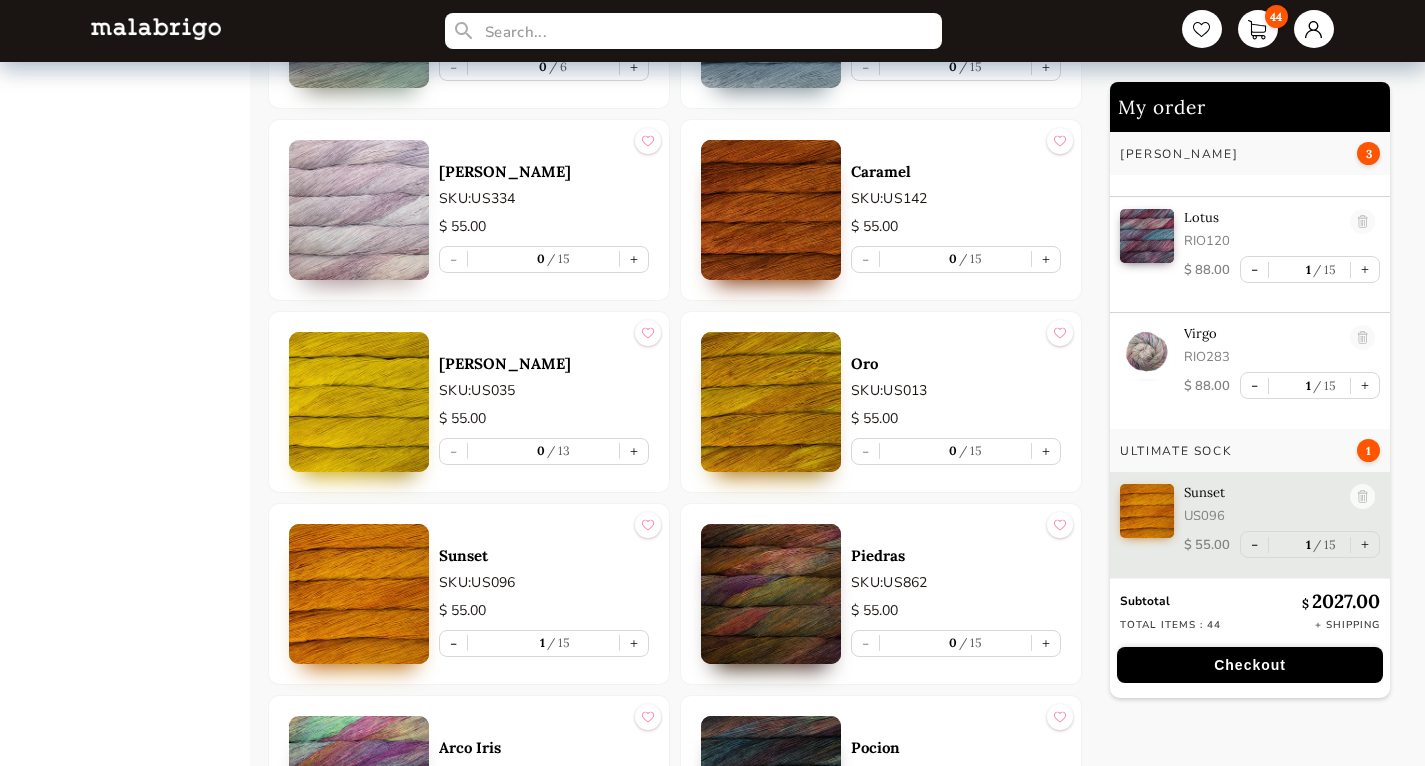 scroll, scrollTop: 486, scrollLeft: 0, axis: vertical 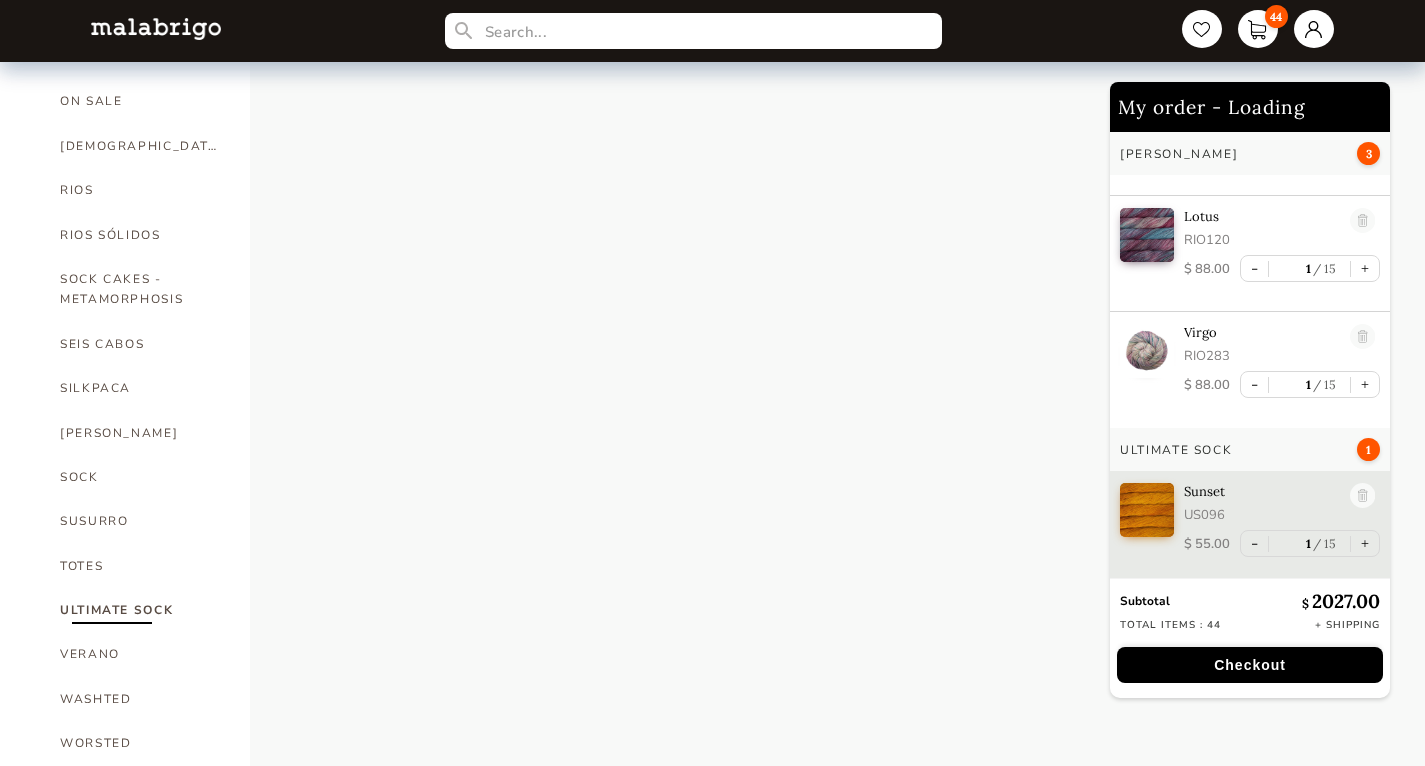 select on "INDEX" 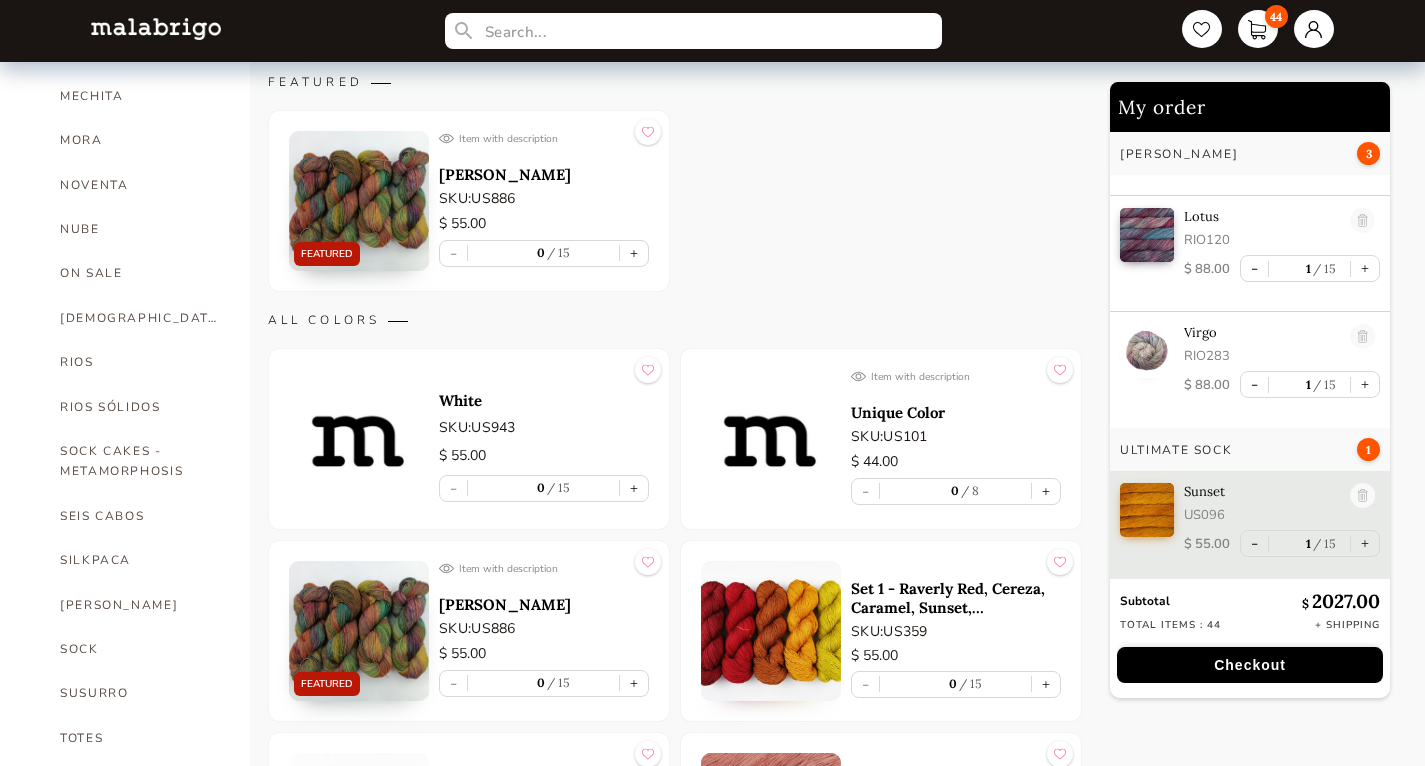 scroll, scrollTop: 914, scrollLeft: 0, axis: vertical 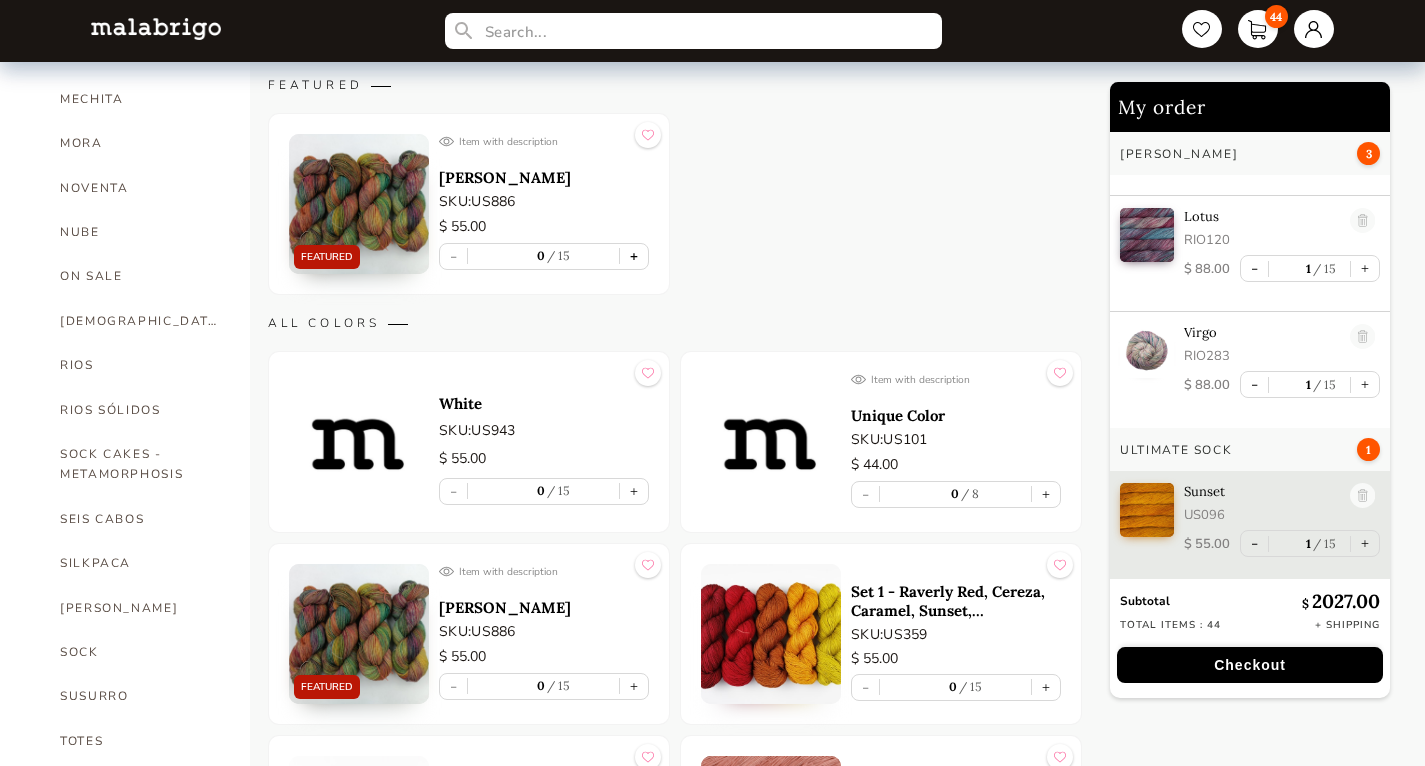 click on "+" at bounding box center [634, 256] 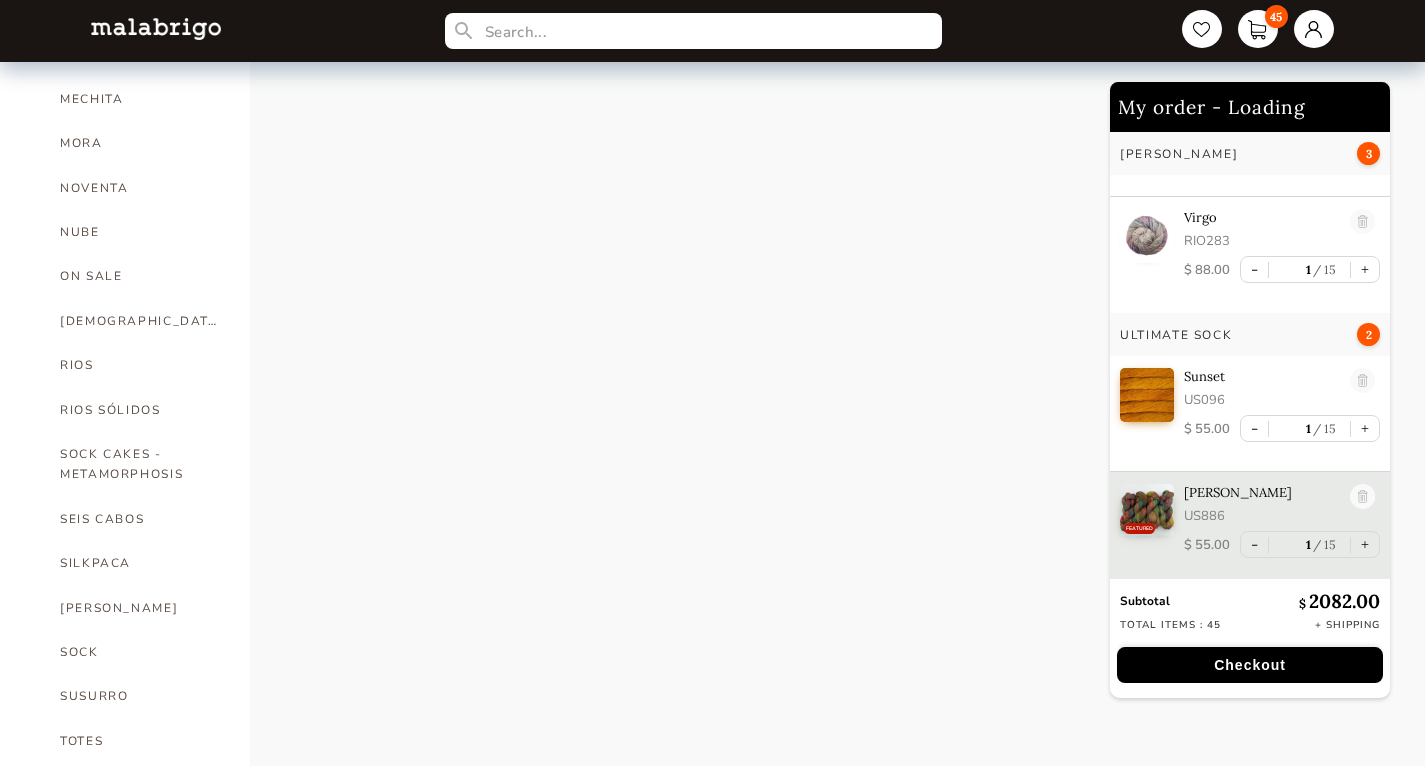 scroll, scrollTop: 602, scrollLeft: 0, axis: vertical 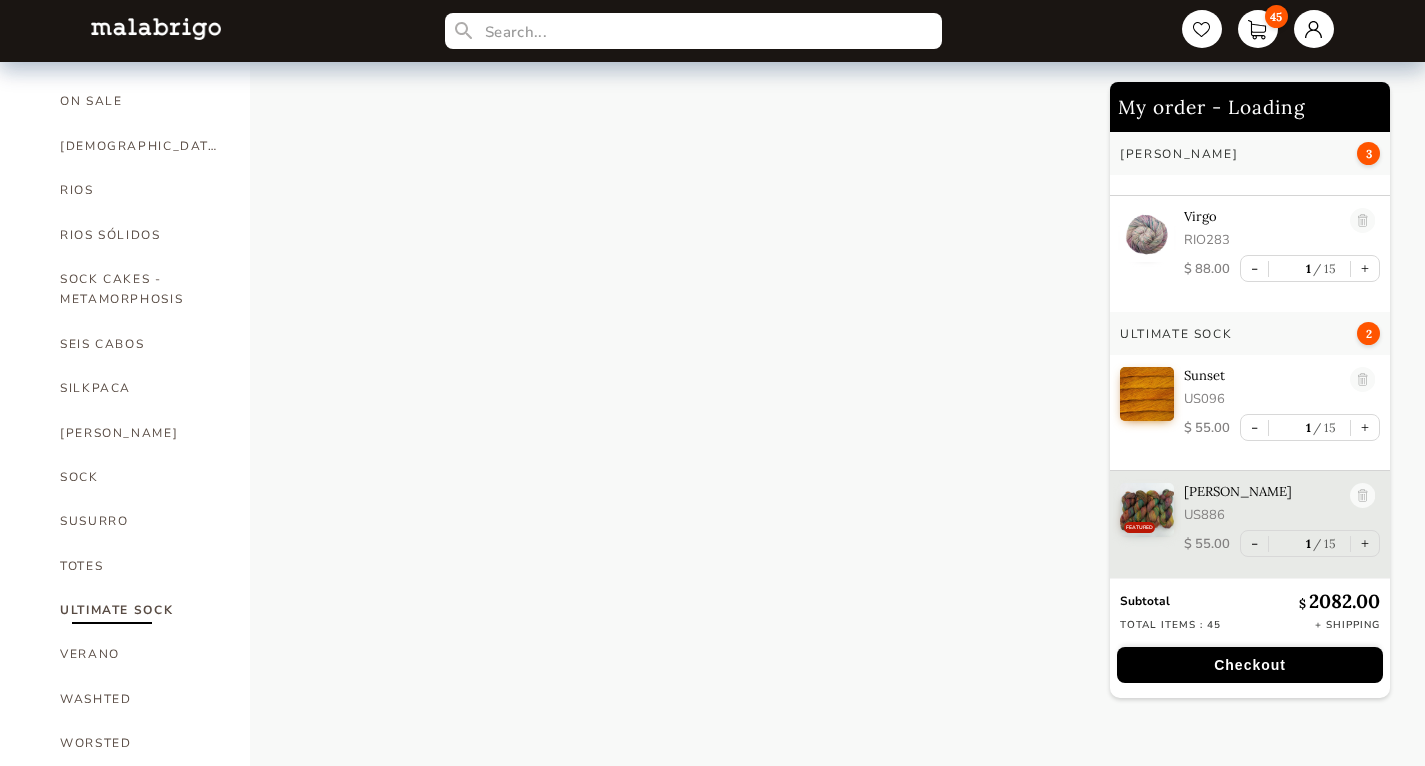 select on "INDEX" 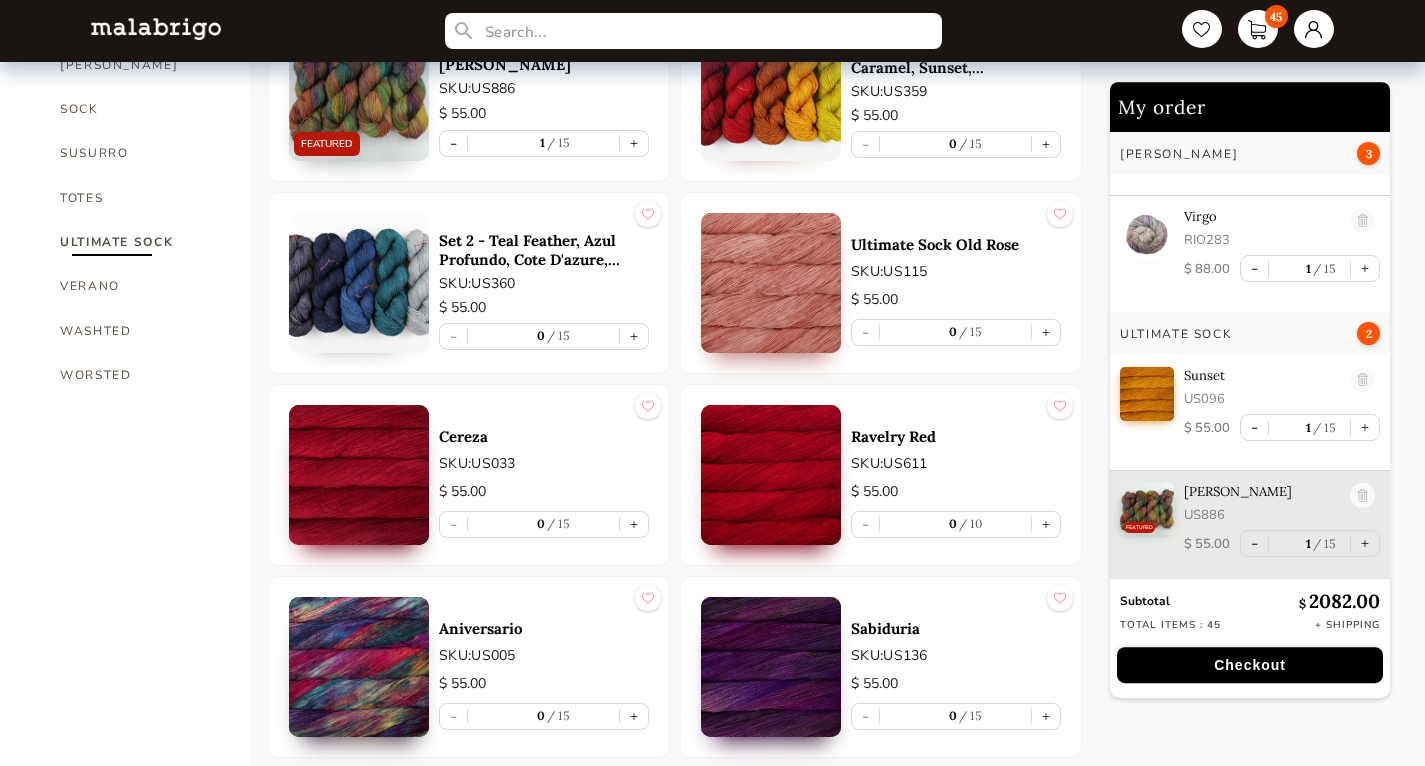 scroll, scrollTop: 1461, scrollLeft: 0, axis: vertical 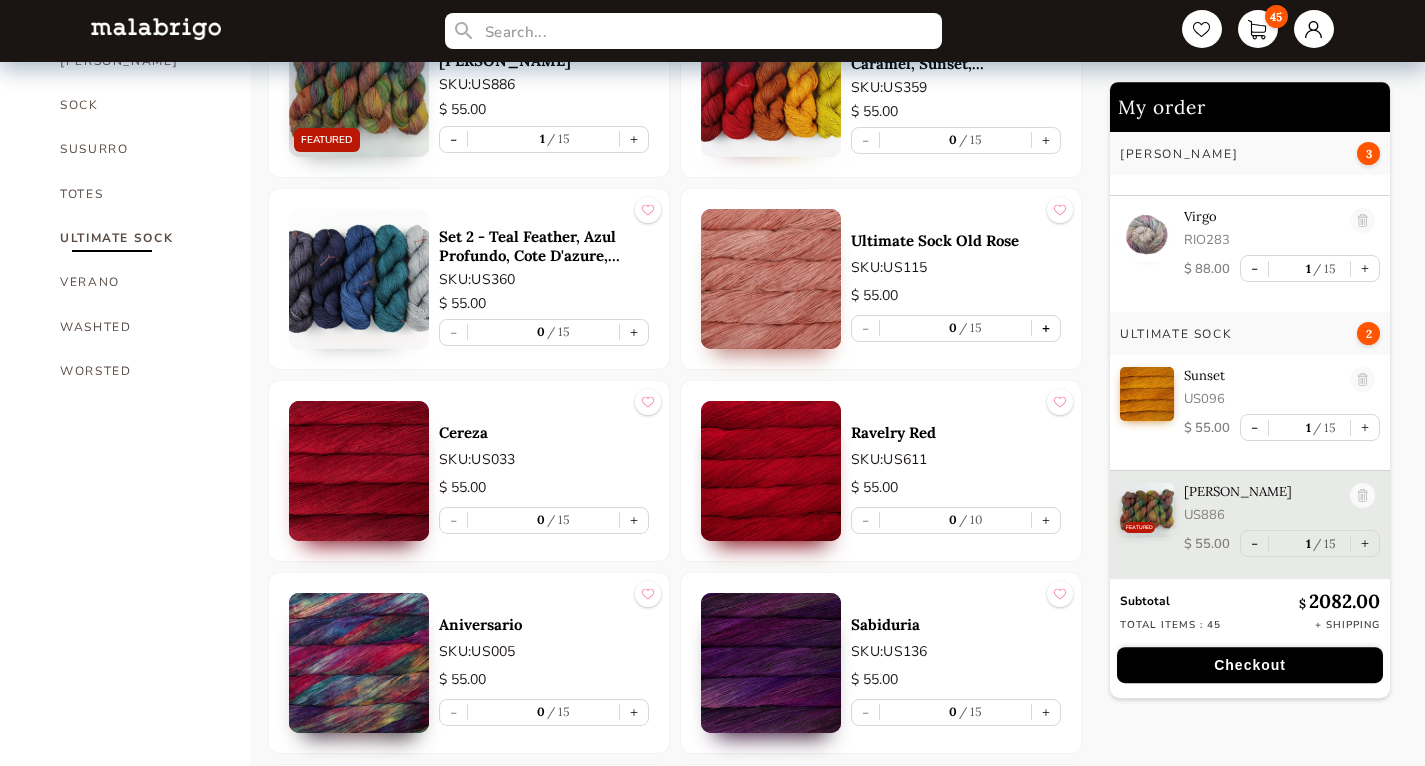 click on "+" at bounding box center [1046, 328] 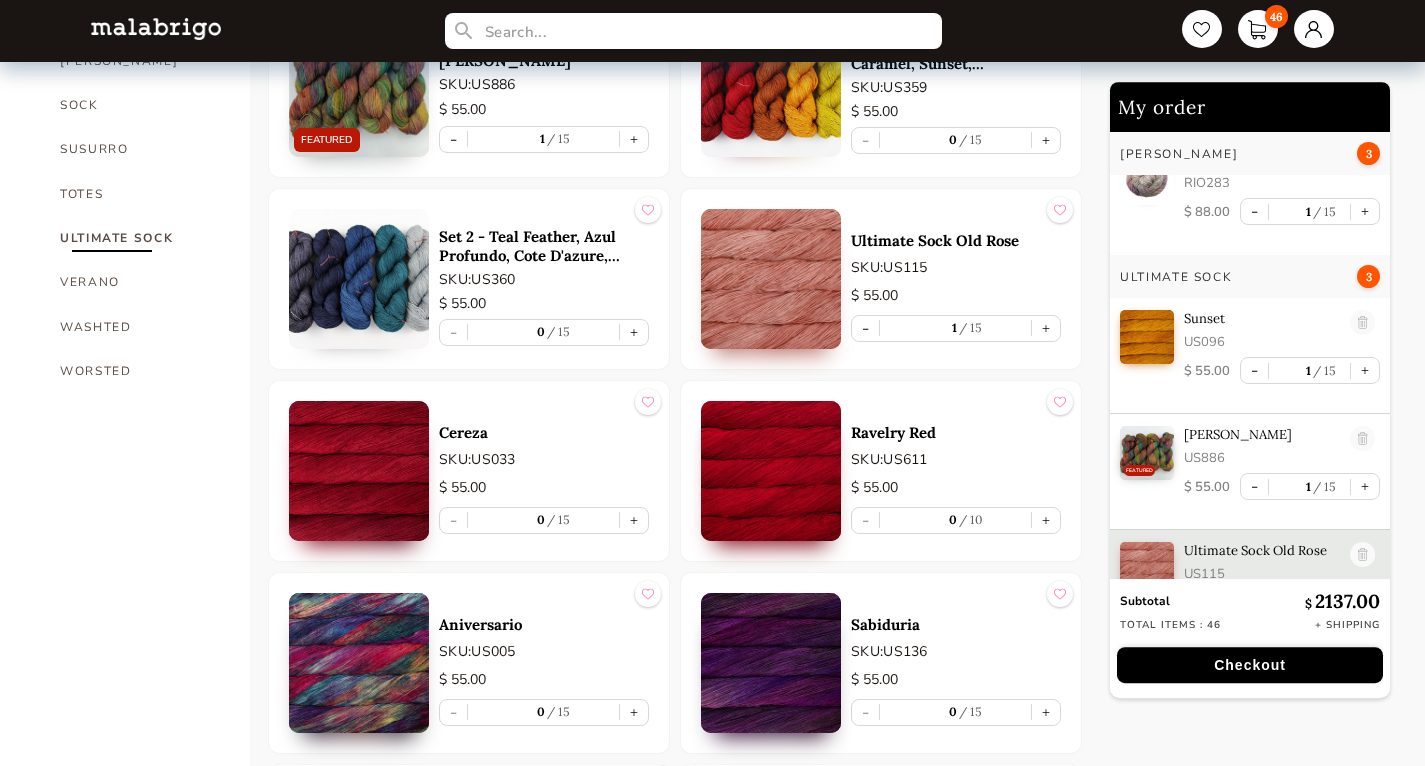 scroll, scrollTop: 704, scrollLeft: 0, axis: vertical 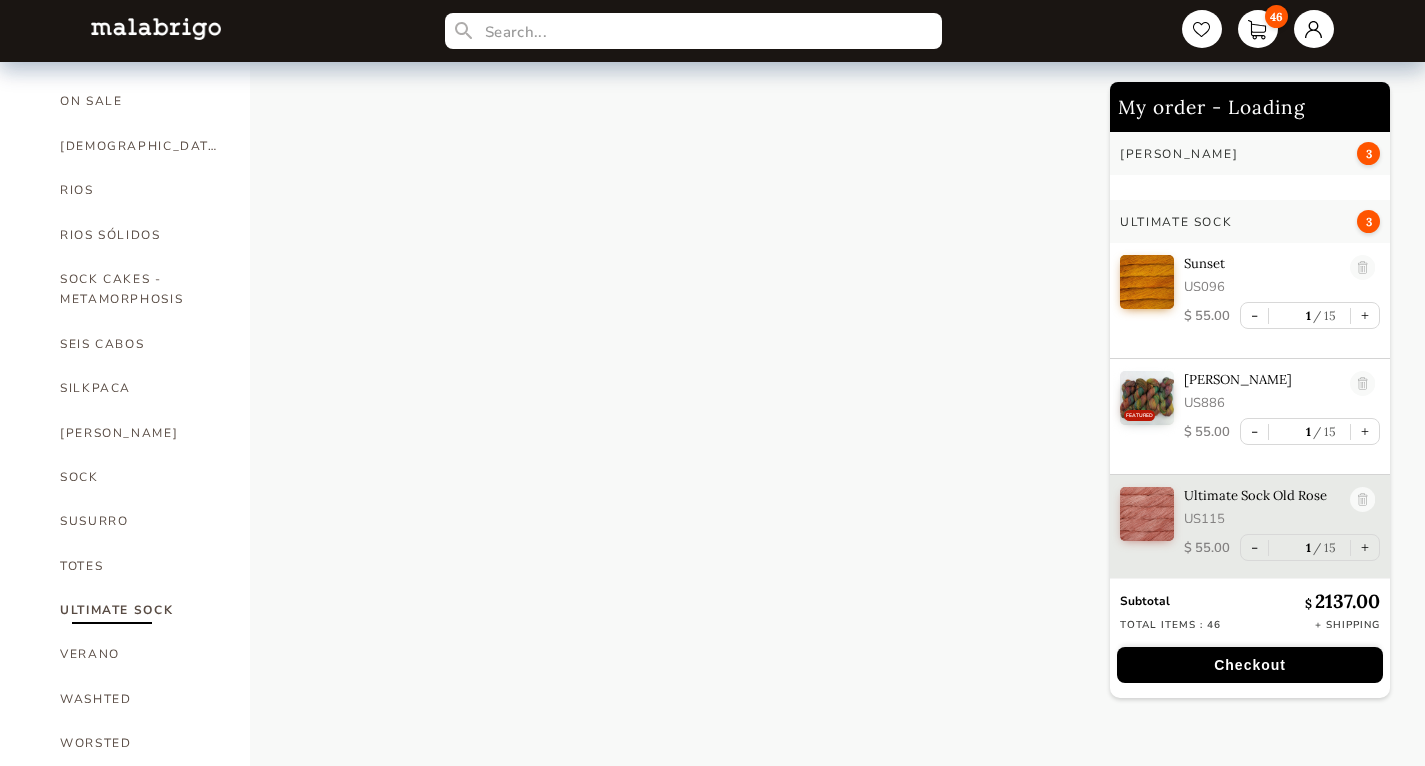 select on "INDEX" 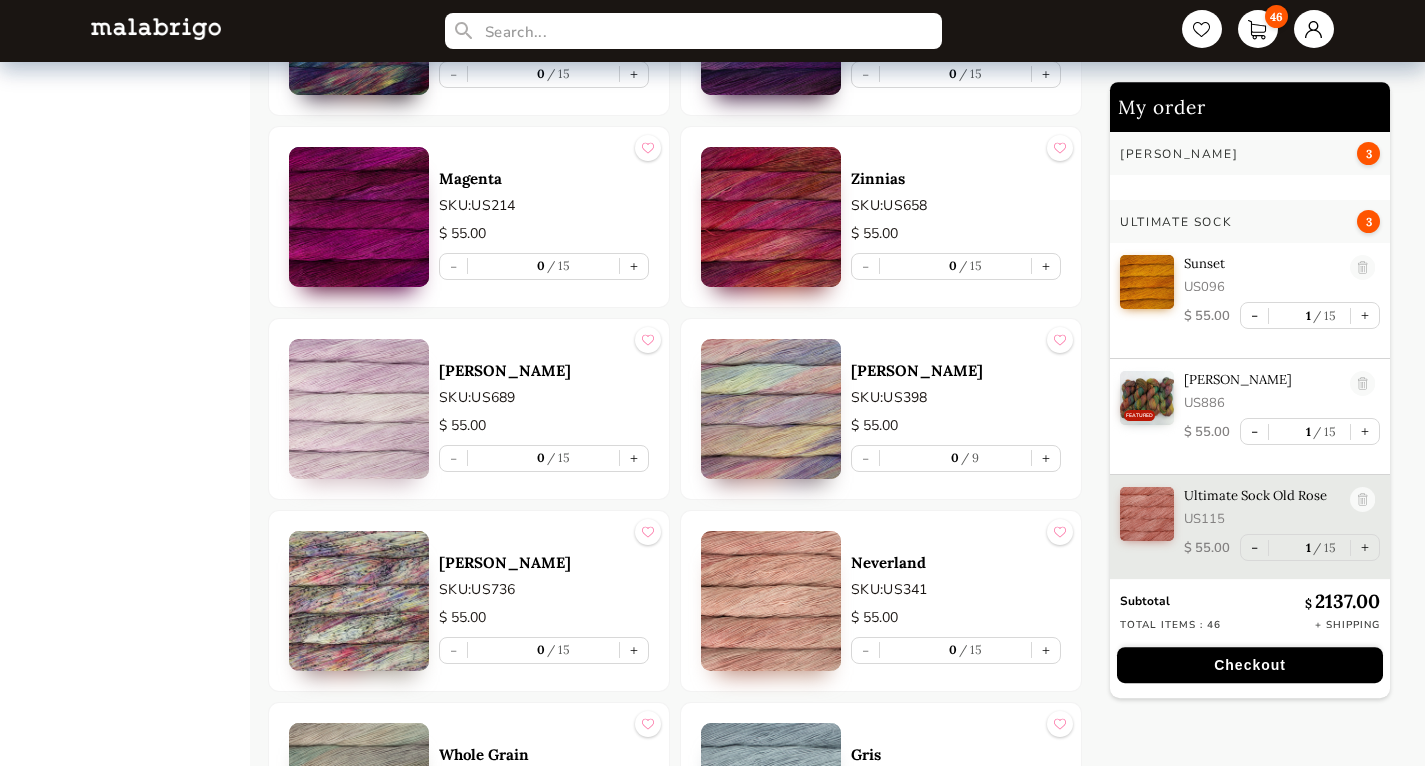 scroll, scrollTop: 2097, scrollLeft: 0, axis: vertical 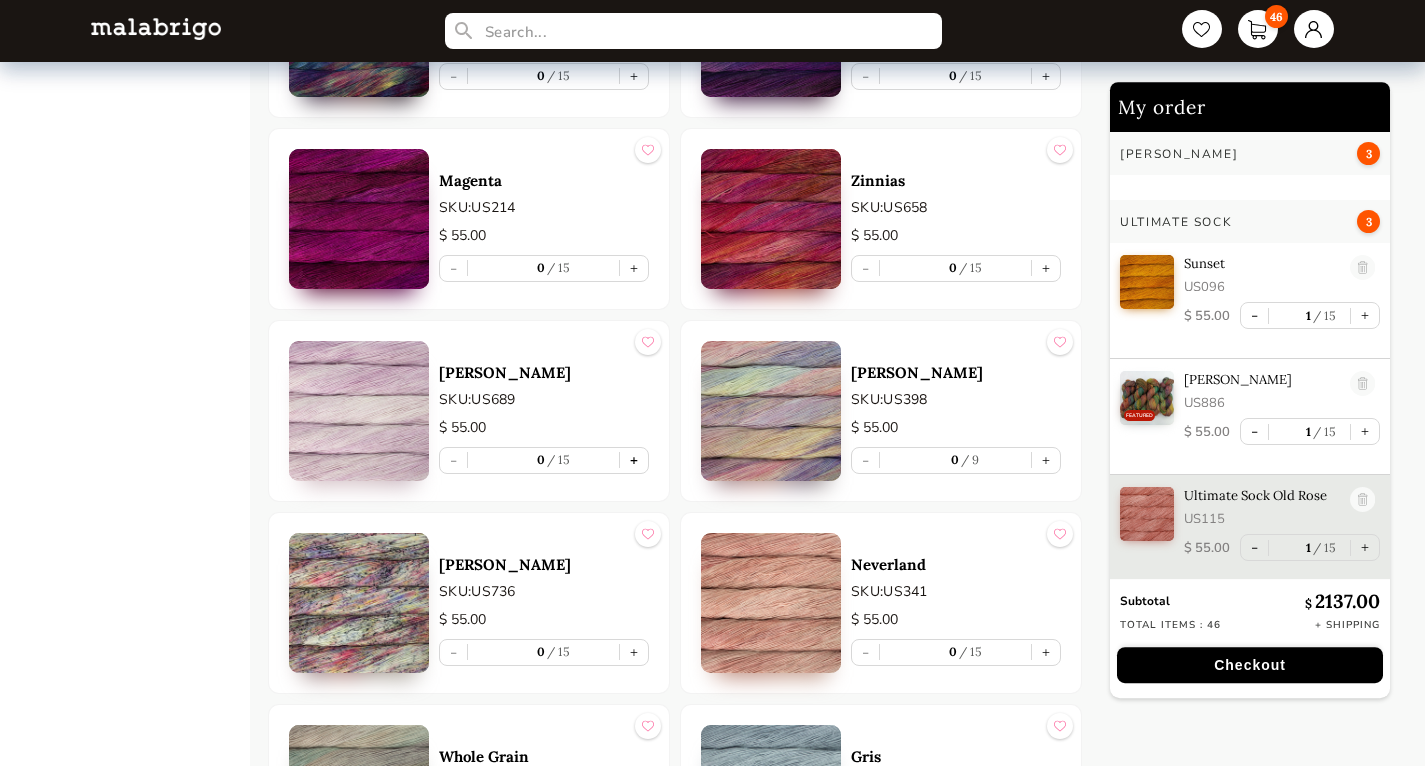 click on "+" at bounding box center [634, 460] 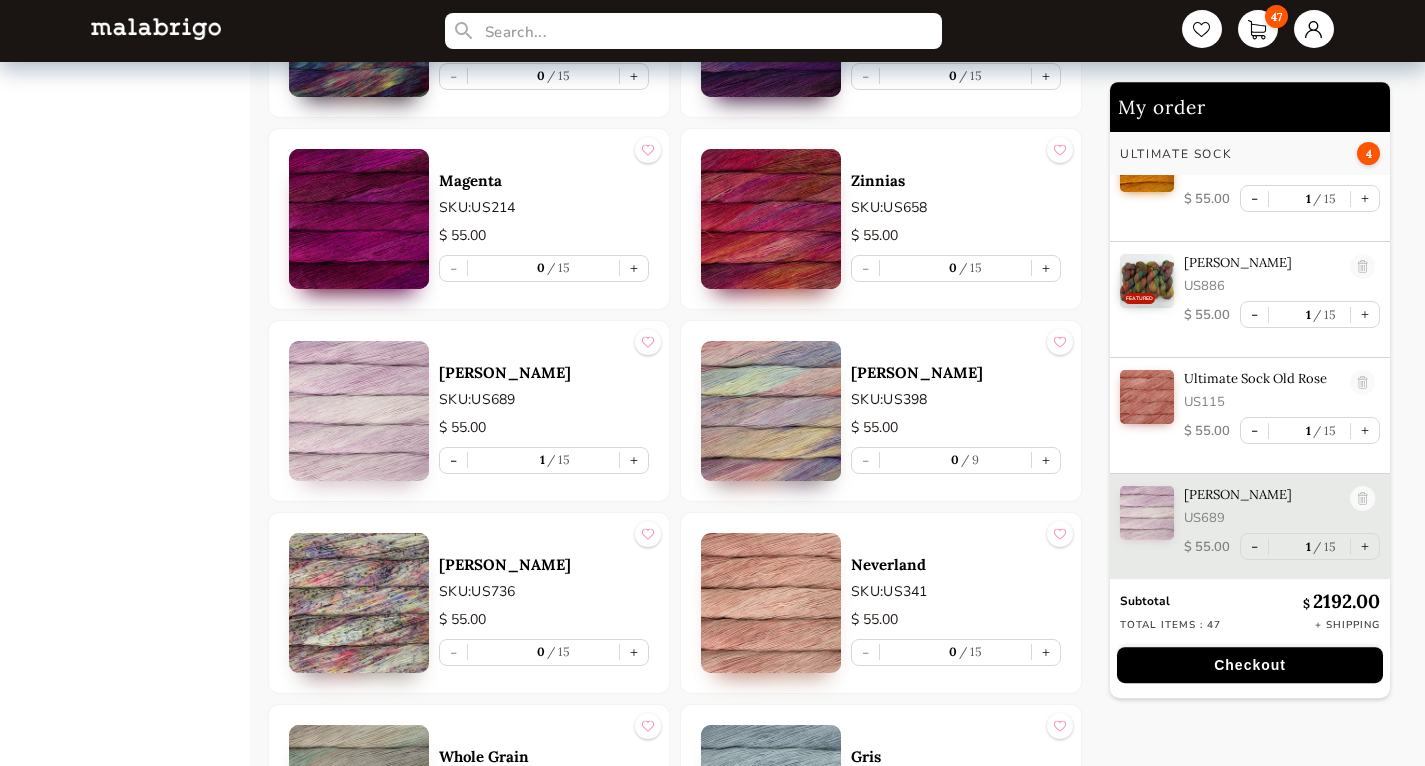 scroll, scrollTop: 832, scrollLeft: 0, axis: vertical 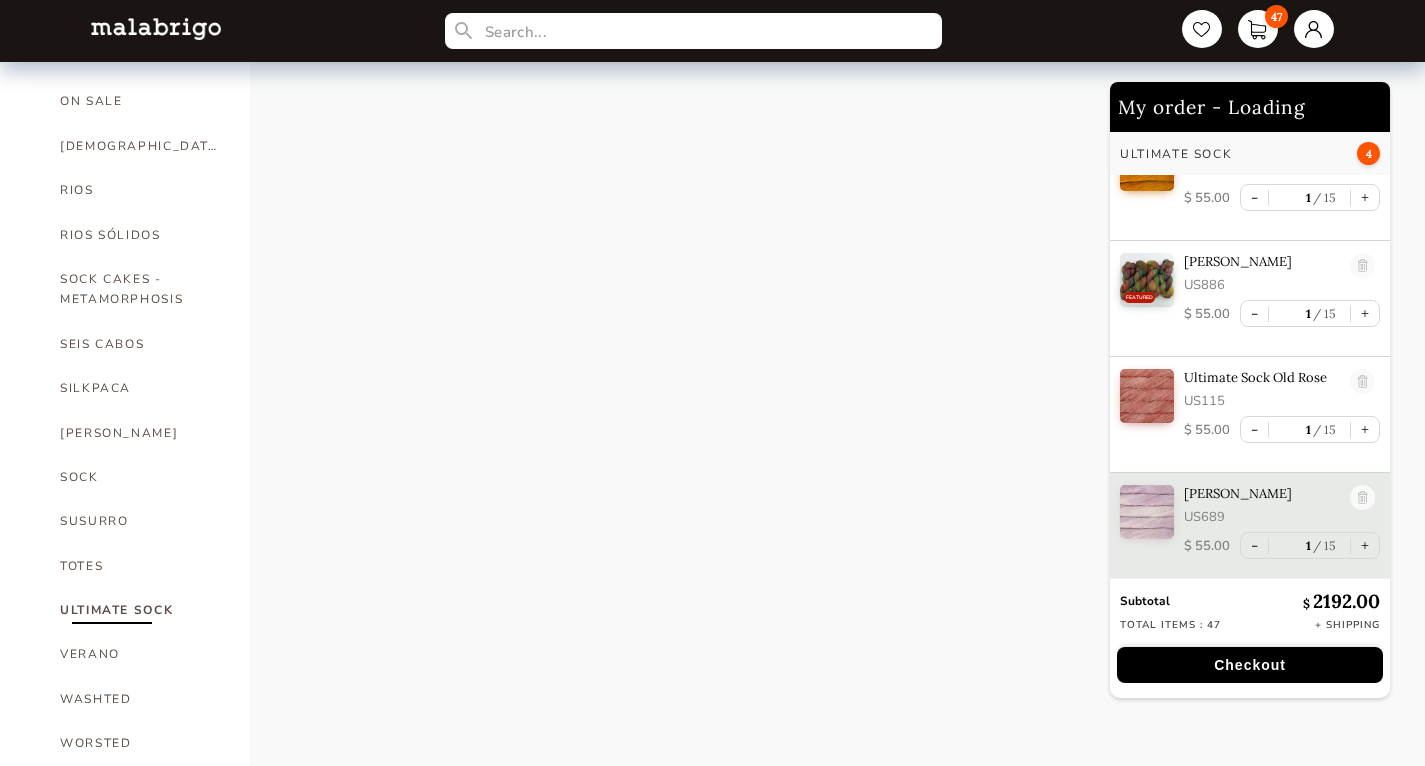 select on "INDEX" 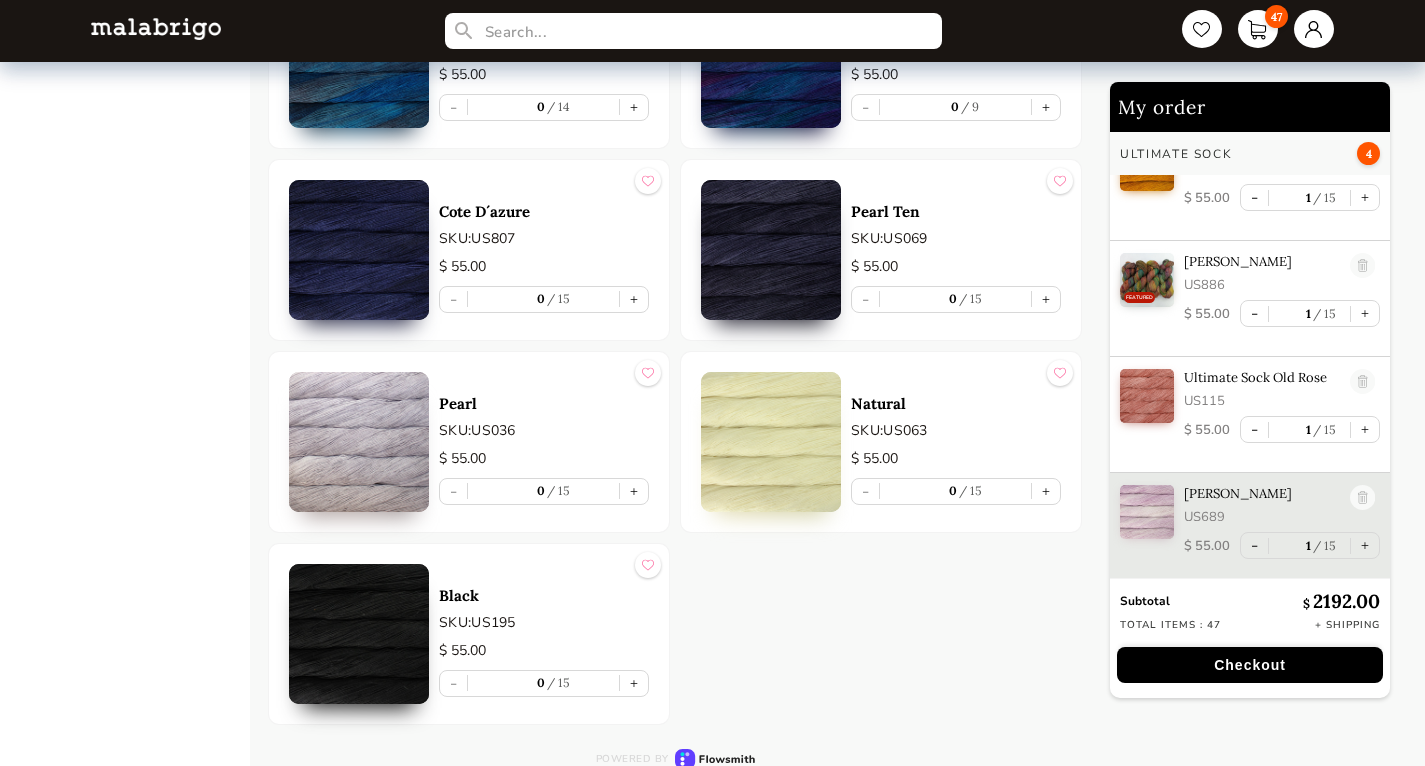 scroll, scrollTop: 4573, scrollLeft: 0, axis: vertical 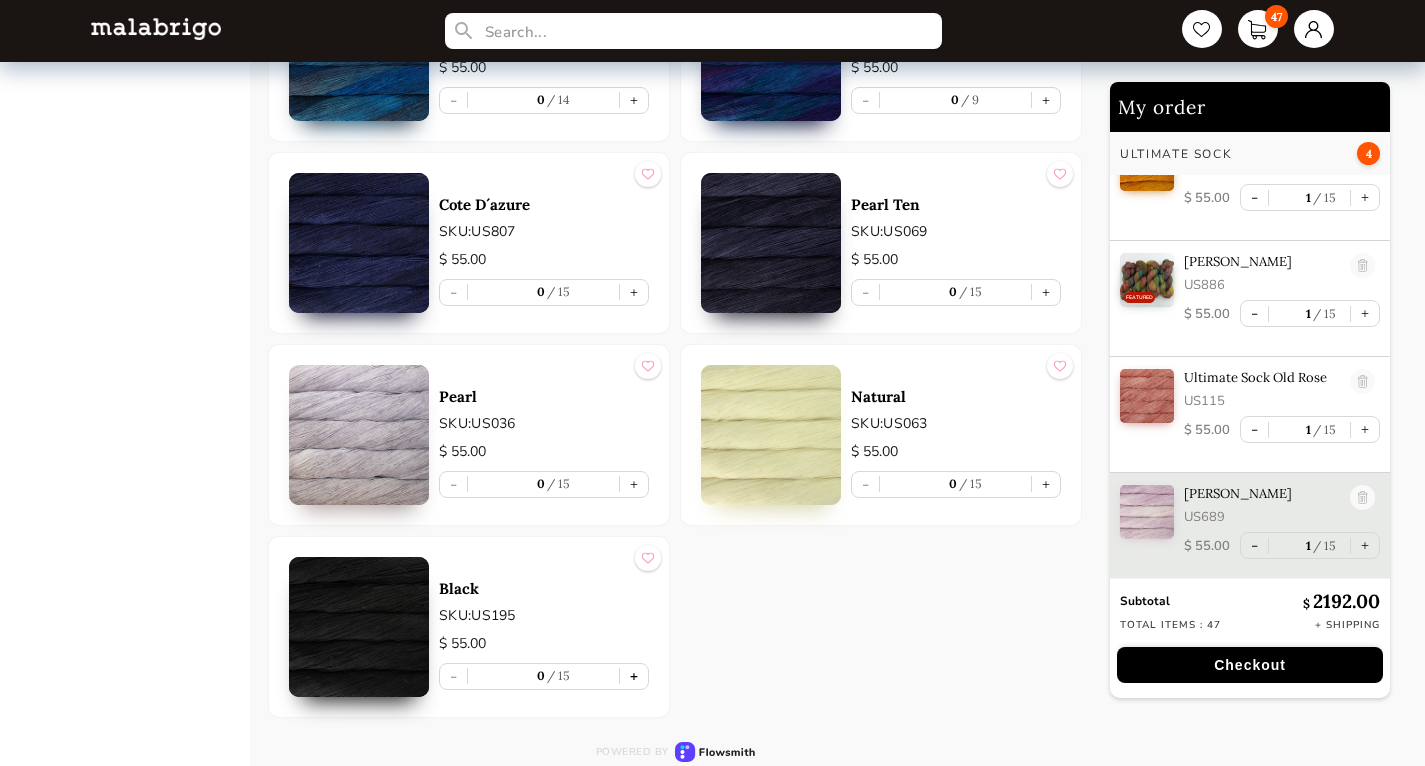 click on "+" at bounding box center (634, 676) 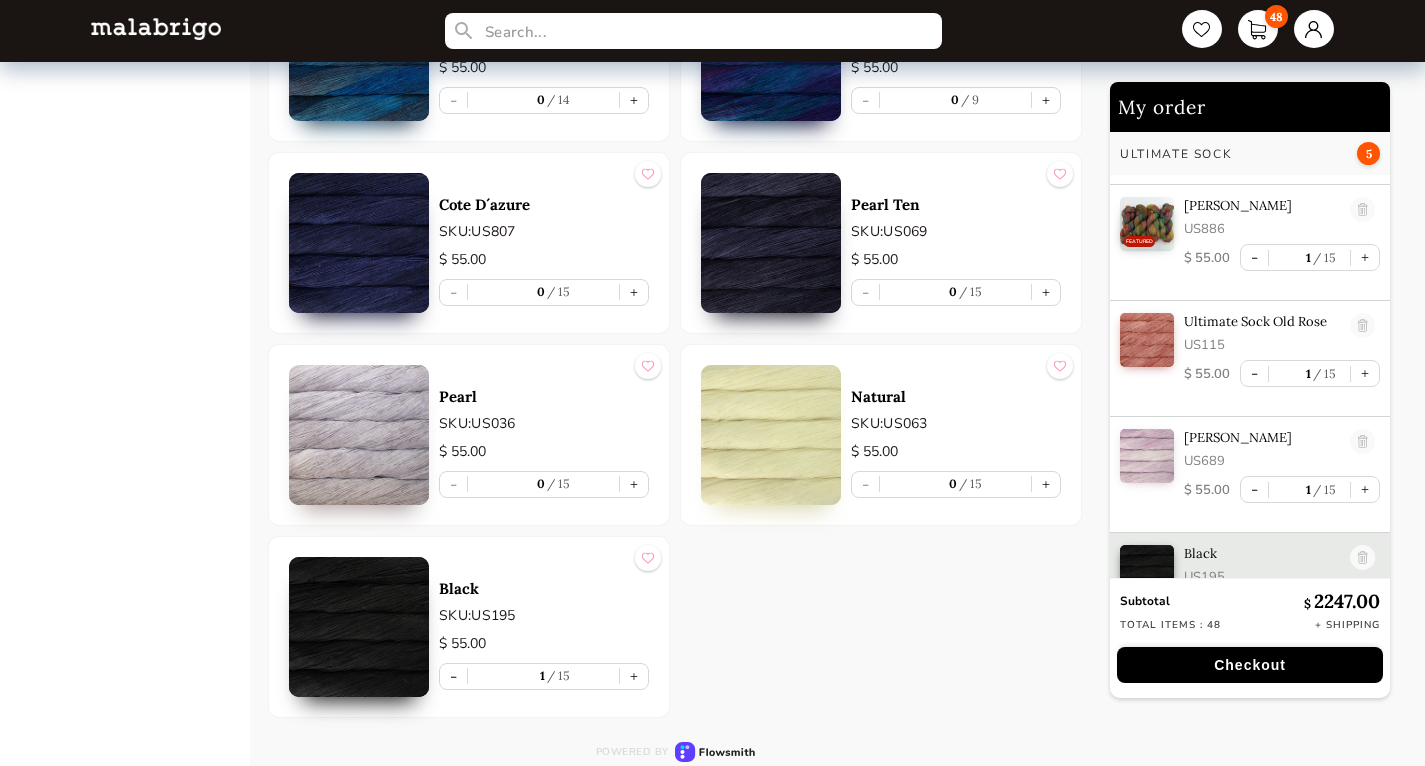 scroll, scrollTop: 932, scrollLeft: 0, axis: vertical 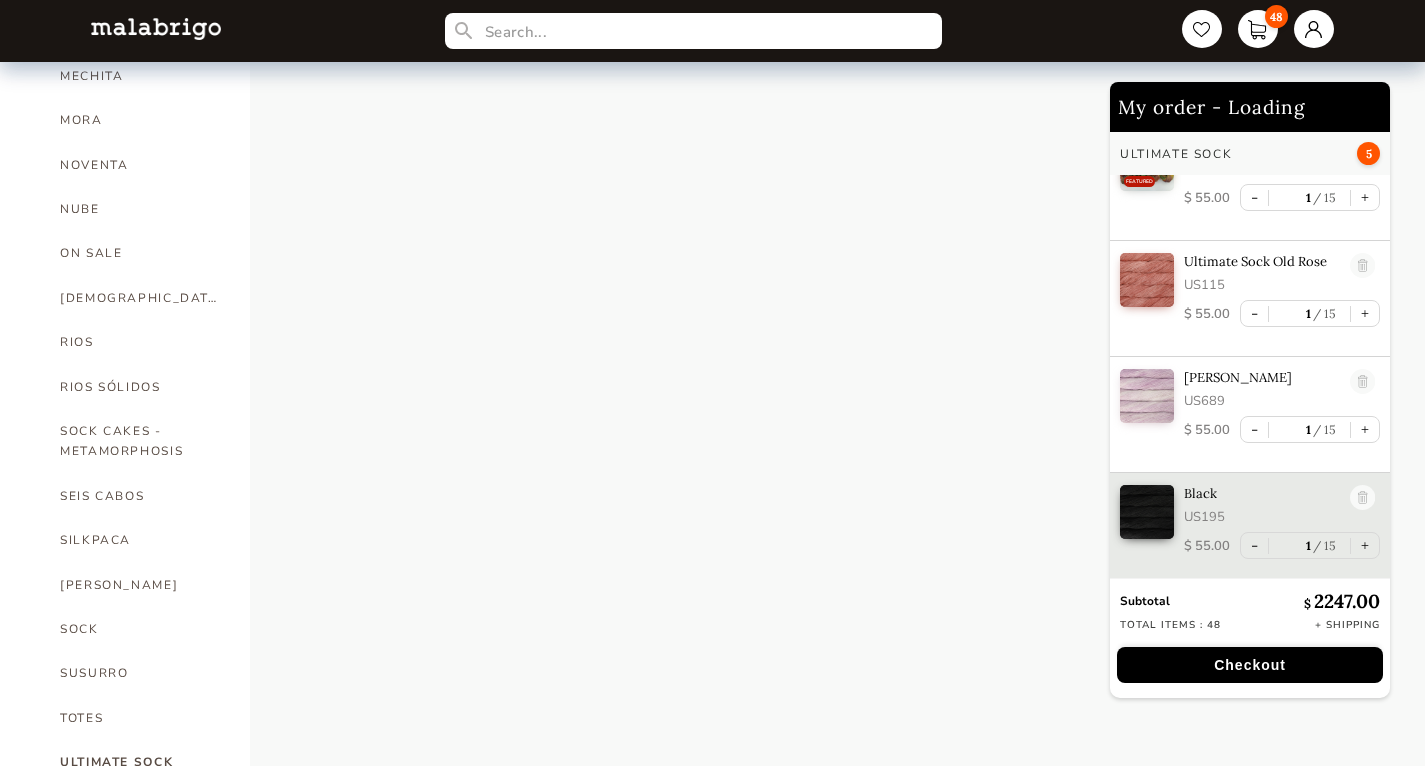 select on "INDEX" 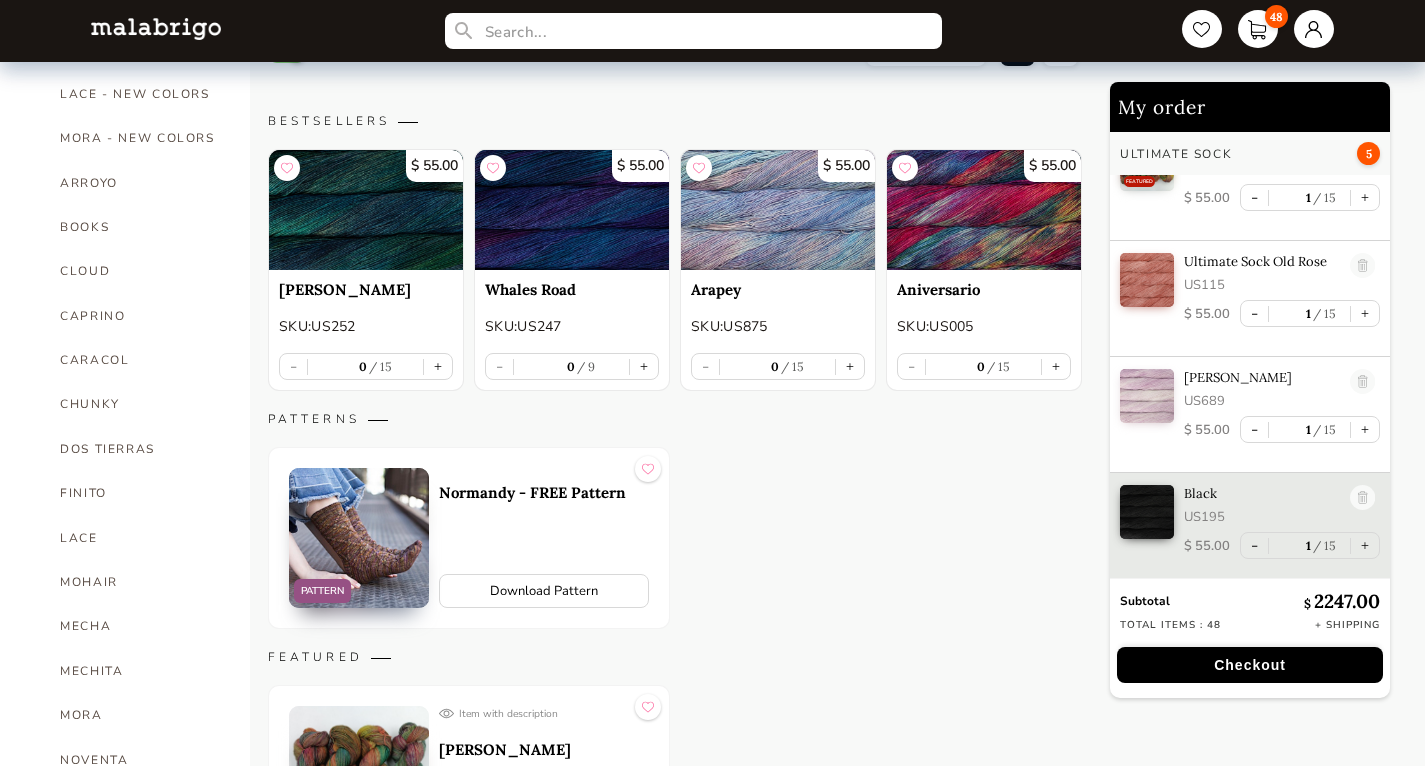 scroll, scrollTop: 263, scrollLeft: 0, axis: vertical 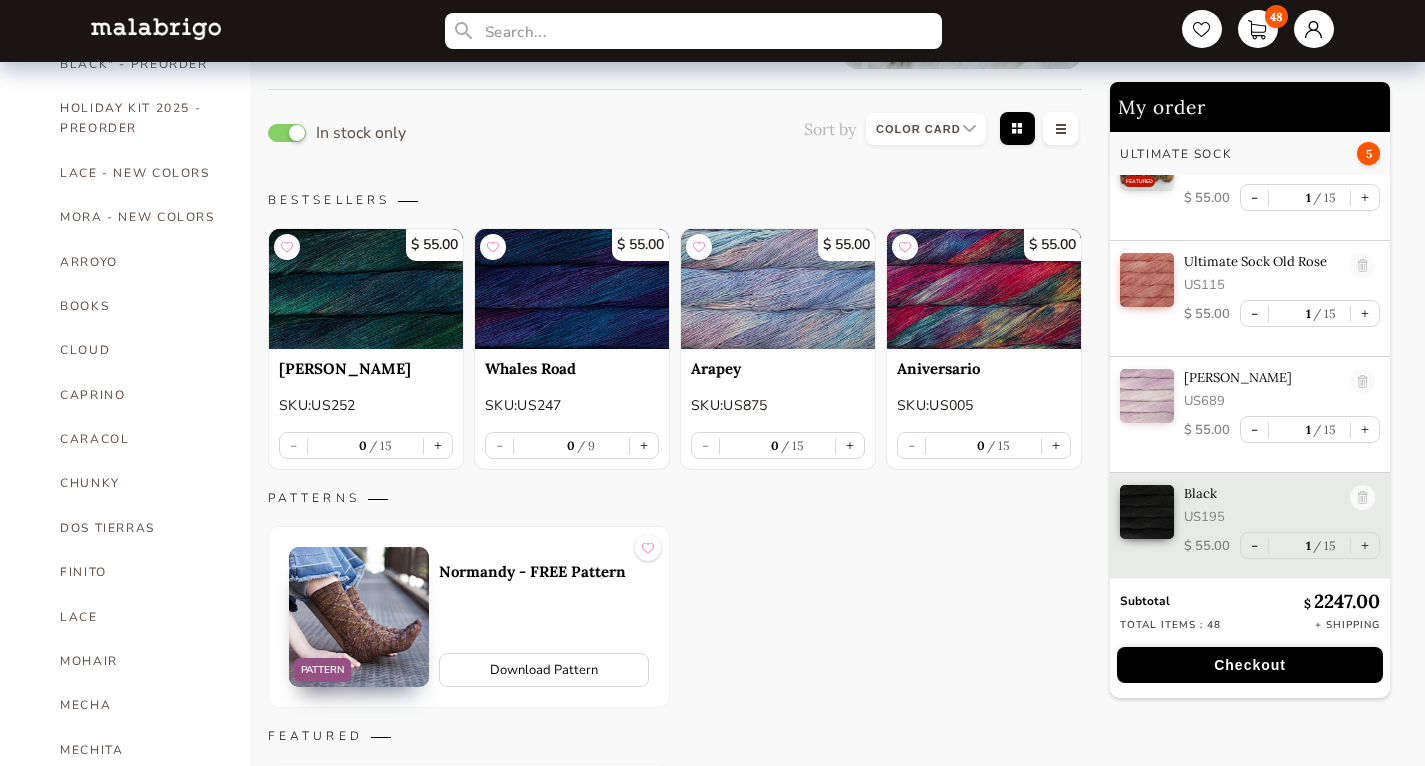 click at bounding box center (359, 617) 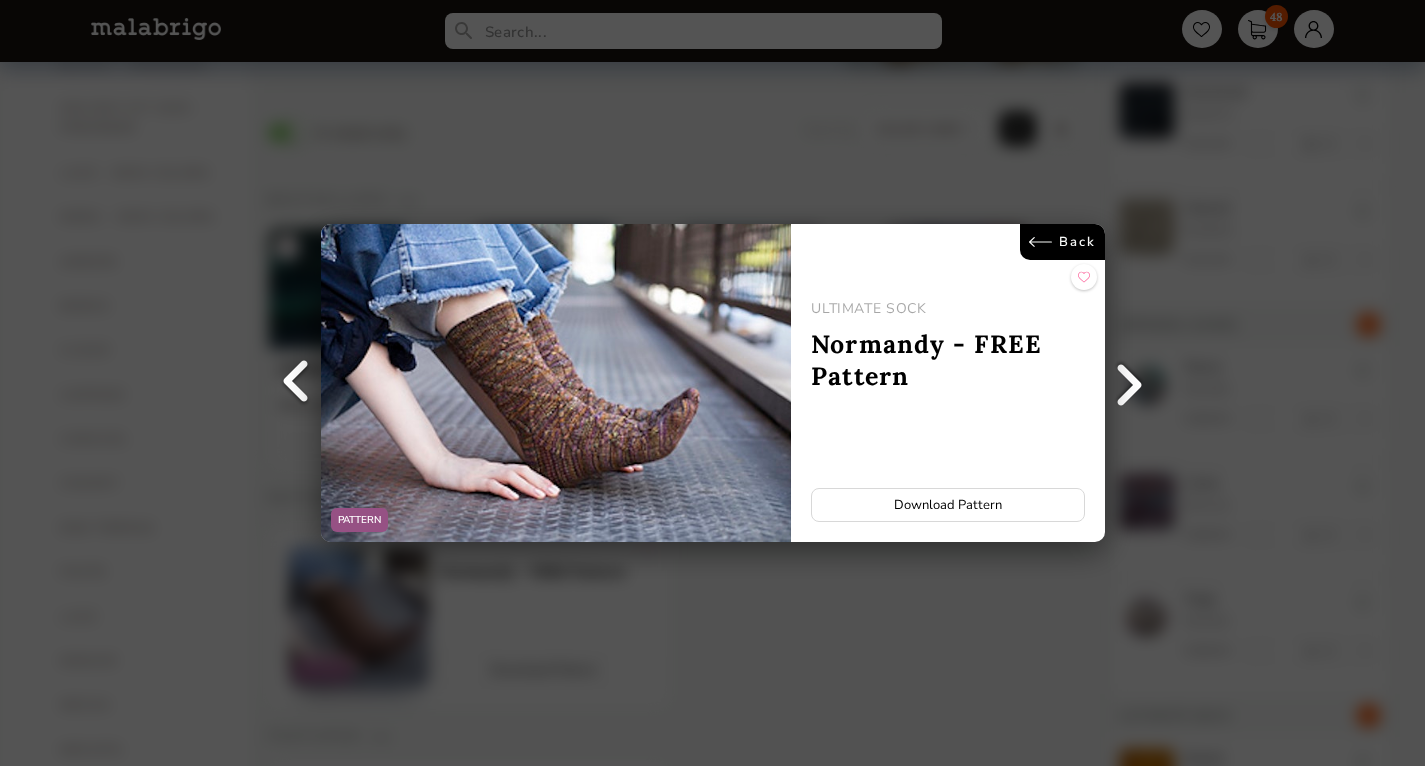 click on "Back" at bounding box center [1061, 242] 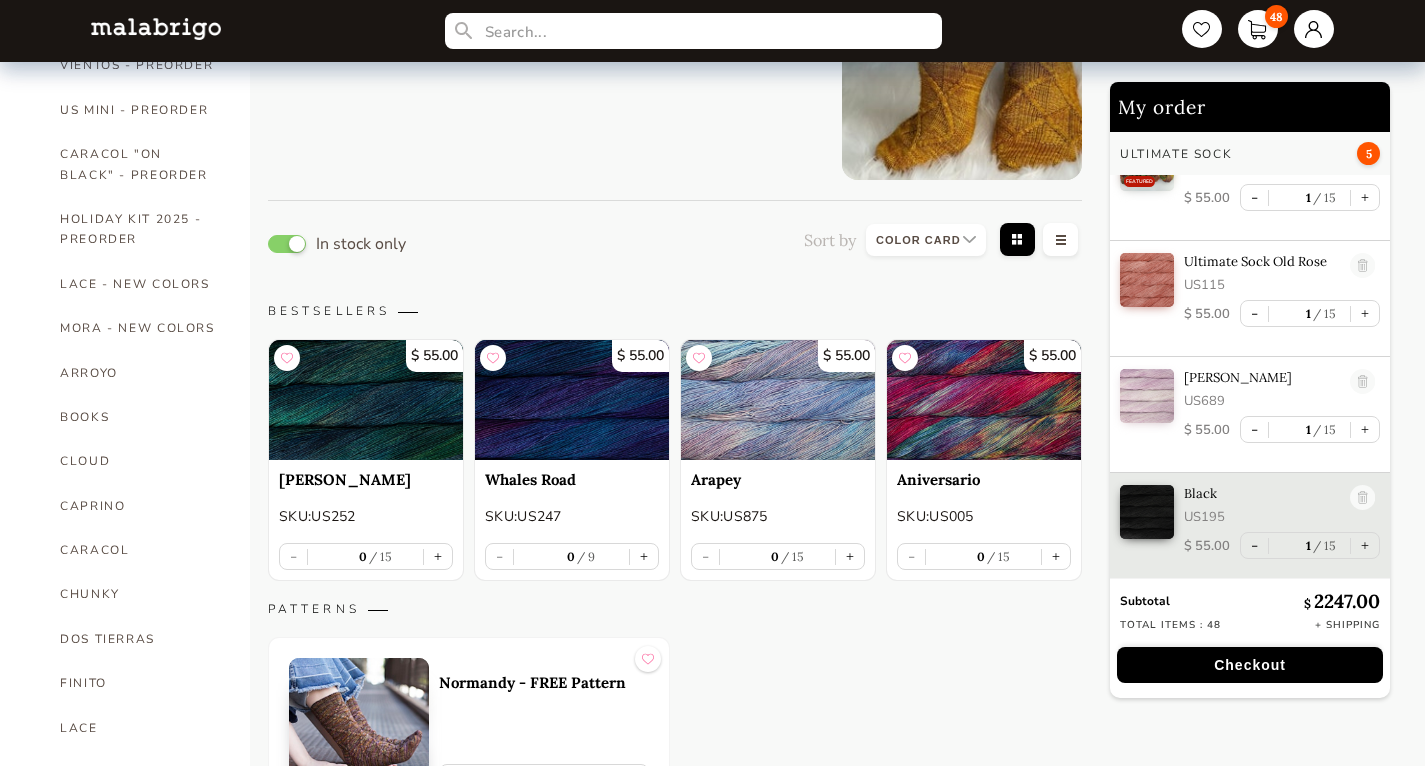 scroll, scrollTop: 154, scrollLeft: 0, axis: vertical 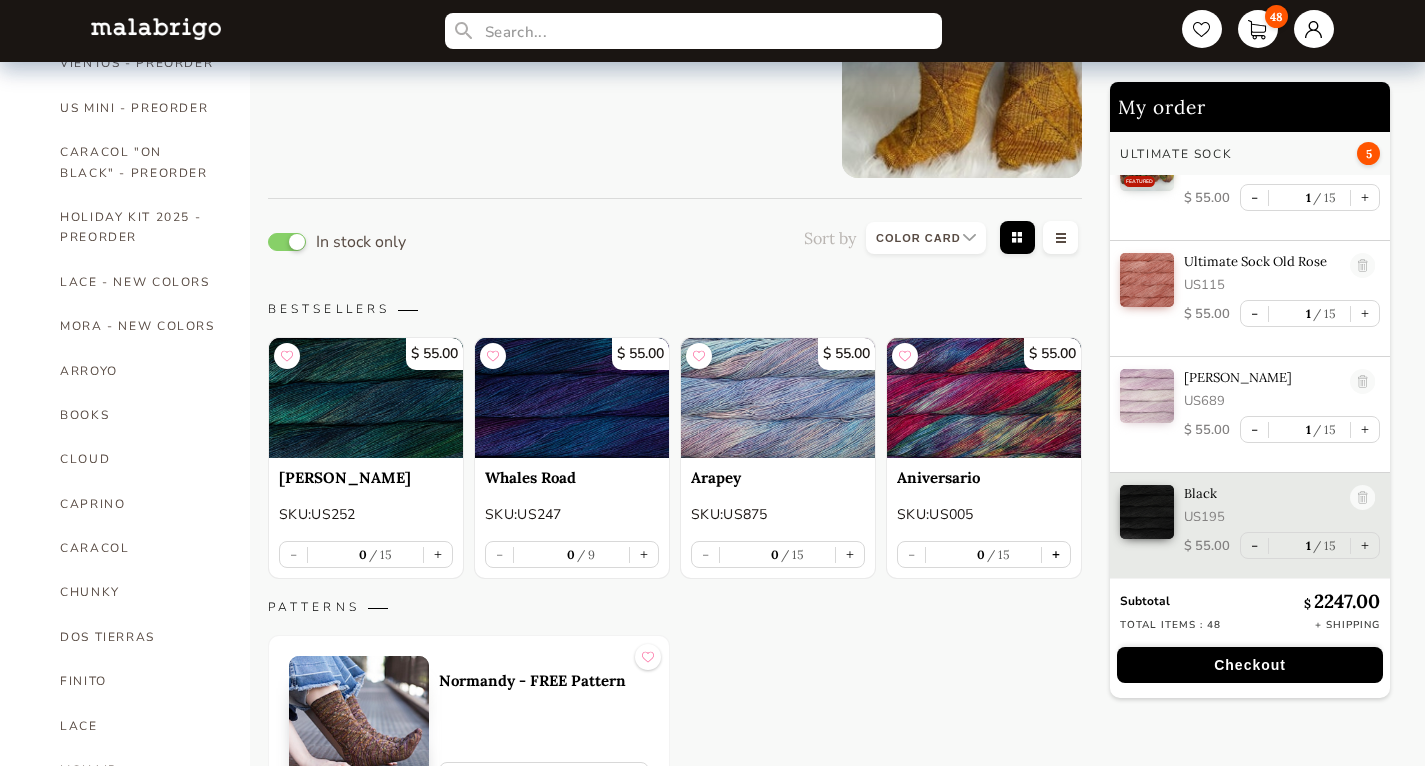 click on "+" at bounding box center [1056, 554] 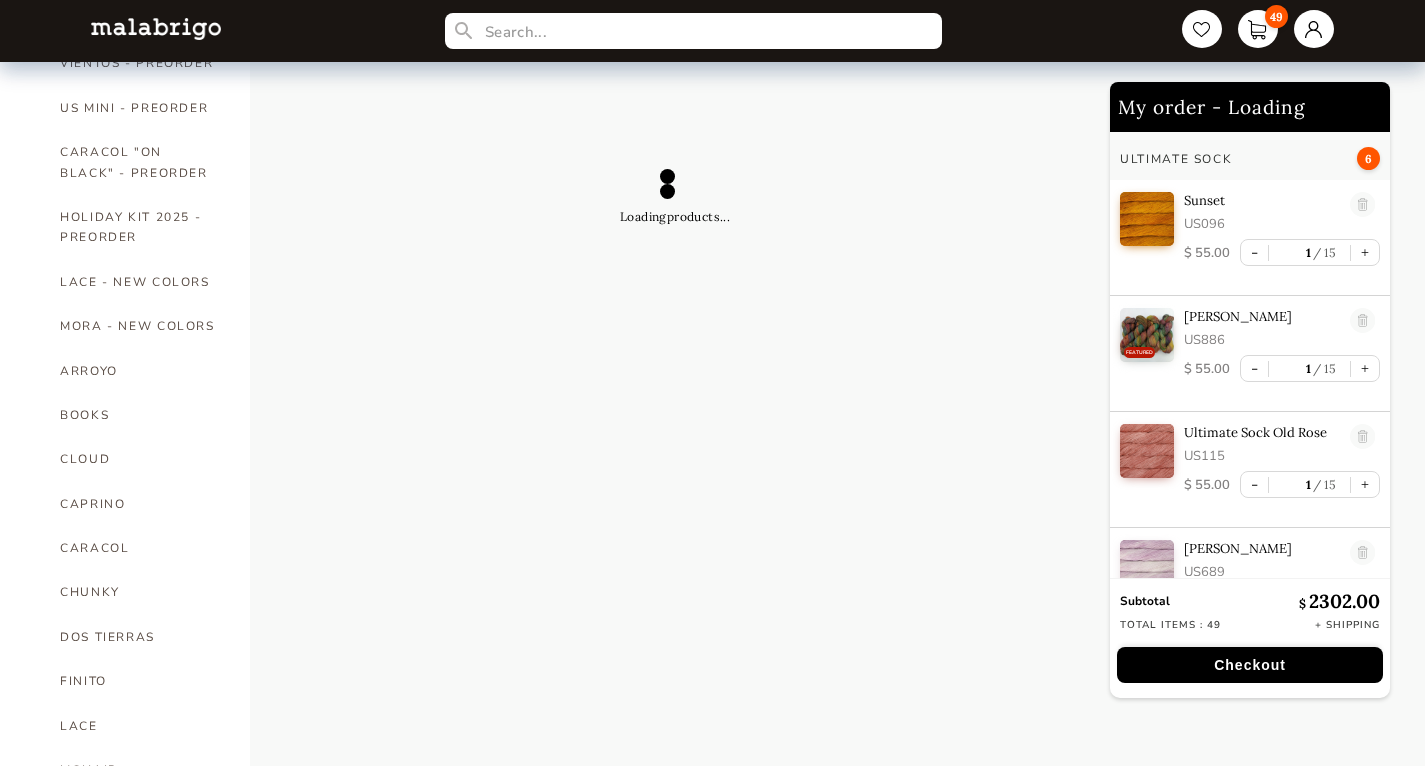 scroll, scrollTop: 784, scrollLeft: 0, axis: vertical 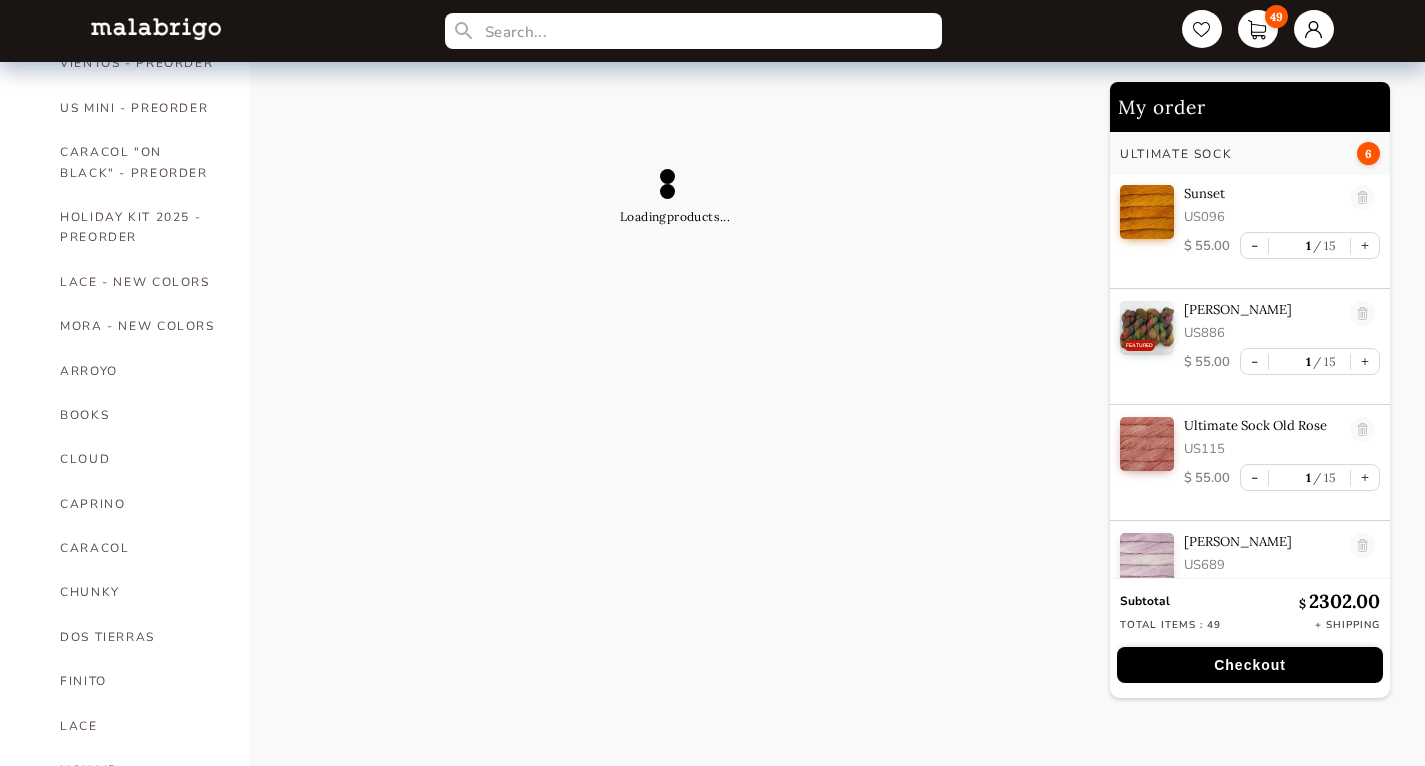 select on "INDEX" 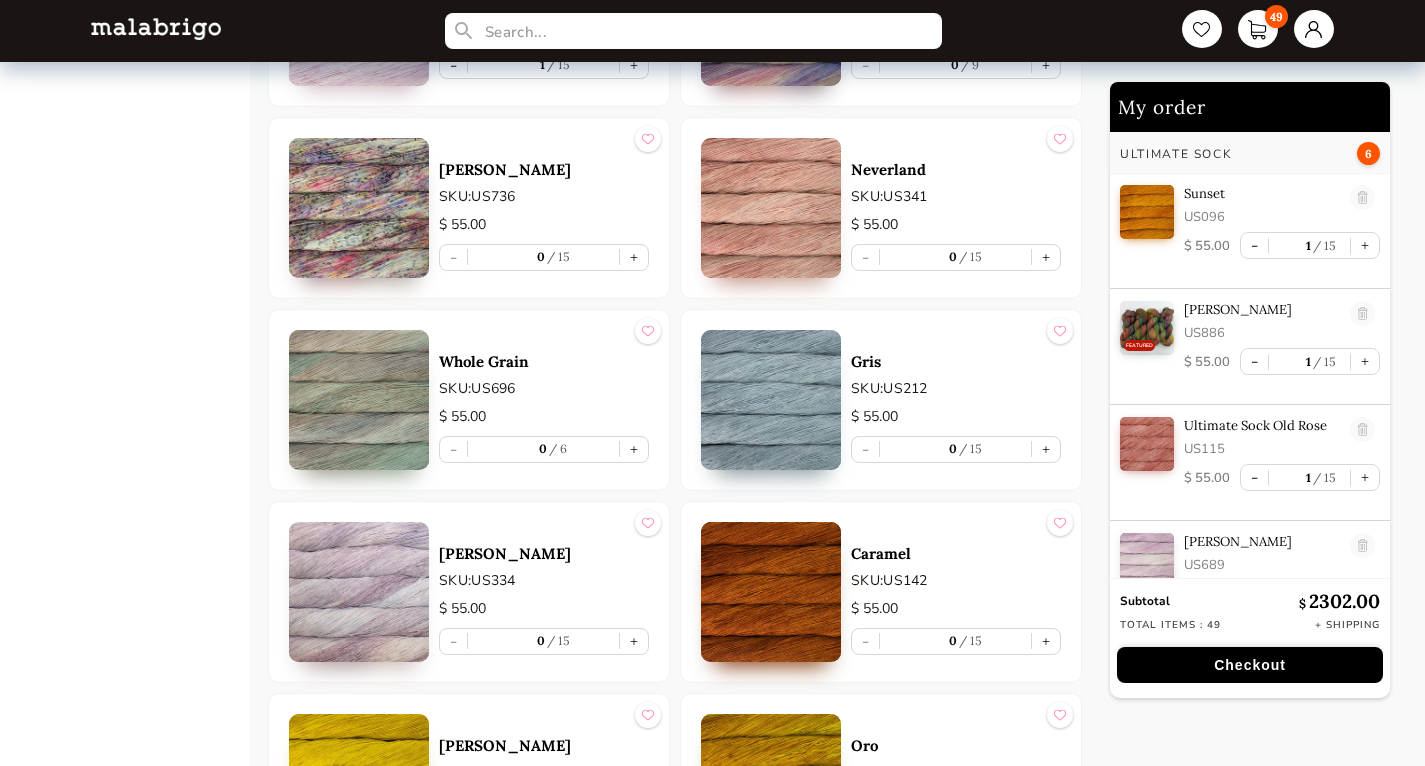 scroll, scrollTop: 2516, scrollLeft: 0, axis: vertical 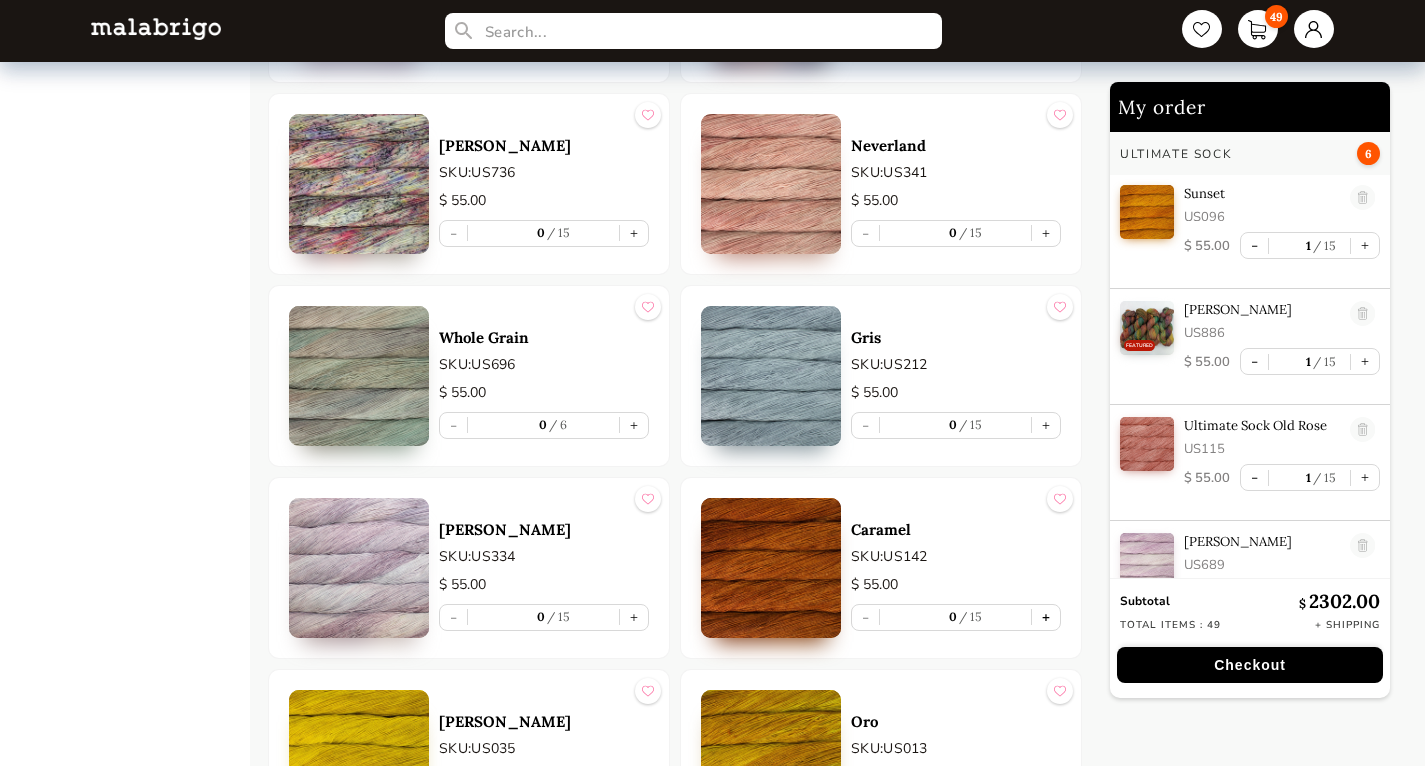 click on "+" at bounding box center [1046, 617] 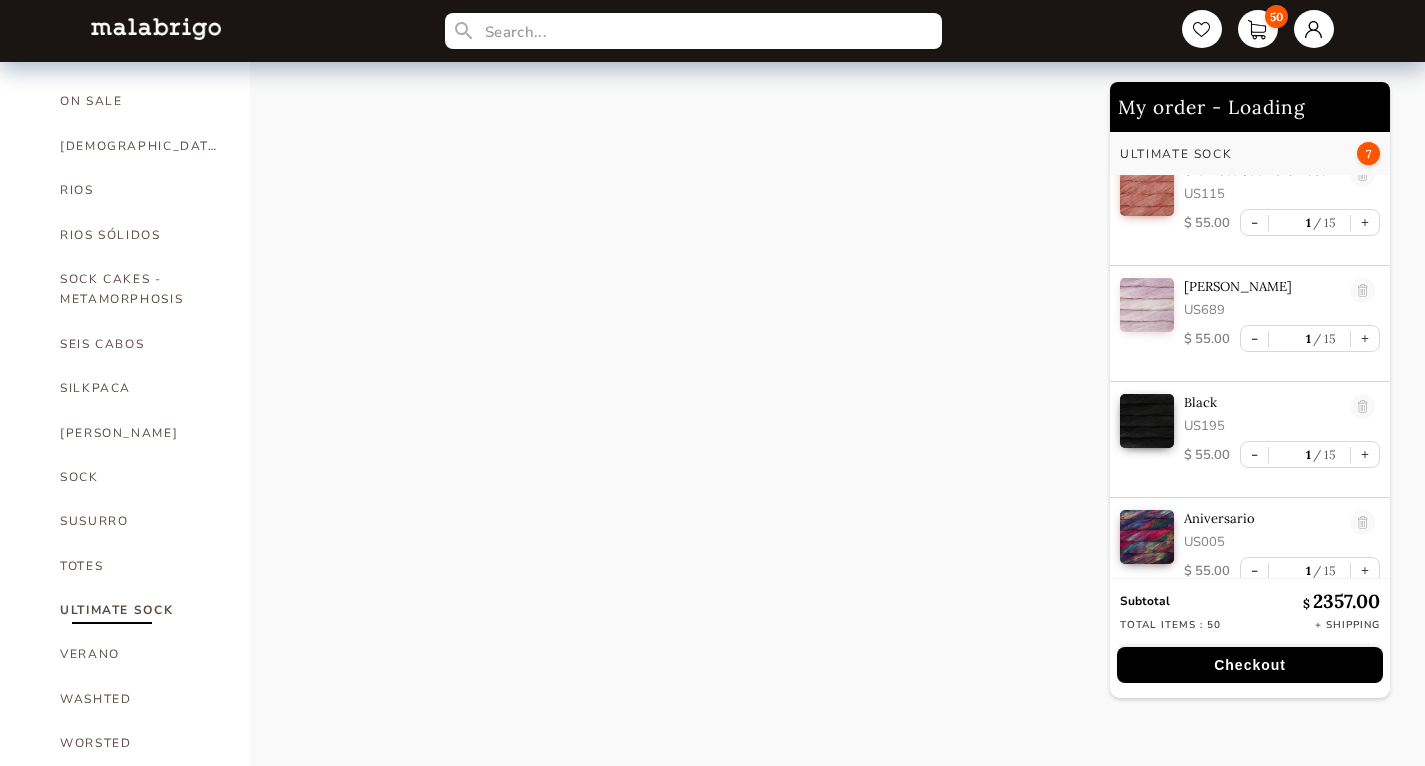 scroll, scrollTop: 1173, scrollLeft: 0, axis: vertical 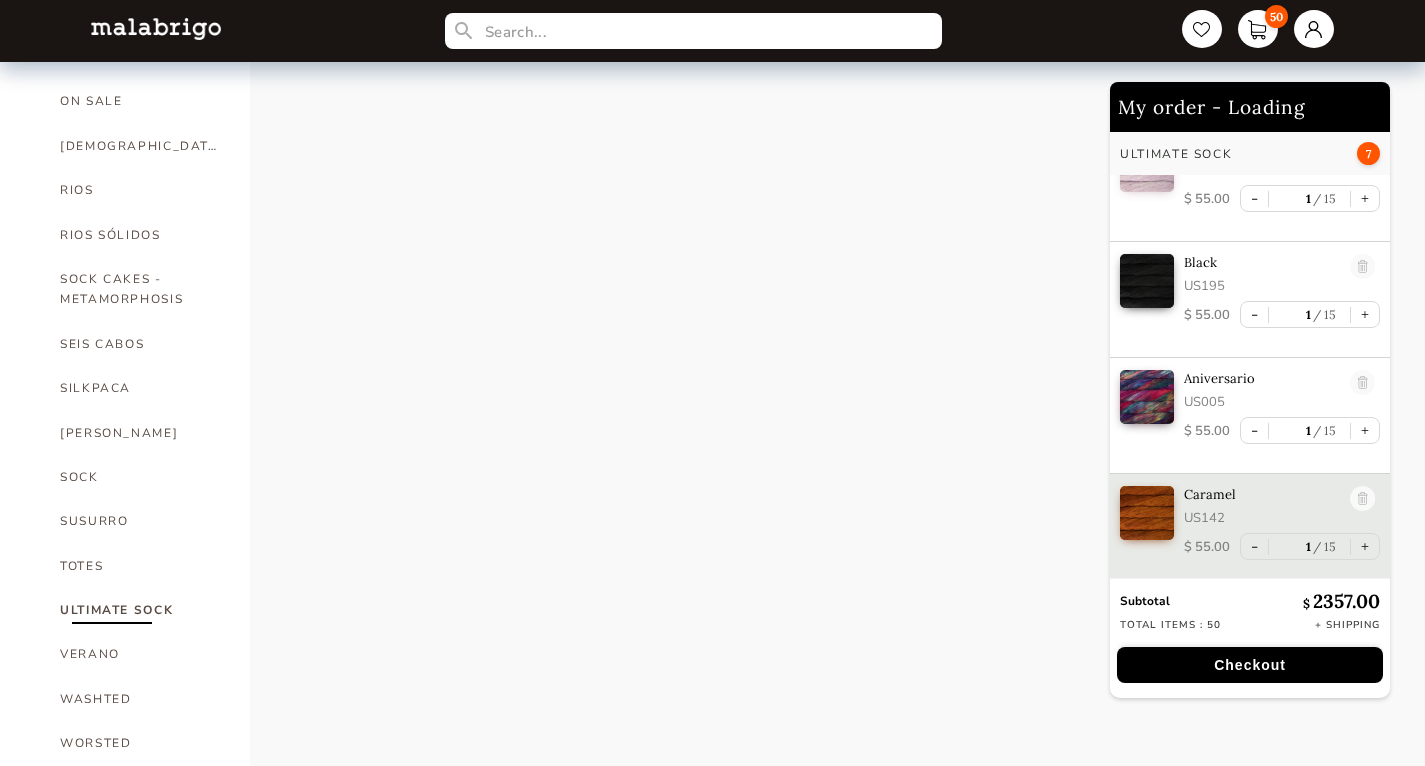 select on "INDEX" 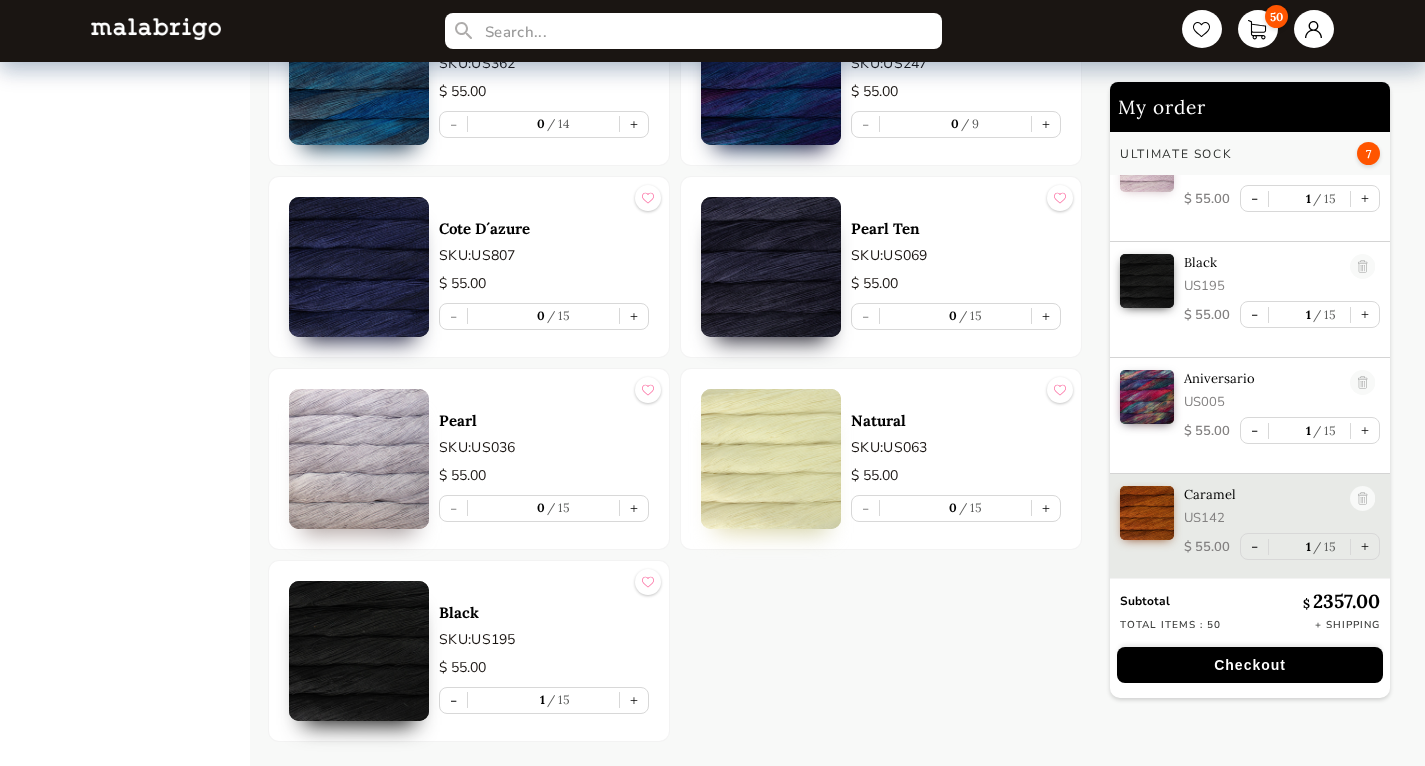 scroll, scrollTop: 4573, scrollLeft: 0, axis: vertical 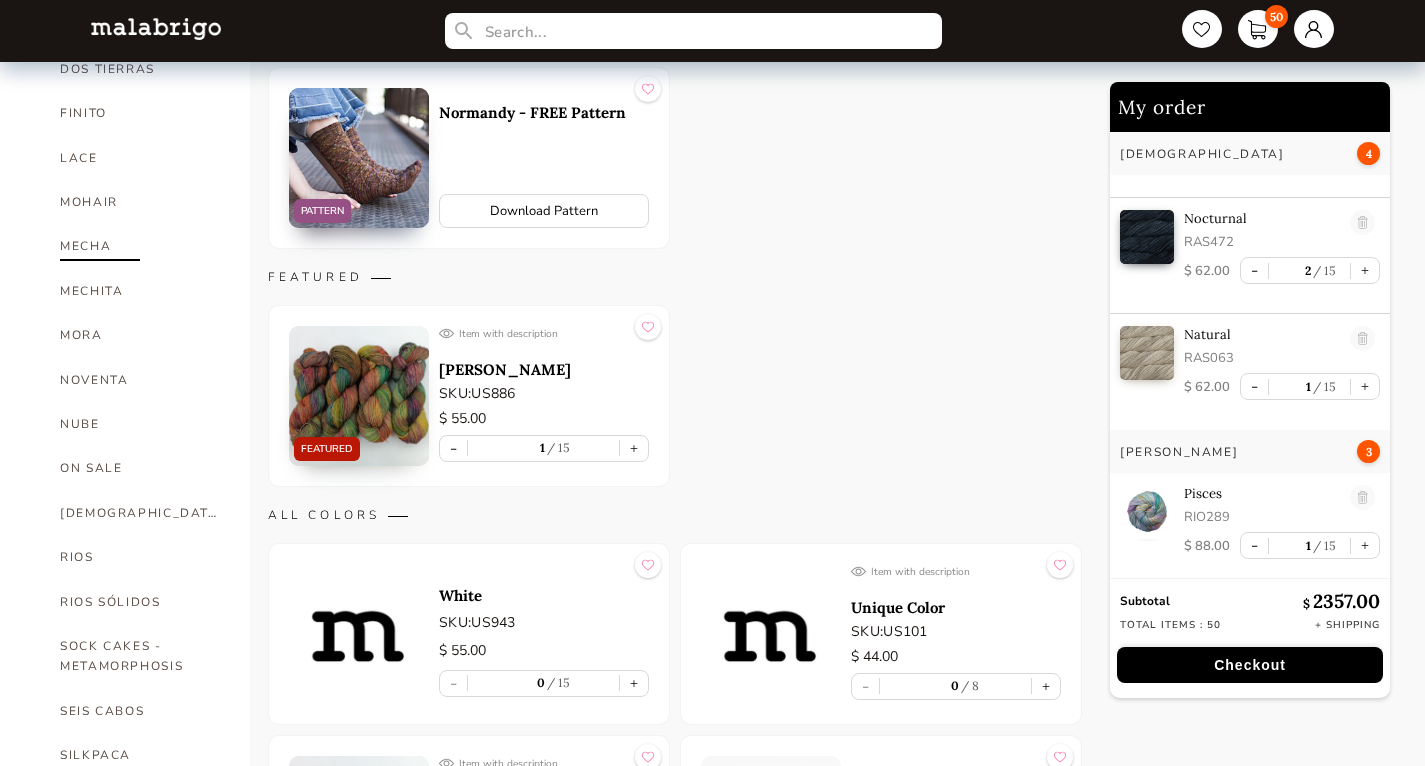 click on "MECHA" at bounding box center [140, 246] 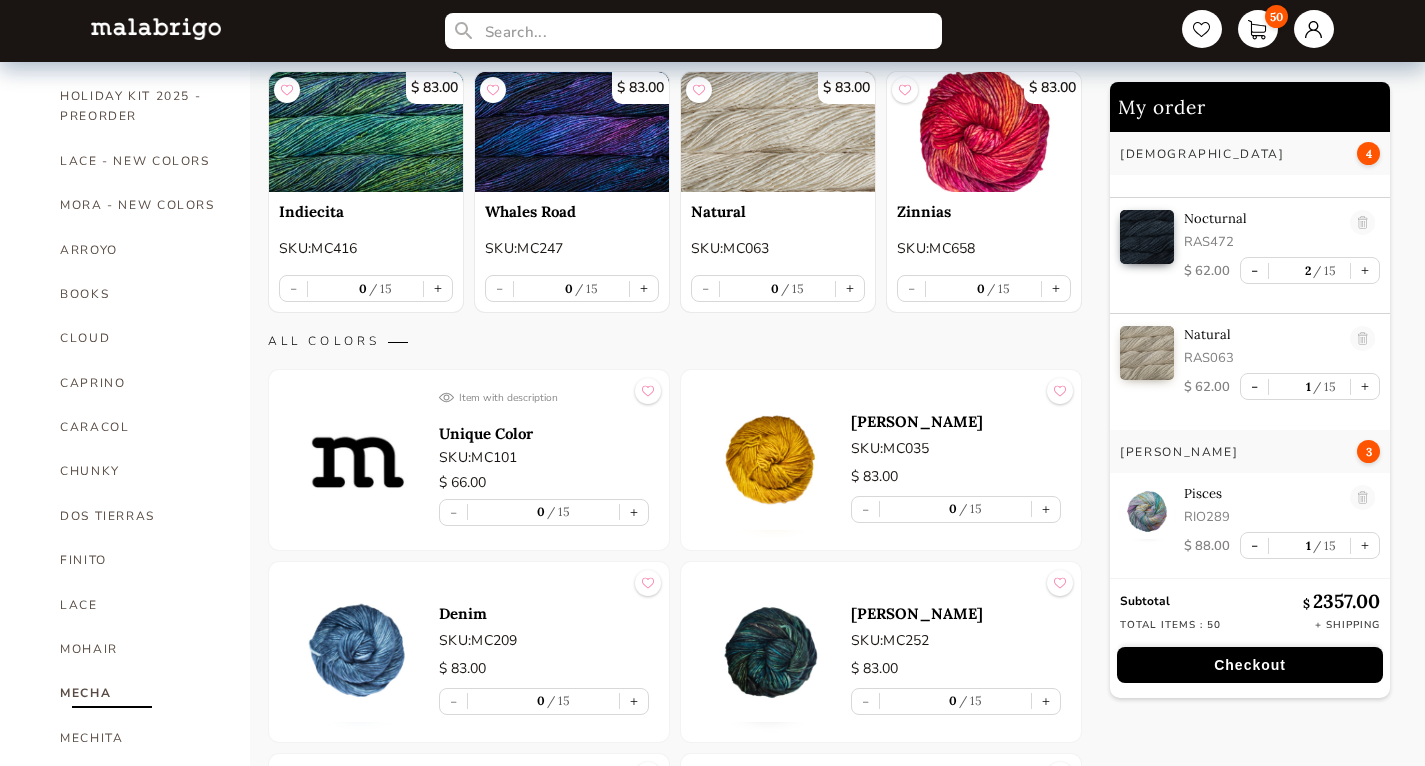 scroll, scrollTop: 0, scrollLeft: 0, axis: both 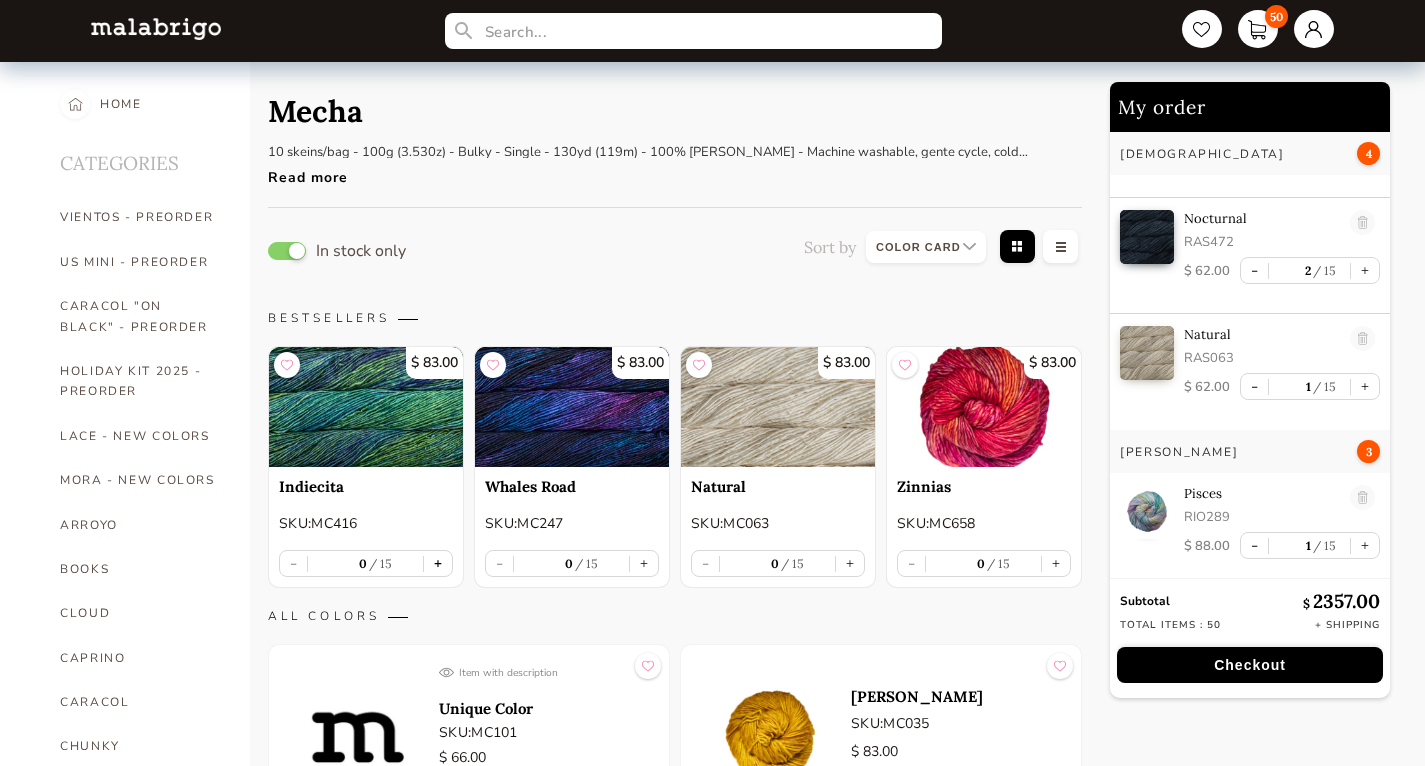 click on "+" at bounding box center [438, 563] 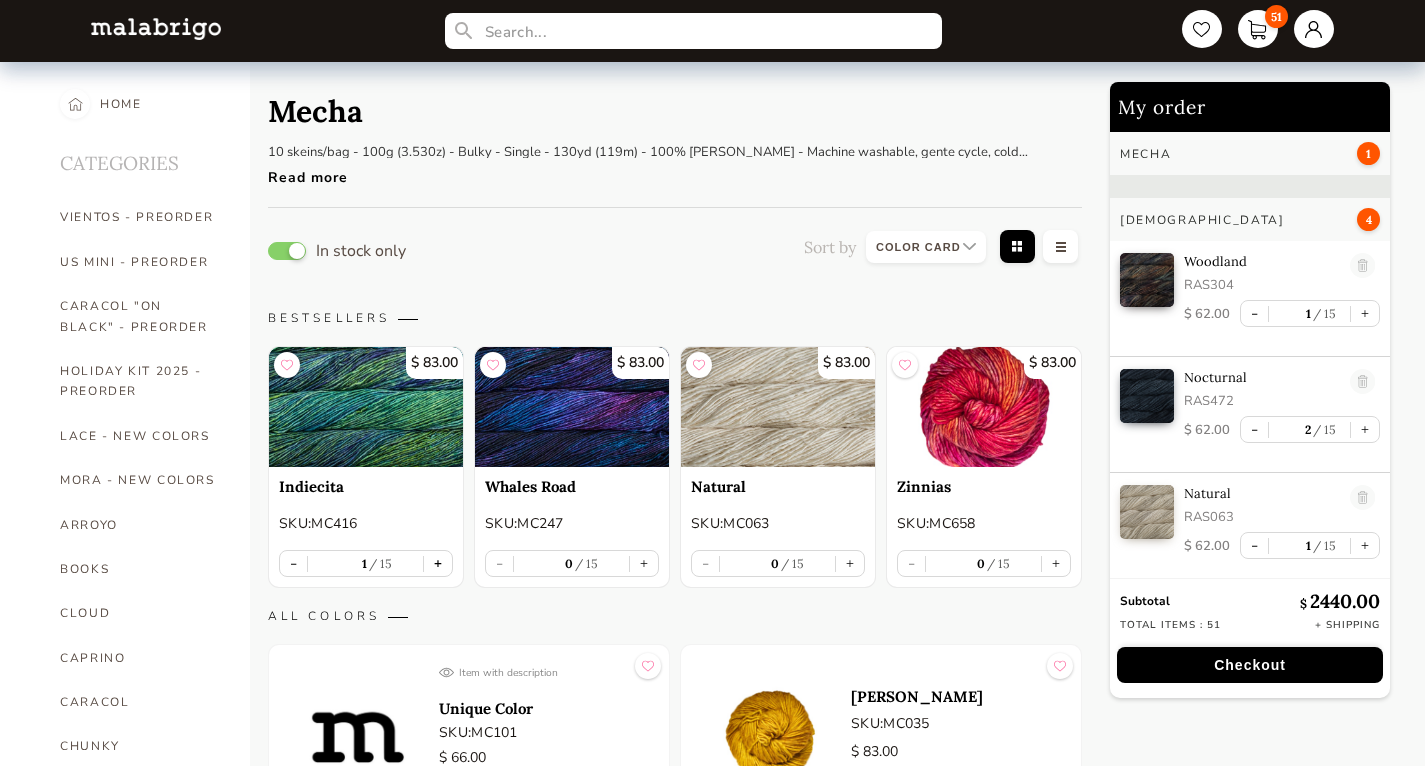 type on "1" 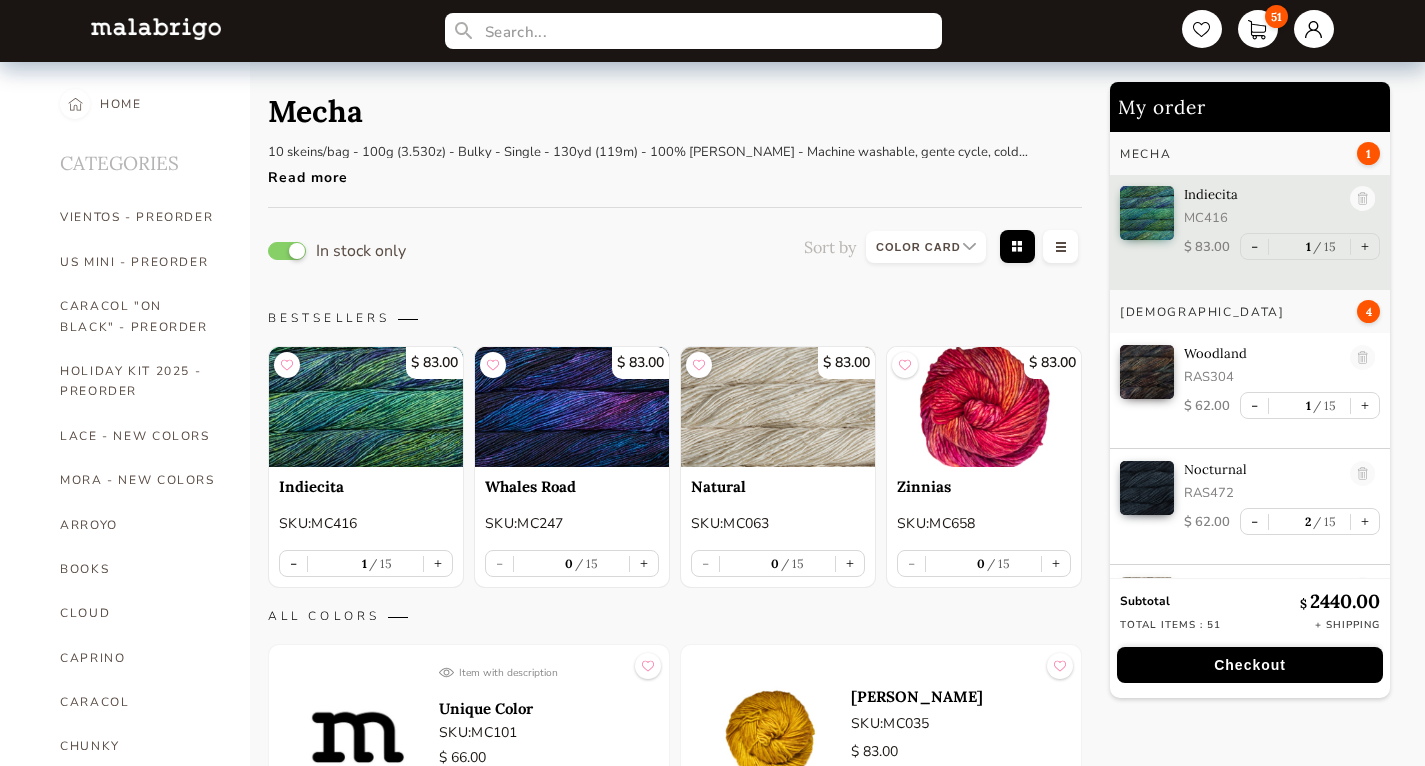 scroll, scrollTop: 0, scrollLeft: 0, axis: both 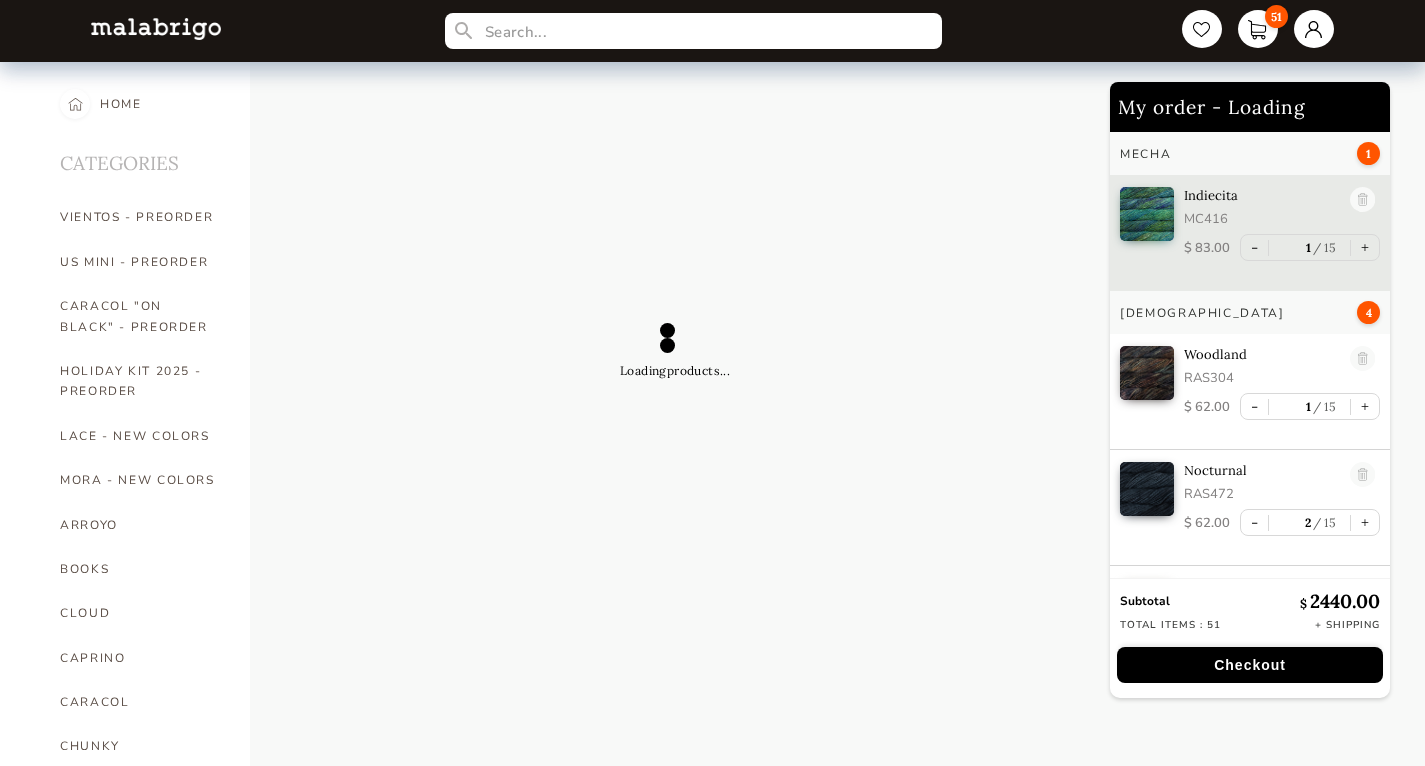 select on "INDEX" 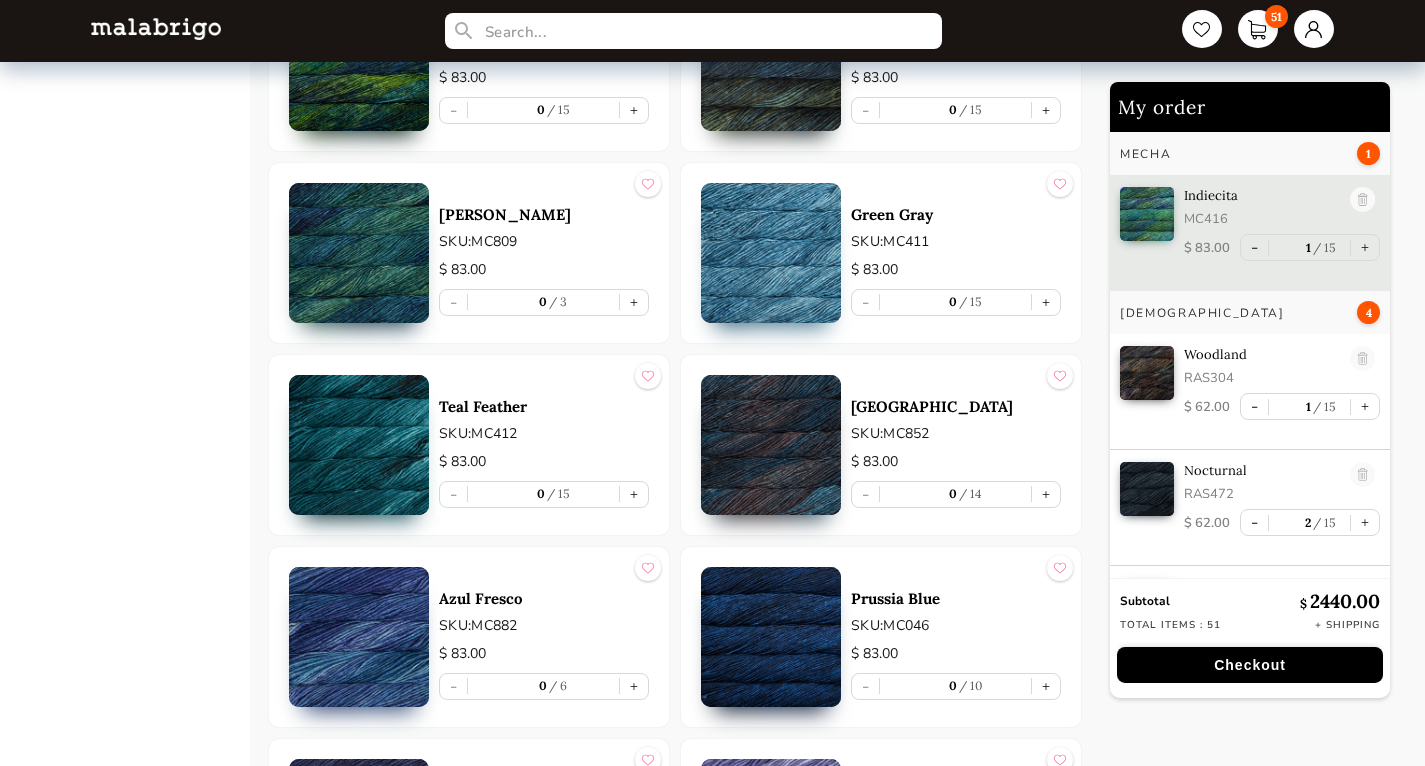 scroll, scrollTop: 3550, scrollLeft: 0, axis: vertical 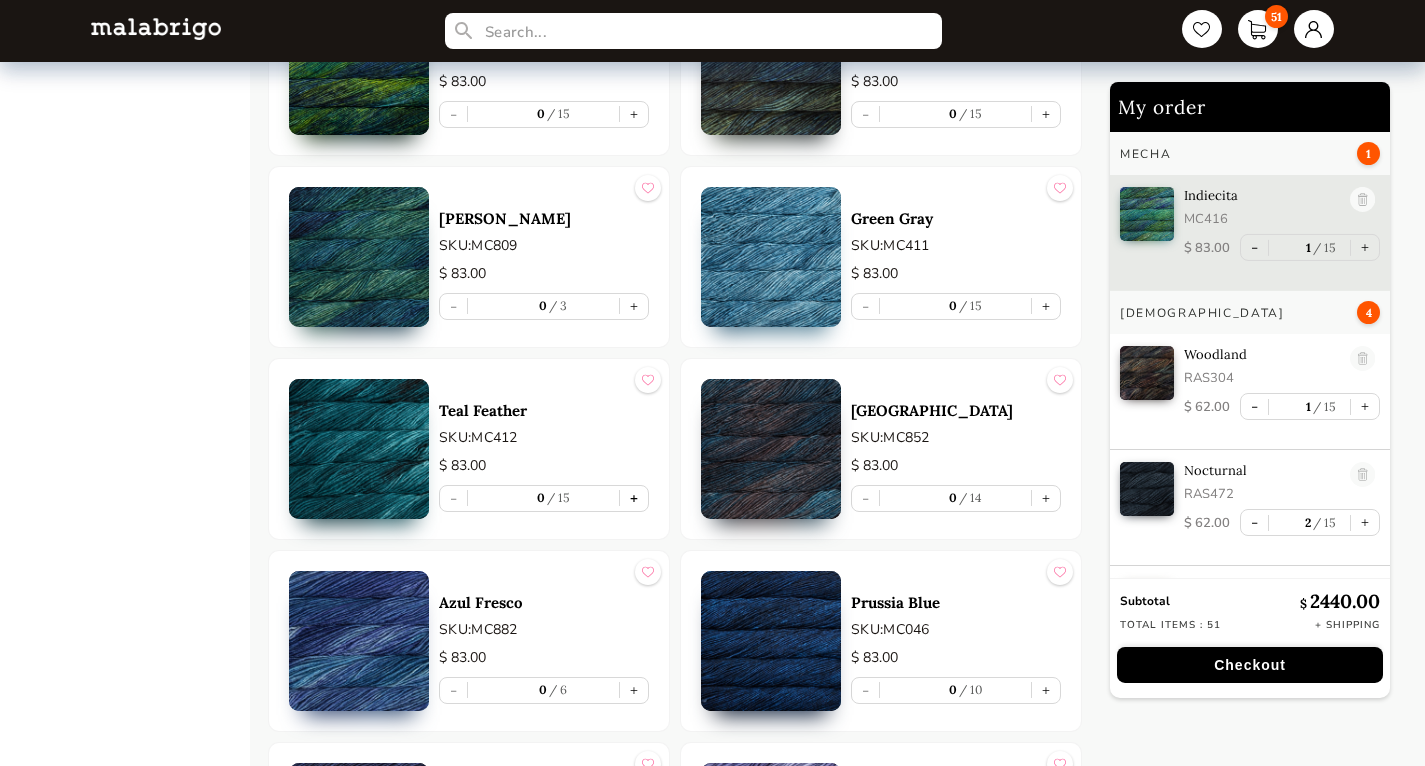 click on "+" at bounding box center [634, 498] 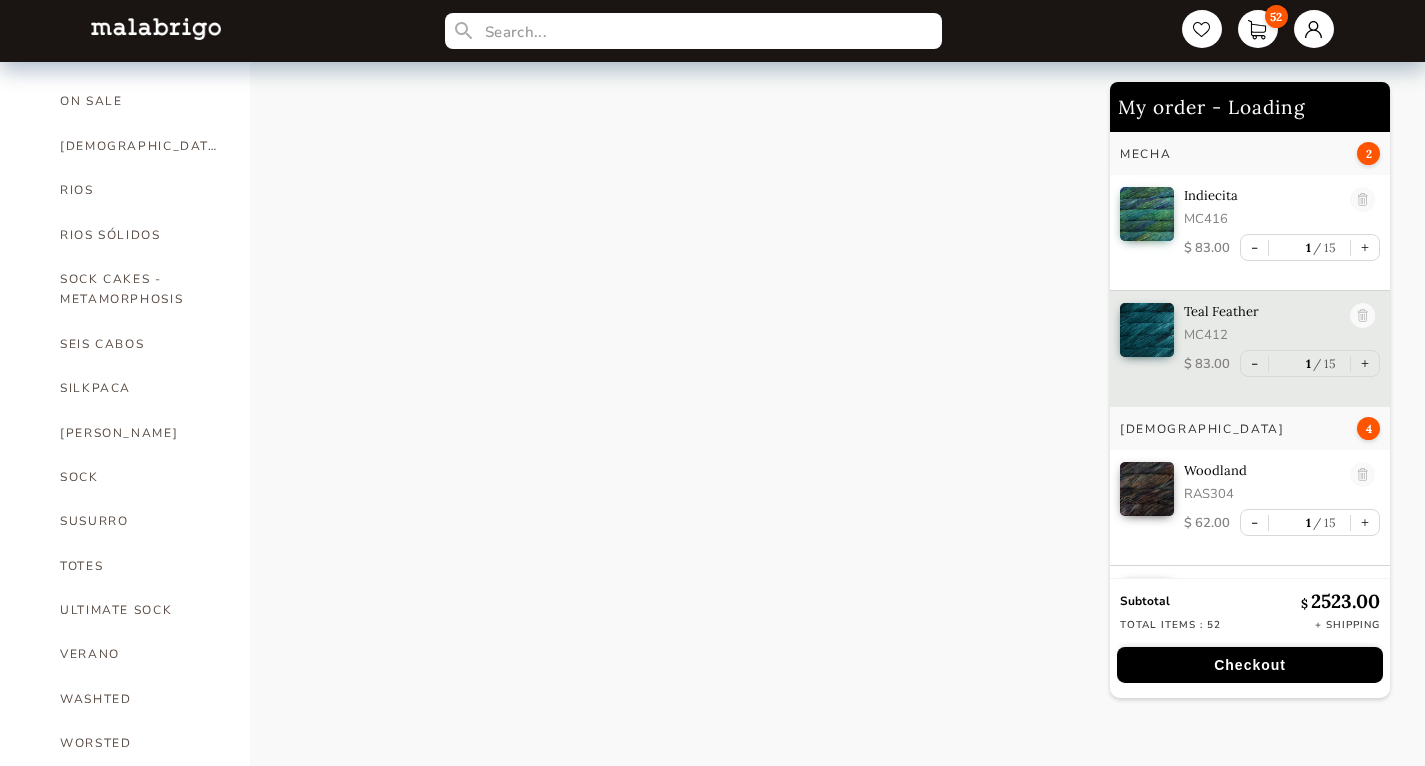 scroll, scrollTop: 1090, scrollLeft: 0, axis: vertical 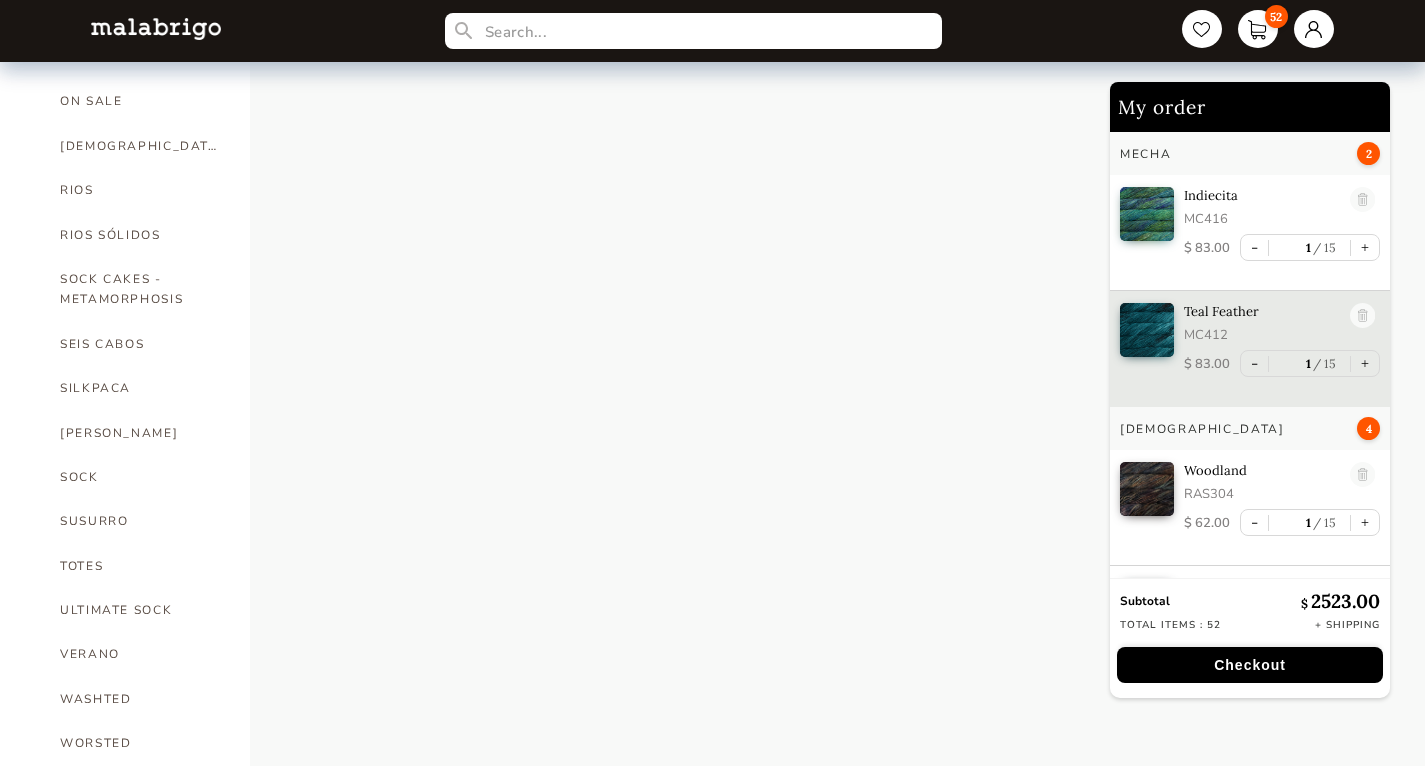 select on "INDEX" 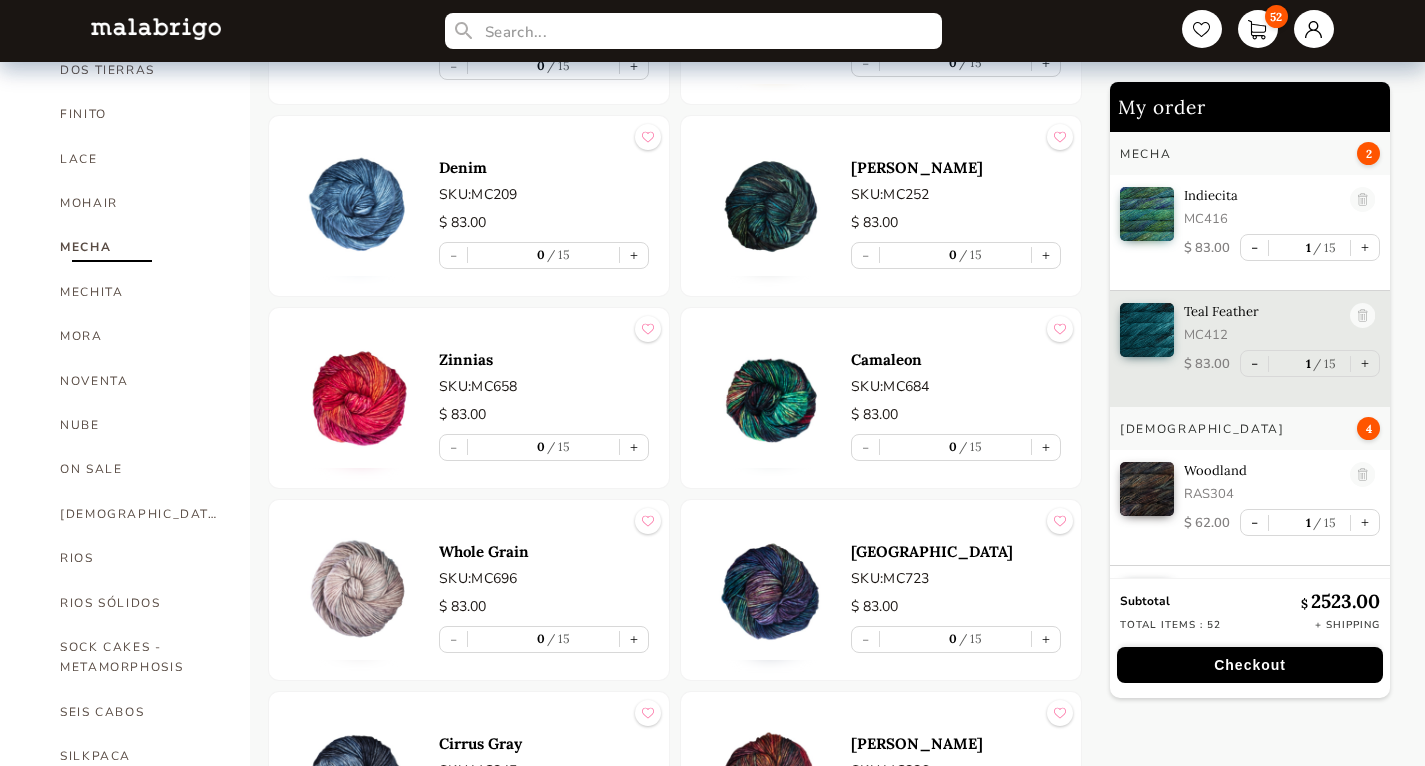 scroll, scrollTop: 387, scrollLeft: 0, axis: vertical 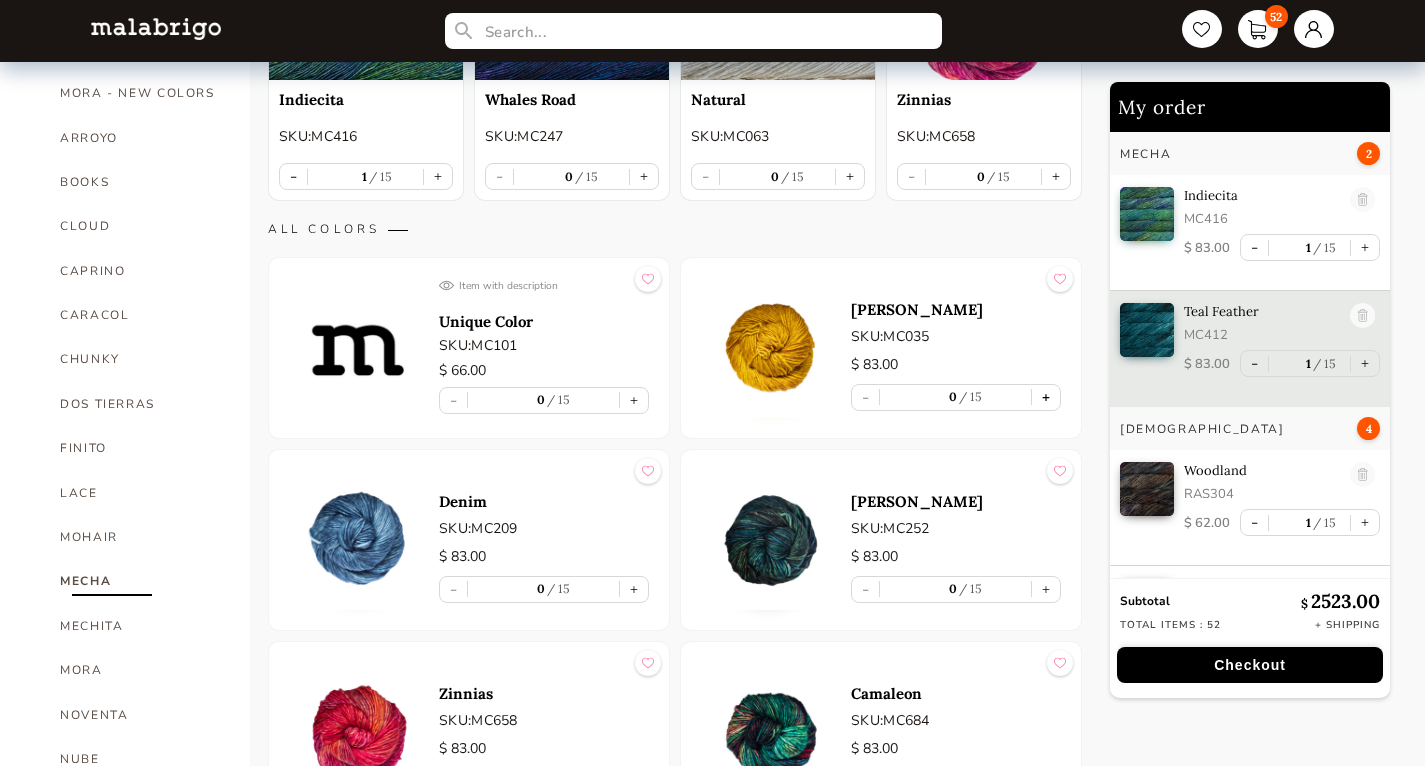 click on "+" at bounding box center (1046, 397) 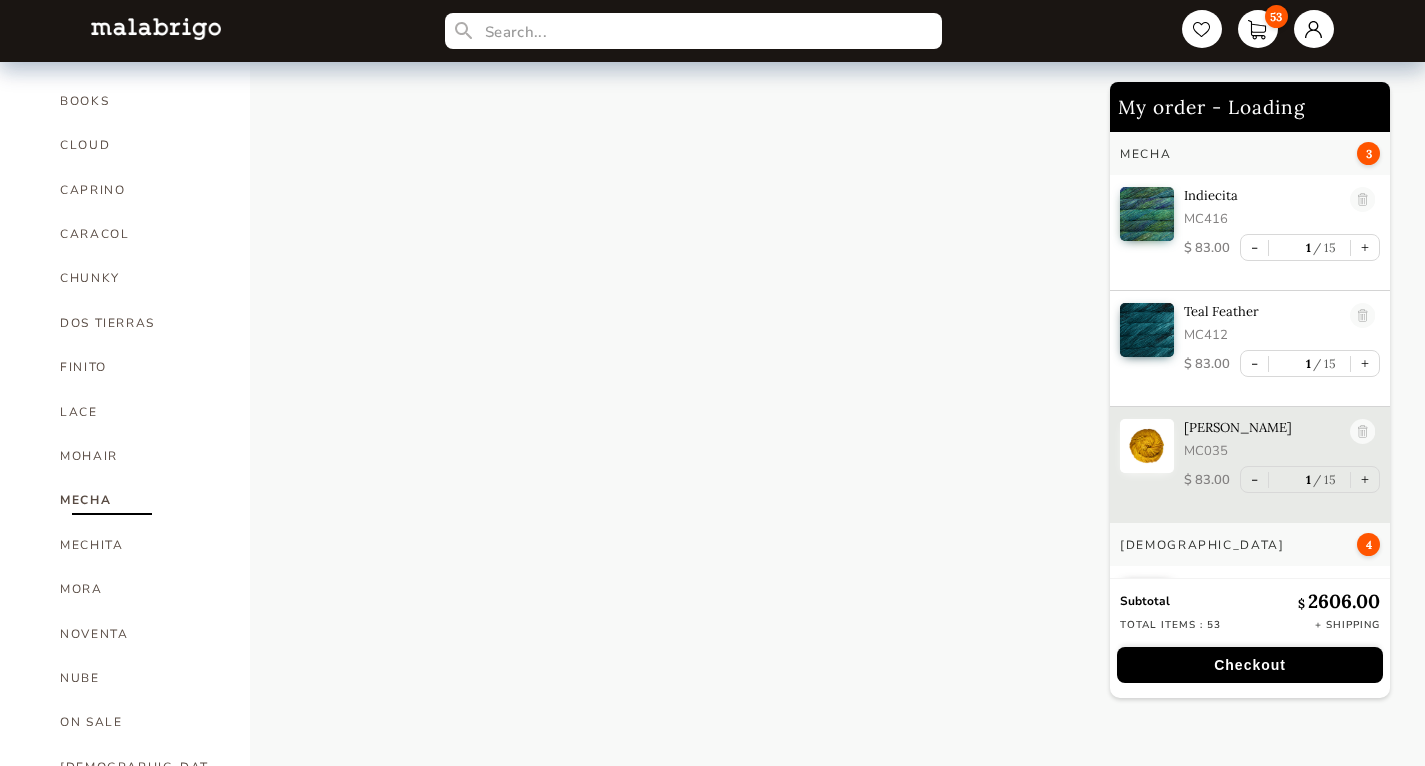 scroll, scrollTop: 478, scrollLeft: 0, axis: vertical 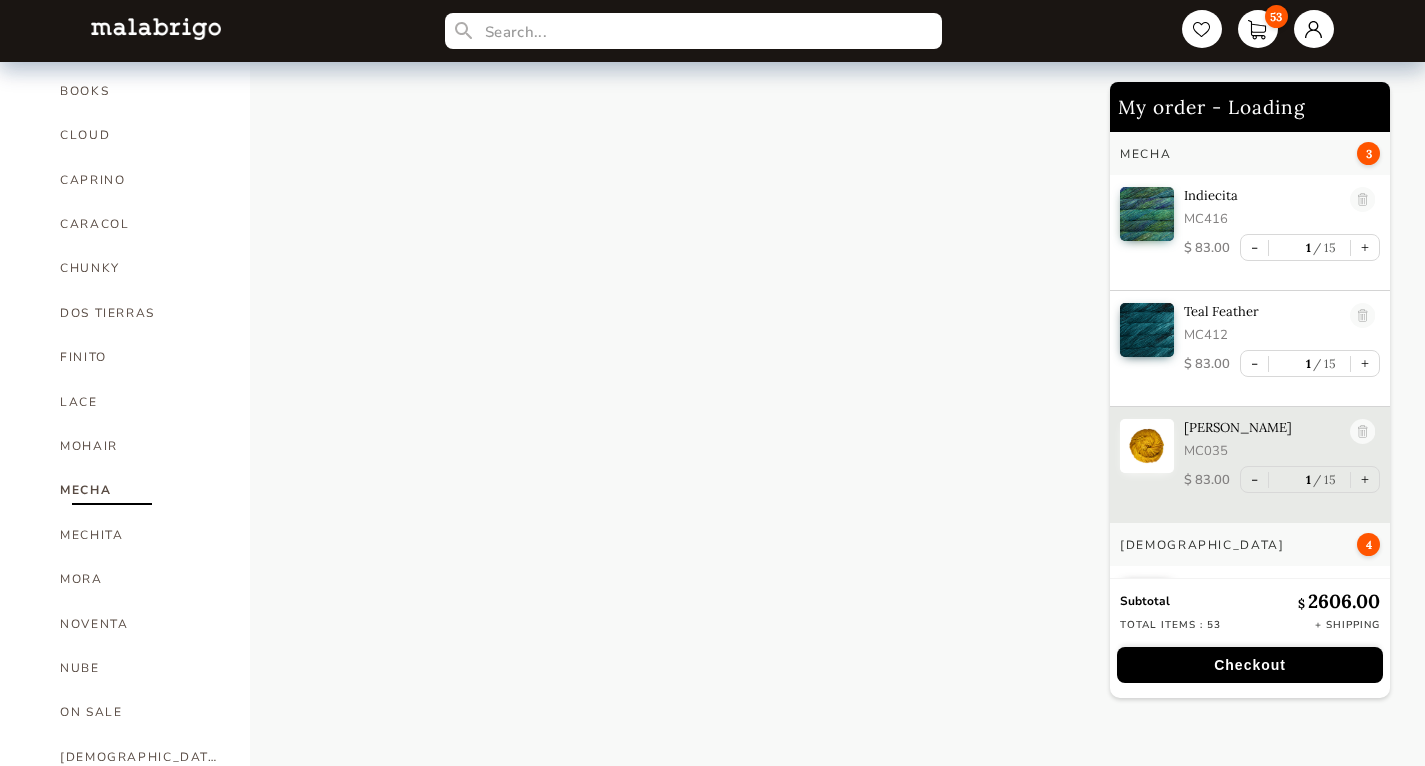 select on "INDEX" 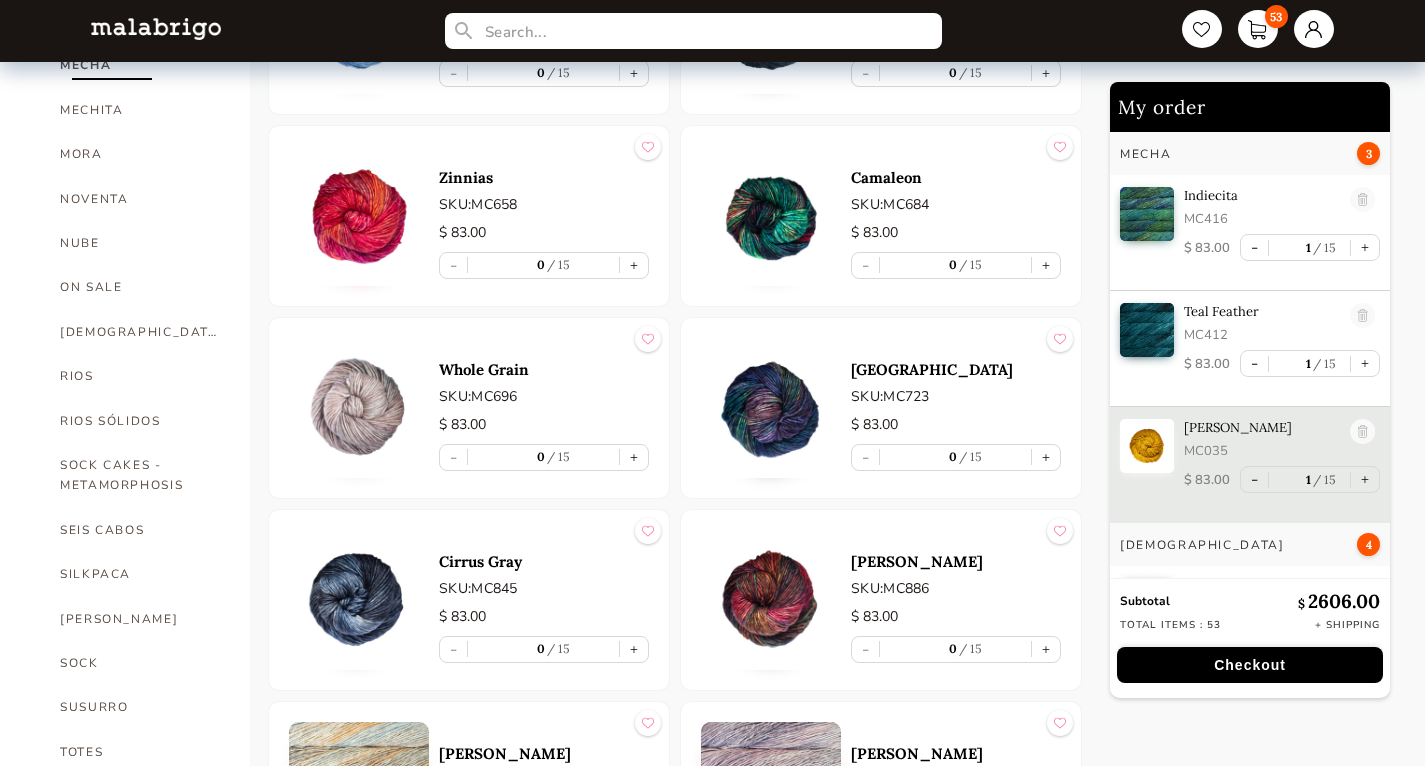 scroll, scrollTop: 905, scrollLeft: 0, axis: vertical 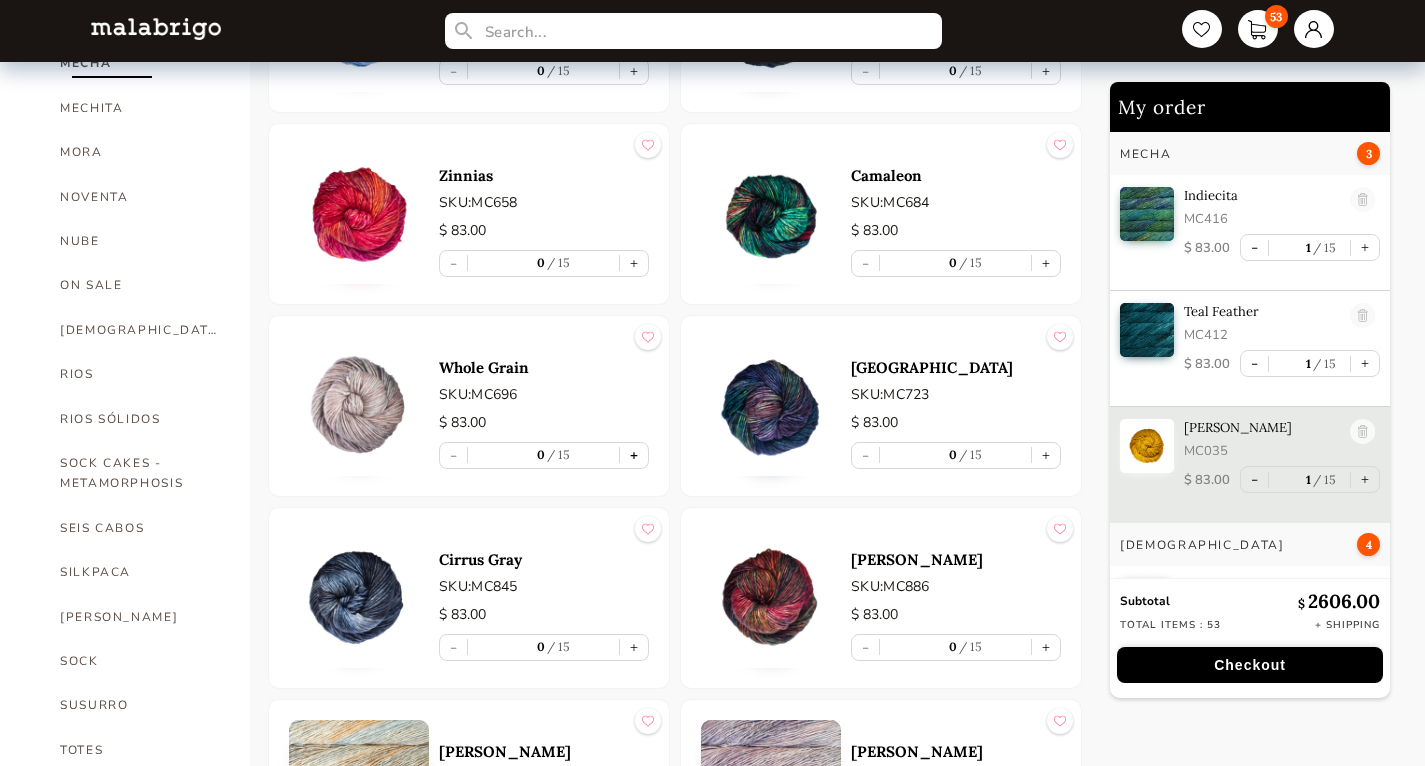 click on "+" at bounding box center [634, 455] 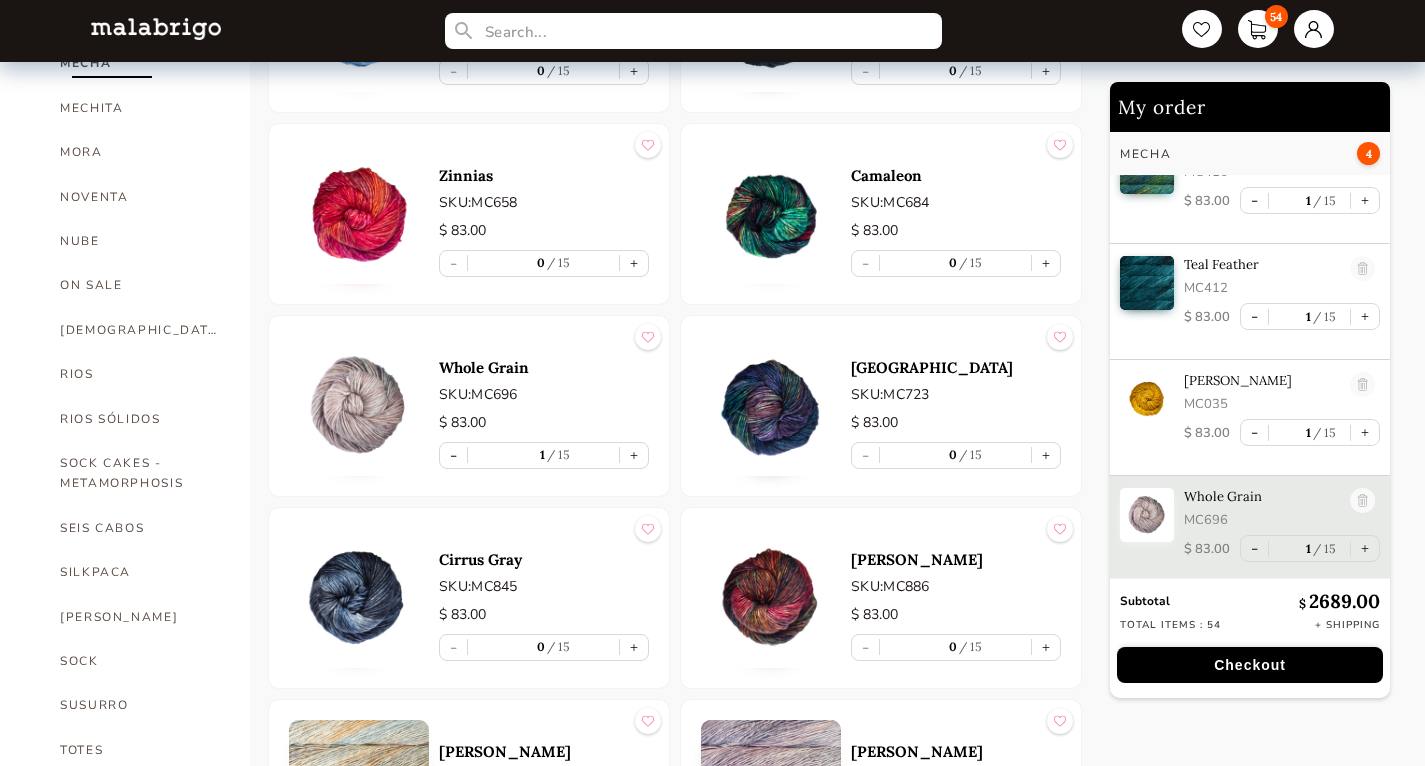 scroll, scrollTop: 48, scrollLeft: 0, axis: vertical 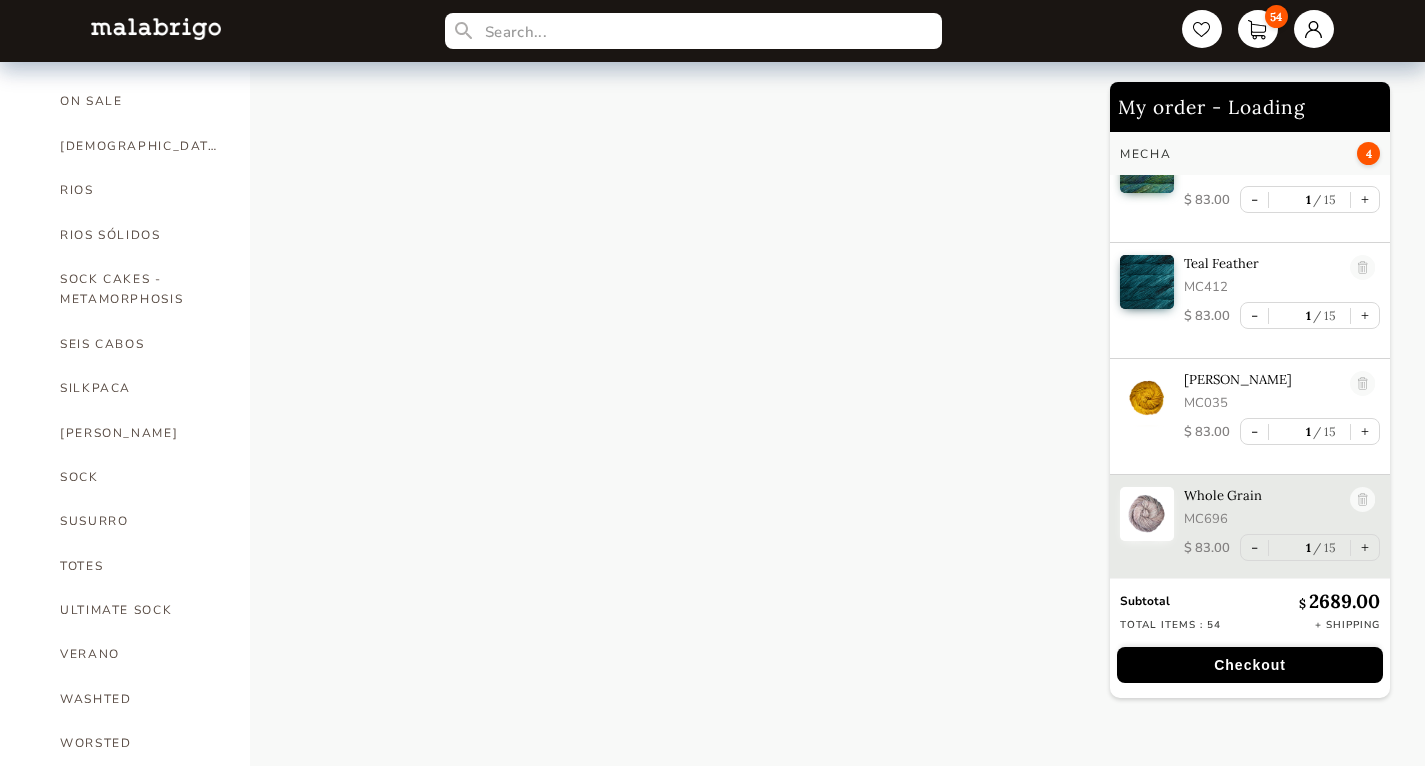 select on "INDEX" 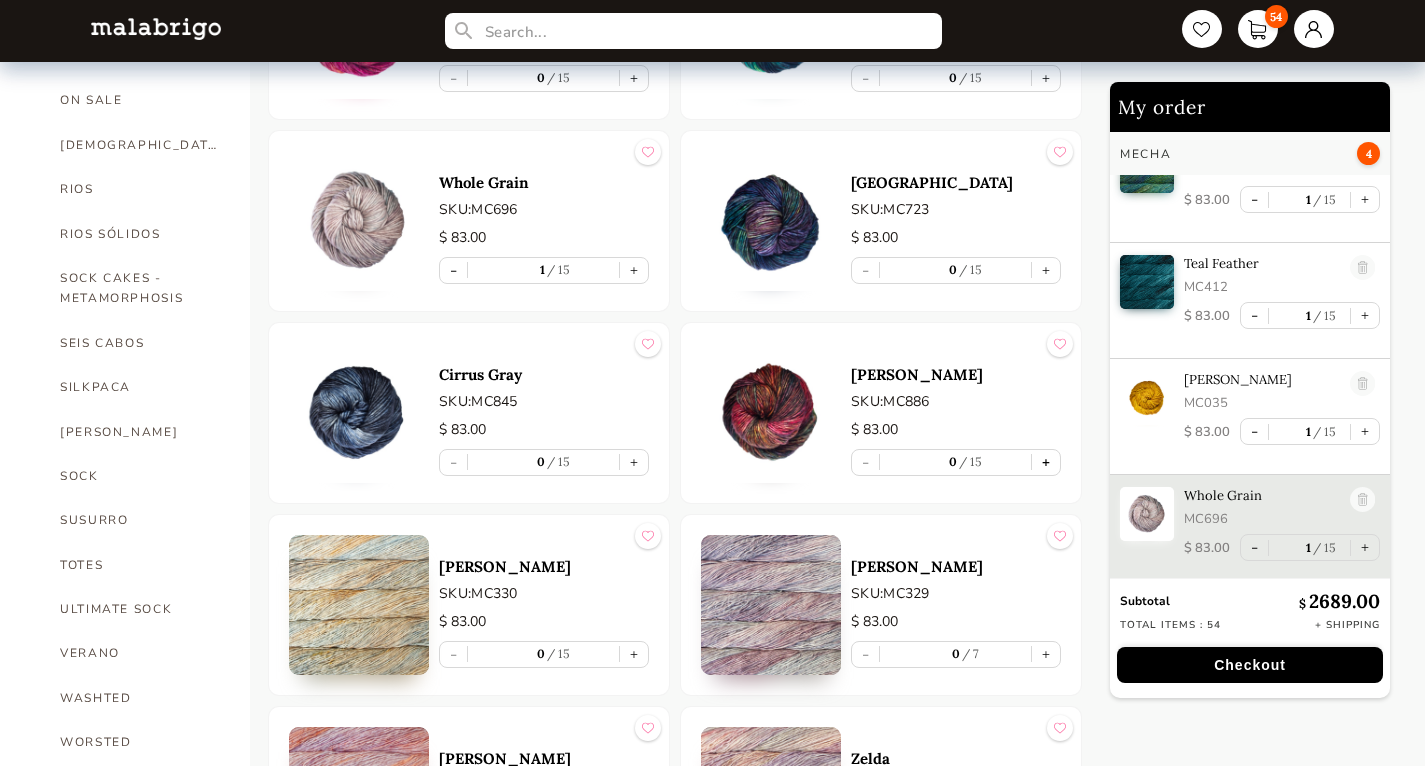 click on "+" at bounding box center [1046, 462] 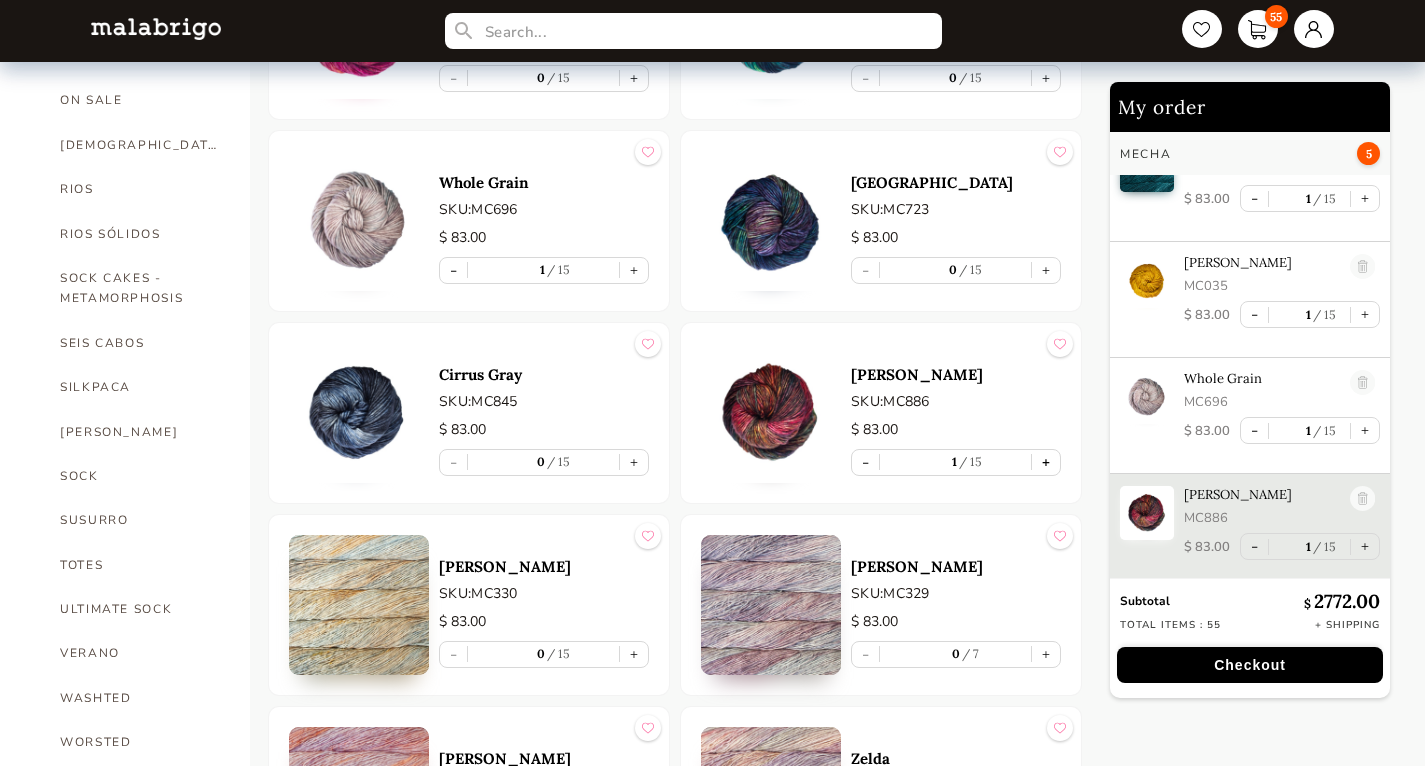scroll, scrollTop: 166, scrollLeft: 0, axis: vertical 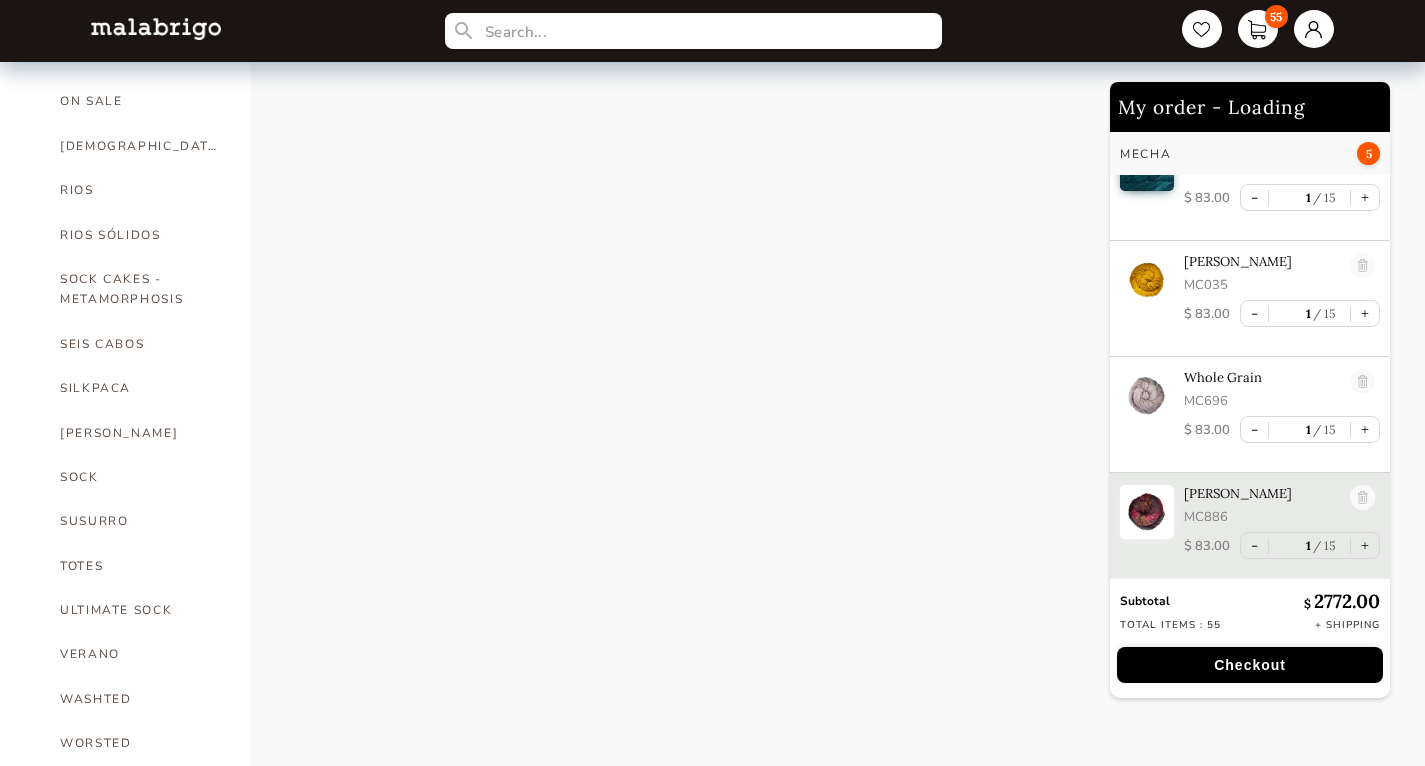 select on "INDEX" 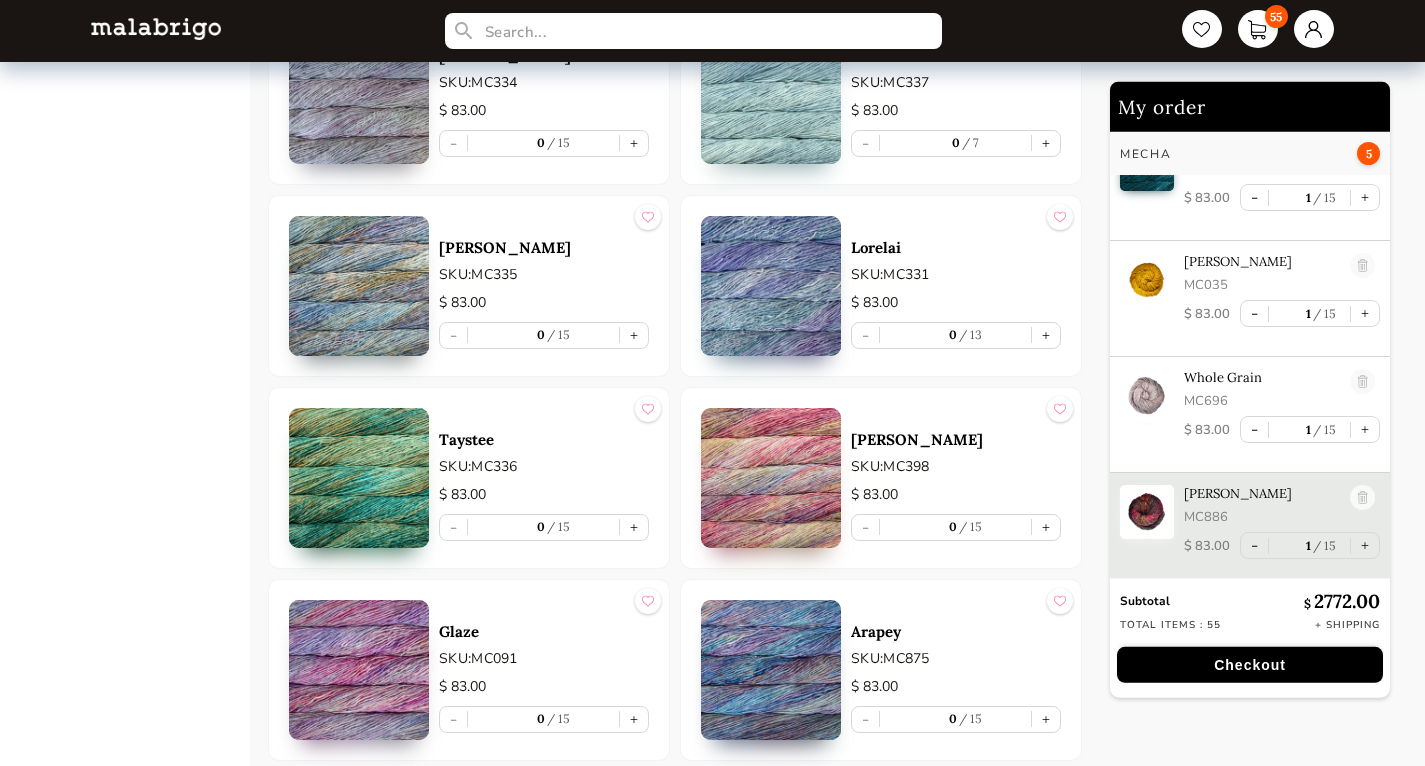 scroll, scrollTop: 1990, scrollLeft: 0, axis: vertical 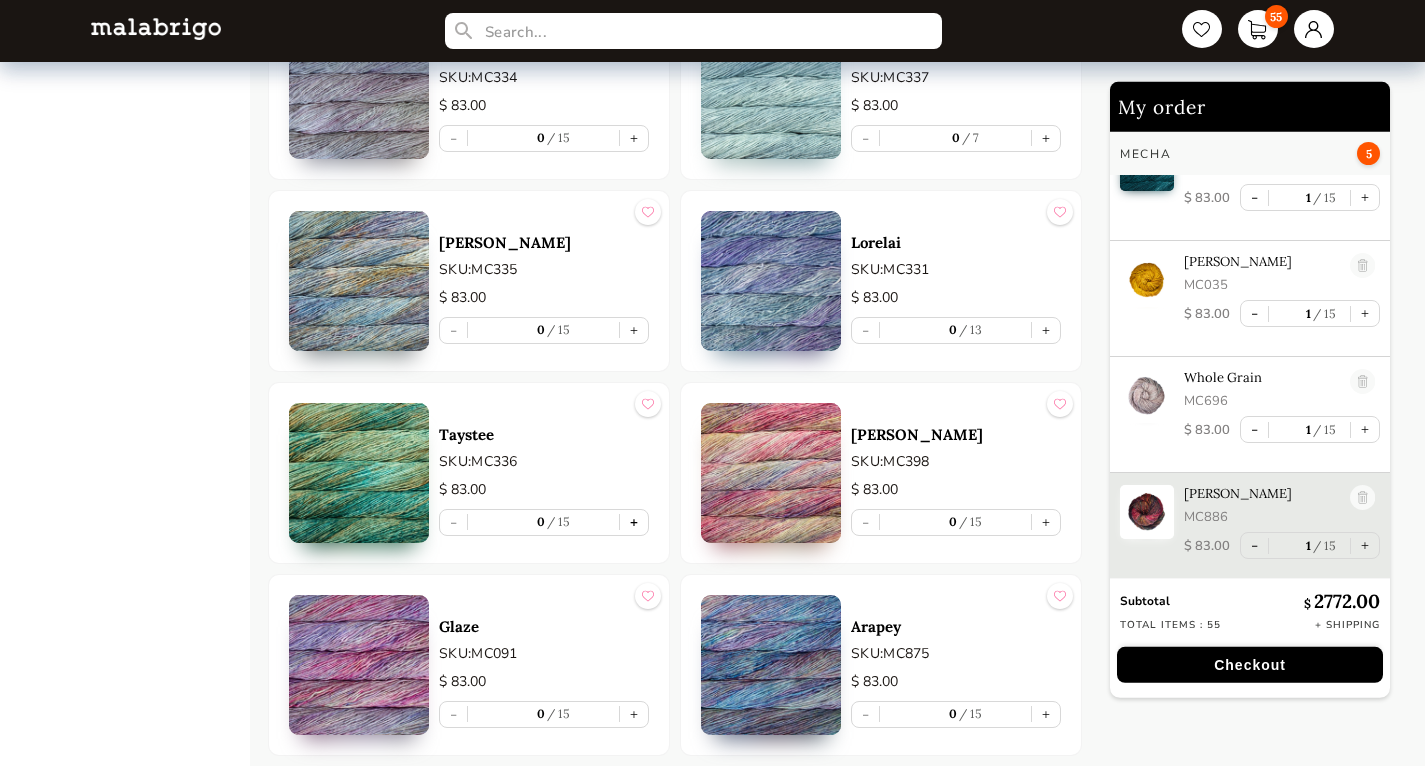 click on "+" at bounding box center (634, 522) 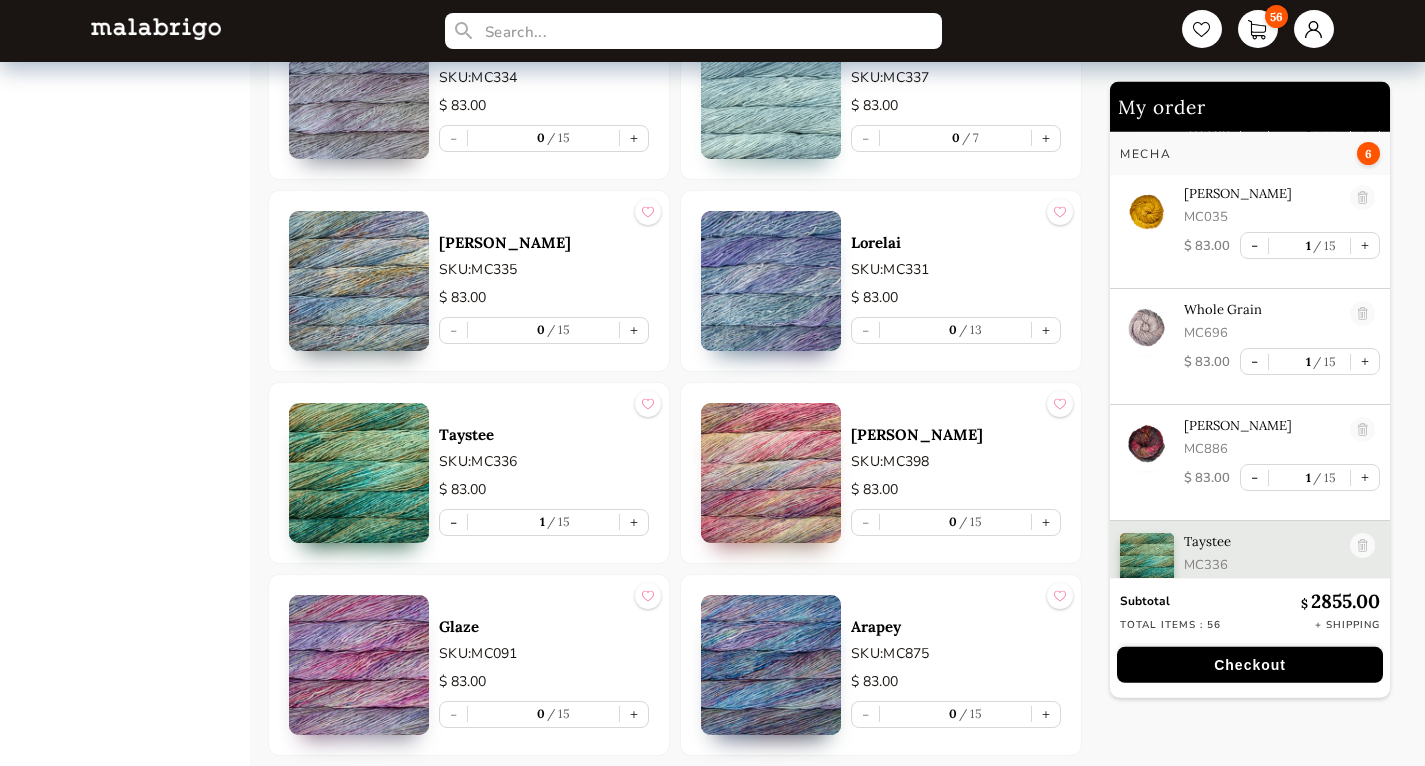 scroll, scrollTop: 273, scrollLeft: 0, axis: vertical 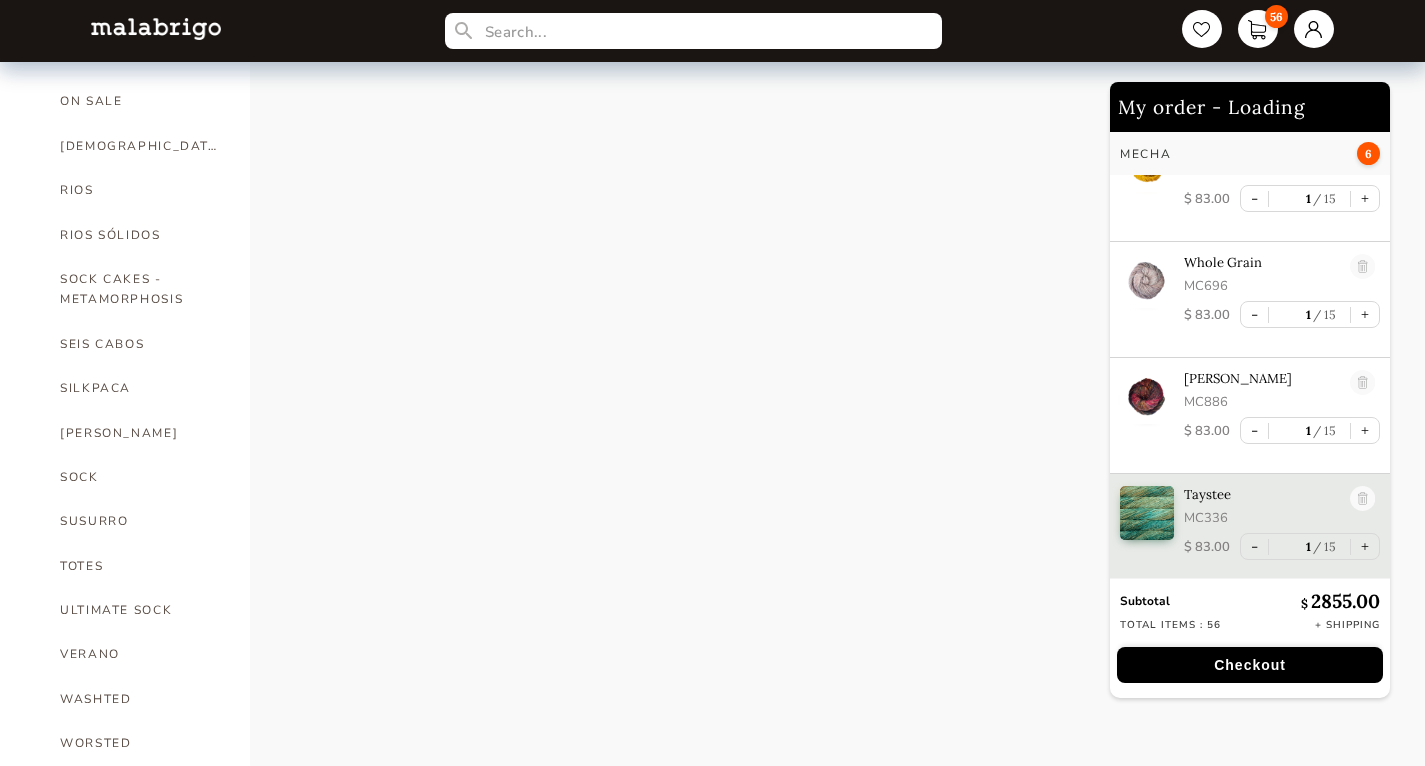 select on "INDEX" 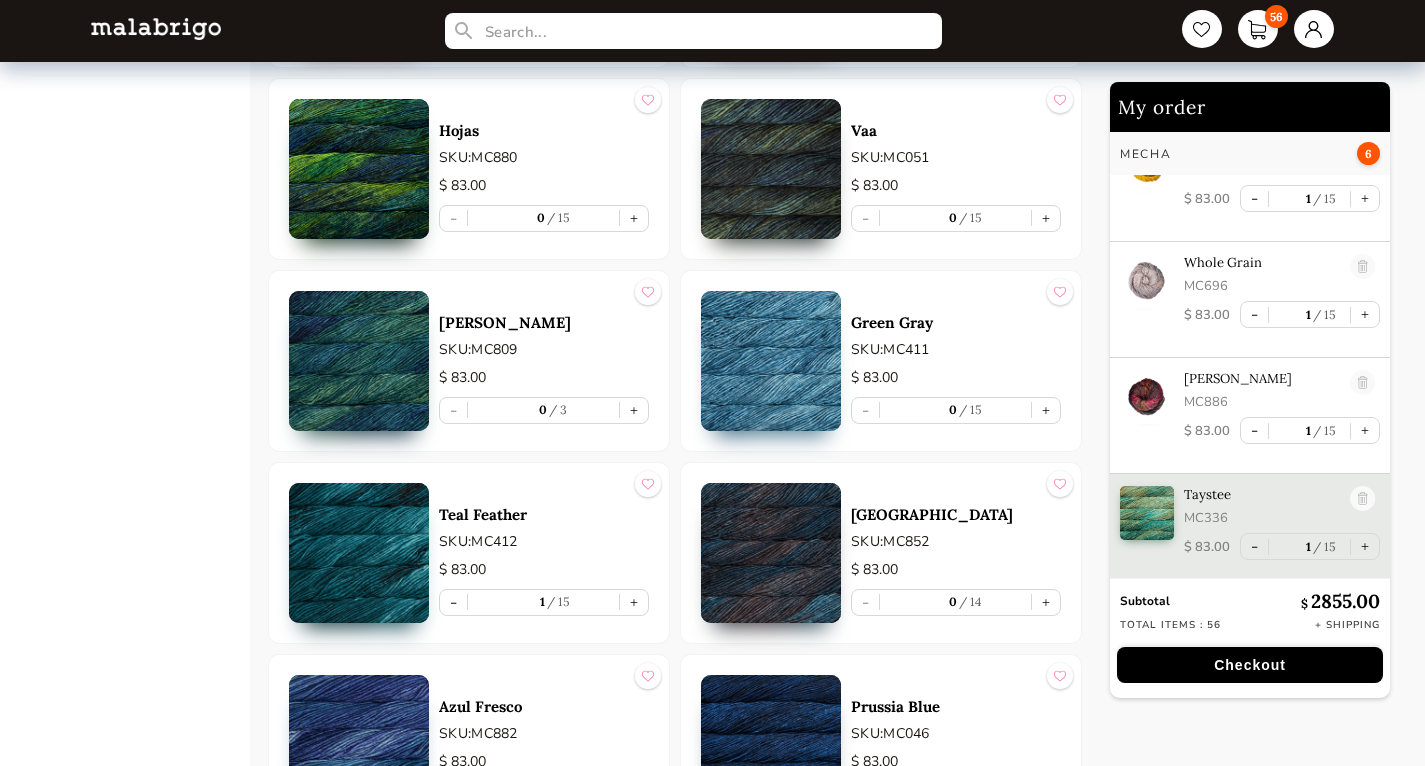 scroll, scrollTop: 3447, scrollLeft: 0, axis: vertical 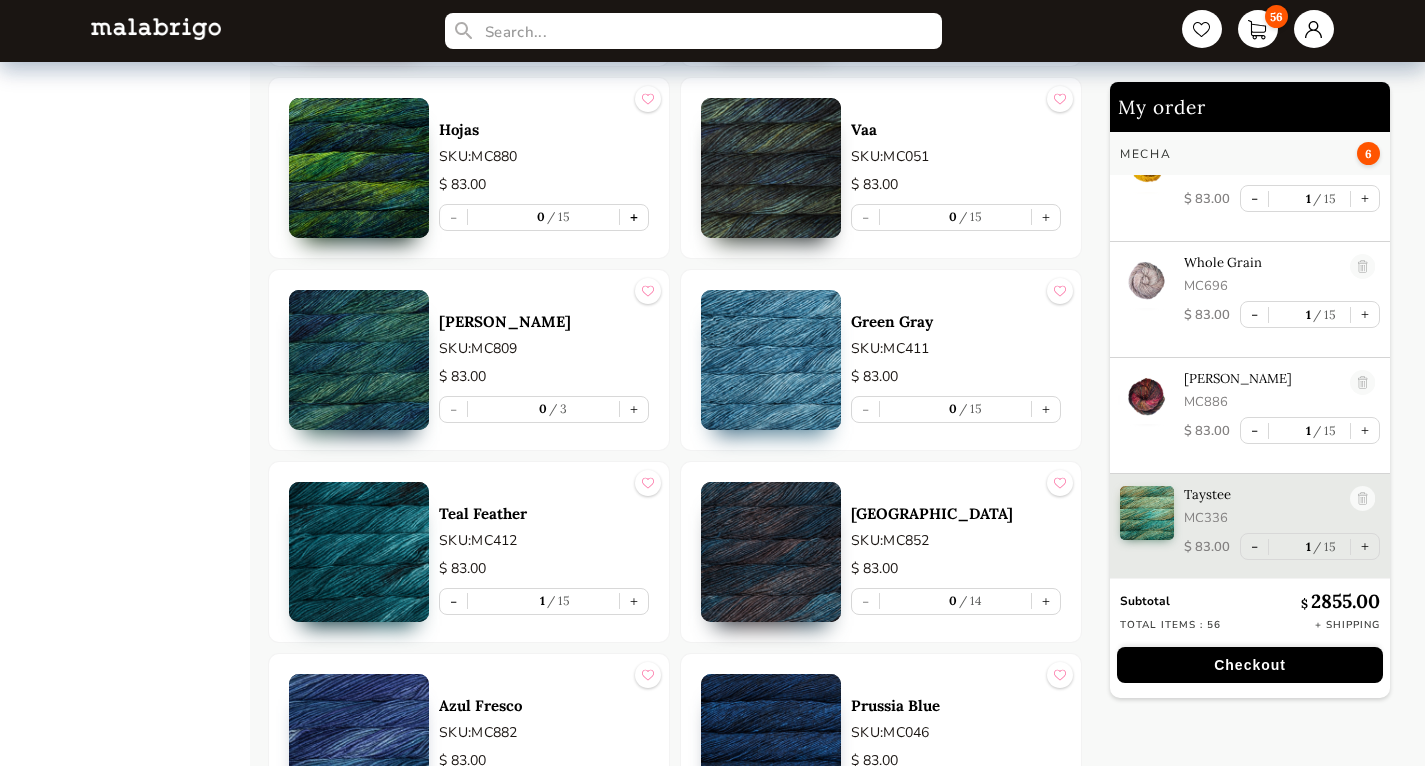 click on "+" at bounding box center [634, 217] 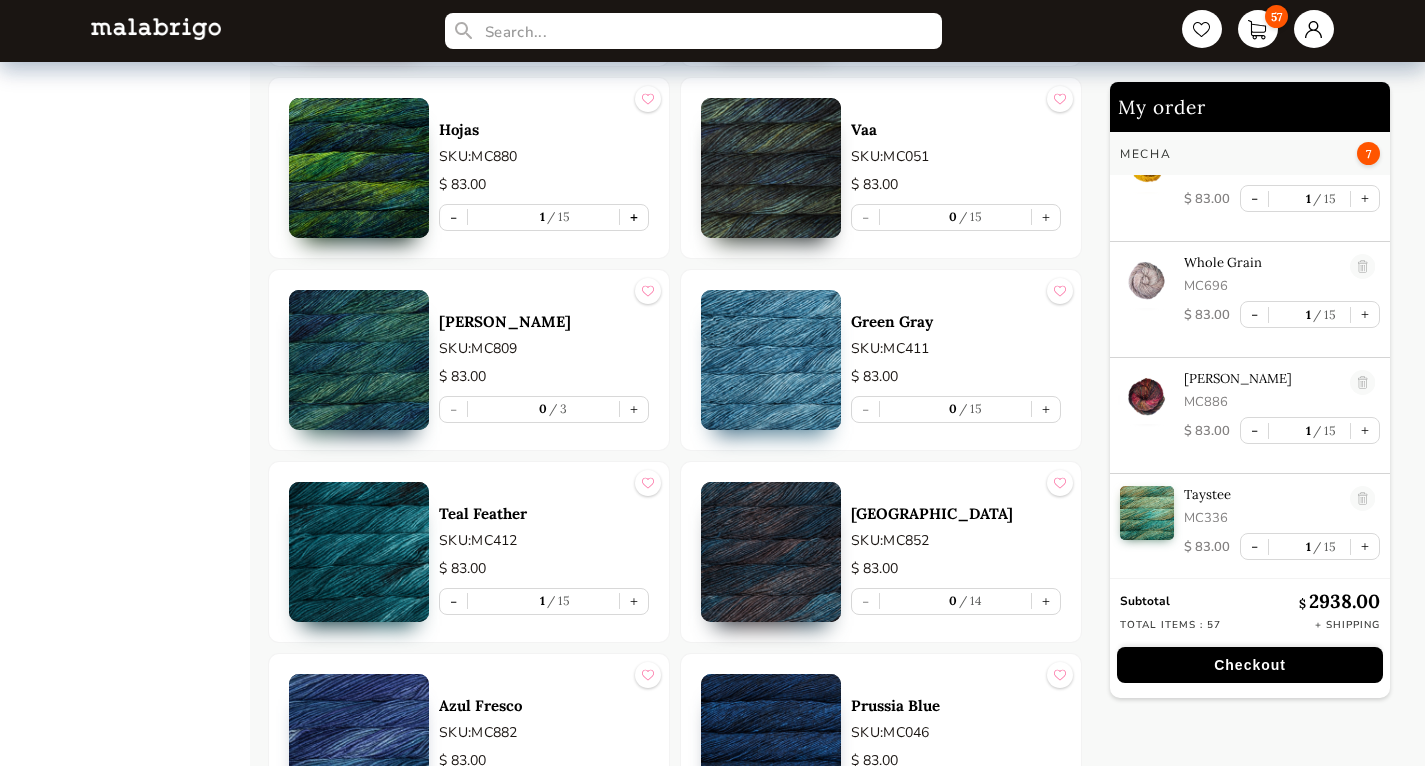 type on "1" 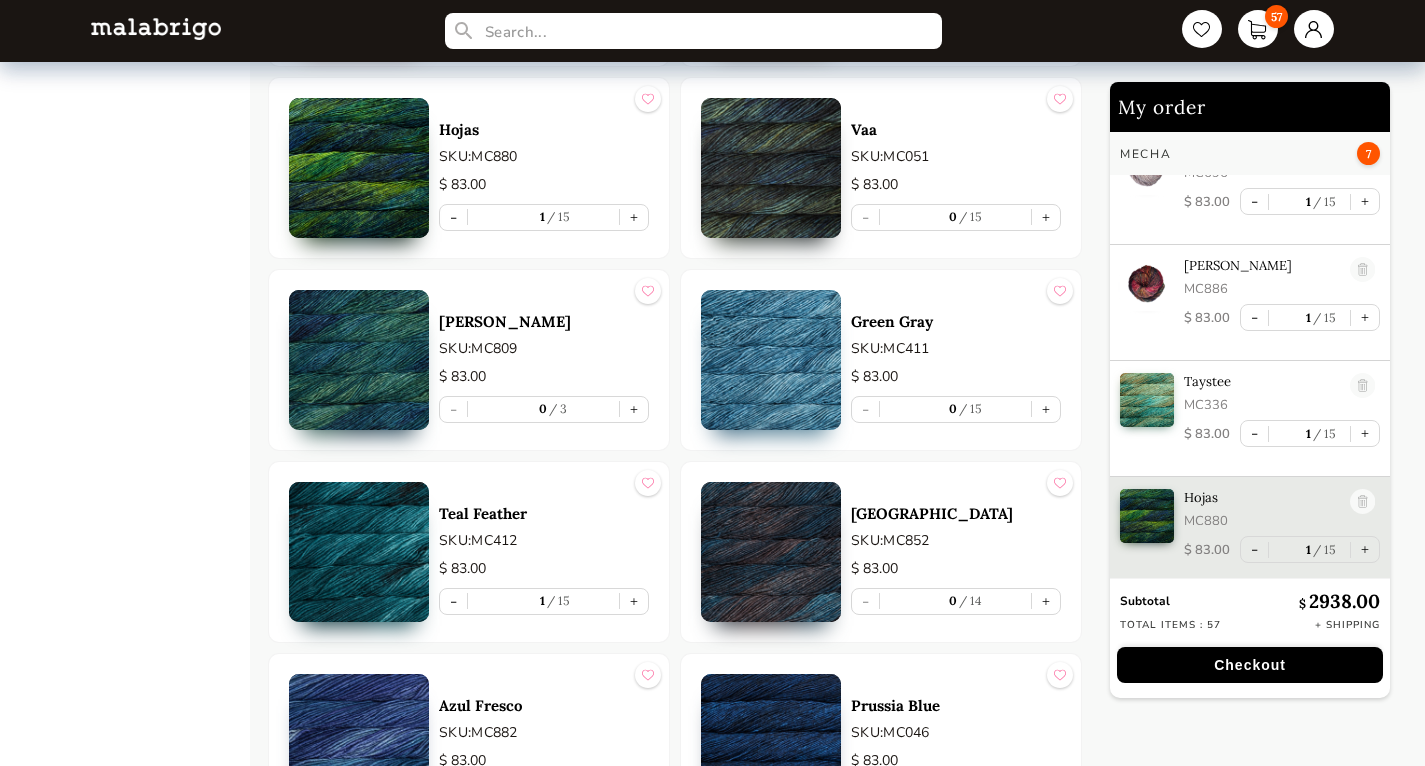 scroll, scrollTop: 399, scrollLeft: 0, axis: vertical 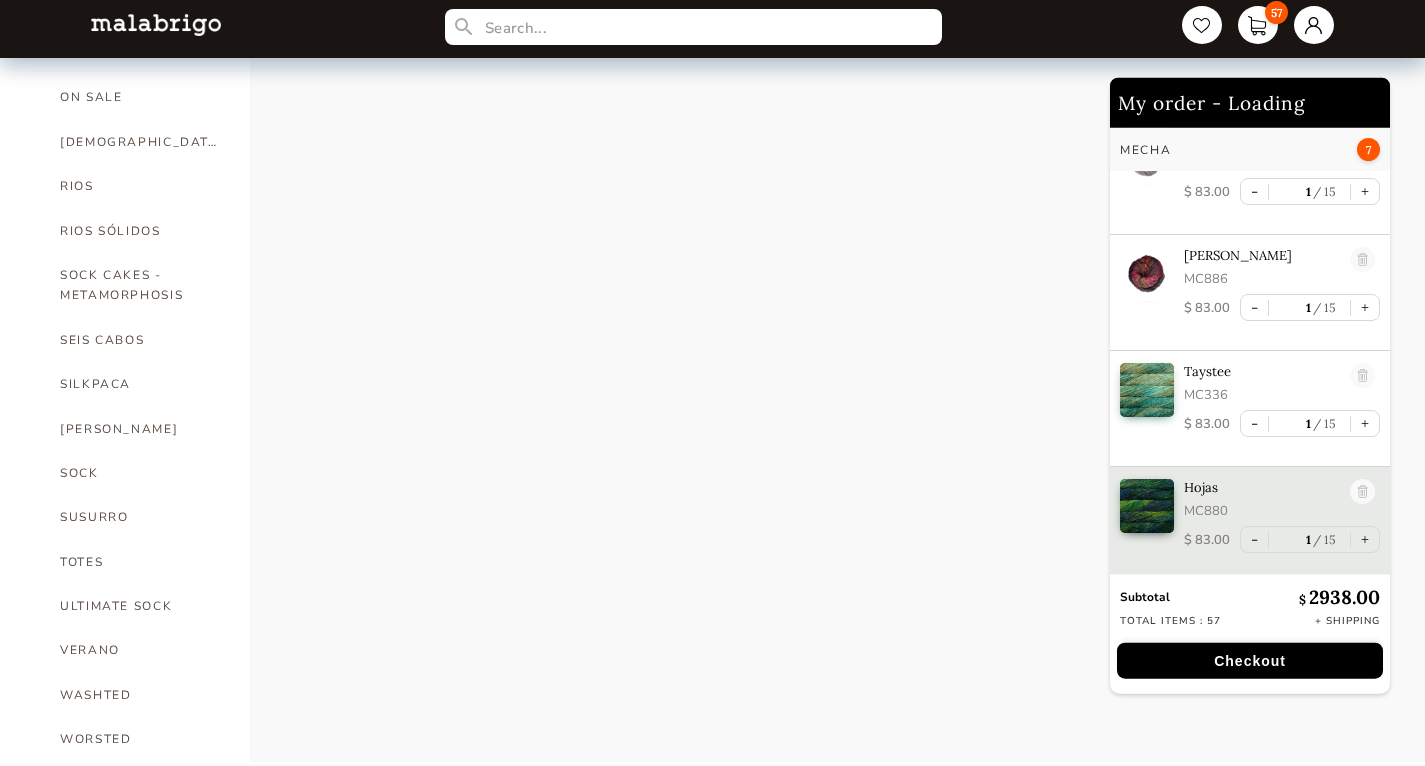 select on "INDEX" 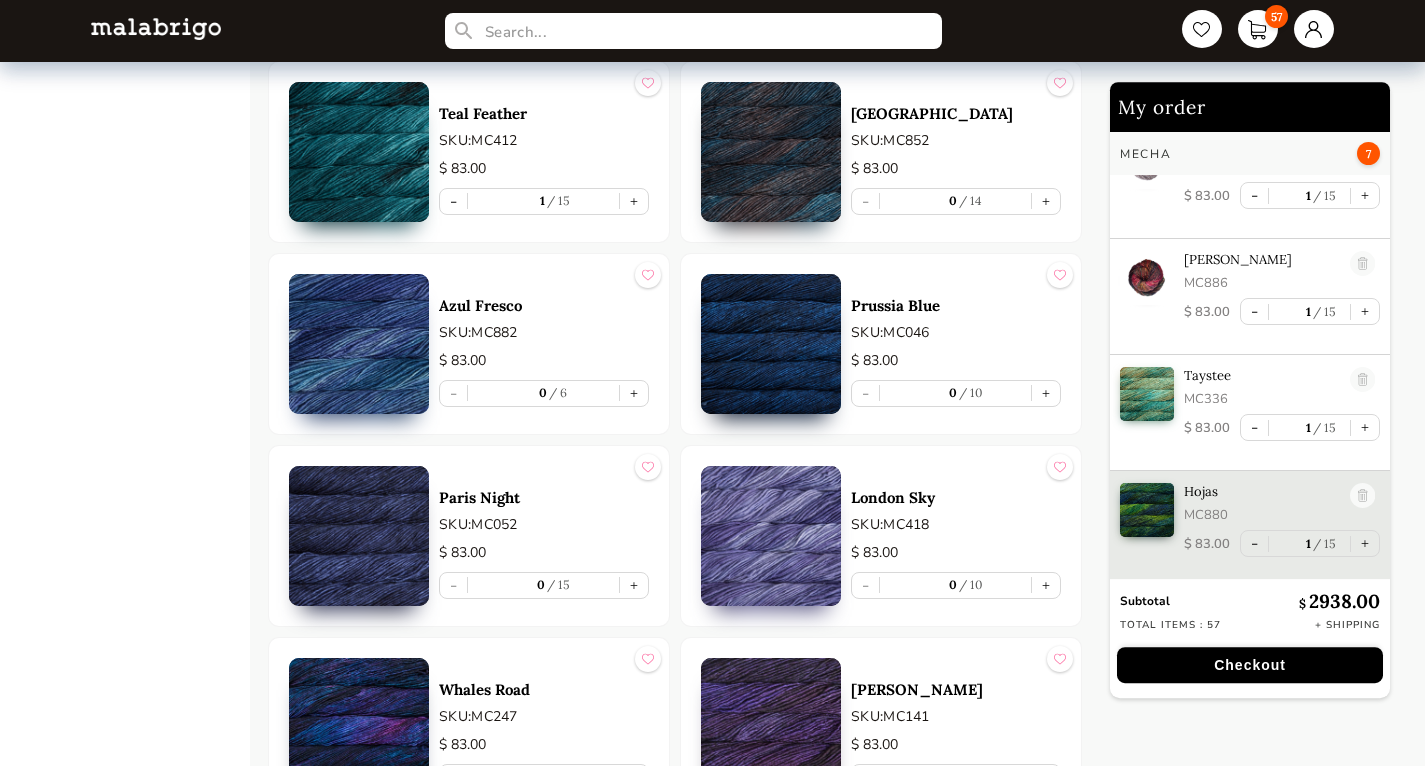 scroll, scrollTop: 3849, scrollLeft: 0, axis: vertical 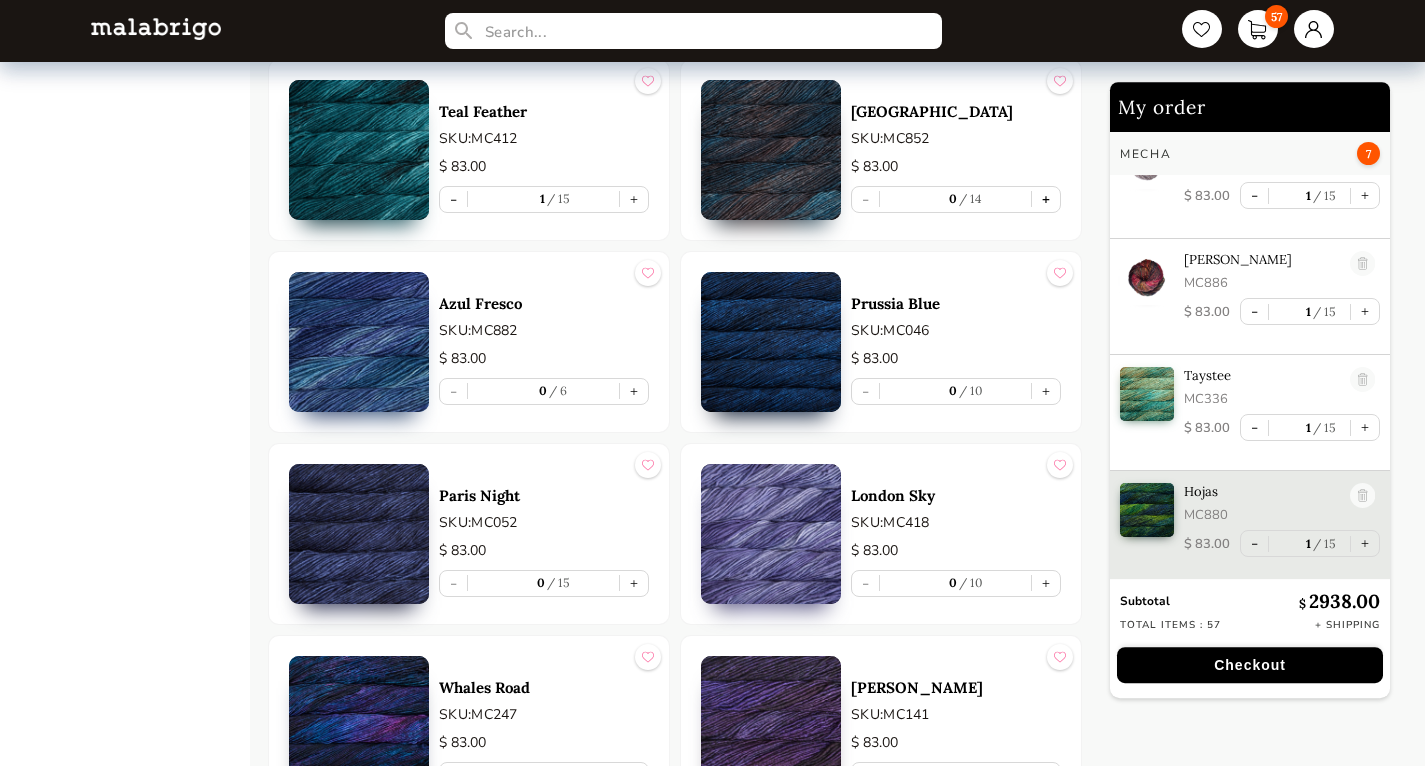 click on "+" at bounding box center [1046, 199] 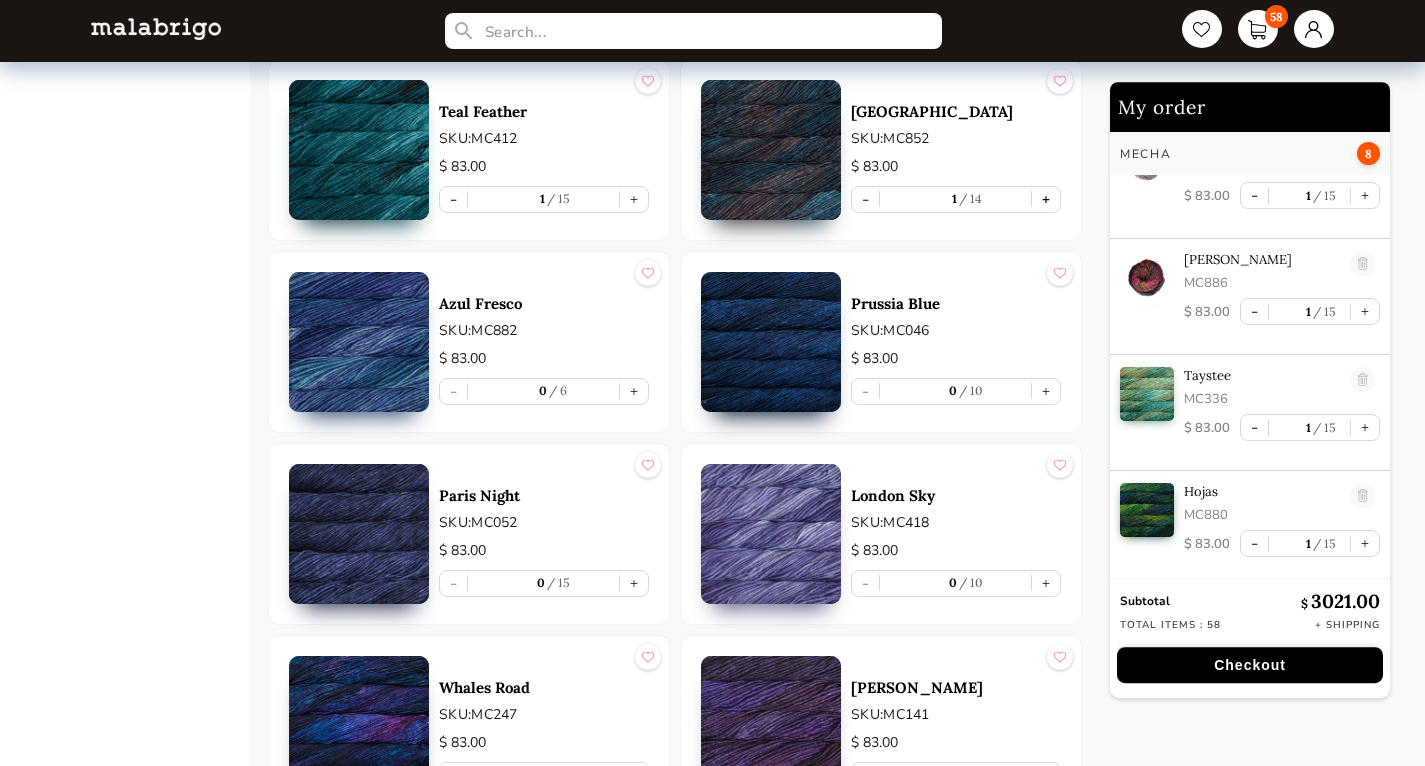 type on "1" 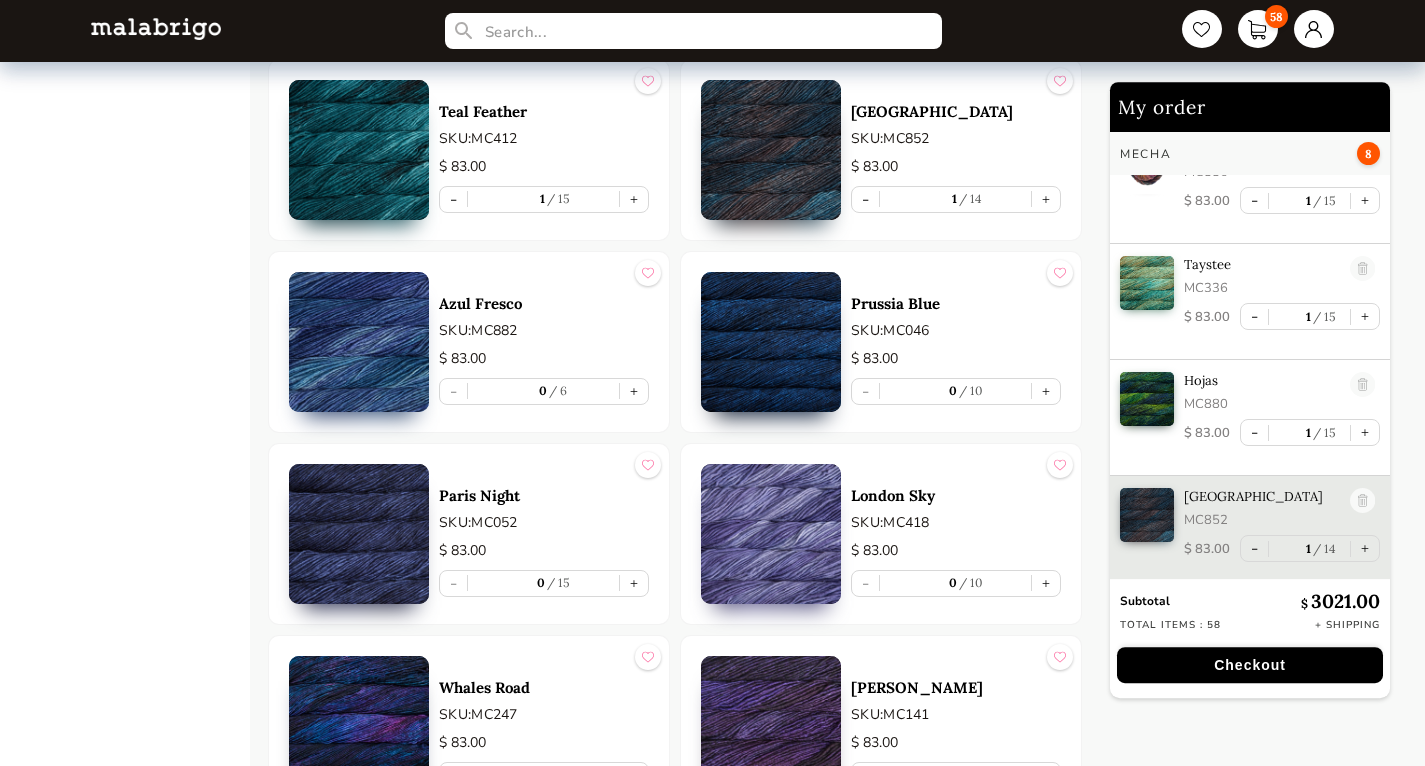 scroll, scrollTop: 513, scrollLeft: 0, axis: vertical 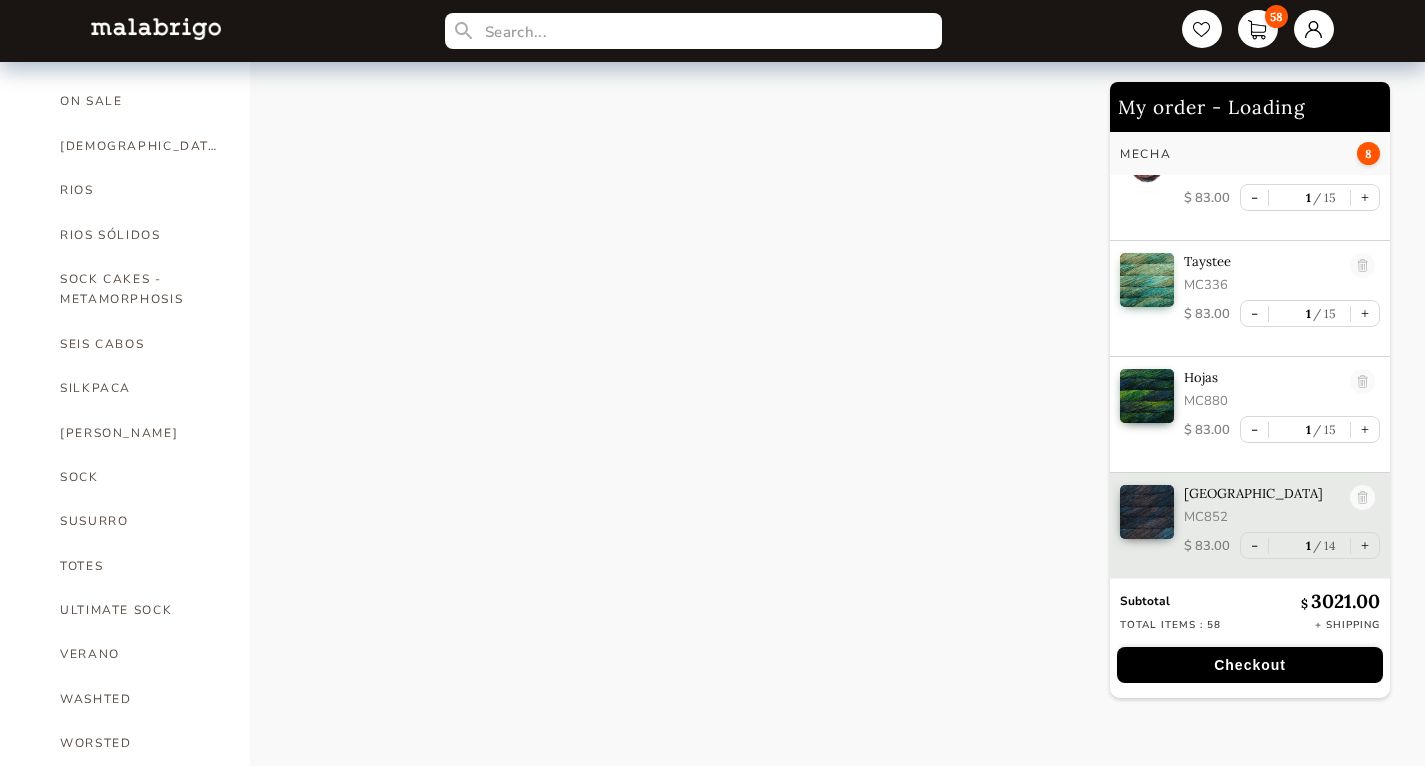 select on "INDEX" 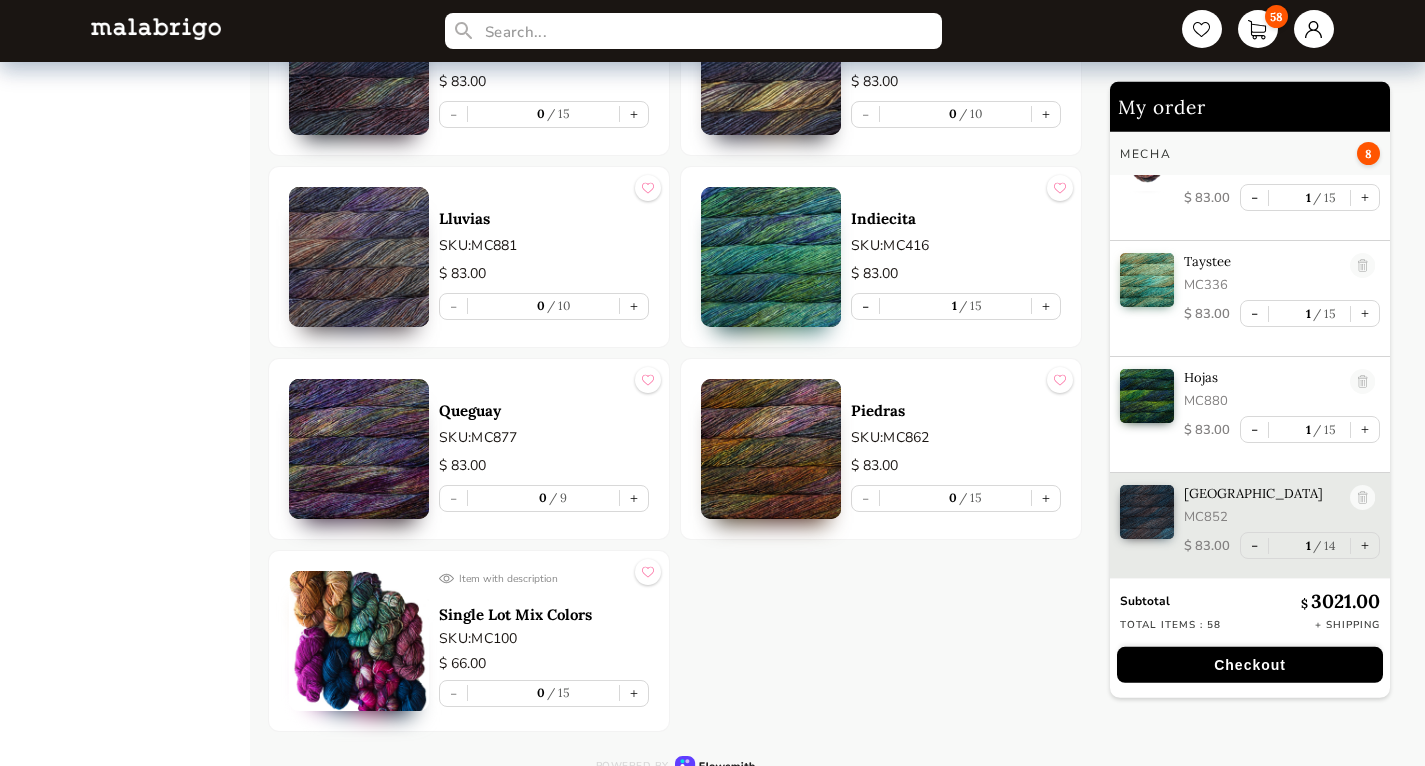 scroll, scrollTop: 5680, scrollLeft: 0, axis: vertical 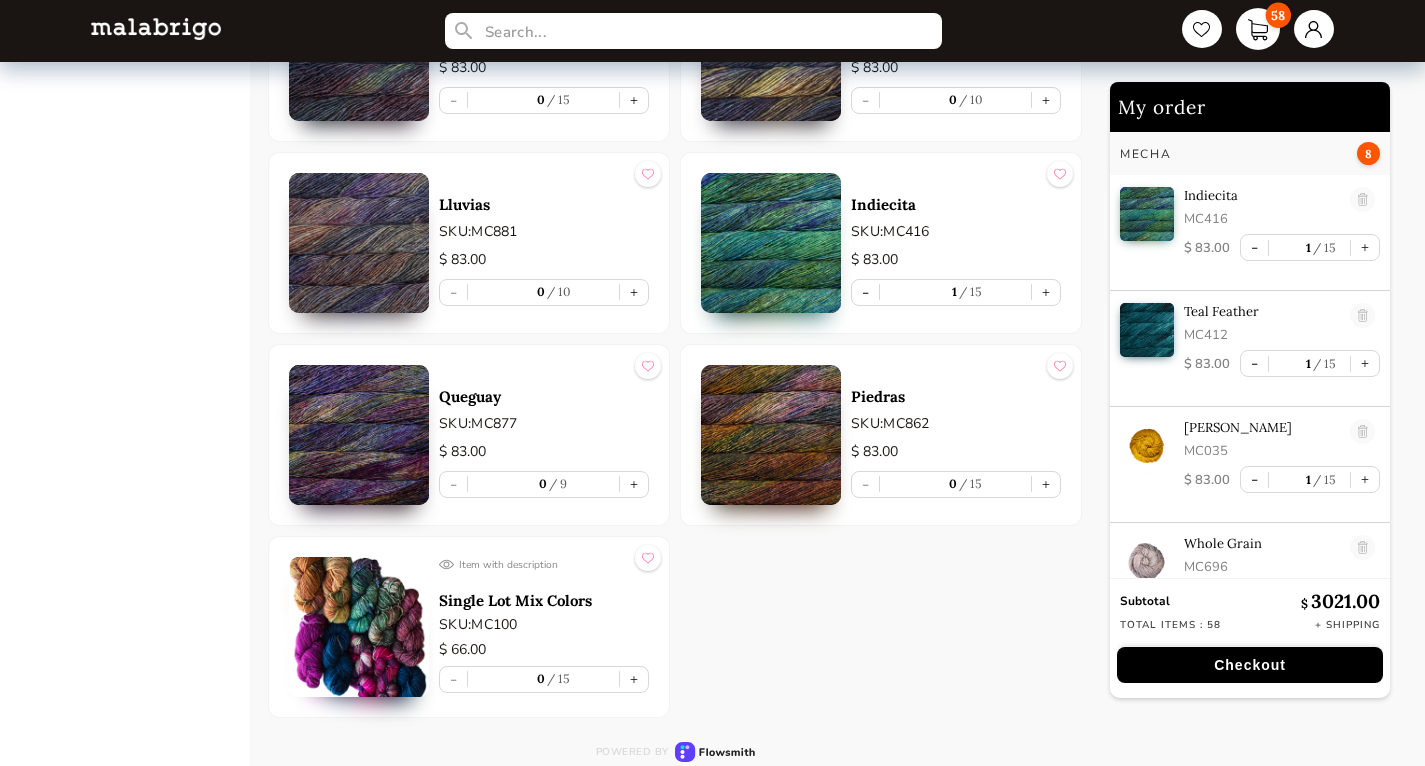 click on "58" at bounding box center (1258, 29) 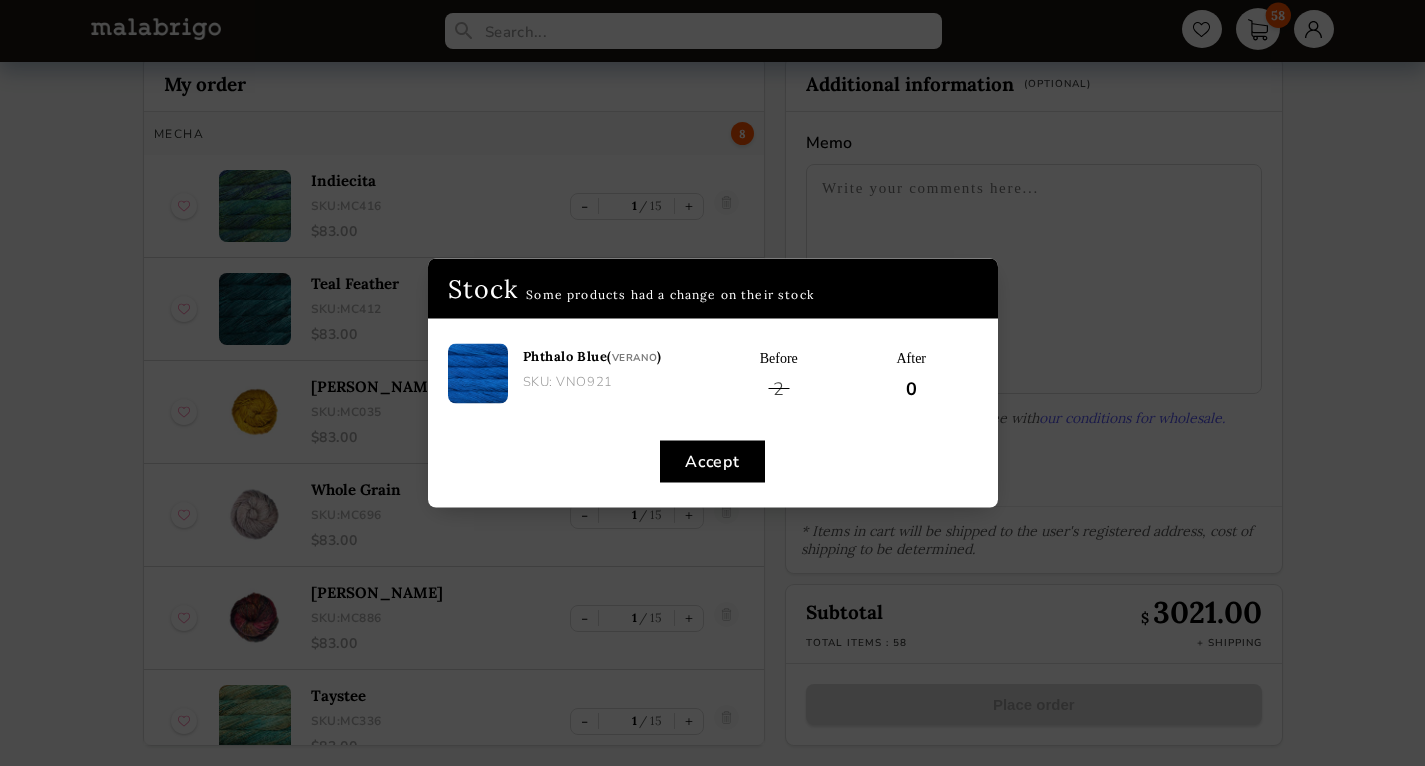 scroll, scrollTop: 109, scrollLeft: 0, axis: vertical 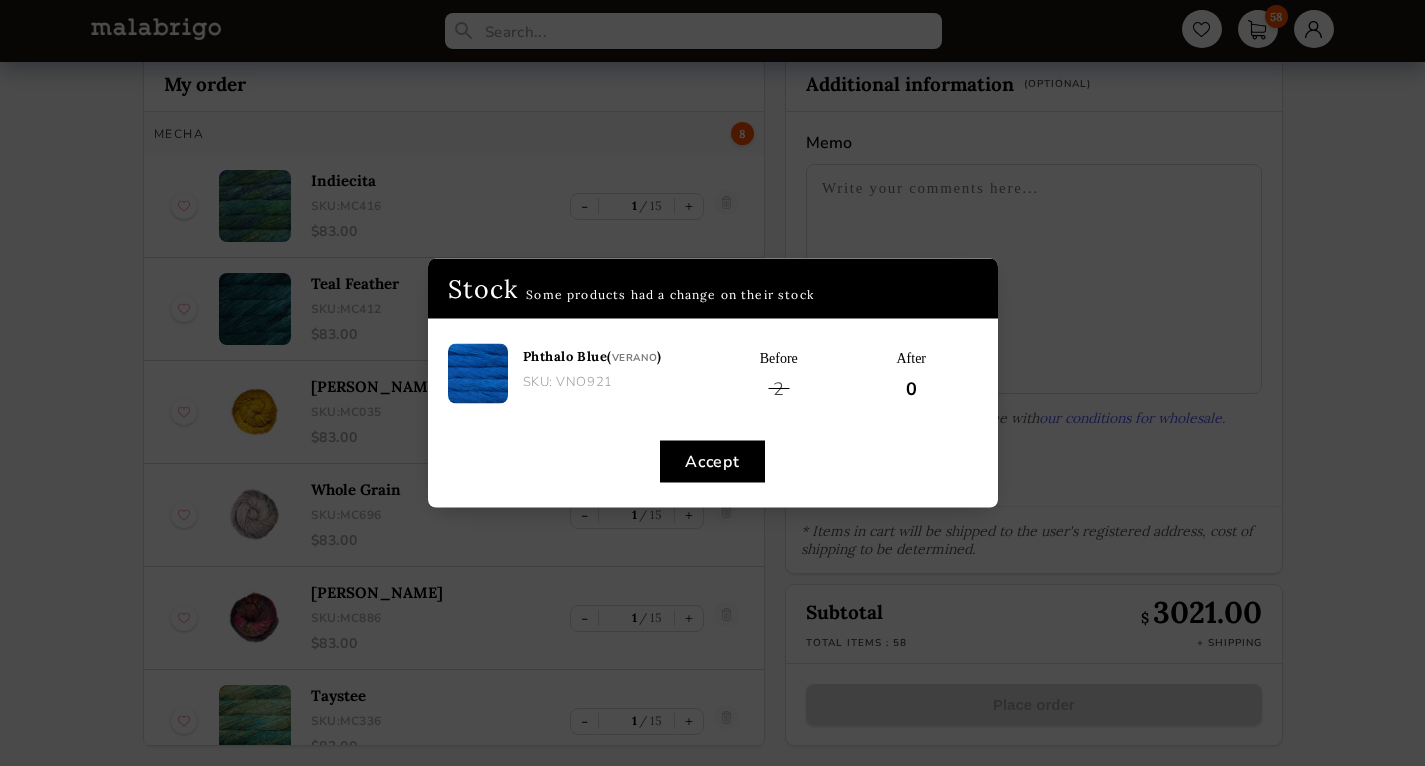 click on "Accept" at bounding box center [712, 462] 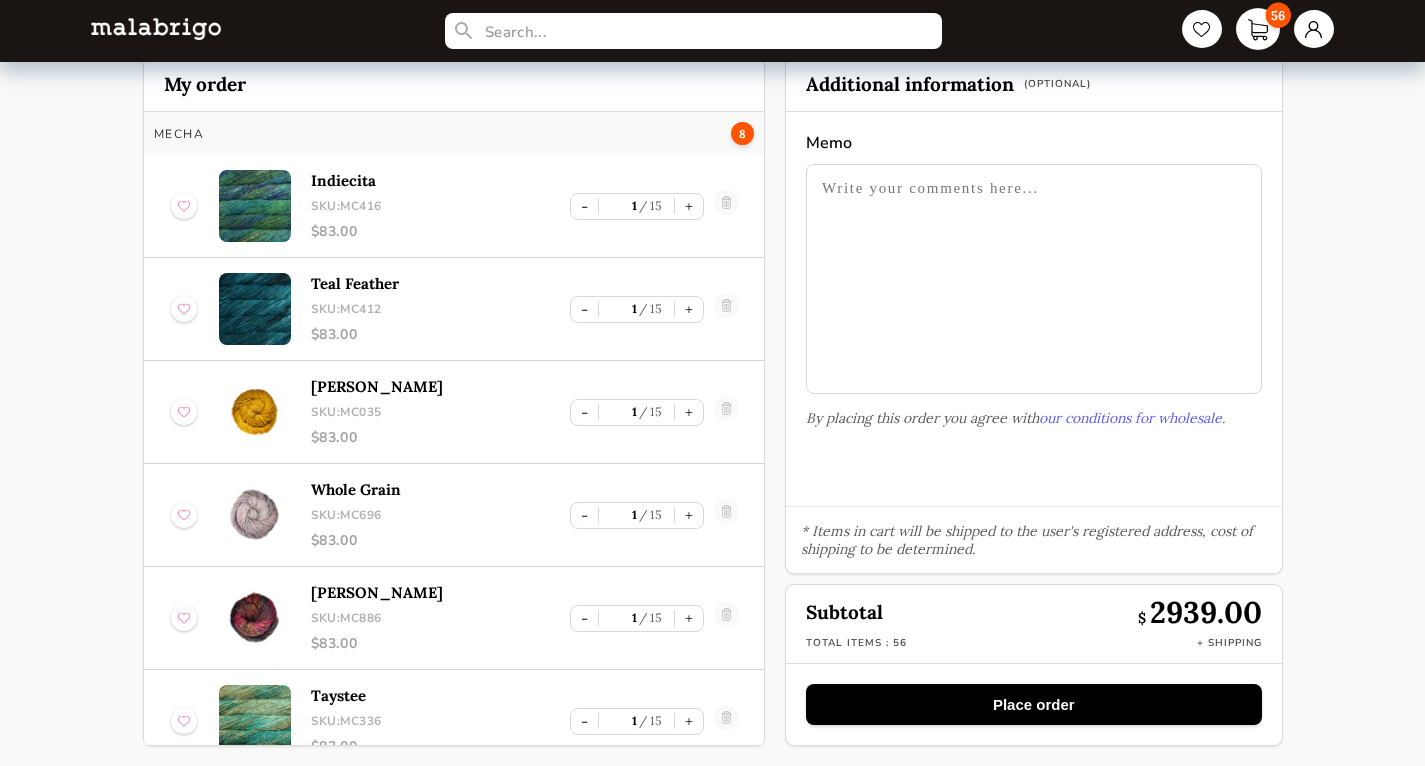 click on "56" at bounding box center [1258, 29] 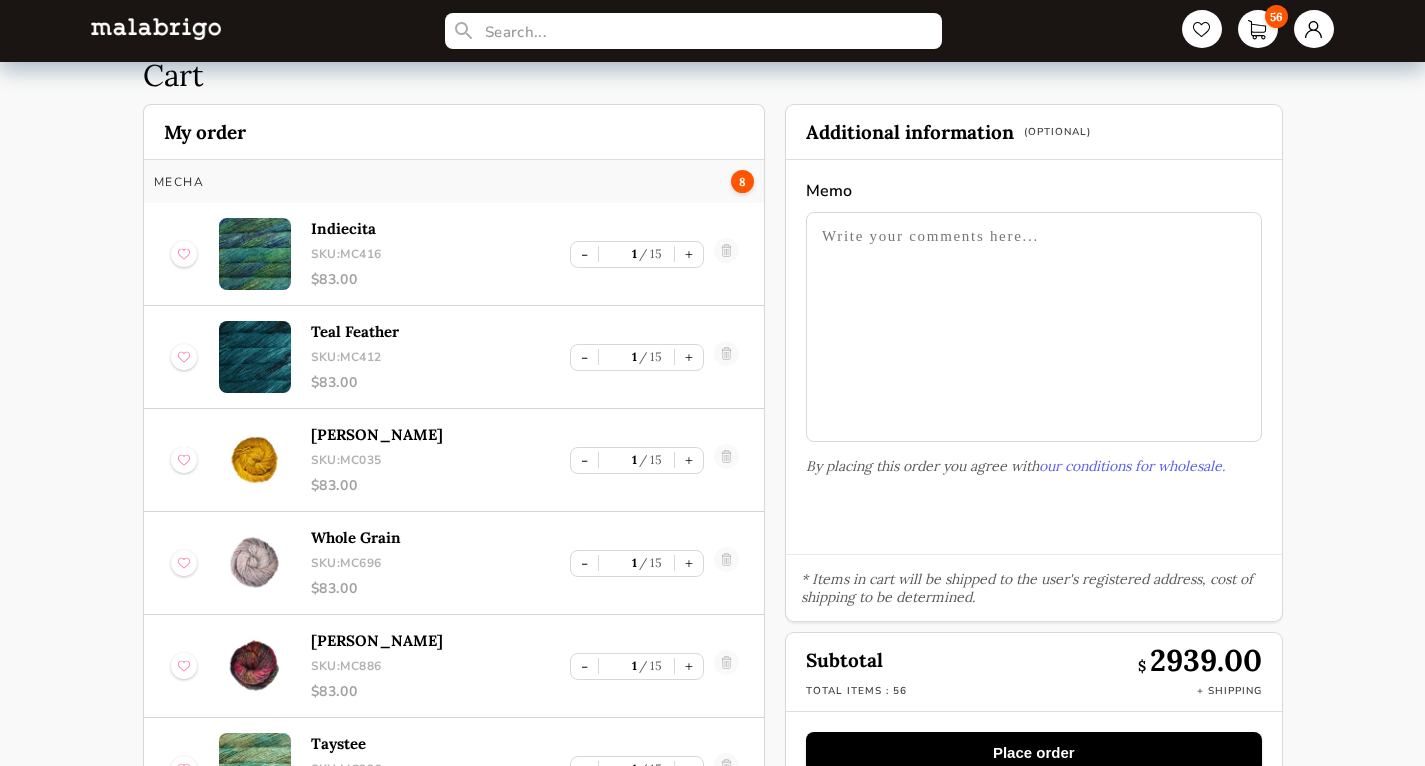 scroll, scrollTop: 109, scrollLeft: 0, axis: vertical 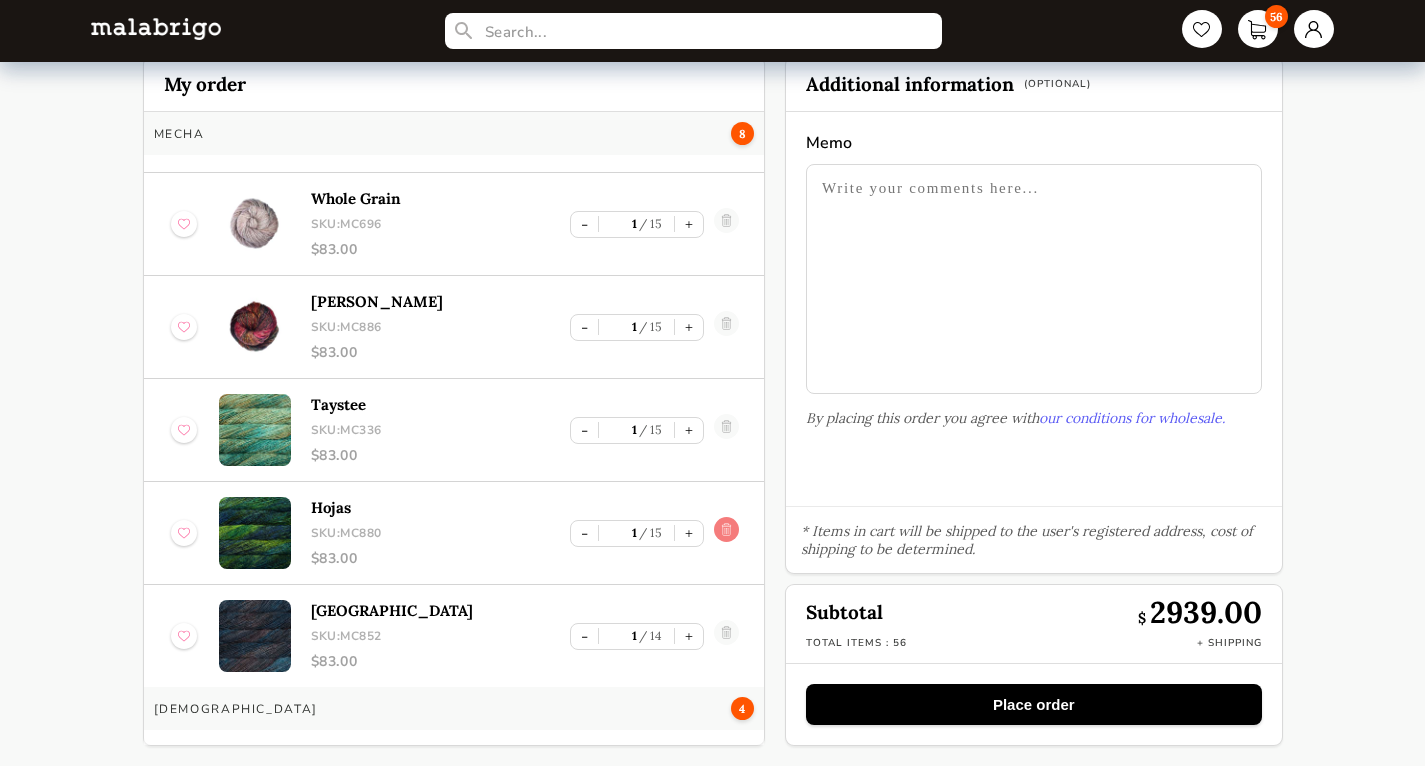 click at bounding box center [726, 533] 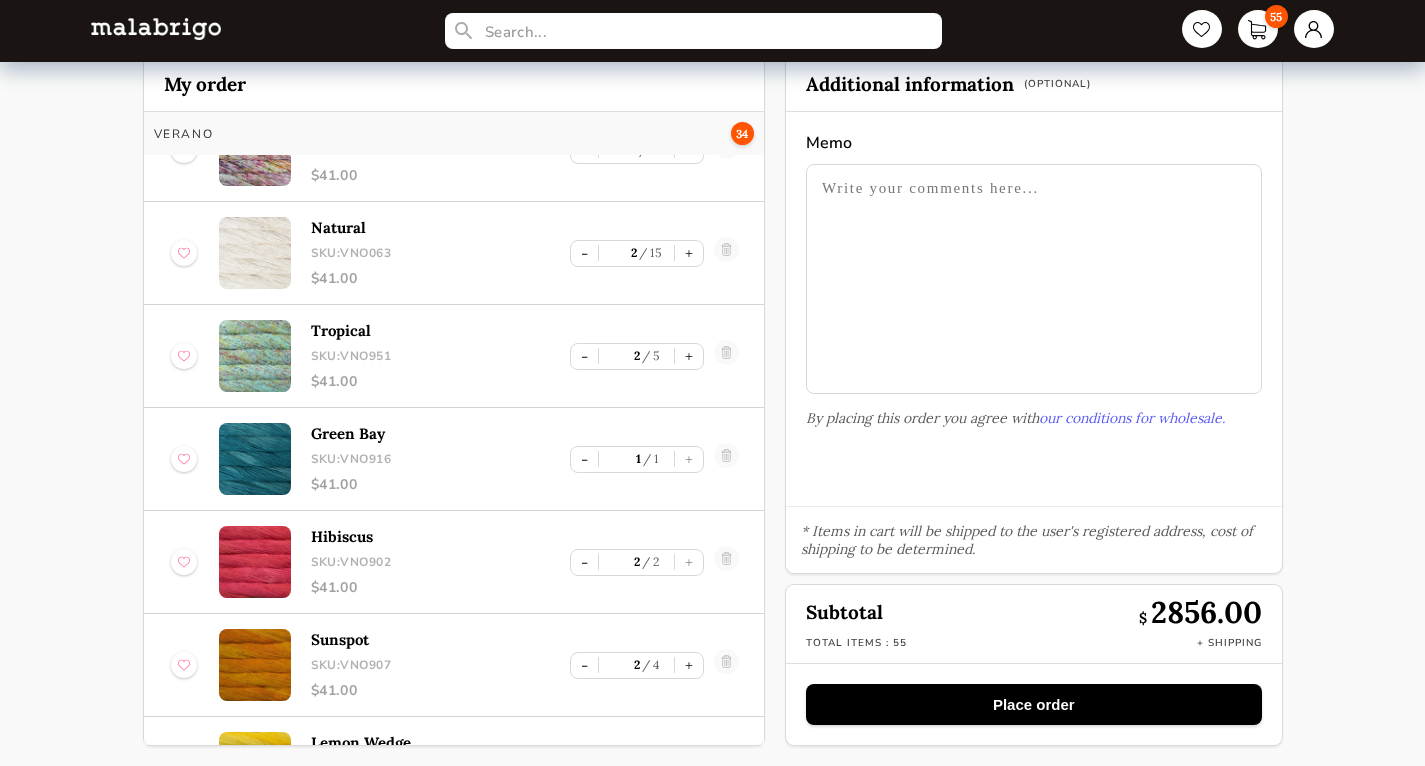 scroll, scrollTop: 2263, scrollLeft: 0, axis: vertical 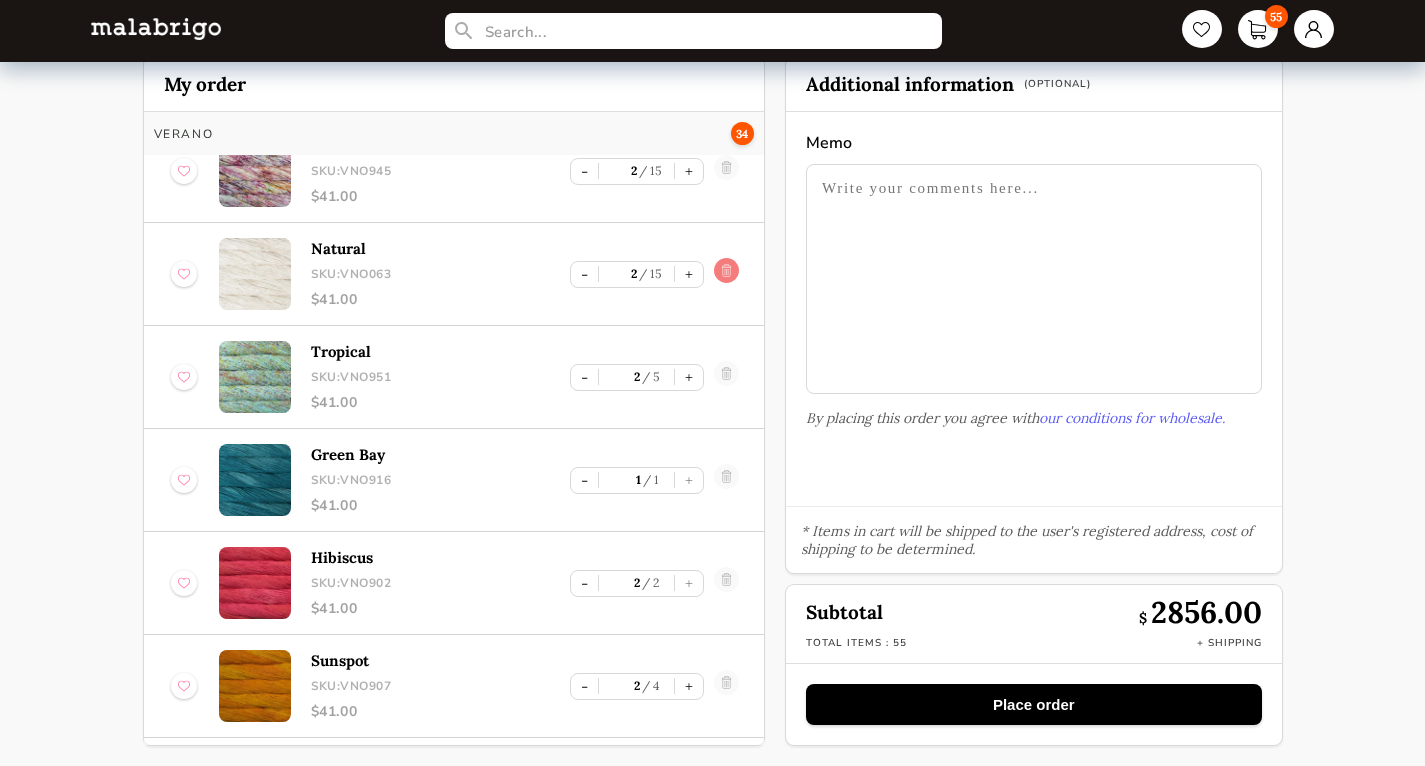 click at bounding box center [726, 274] 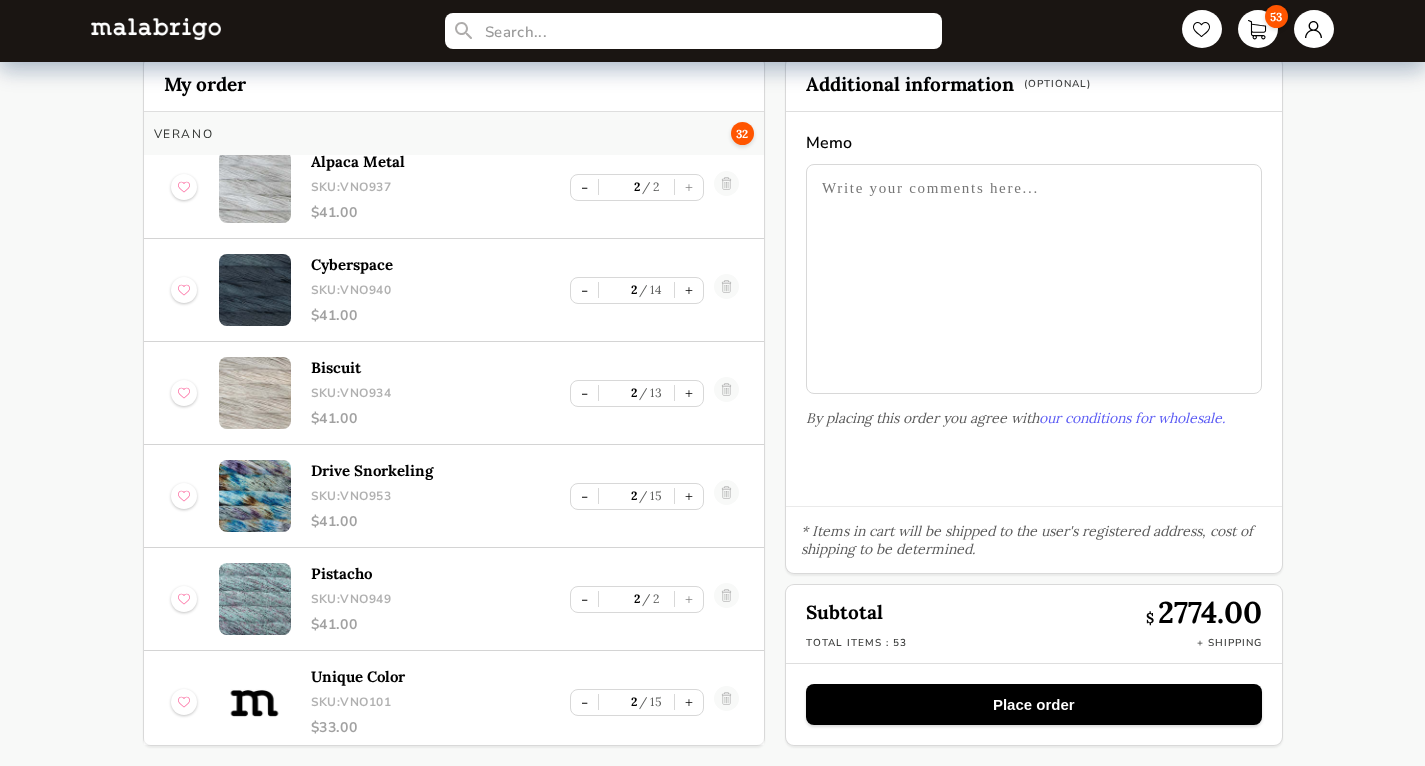 scroll, scrollTop: 3391, scrollLeft: 0, axis: vertical 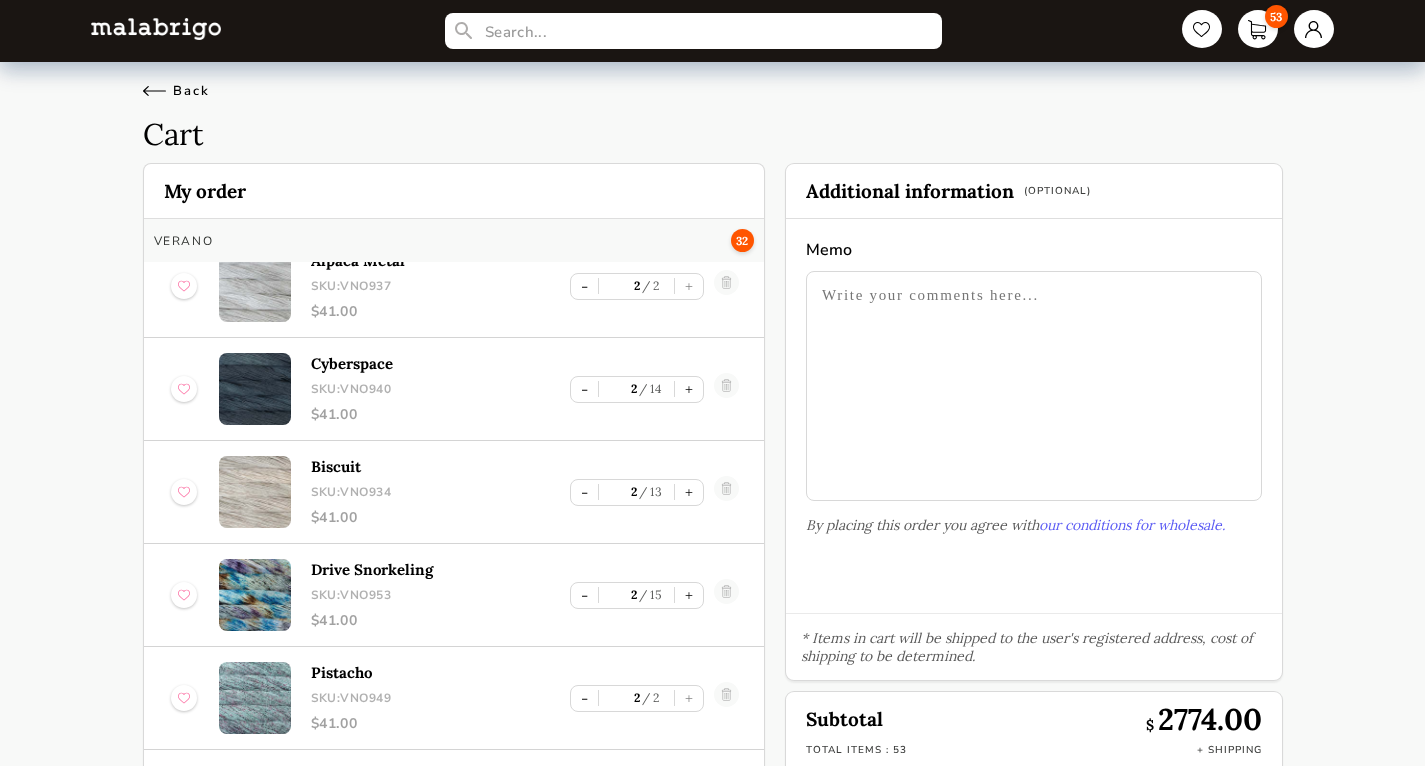 click on "Back" at bounding box center [176, 91] 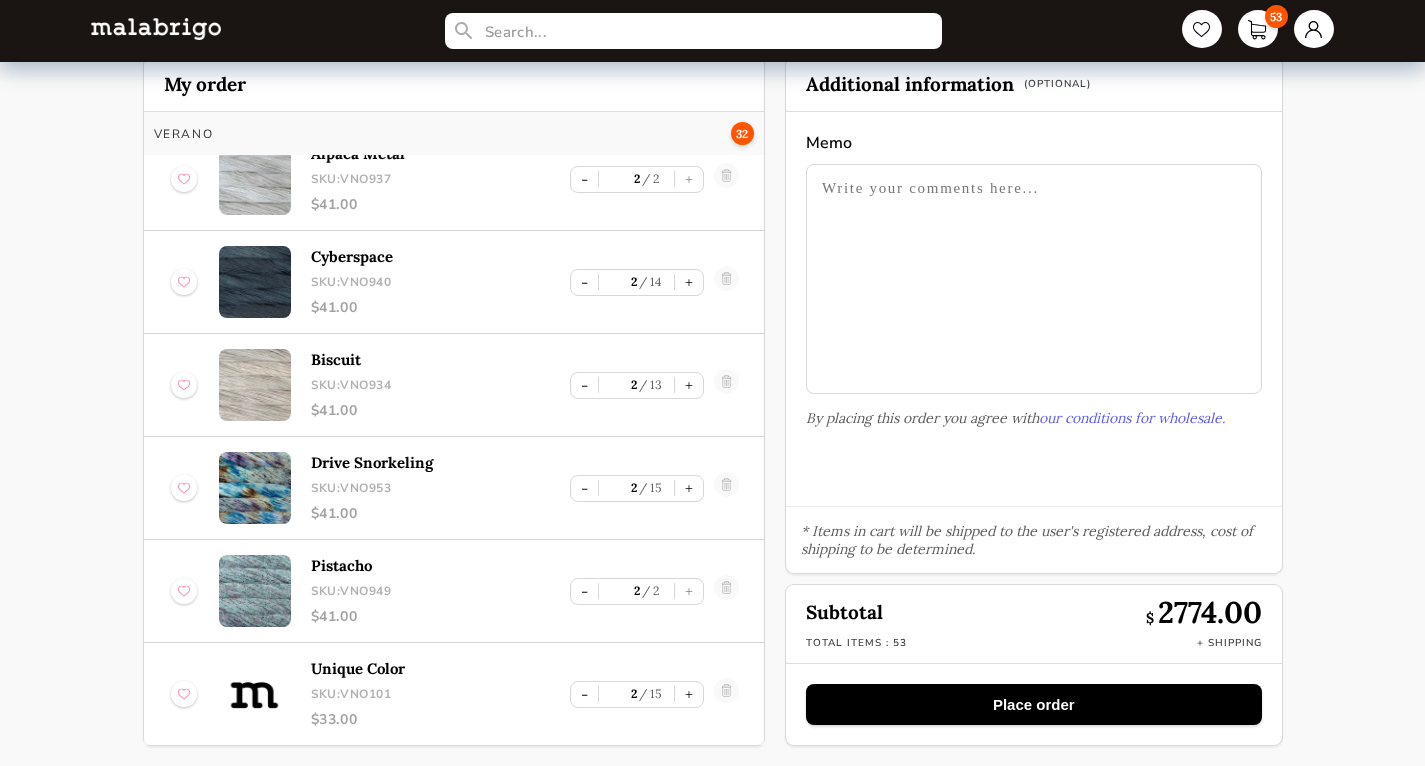 click at bounding box center (156, 28) 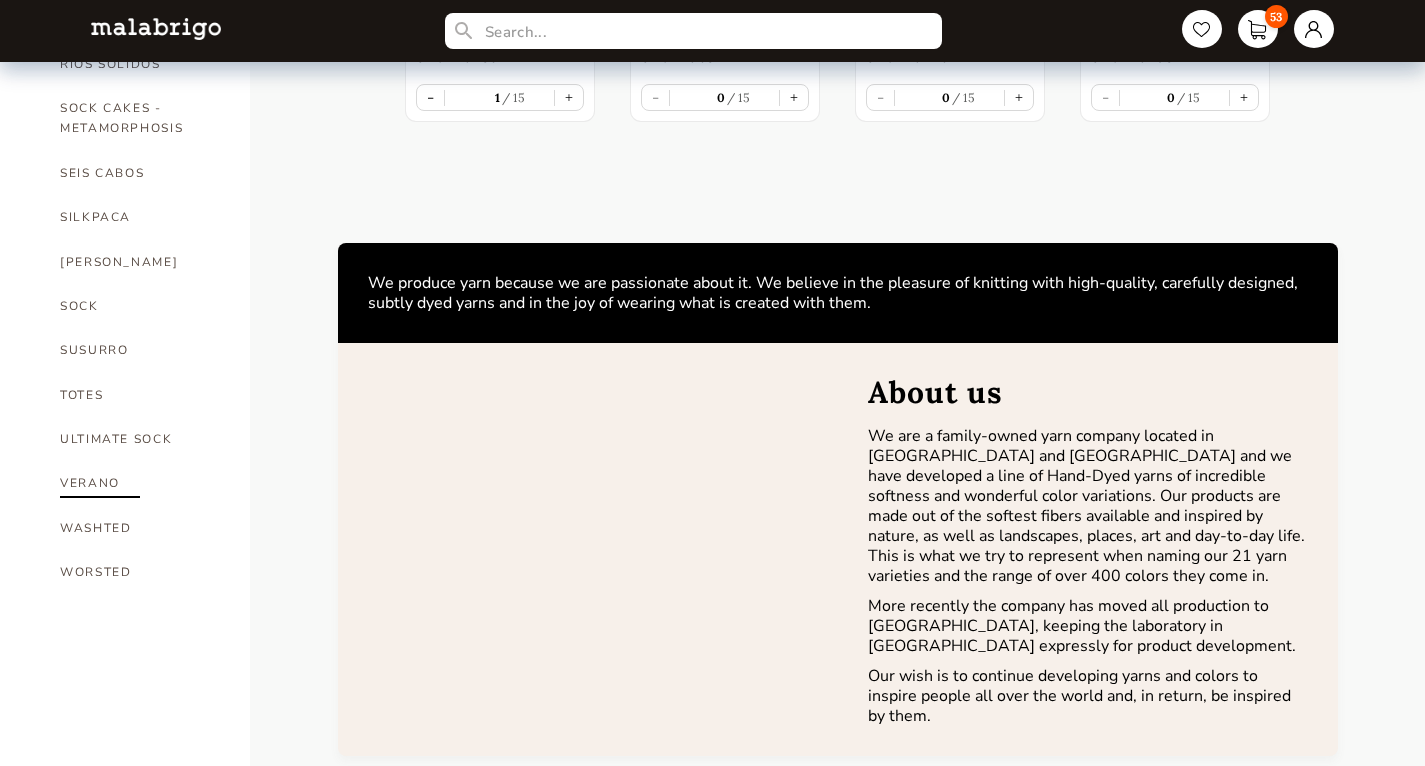 scroll, scrollTop: 1267, scrollLeft: 0, axis: vertical 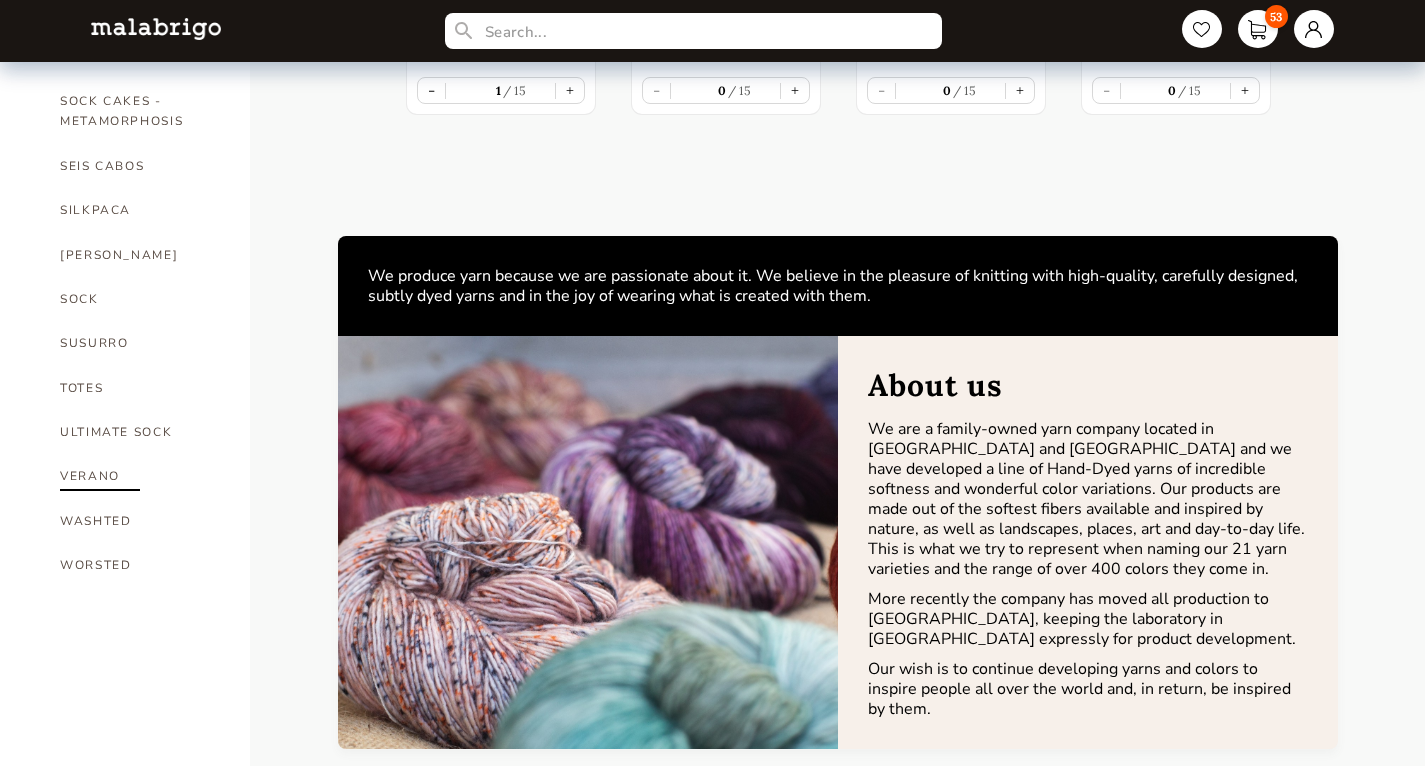 click on "VERANO" at bounding box center (140, 476) 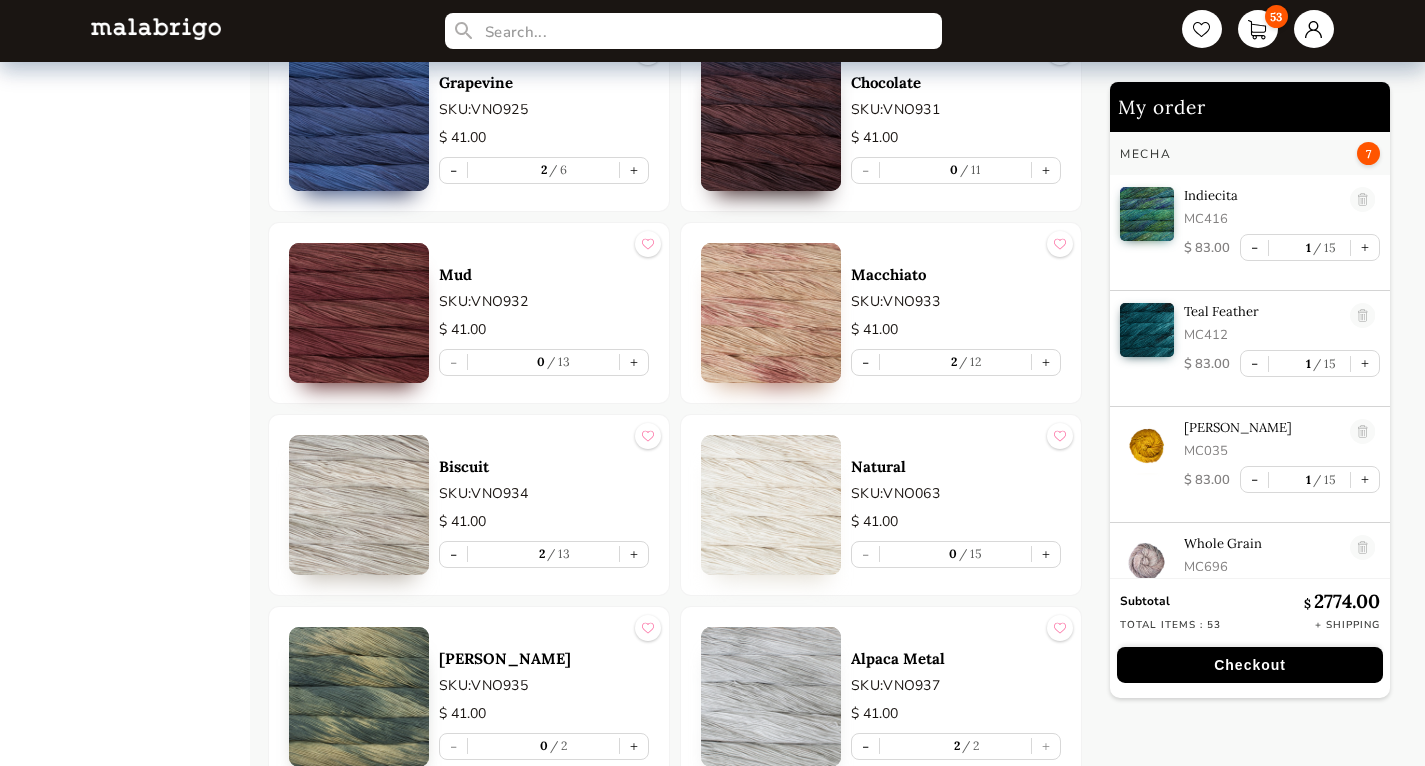 scroll, scrollTop: 2891, scrollLeft: 0, axis: vertical 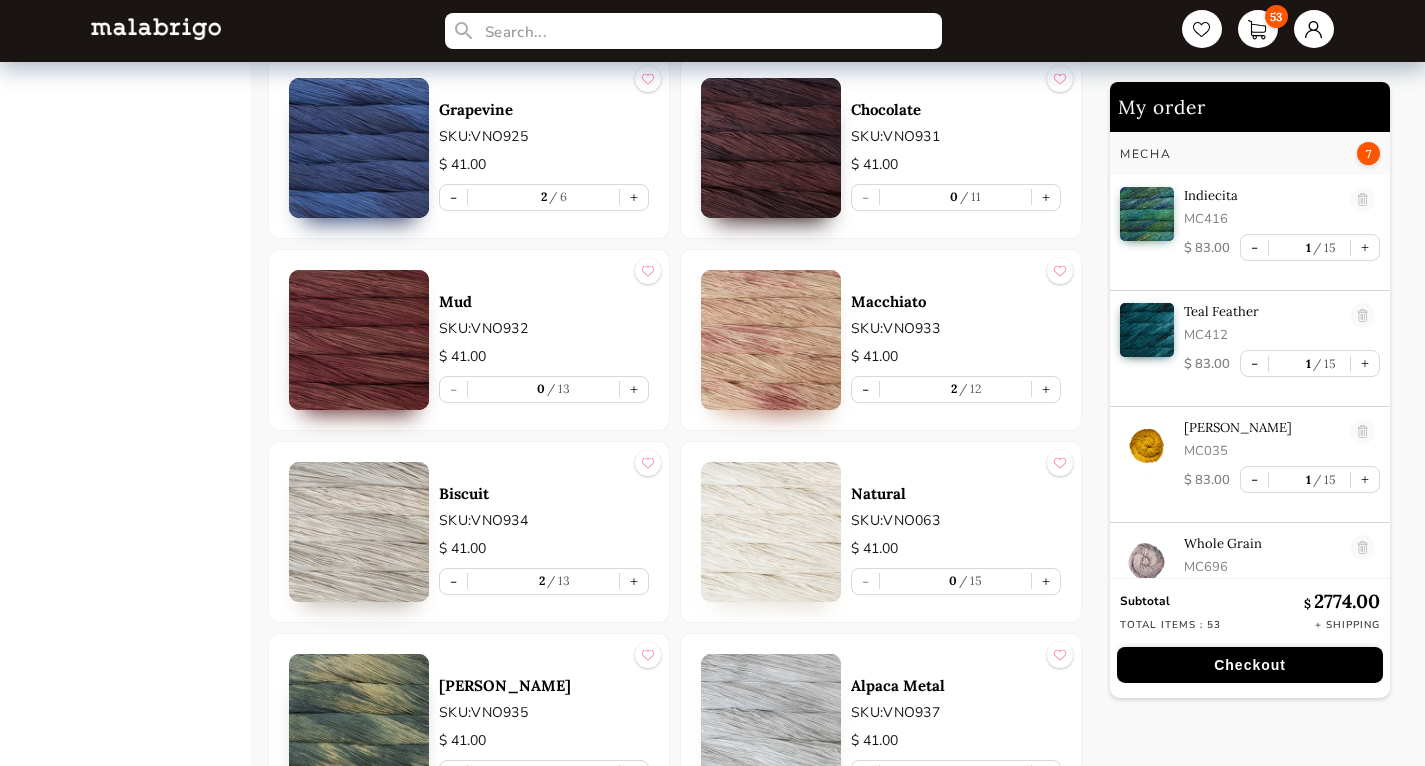 click at bounding box center (771, 340) 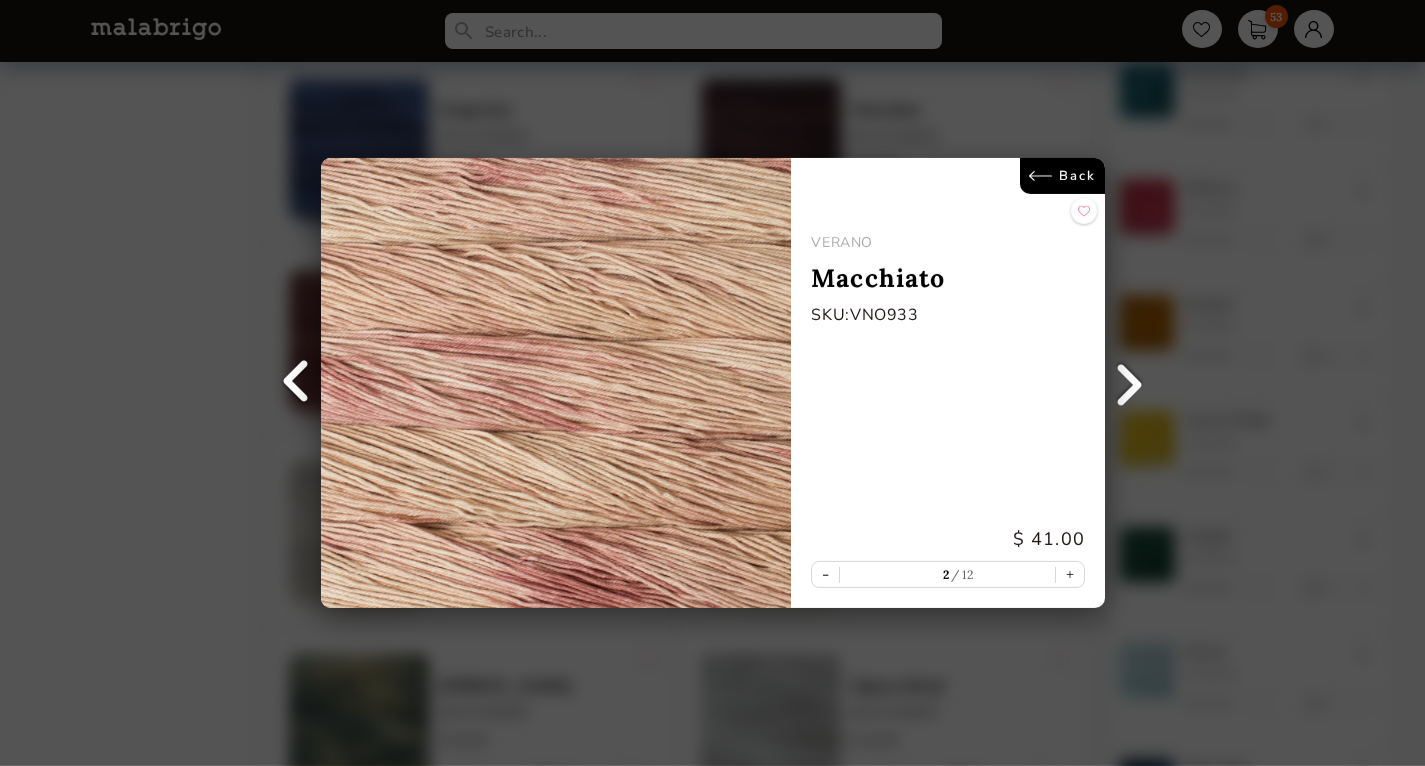 click on "Back" at bounding box center [1061, 176] 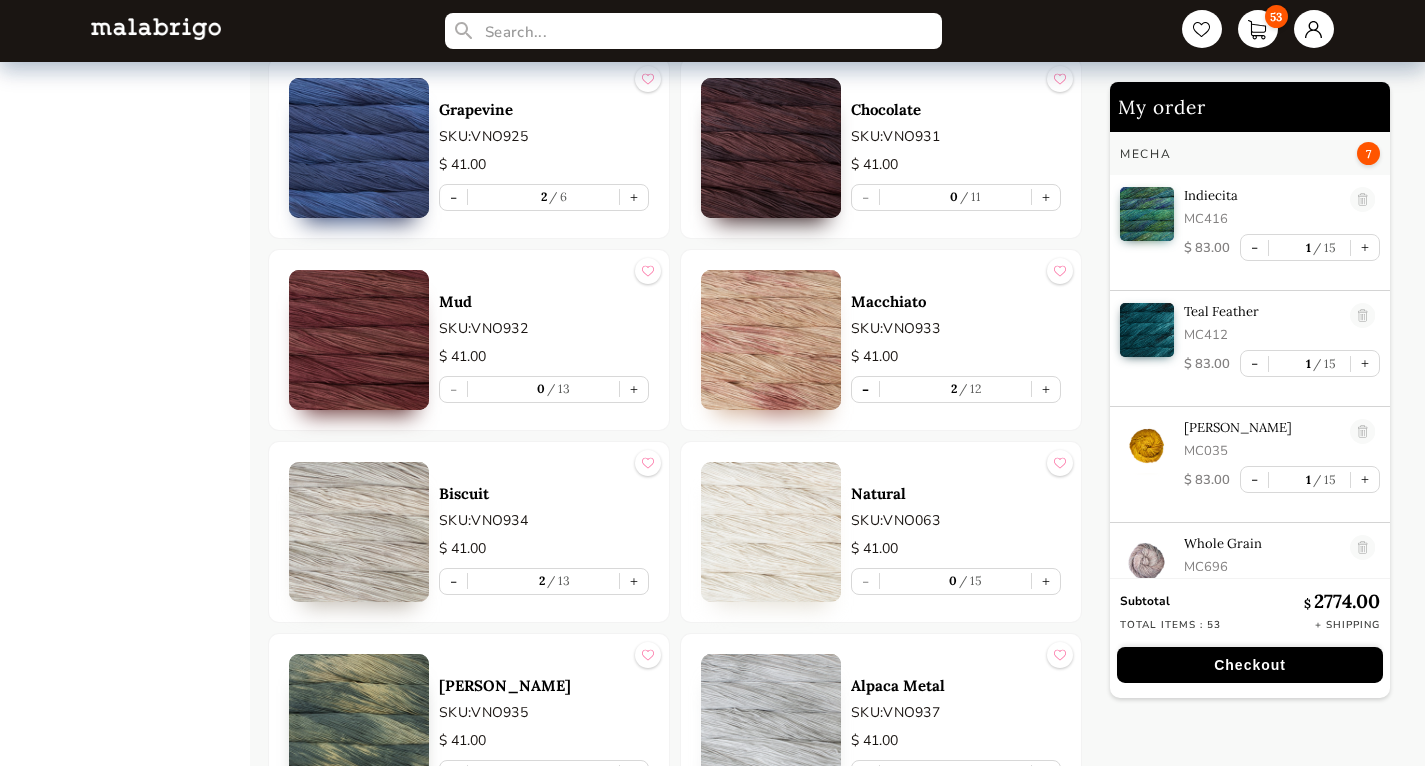 click on "-" at bounding box center (865, 389) 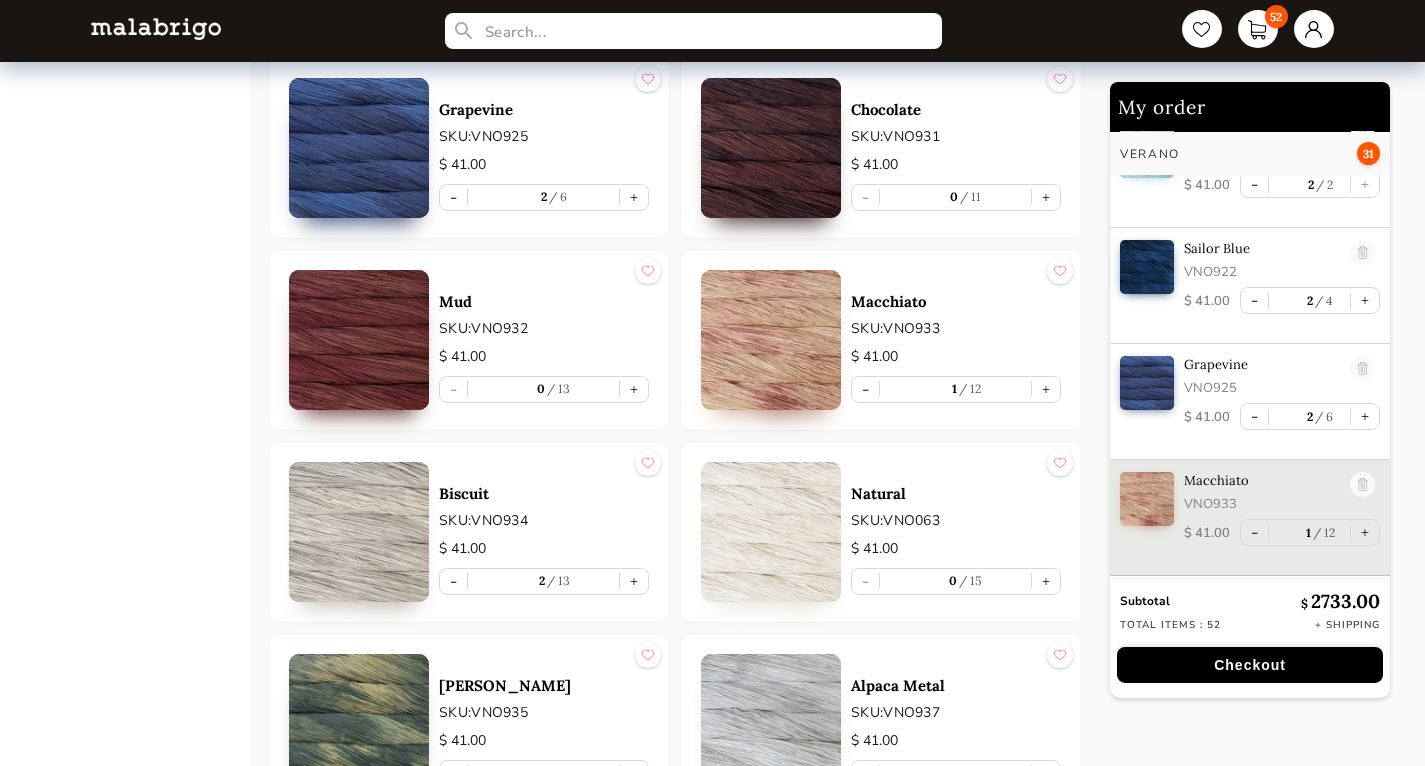 scroll, scrollTop: 3368, scrollLeft: 0, axis: vertical 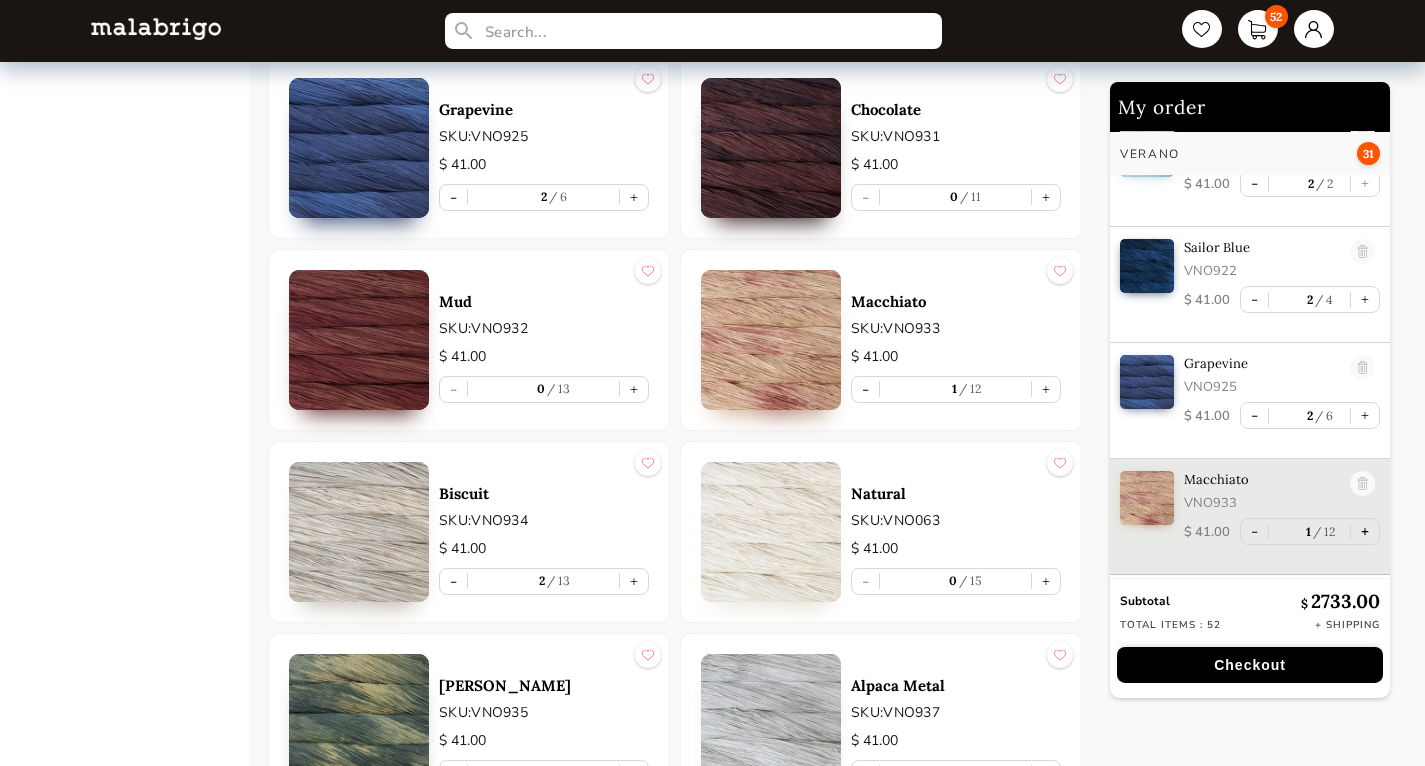 click on "+" at bounding box center [1365, 531] 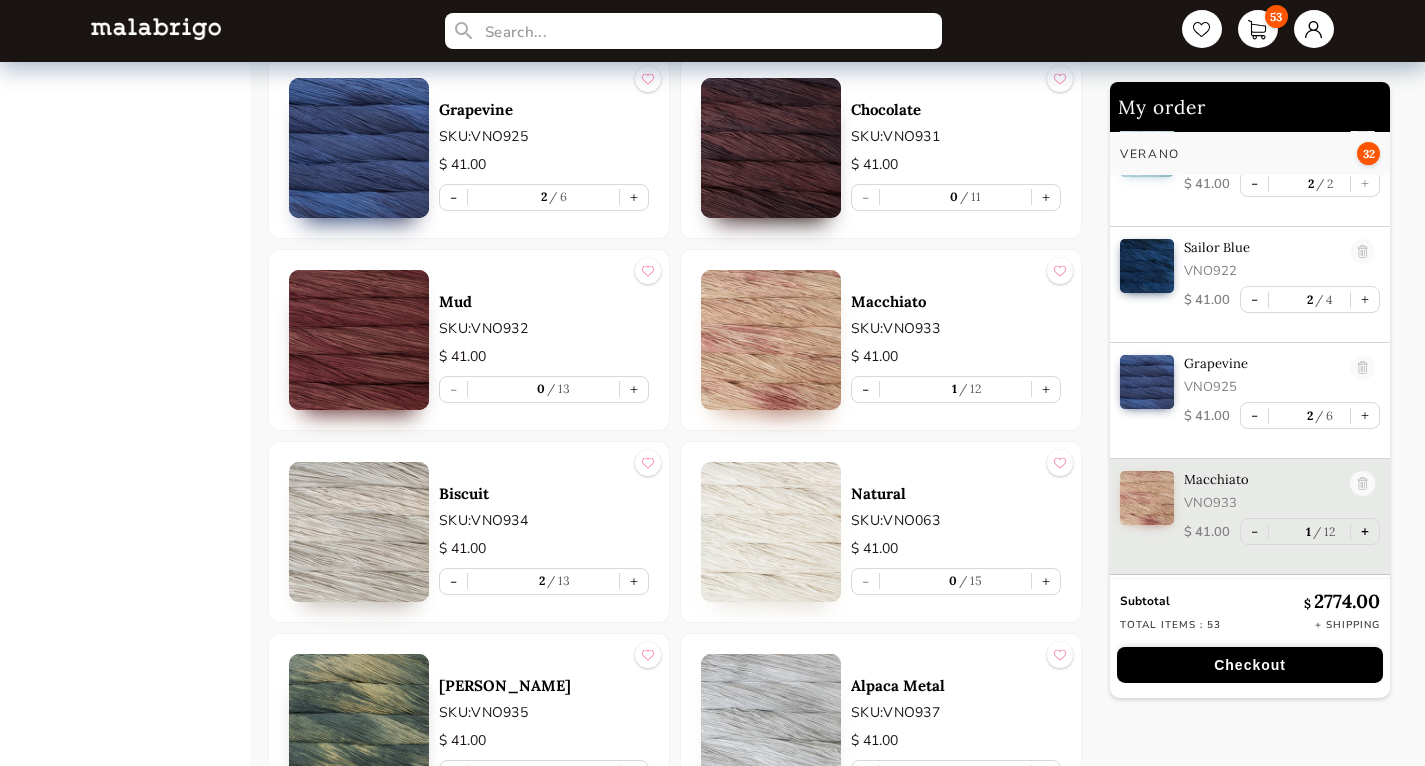 type on "2" 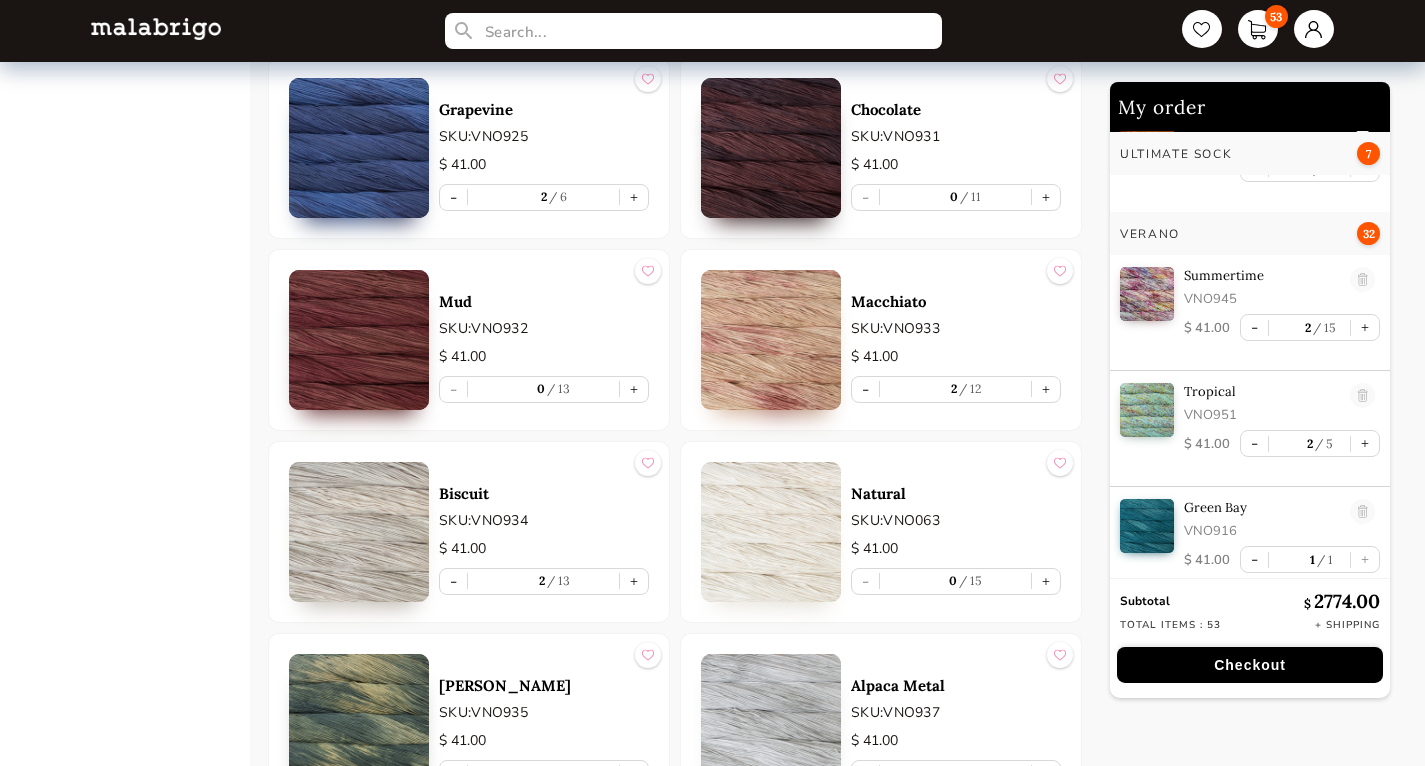 scroll, scrollTop: 2409, scrollLeft: 0, axis: vertical 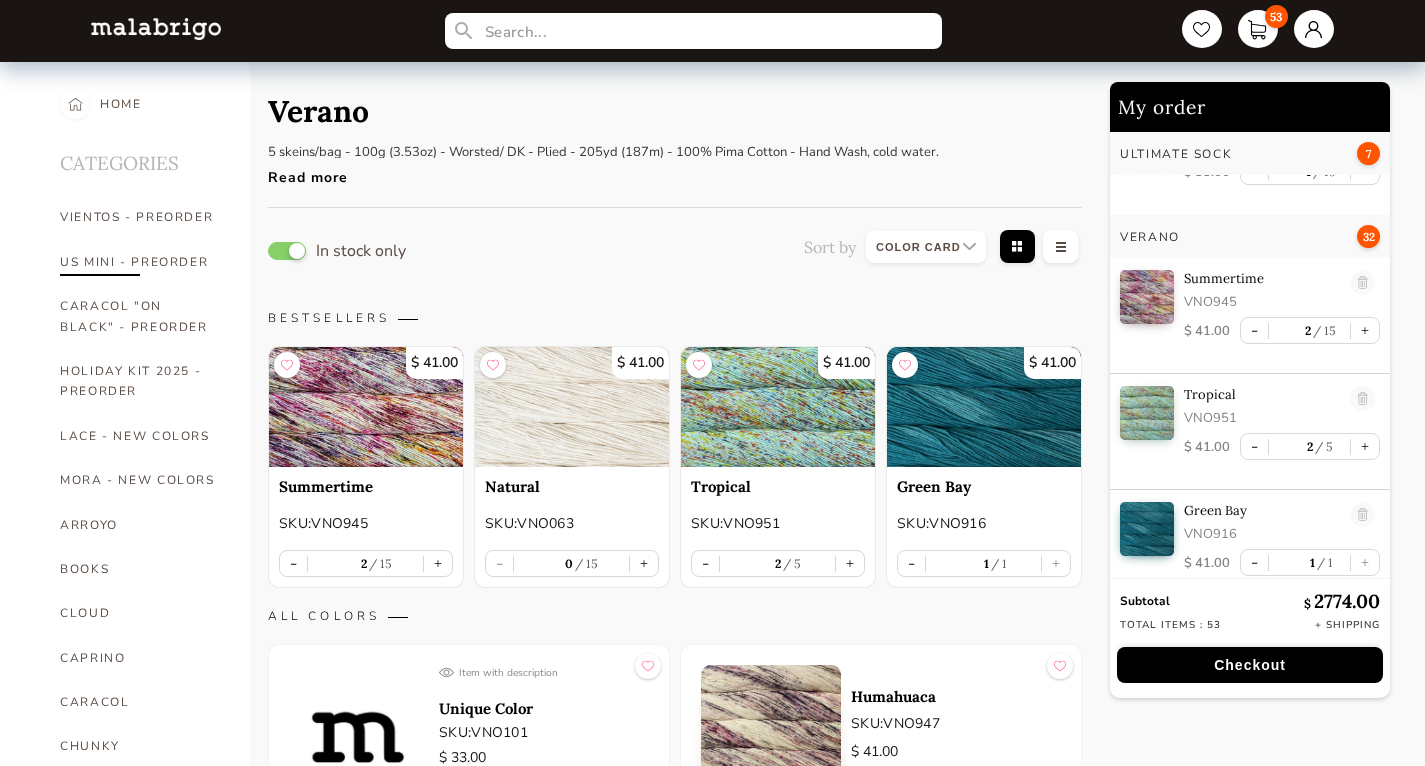 click on "US MINI - PREORDER" at bounding box center (140, 262) 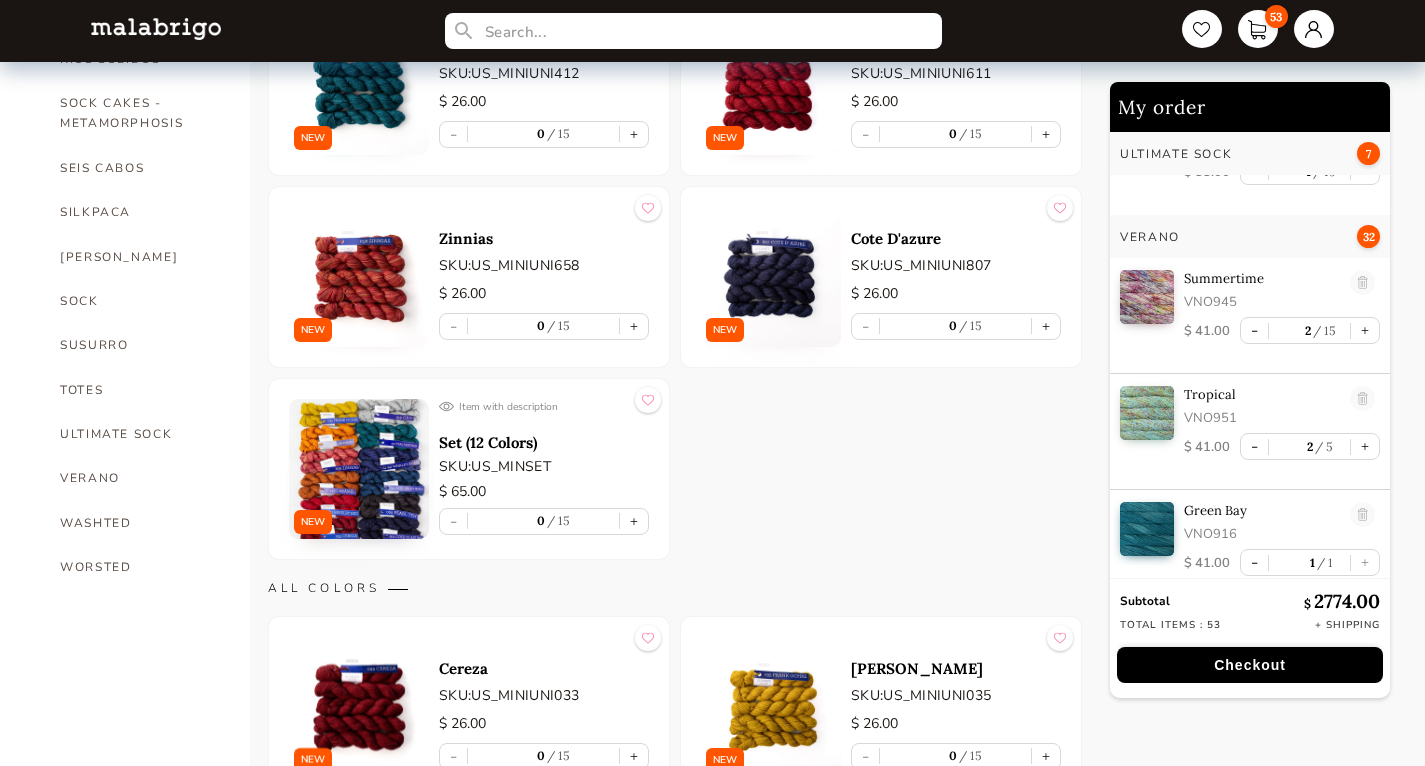 scroll, scrollTop: 1492, scrollLeft: 0, axis: vertical 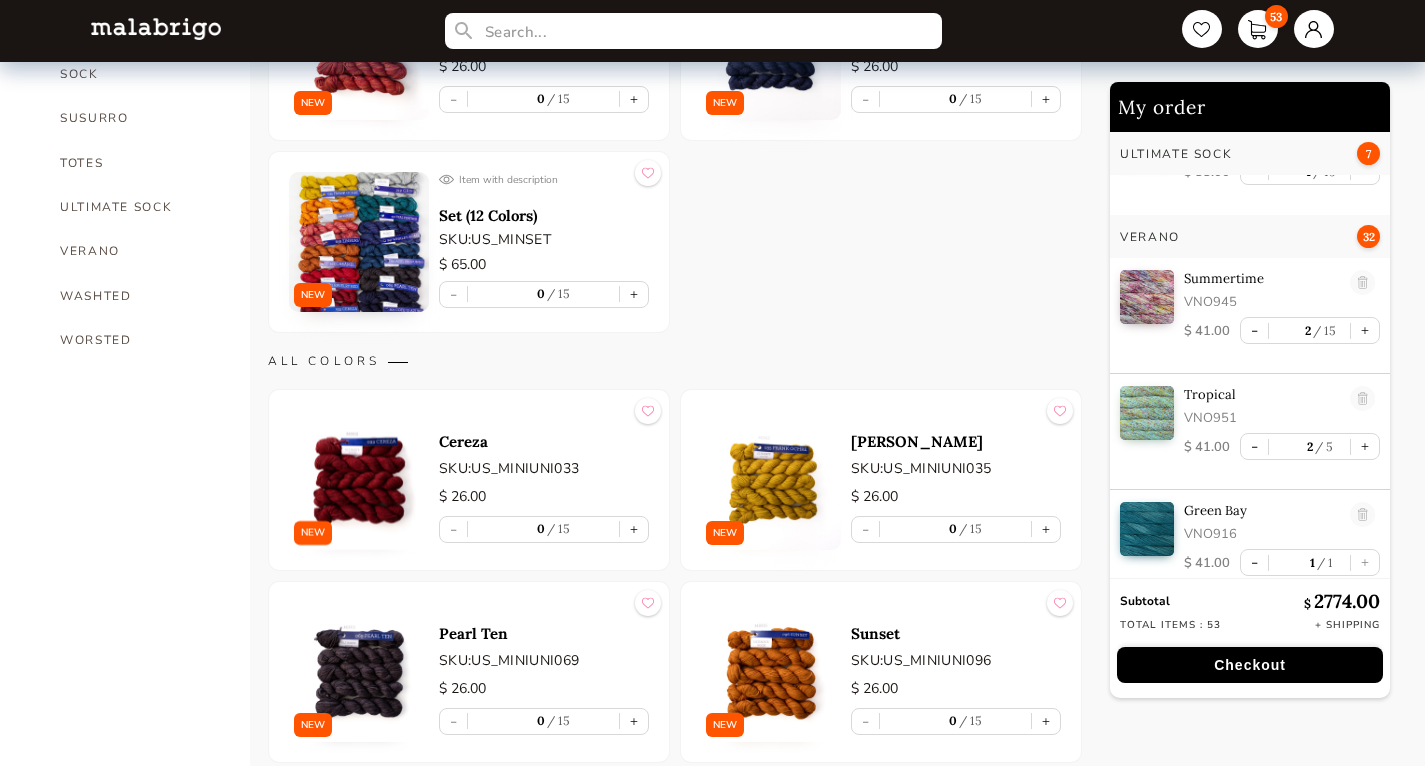 click at bounding box center (359, 242) 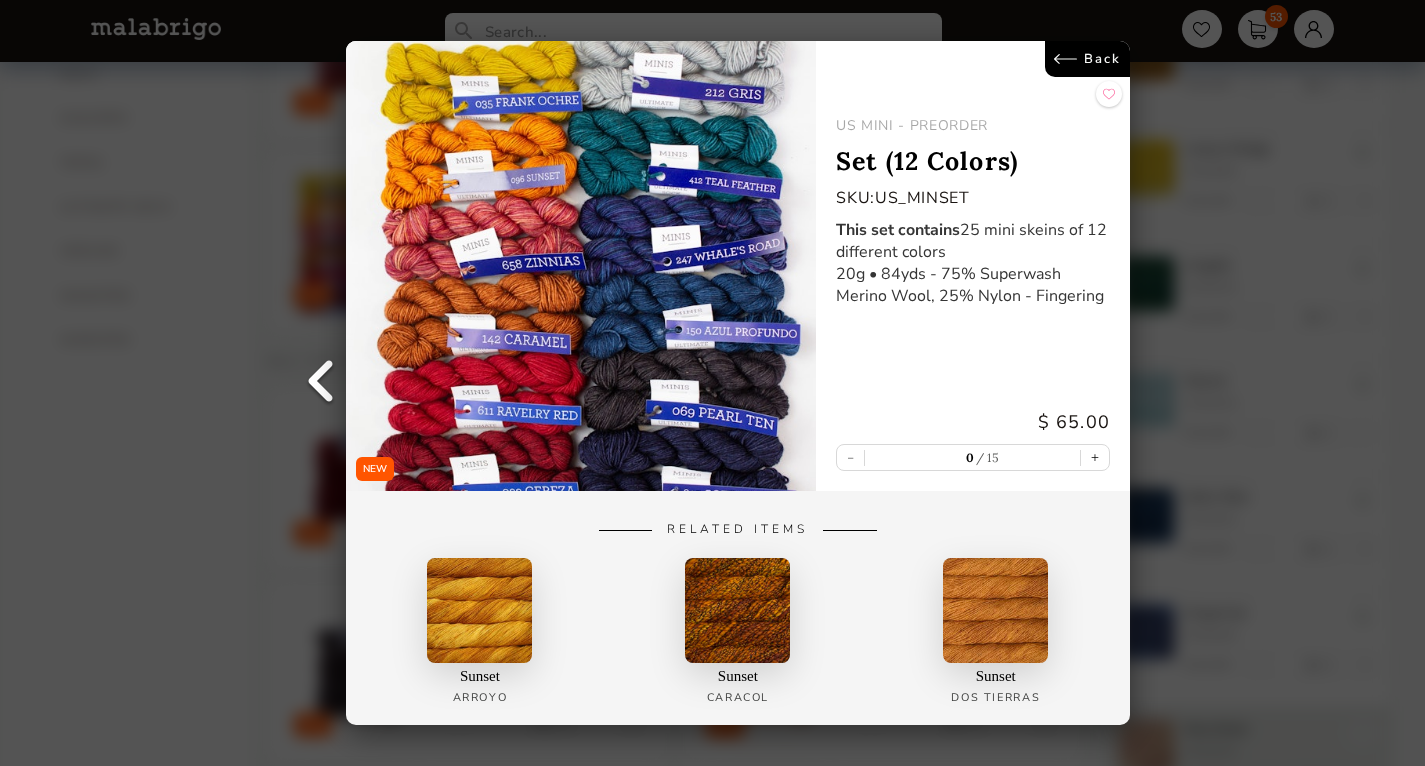 scroll, scrollTop: 1671, scrollLeft: 0, axis: vertical 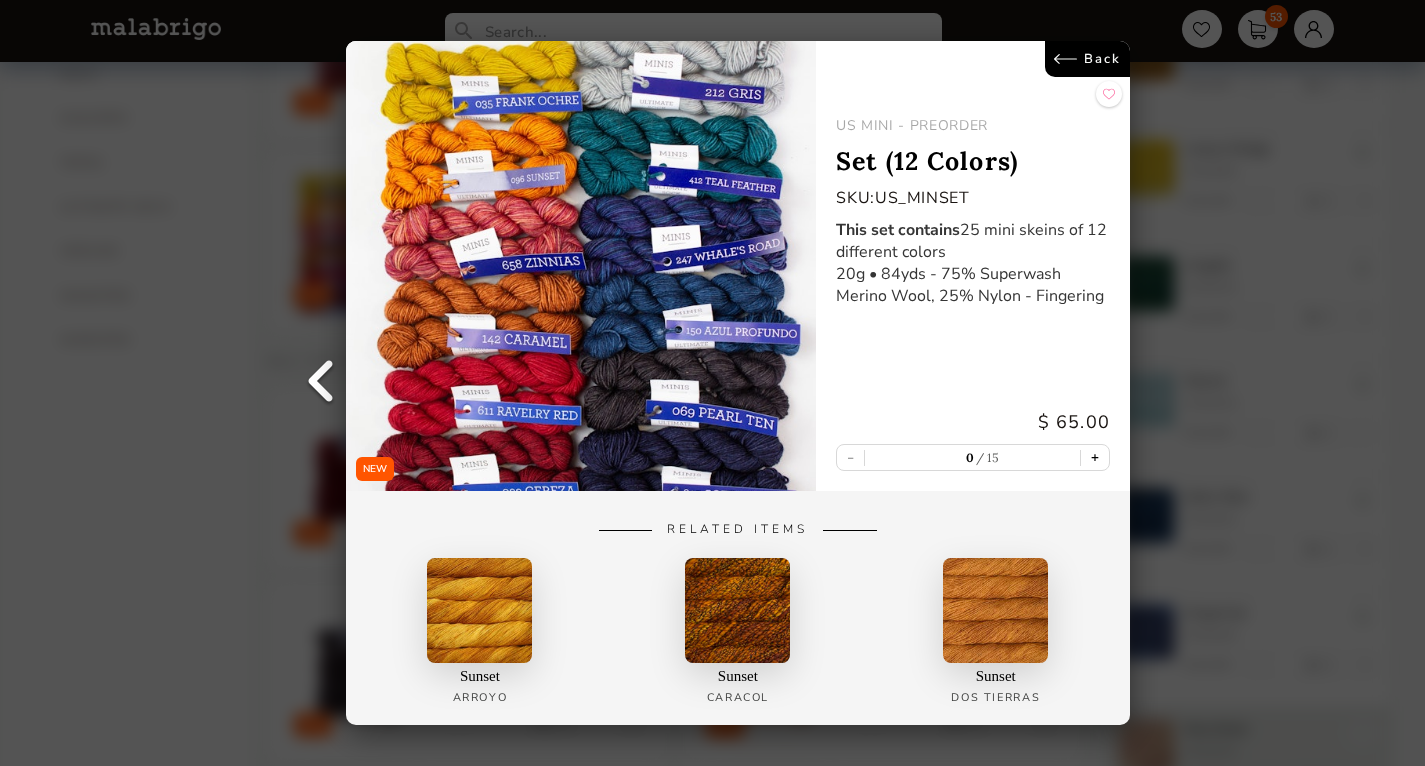 click on "+" at bounding box center (1094, 457) 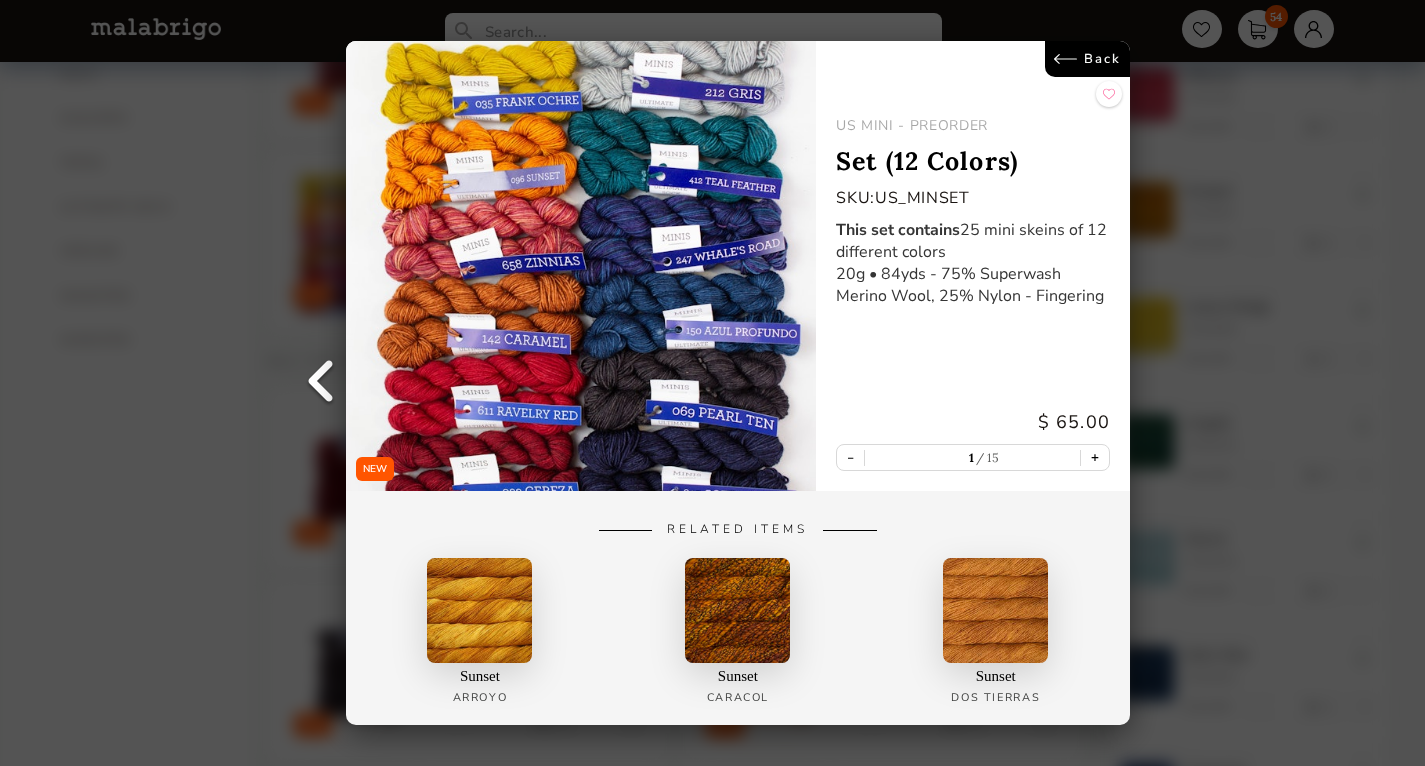 scroll, scrollTop: 1830, scrollLeft: 0, axis: vertical 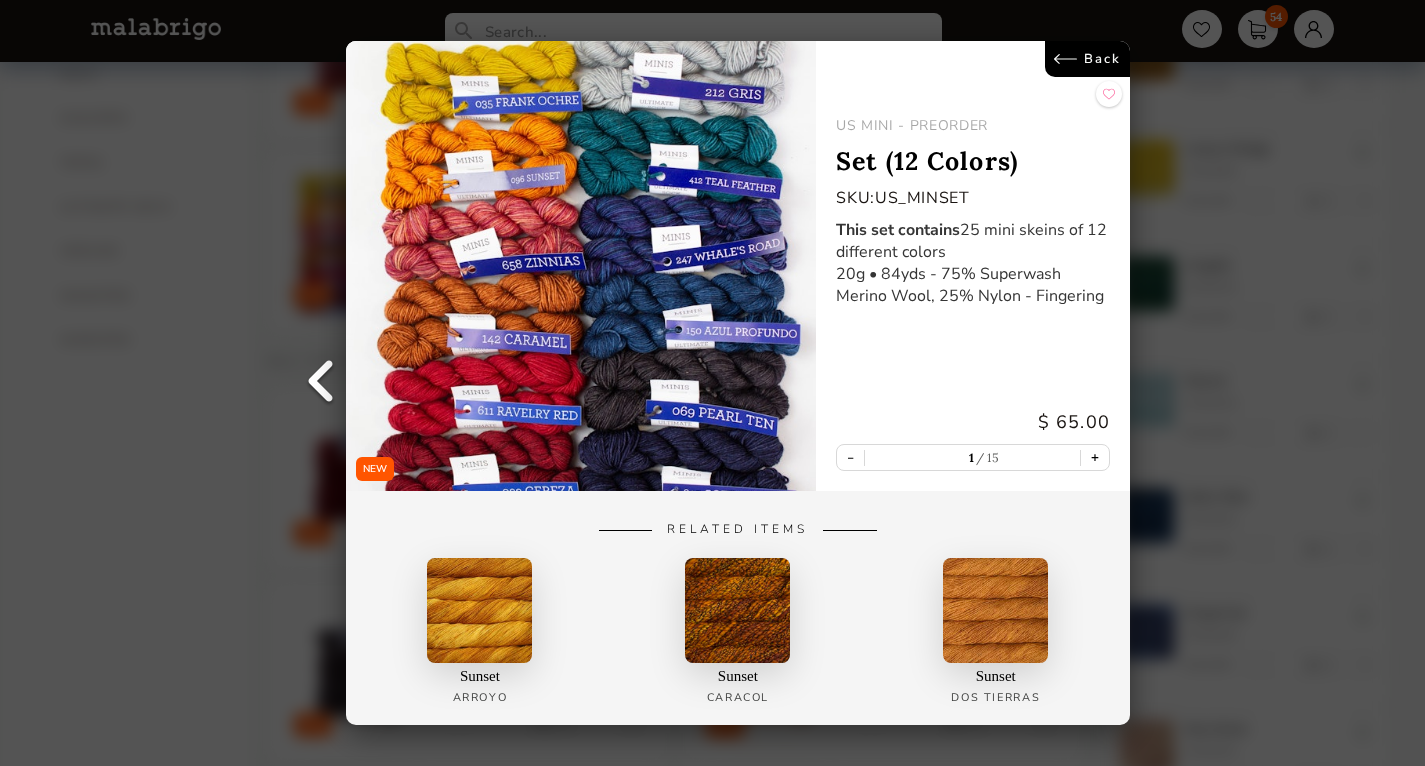 click on "+" at bounding box center [1094, 457] 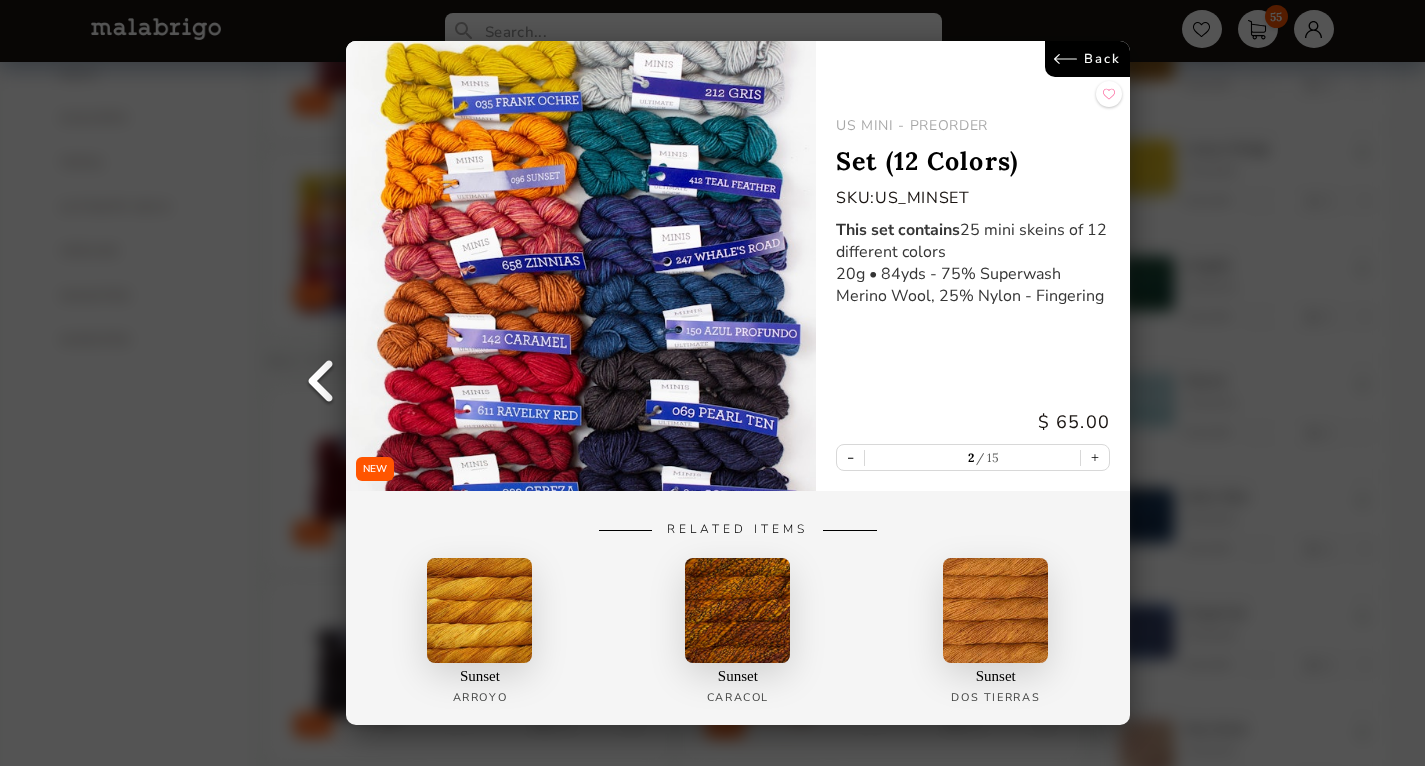 click on "Back" at bounding box center (1086, 59) 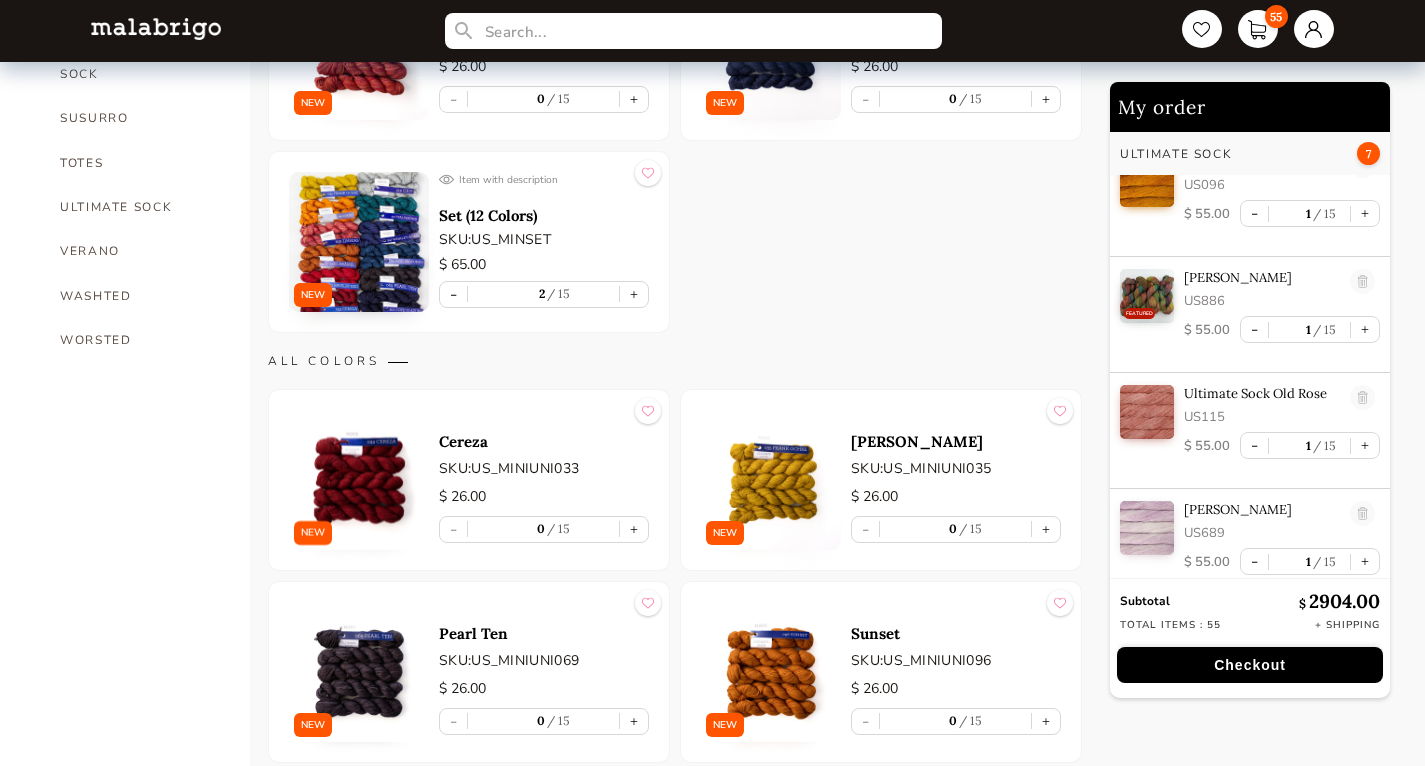 scroll, scrollTop: 1830, scrollLeft: 0, axis: vertical 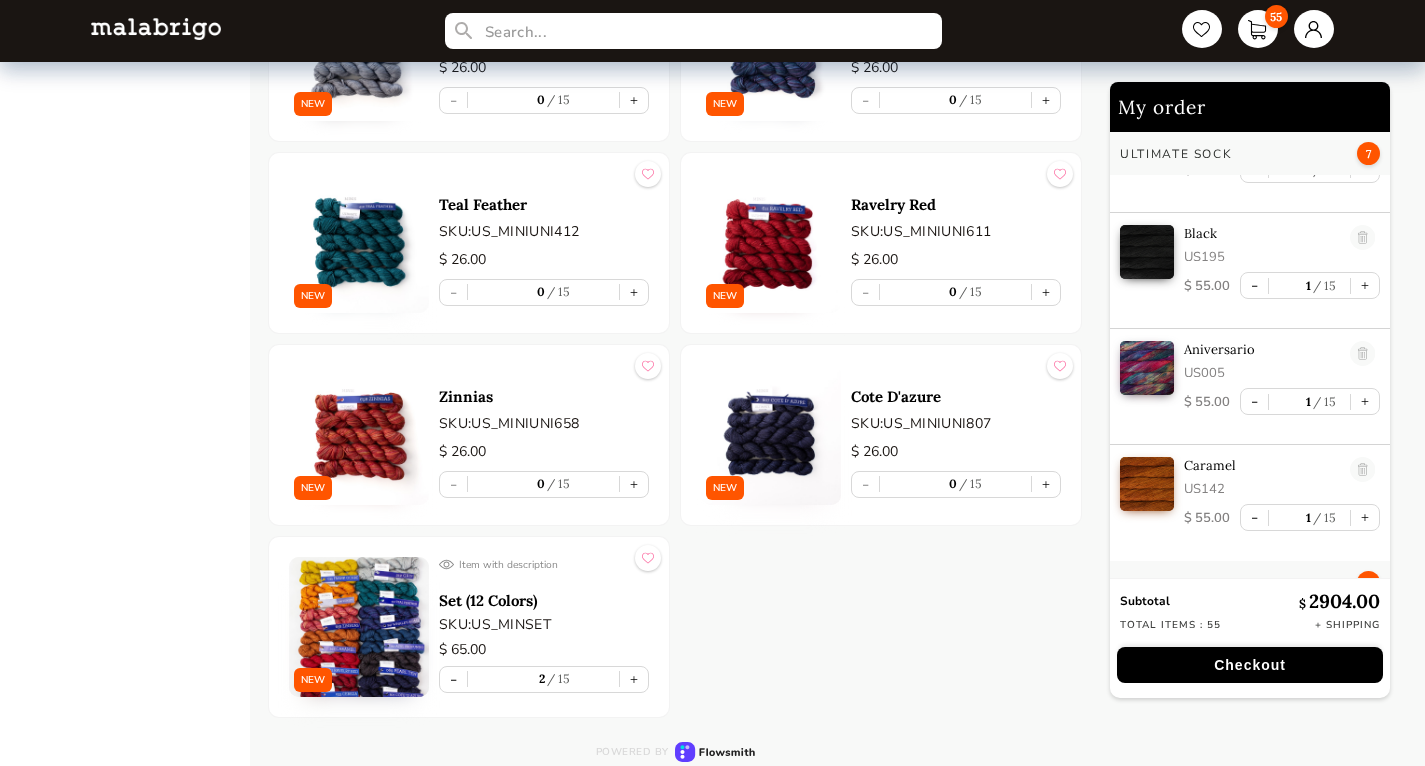 click on "Checkout" at bounding box center (1250, 665) 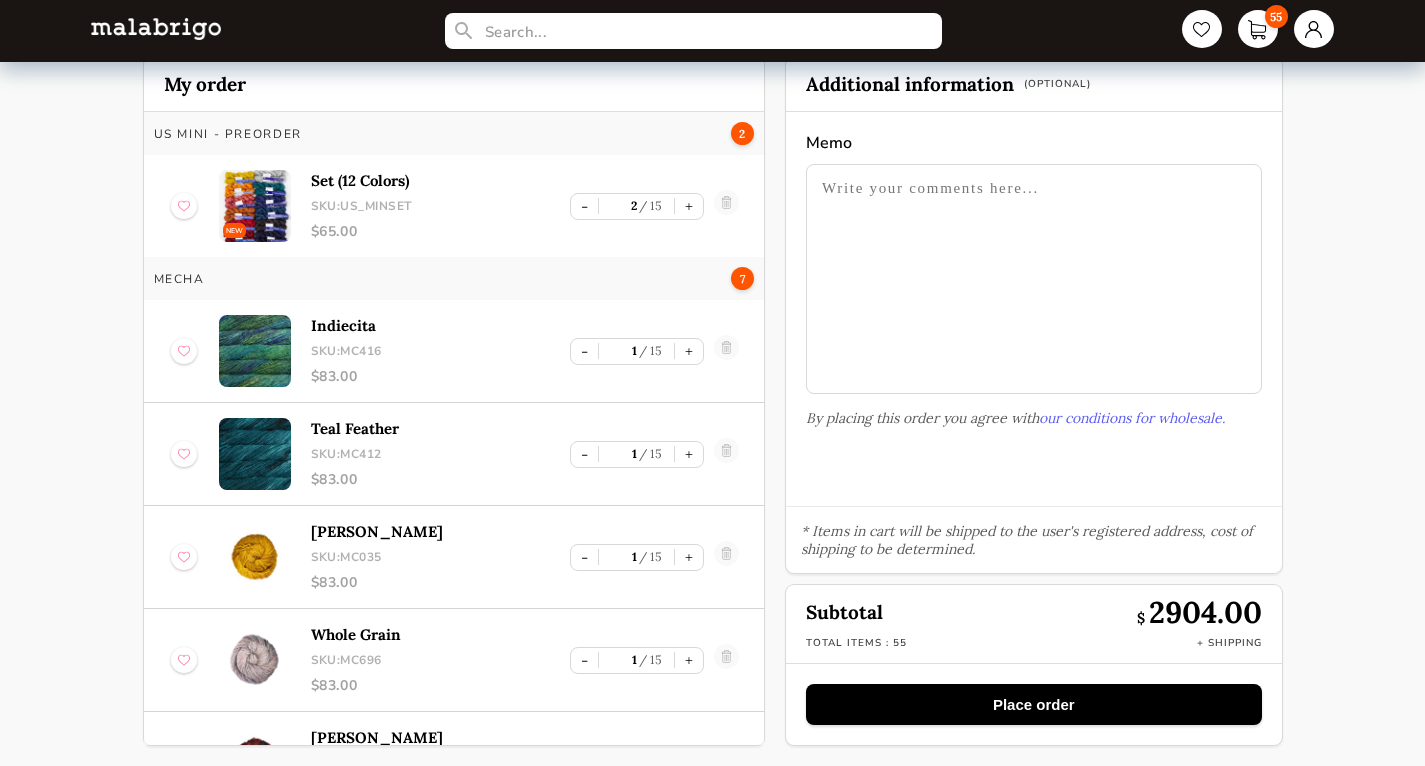 scroll, scrollTop: 109, scrollLeft: 0, axis: vertical 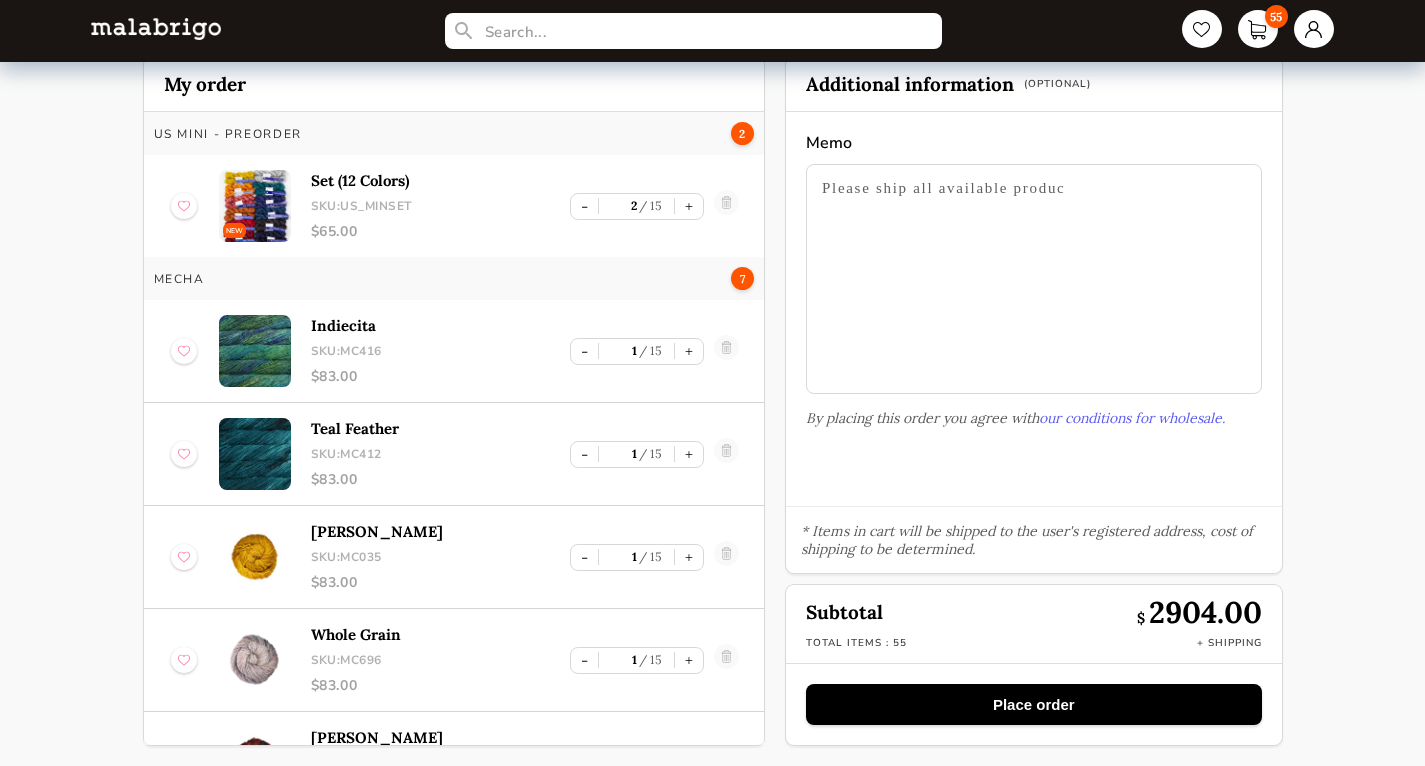 type on "Please ship all available product" 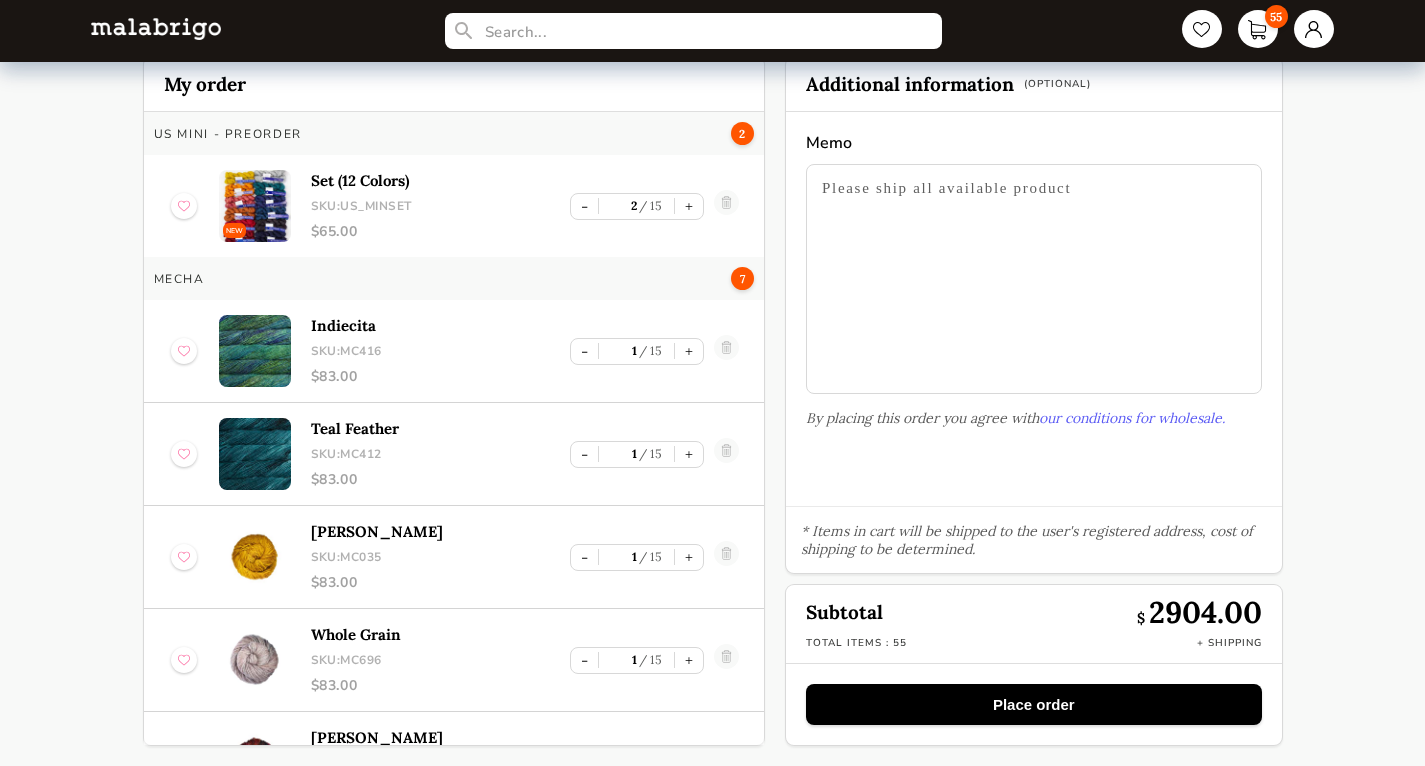 click on "Please ship all available product" at bounding box center [1034, 279] 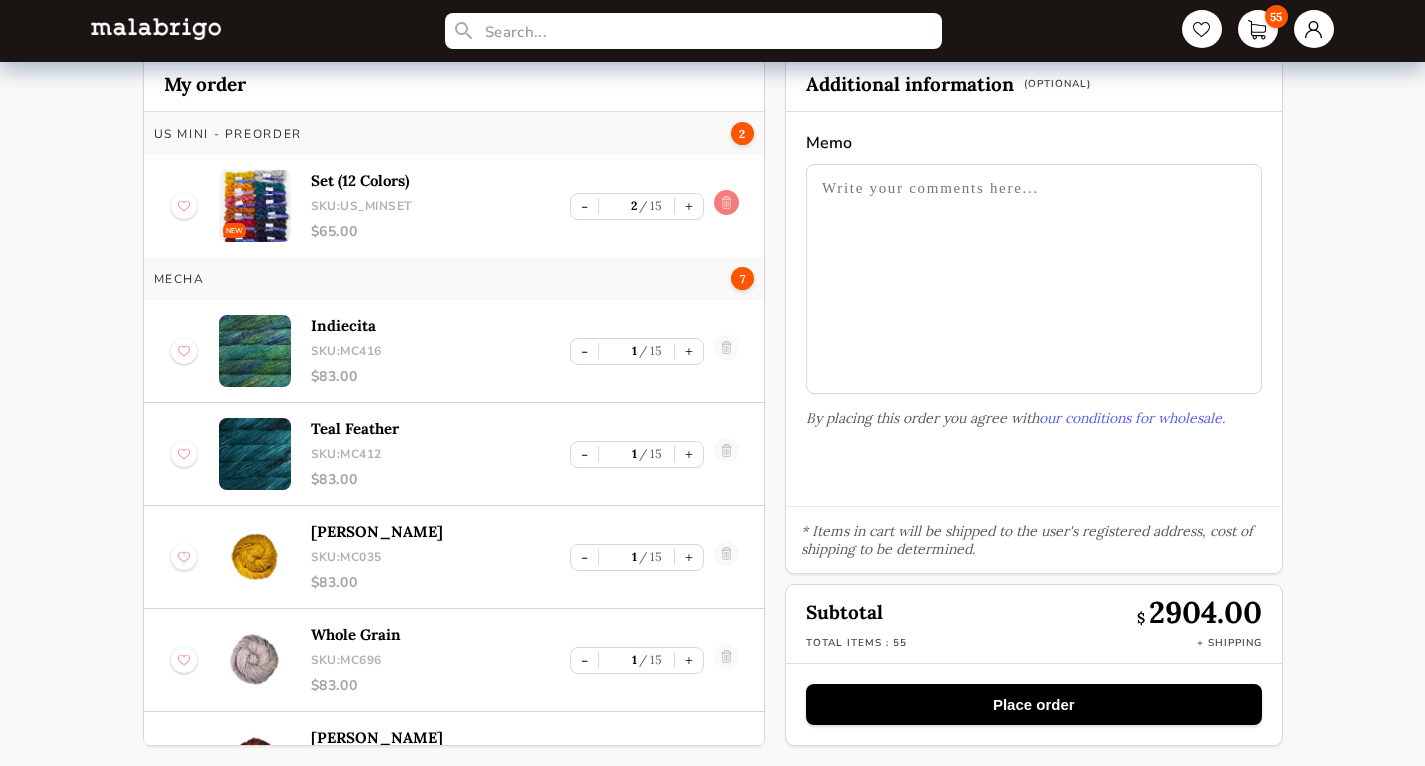click at bounding box center [726, 206] 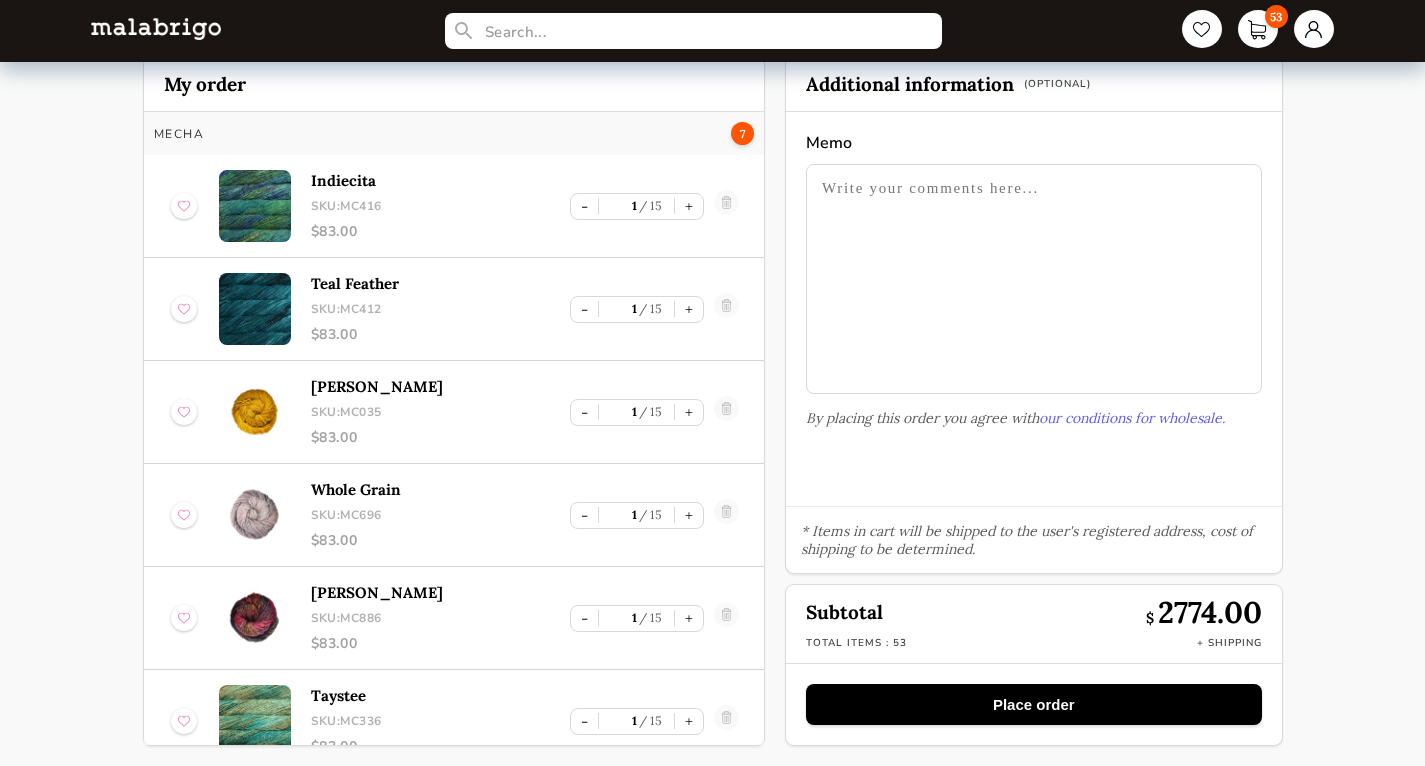 click on "Place order" at bounding box center [1034, 704] 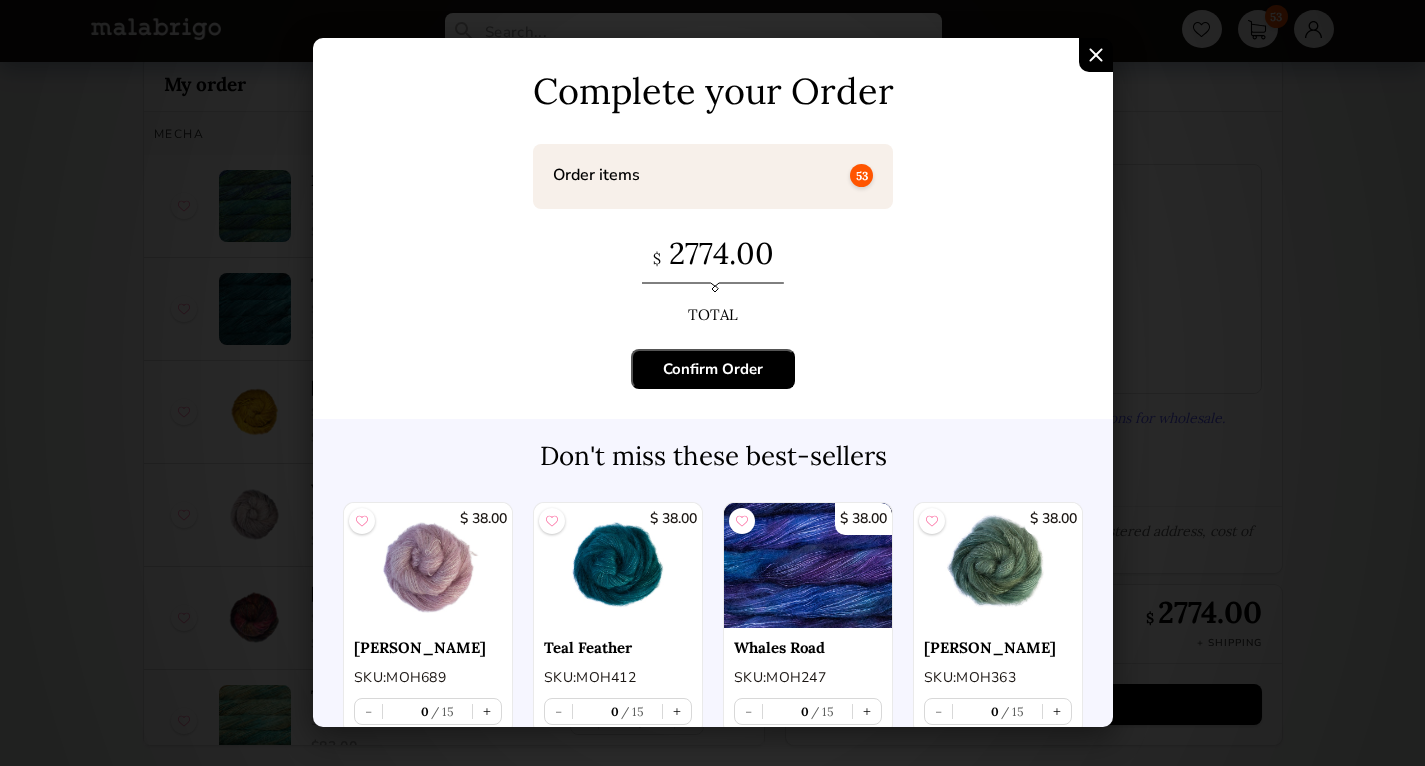 click on "Confirm Order" at bounding box center [713, 369] 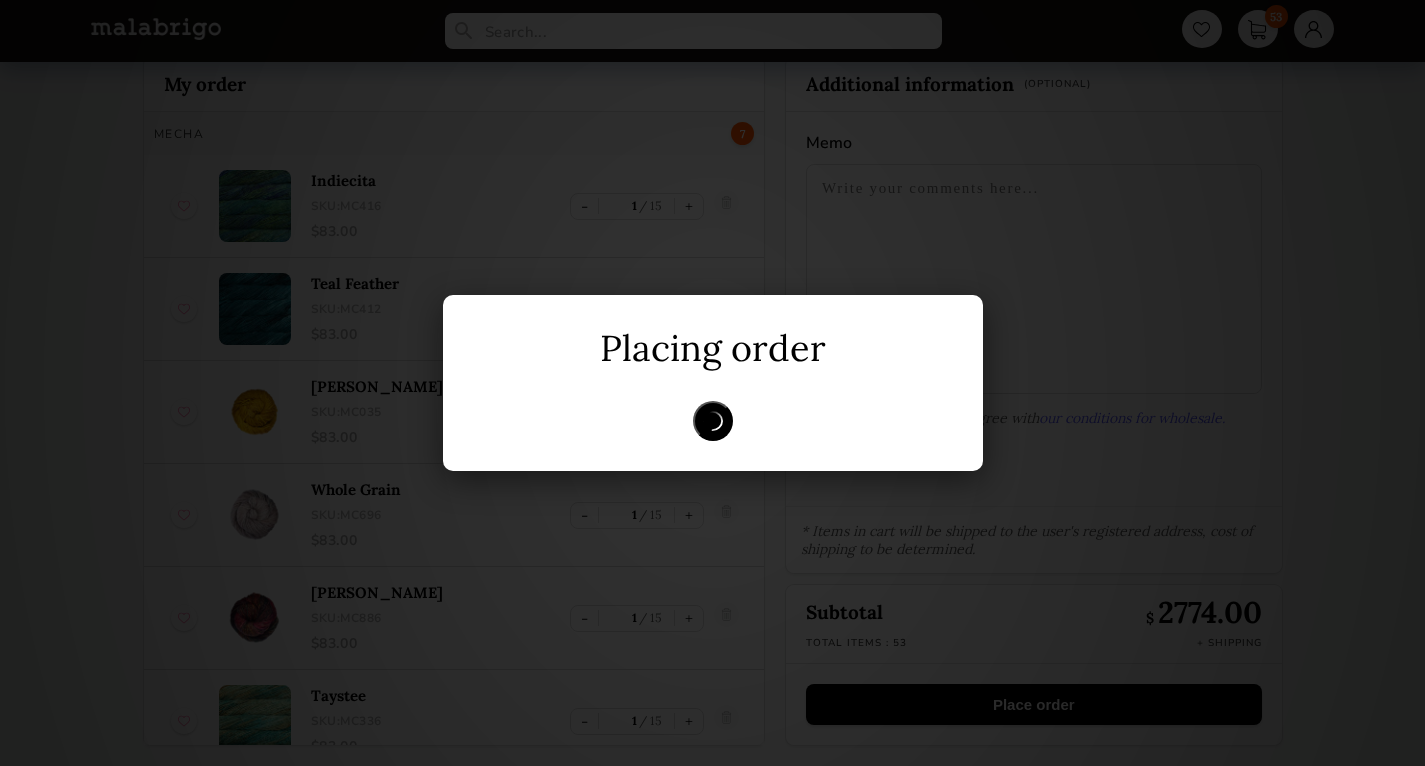 scroll, scrollTop: 0, scrollLeft: 0, axis: both 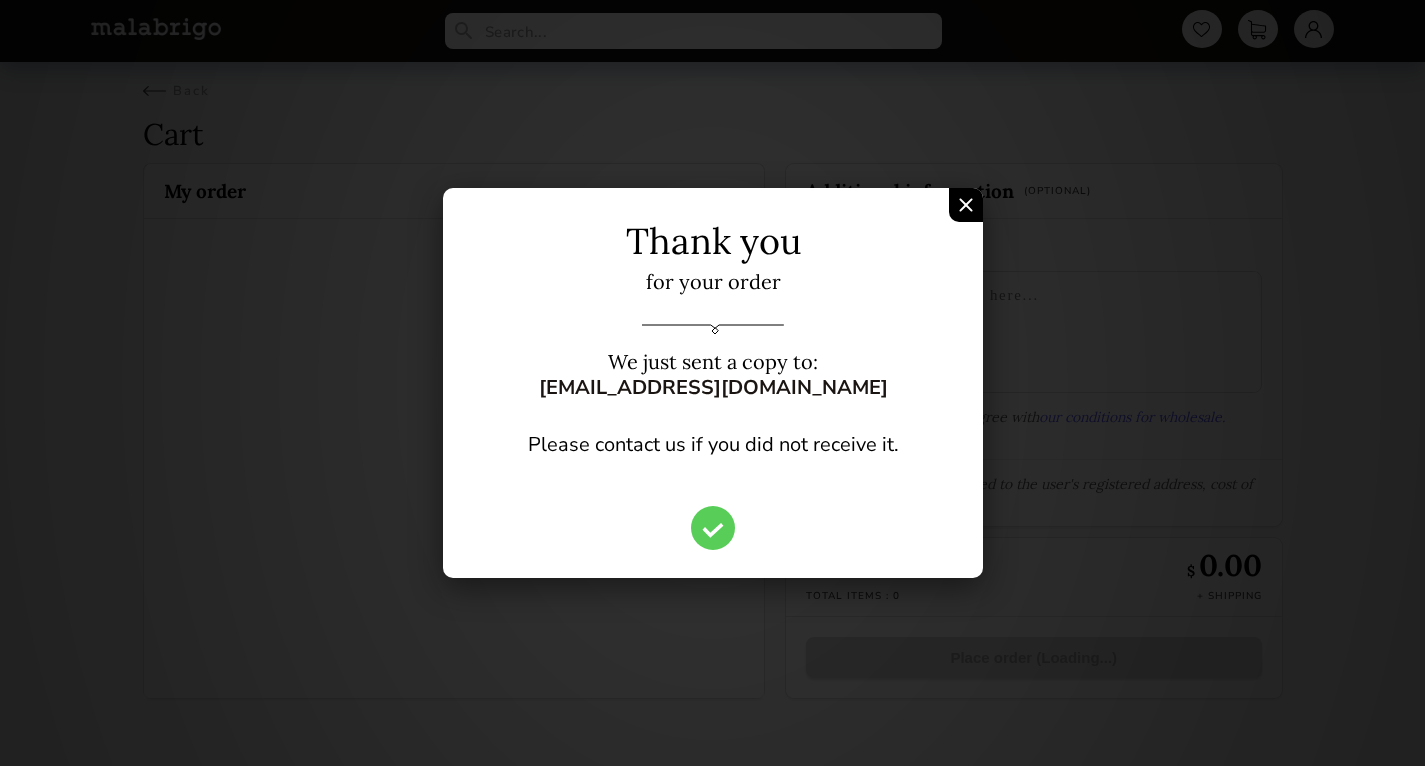 click at bounding box center [966, 205] 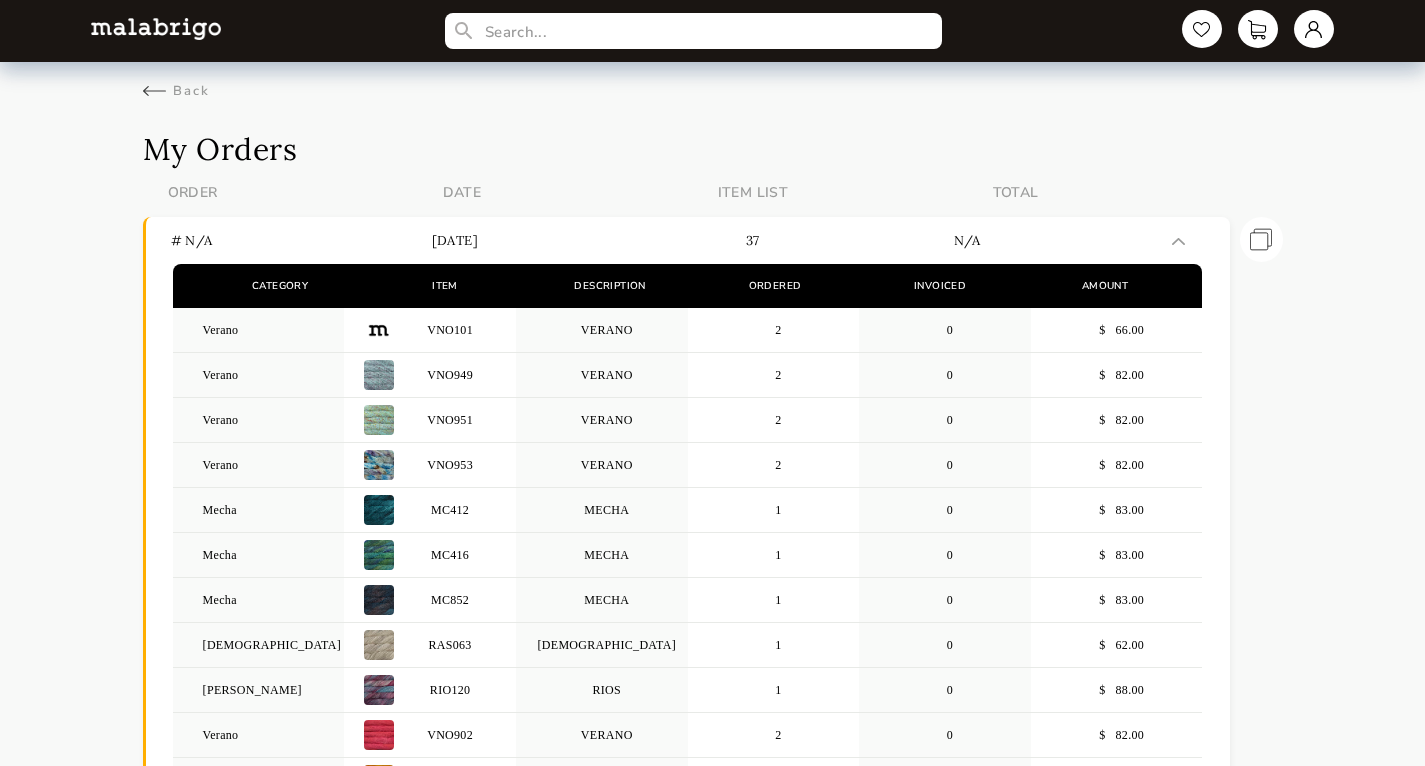 click at bounding box center [156, 28] 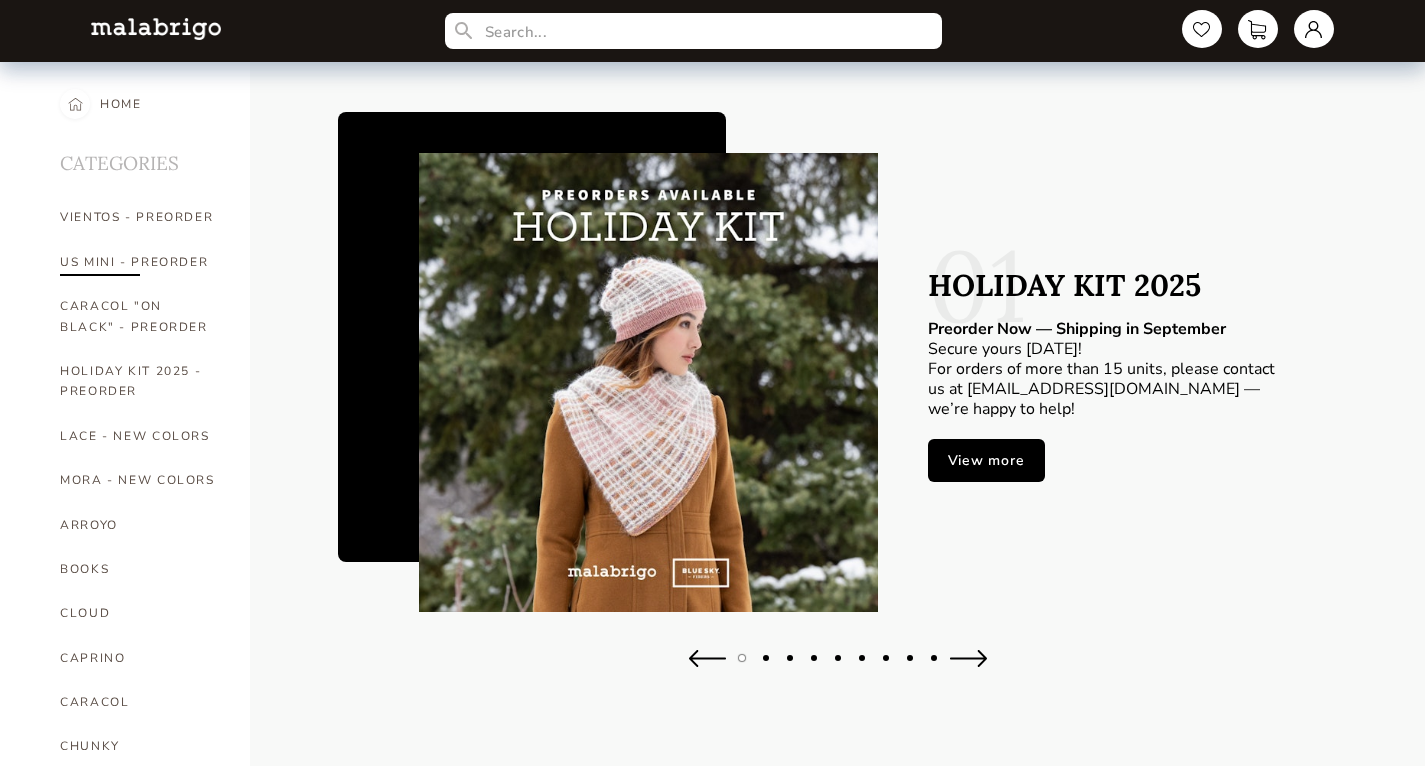 click on "US MINI - PREORDER" at bounding box center (140, 262) 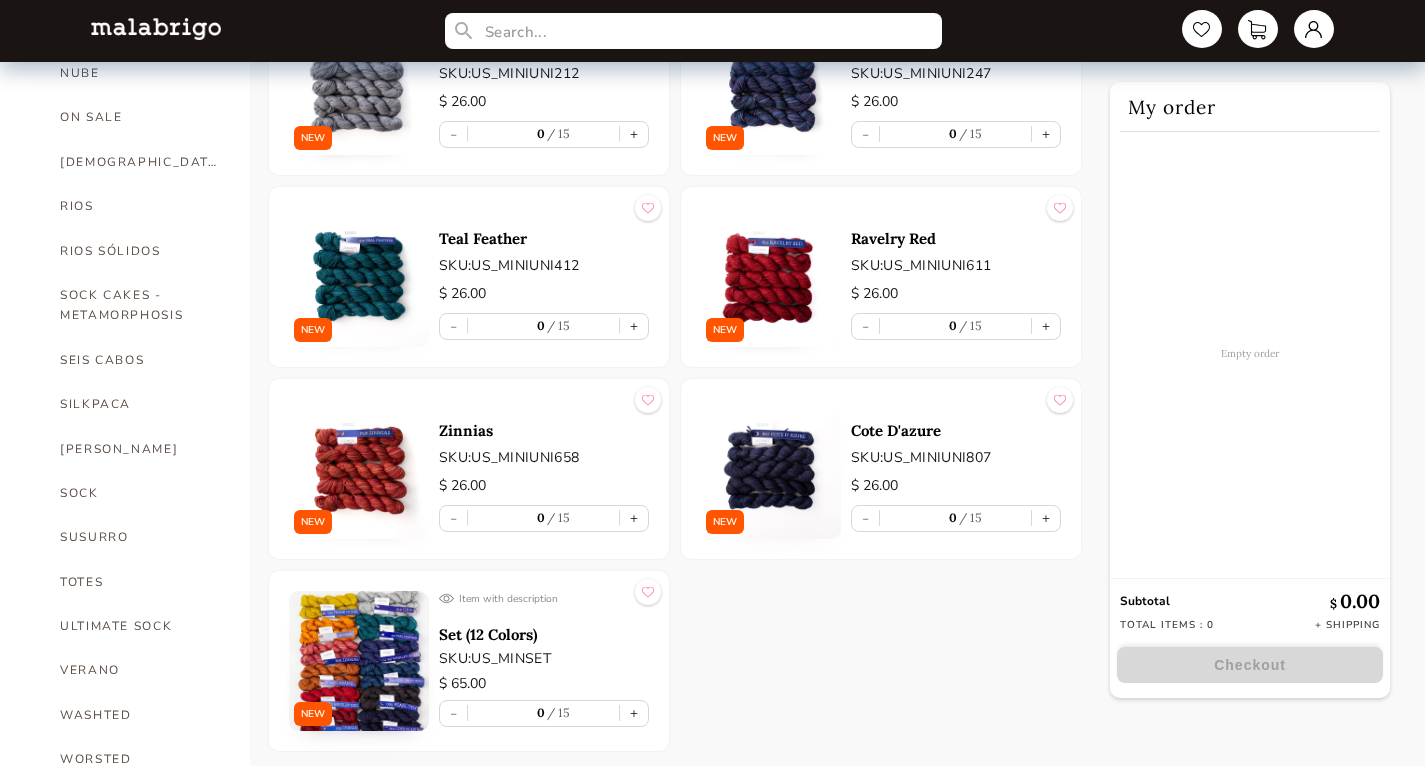 scroll, scrollTop: 1107, scrollLeft: 0, axis: vertical 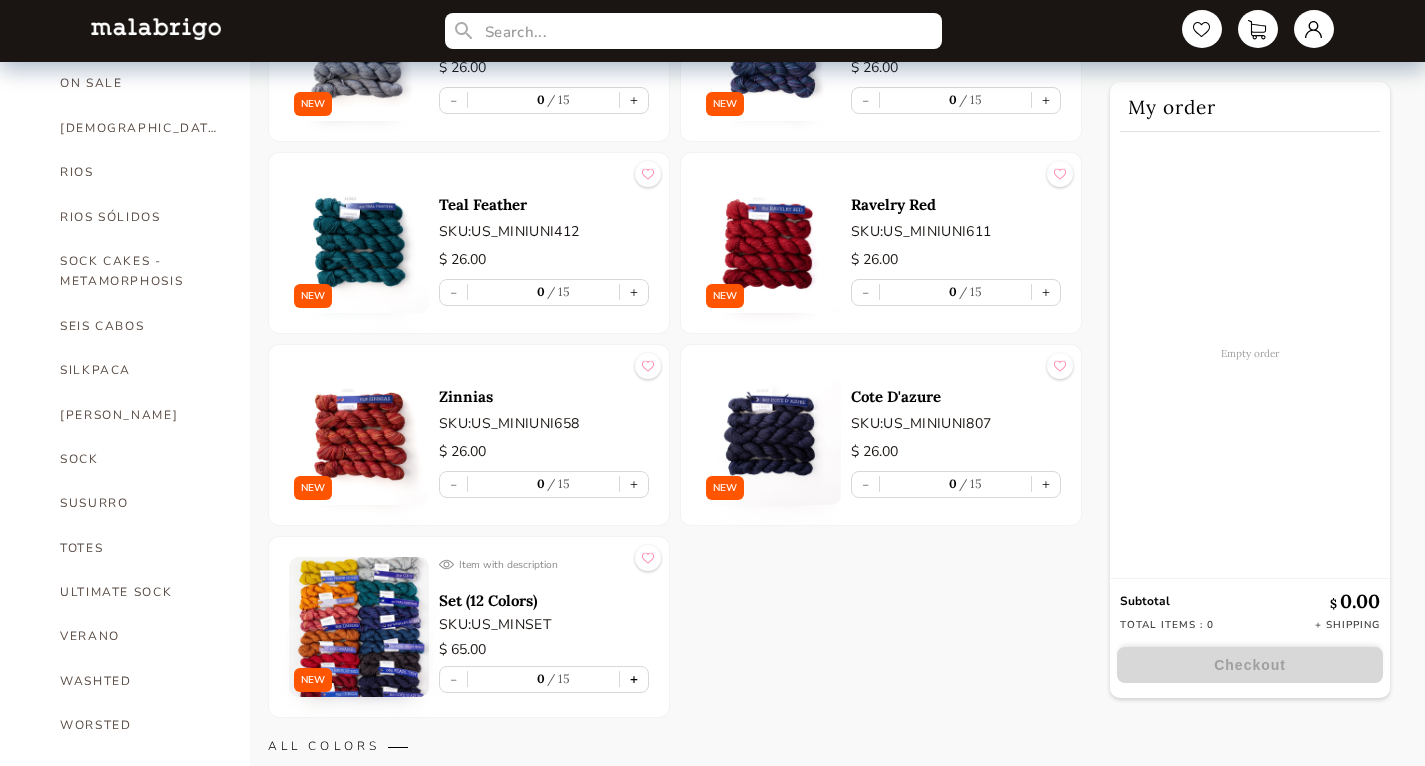 click on "+" at bounding box center [634, 679] 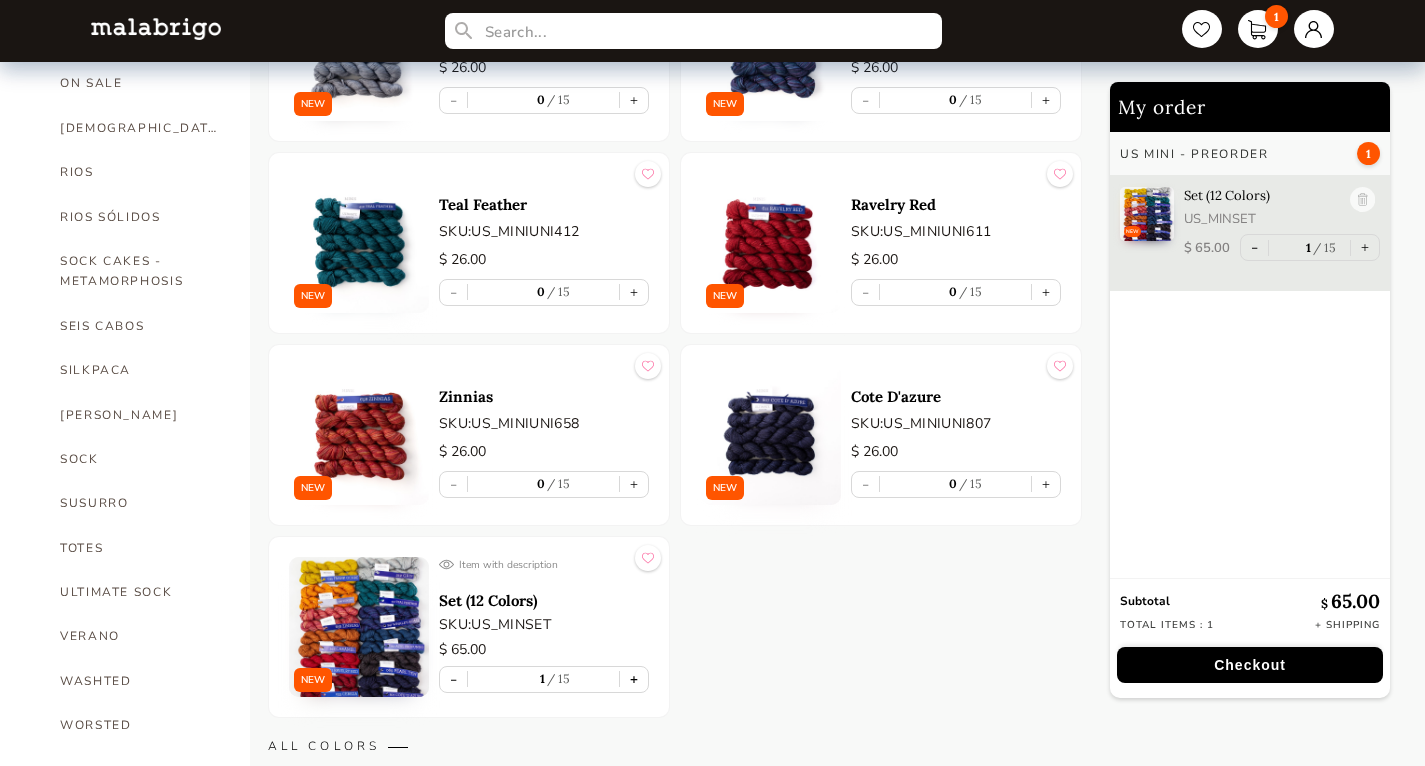 click on "+" at bounding box center [634, 679] 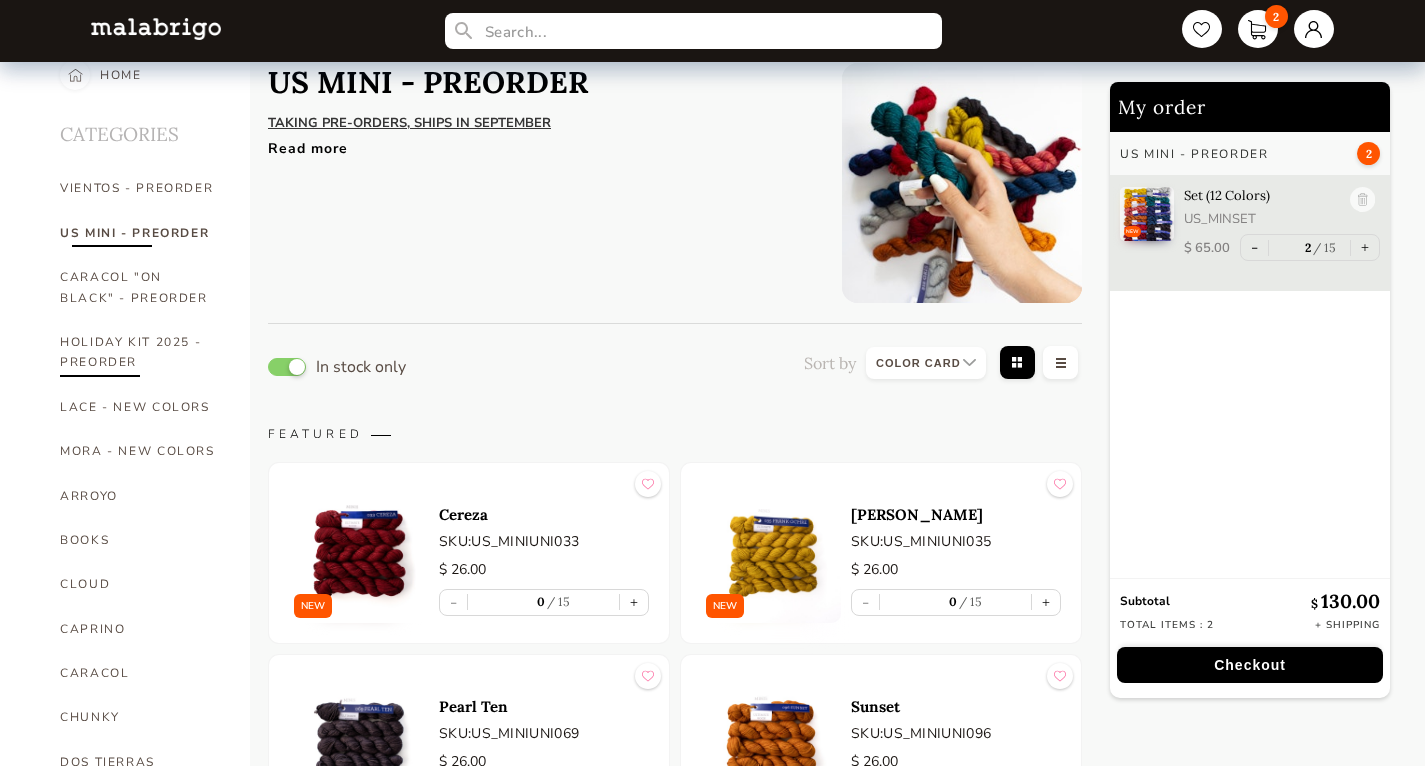 scroll, scrollTop: 0, scrollLeft: 0, axis: both 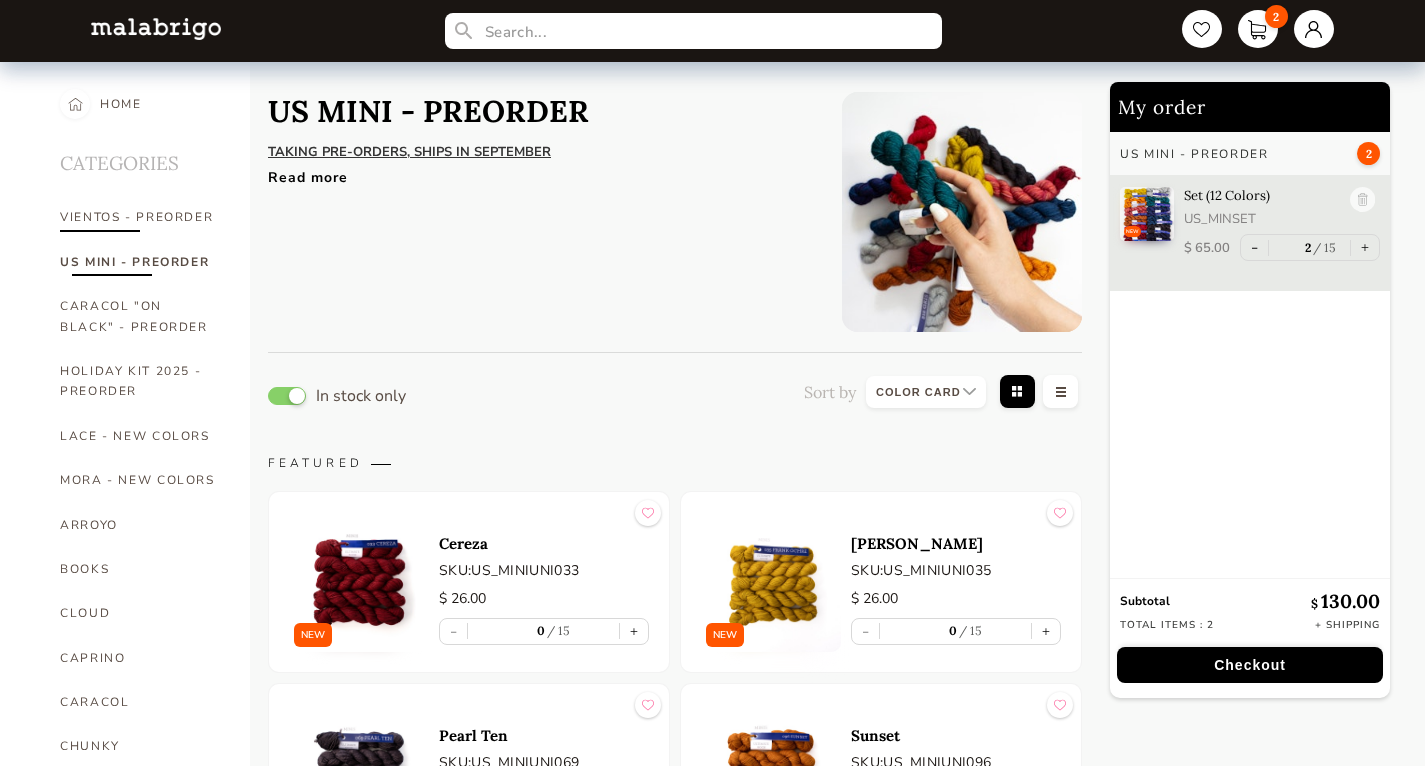 click on "VIENTOS - PREORDER" at bounding box center (140, 217) 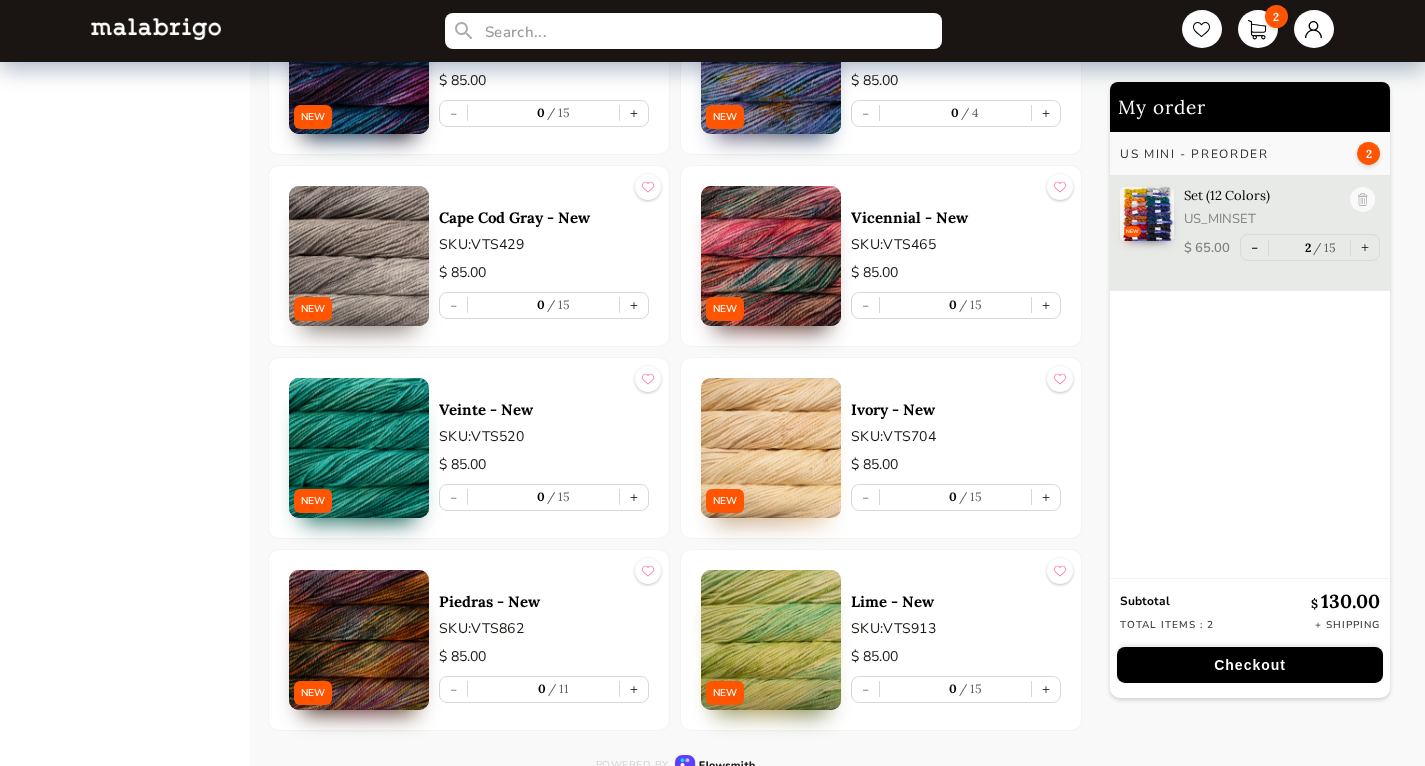 scroll, scrollTop: 4789, scrollLeft: 0, axis: vertical 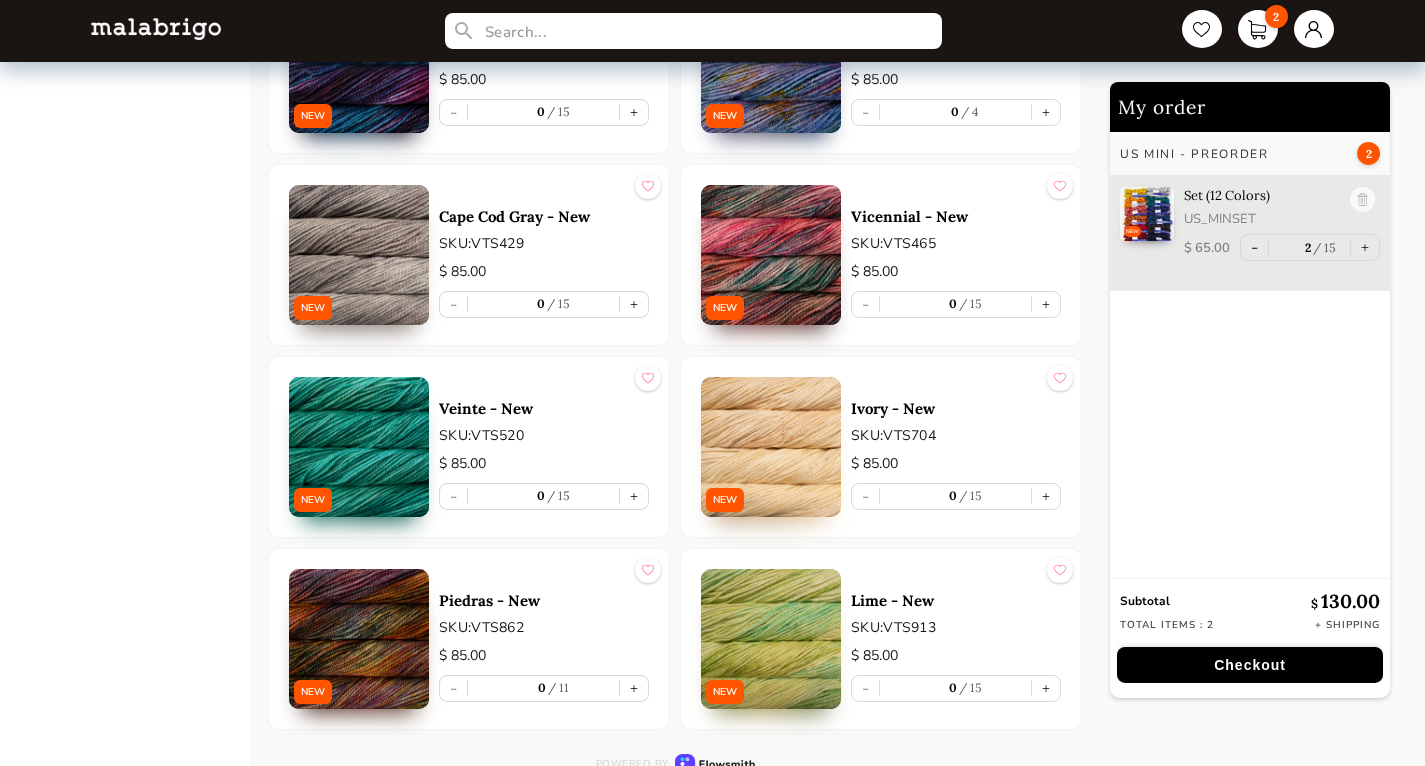 click on "NEW Piedras - New SKU:  VTS862 $   85.00 - 0 11 +" at bounding box center [469, 639] 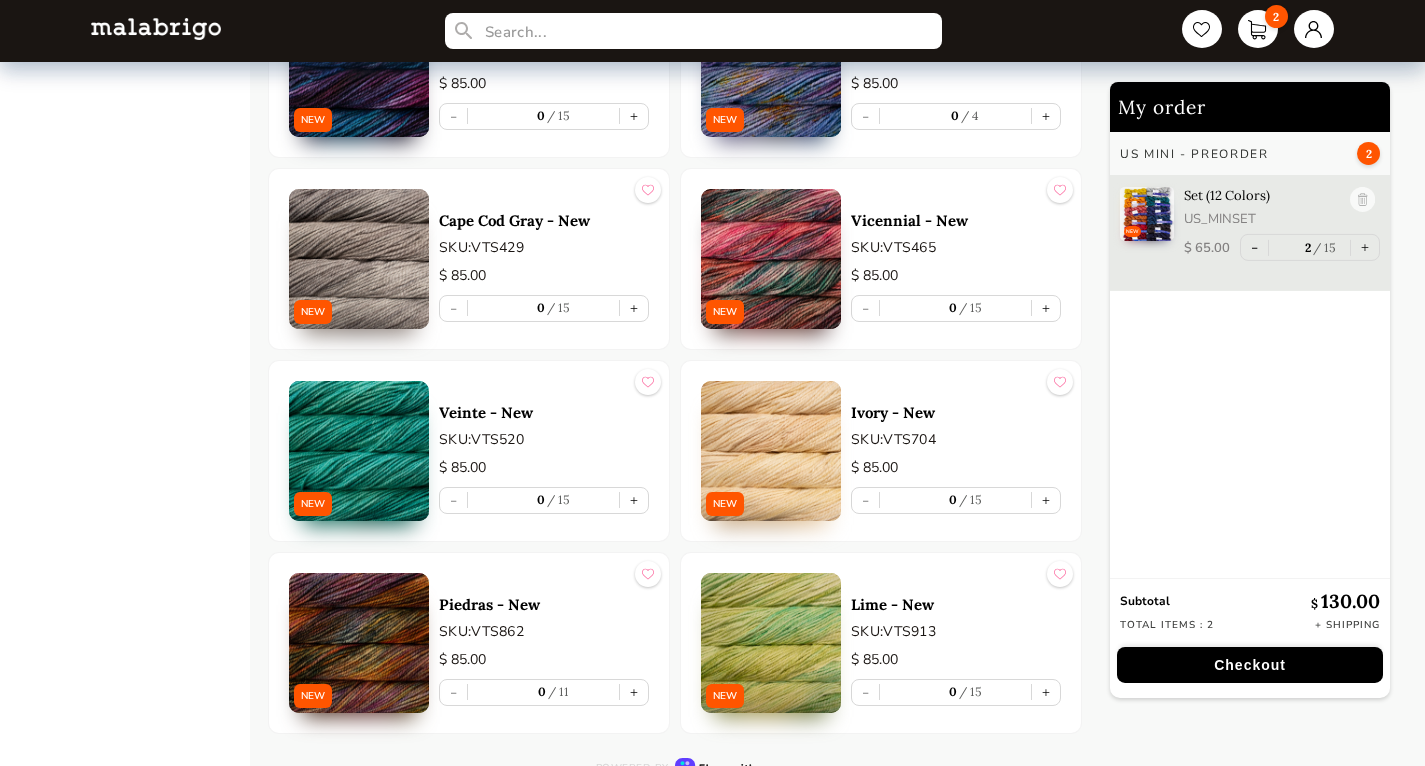 scroll, scrollTop: 4783, scrollLeft: 0, axis: vertical 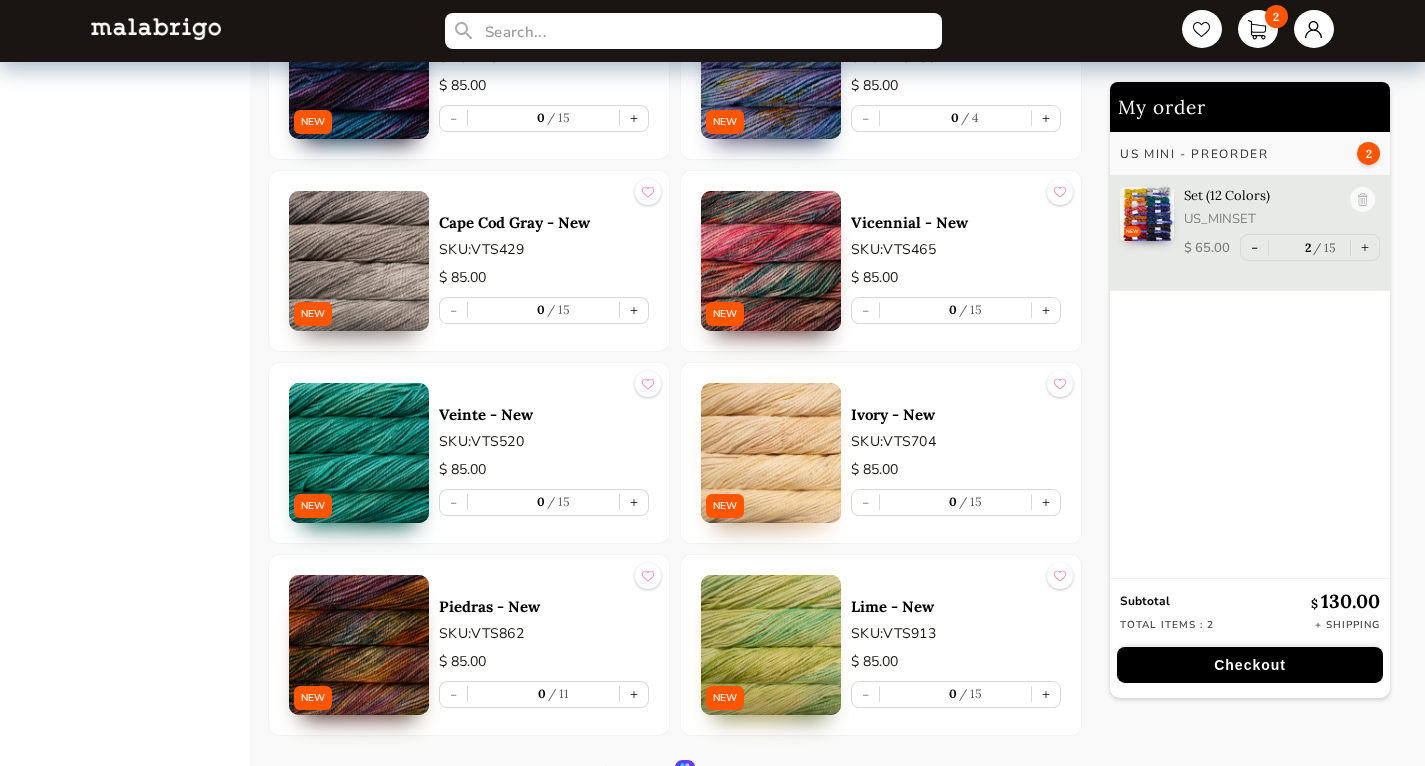 click at bounding box center (771, 261) 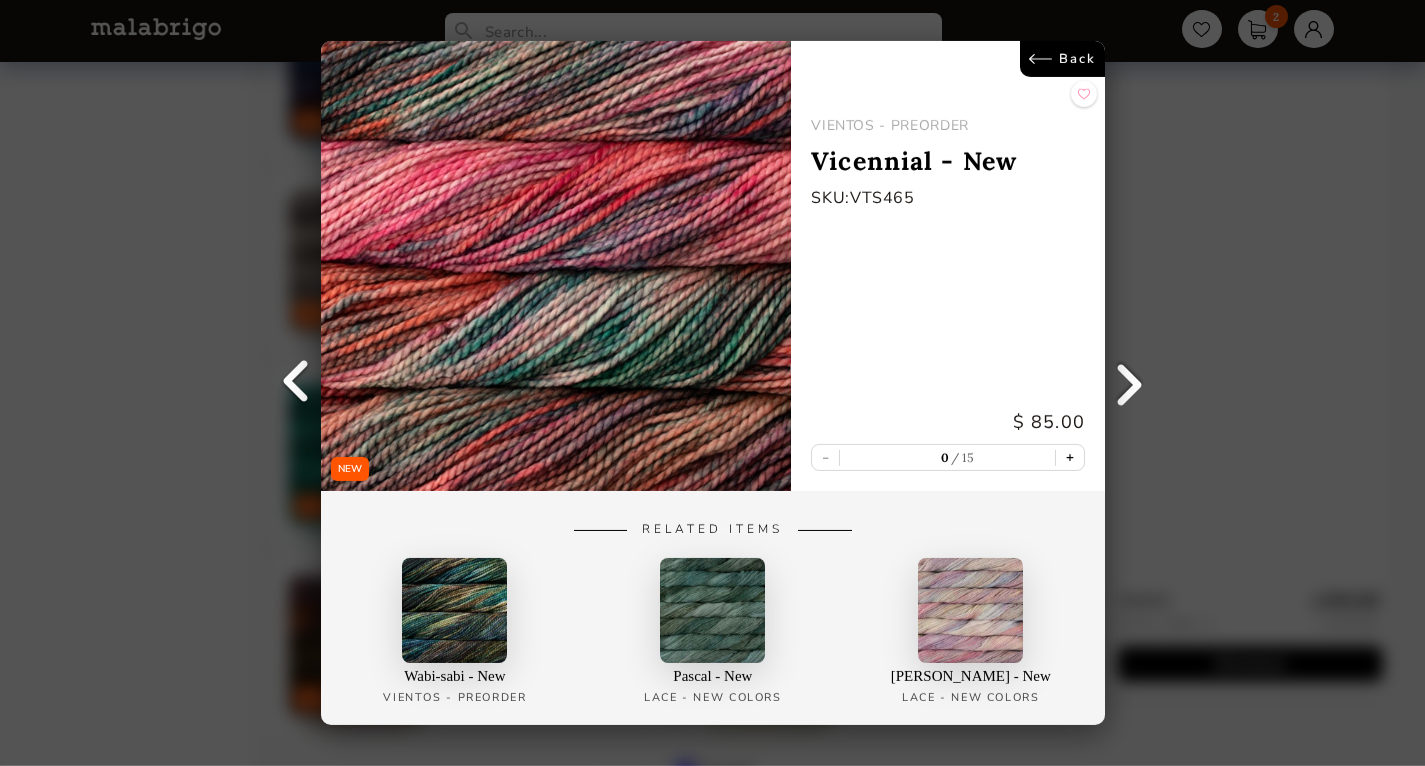 click on "+" at bounding box center (1069, 457) 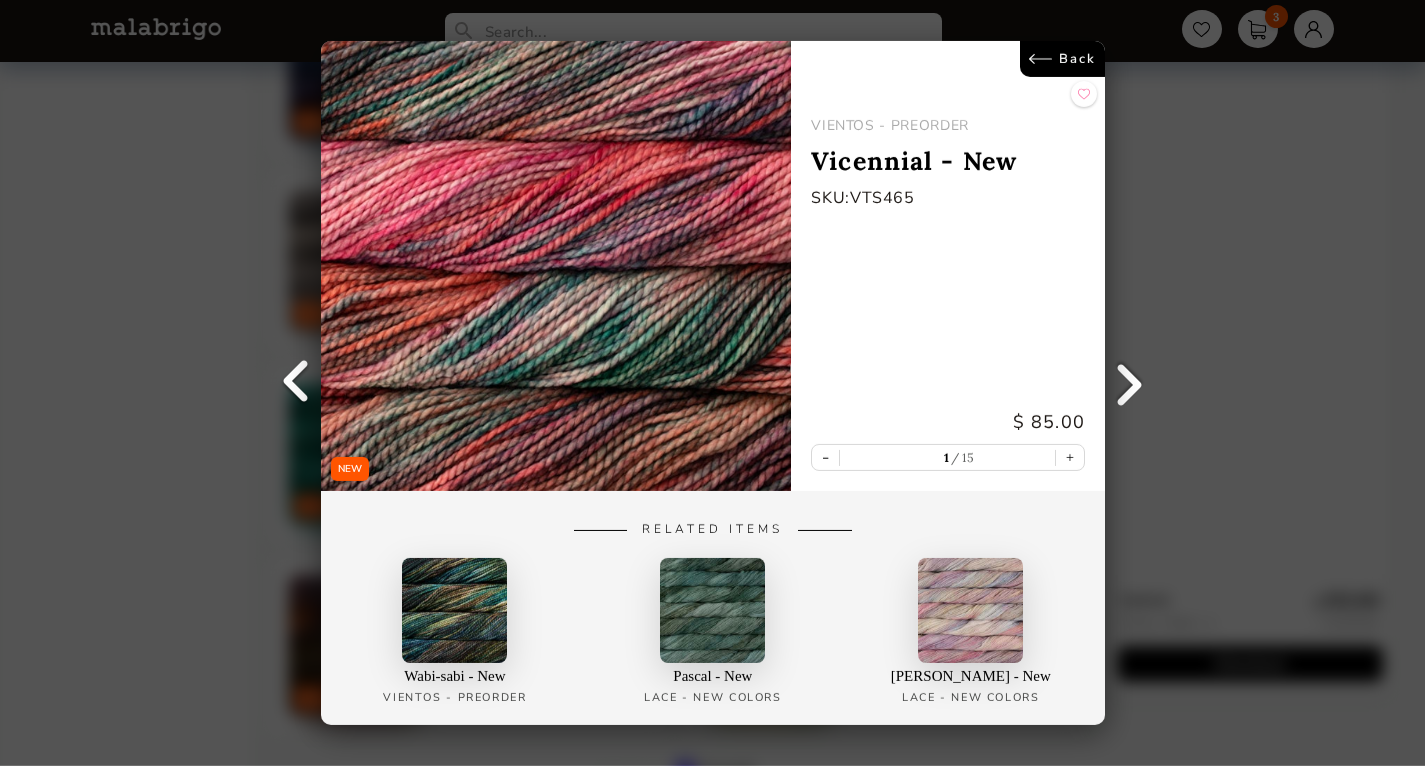 click on "Back" at bounding box center [1061, 59] 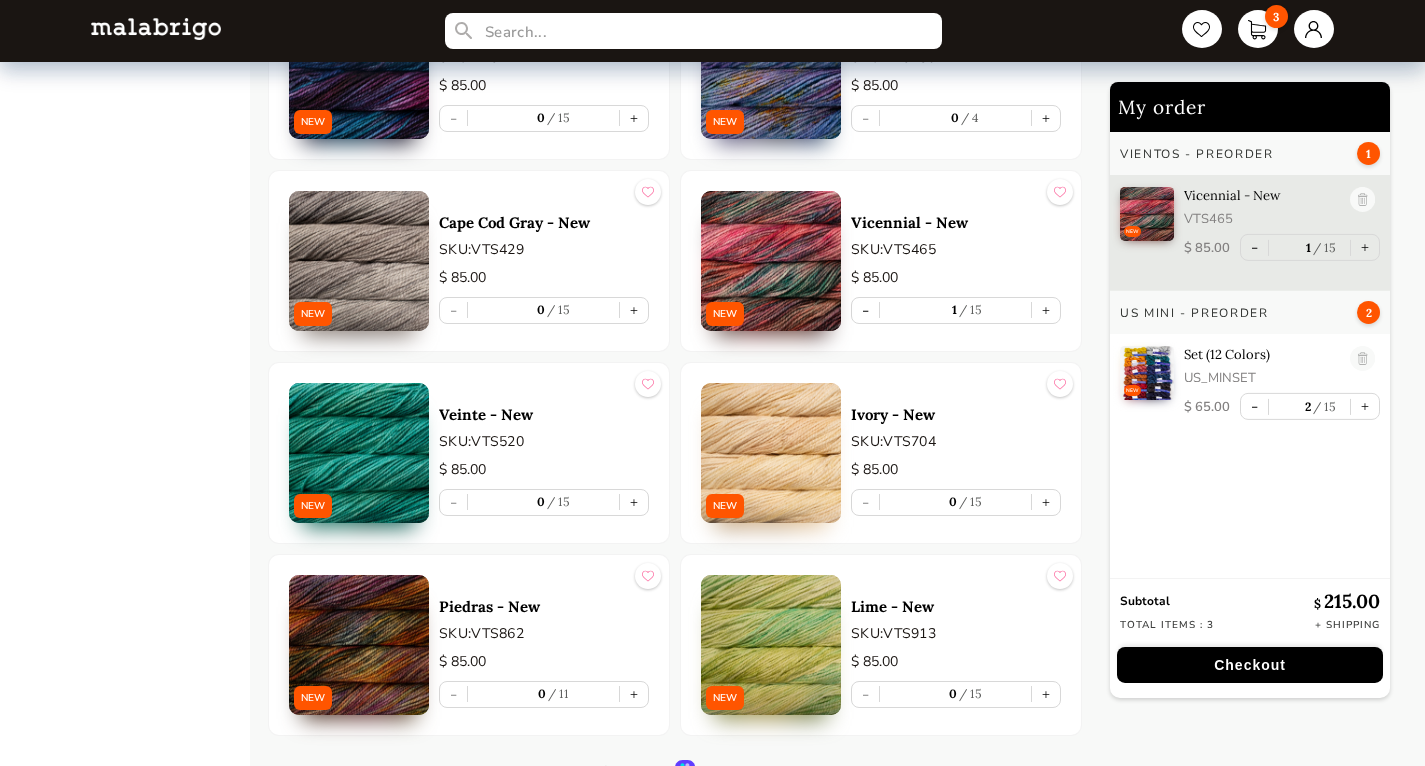 click at bounding box center [359, 453] 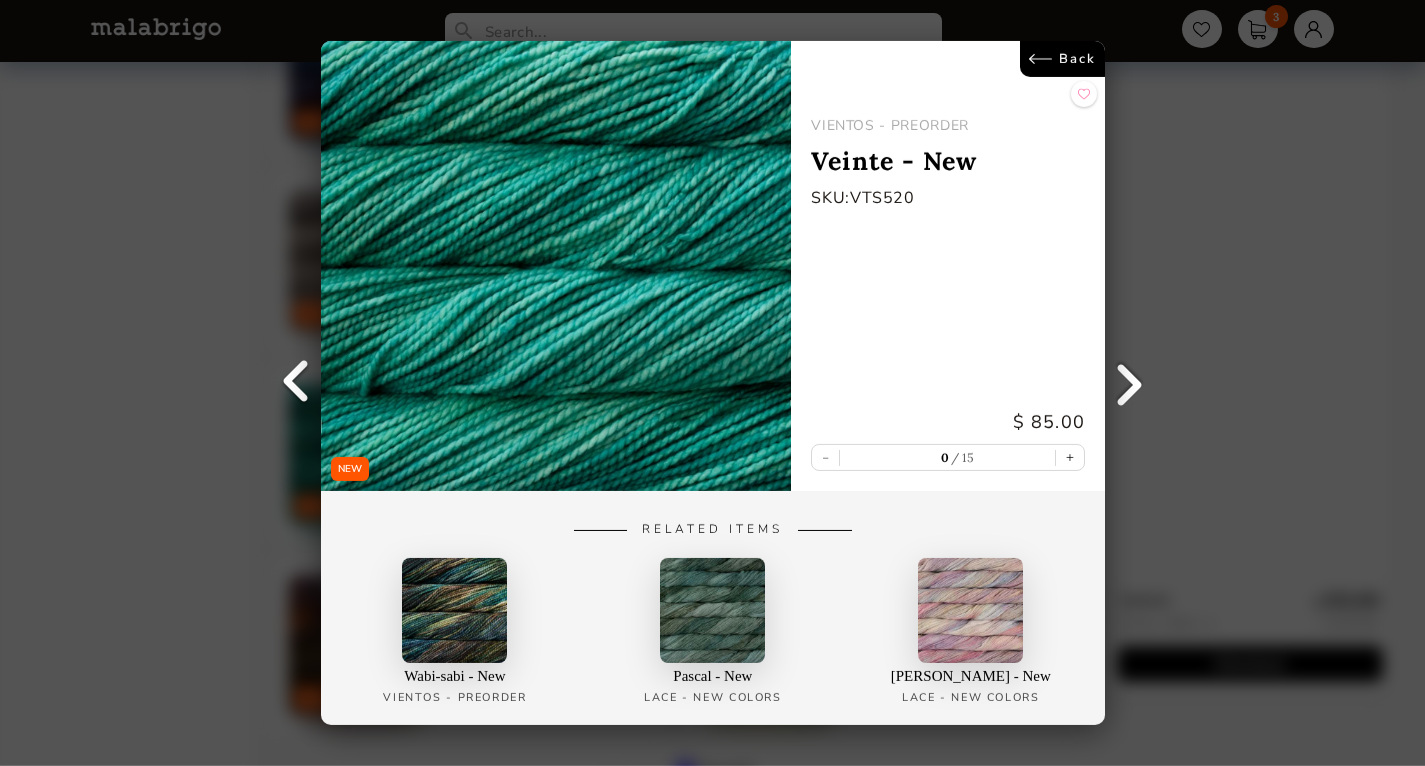 click on "Back" at bounding box center (1061, 59) 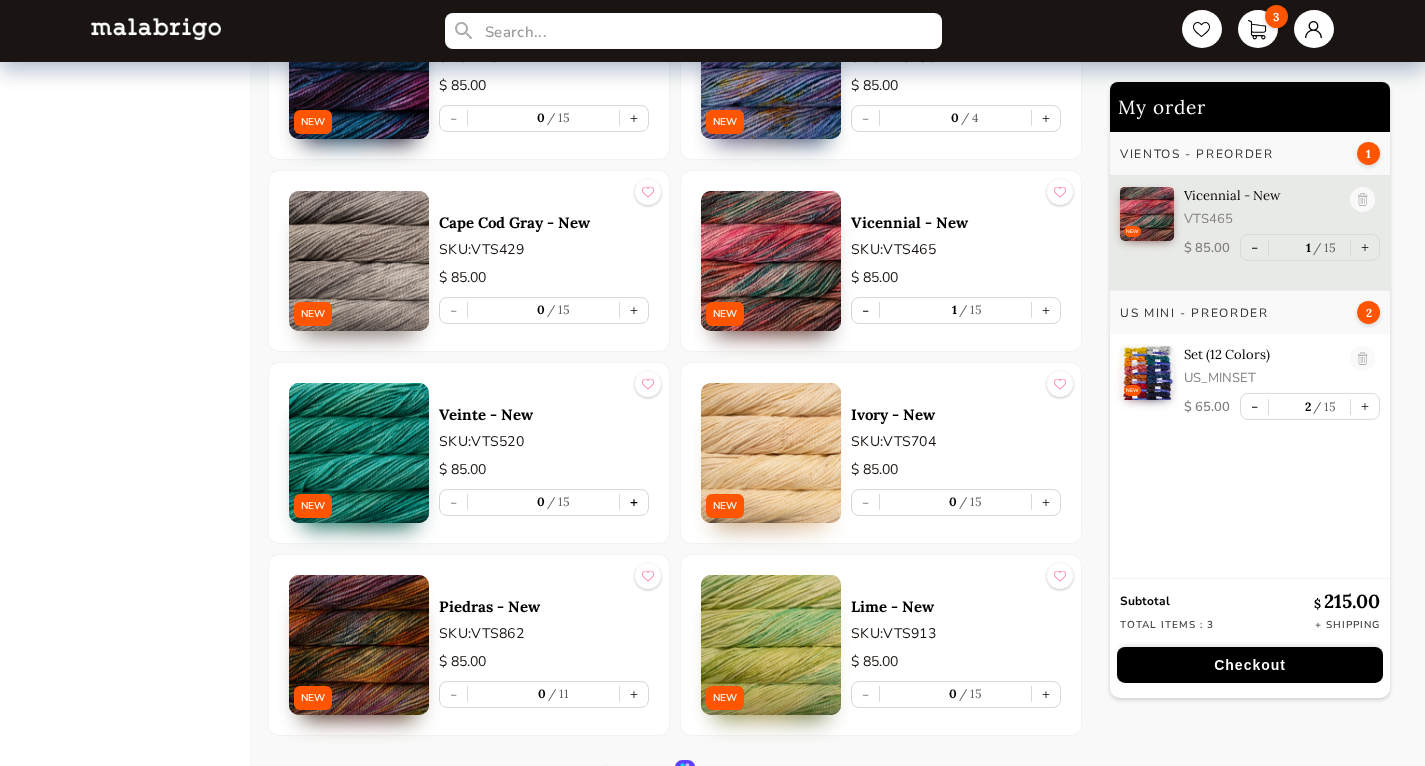 click on "+" at bounding box center (634, 502) 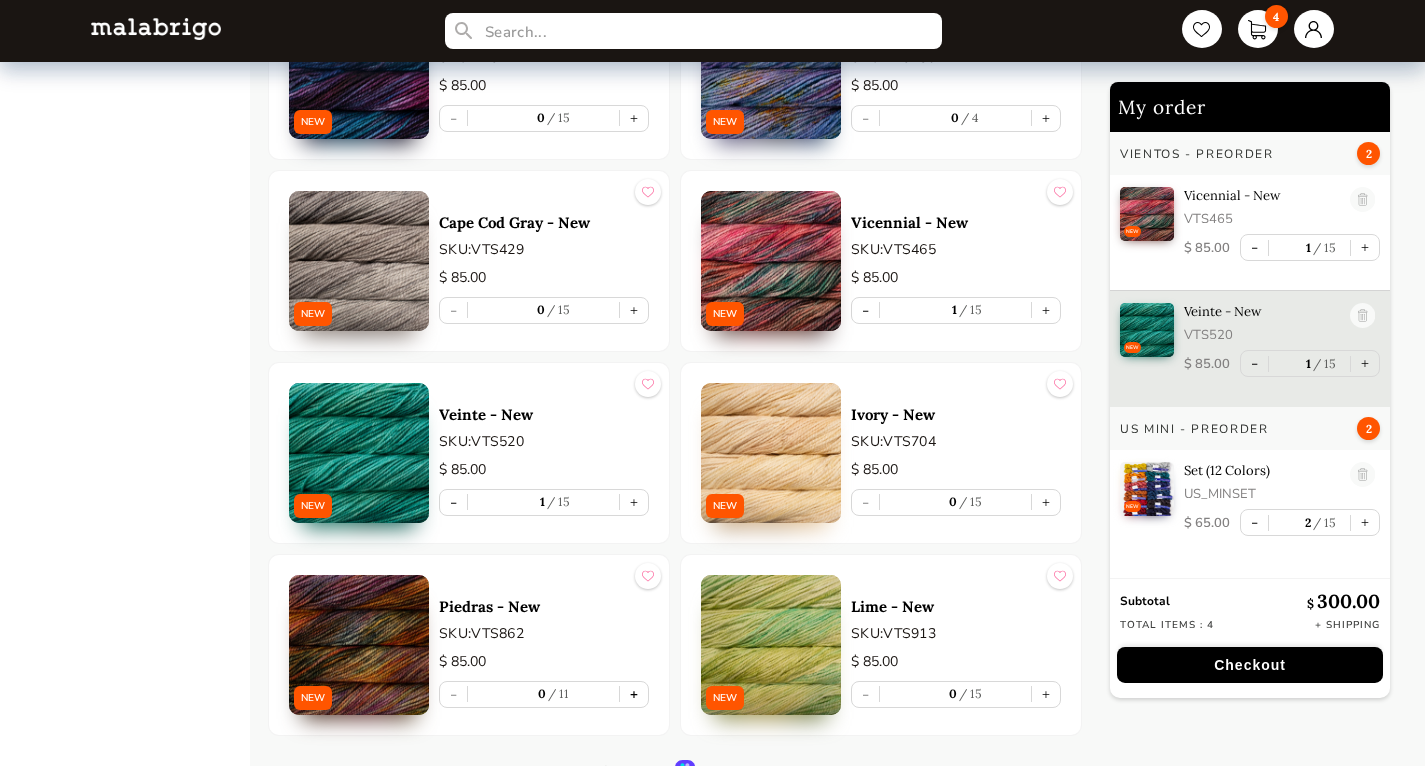 click on "+" at bounding box center (634, 694) 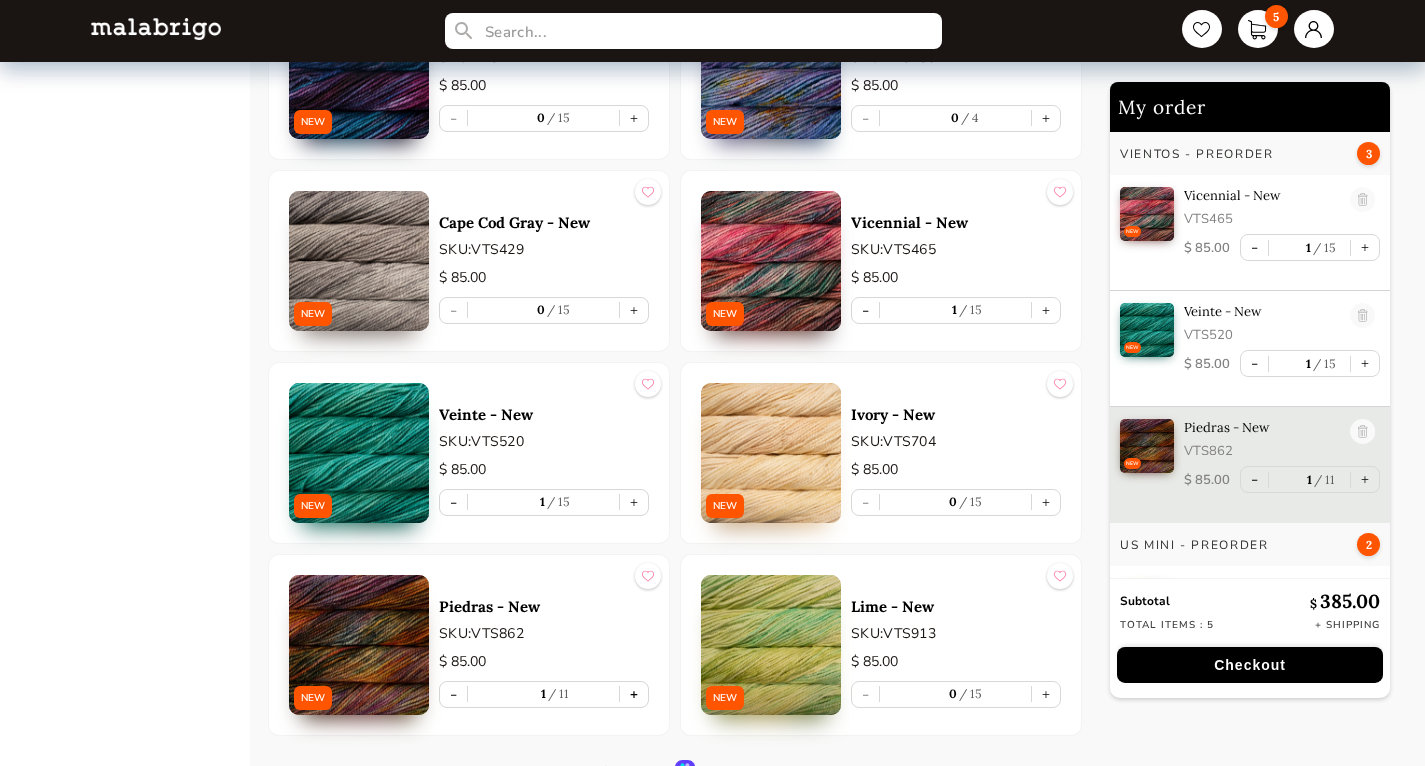 type on "1" 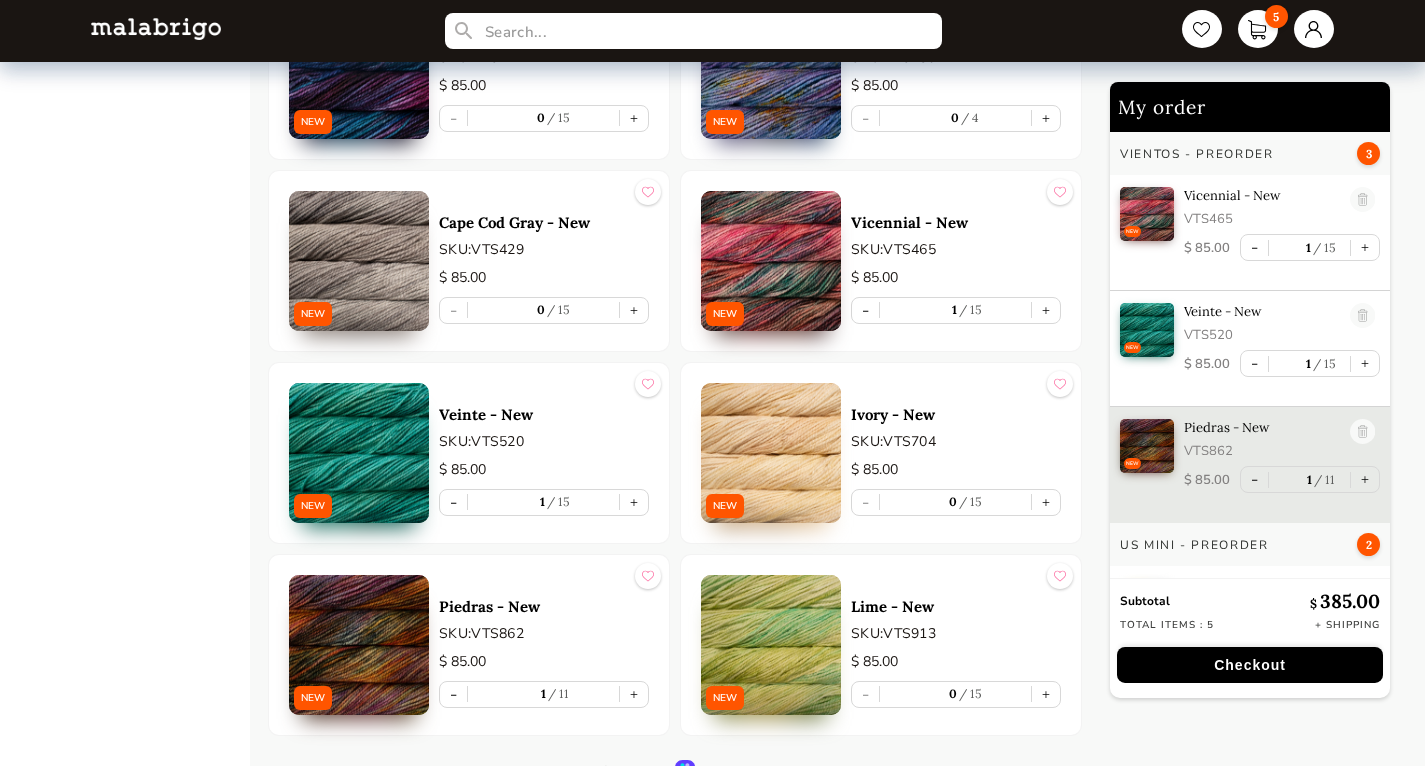 click at bounding box center [771, 645] 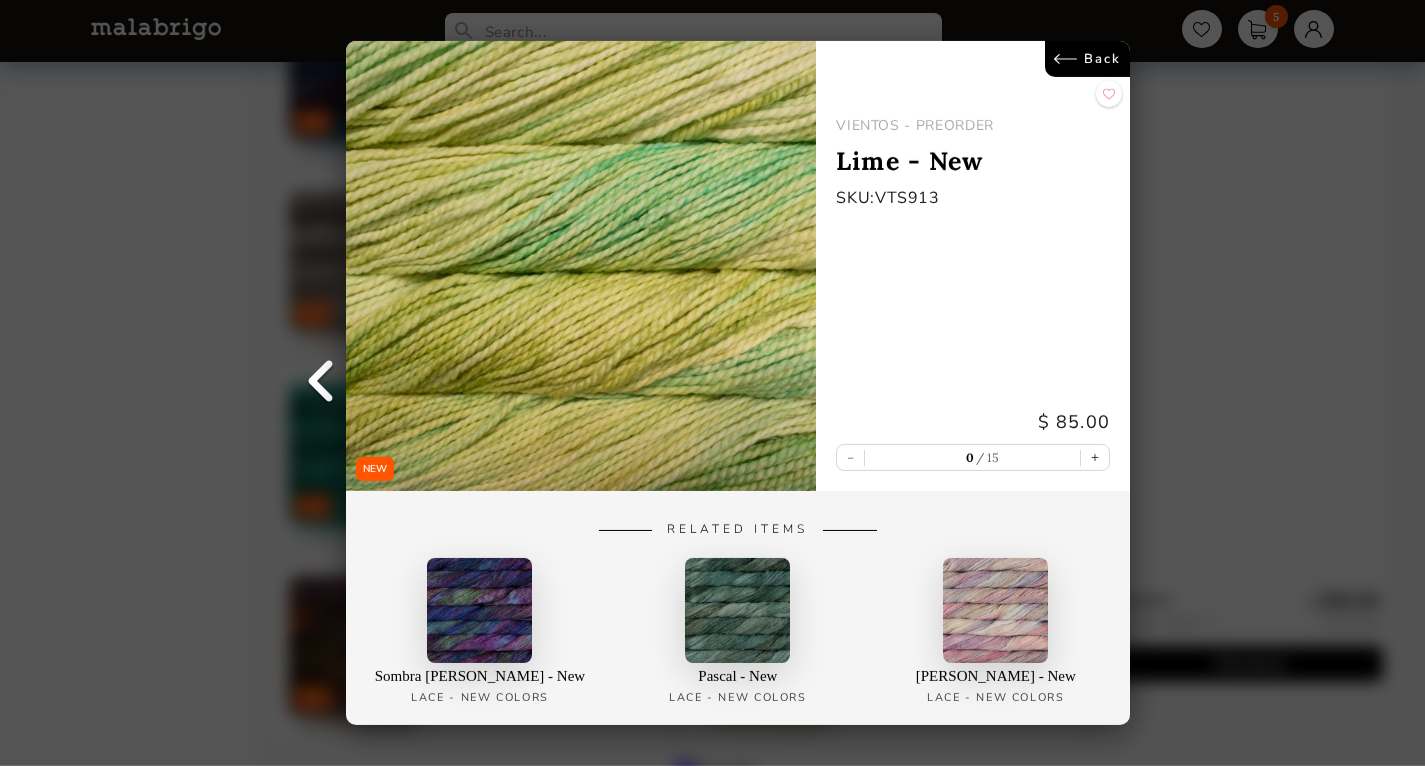 click on "Back" at bounding box center (1086, 59) 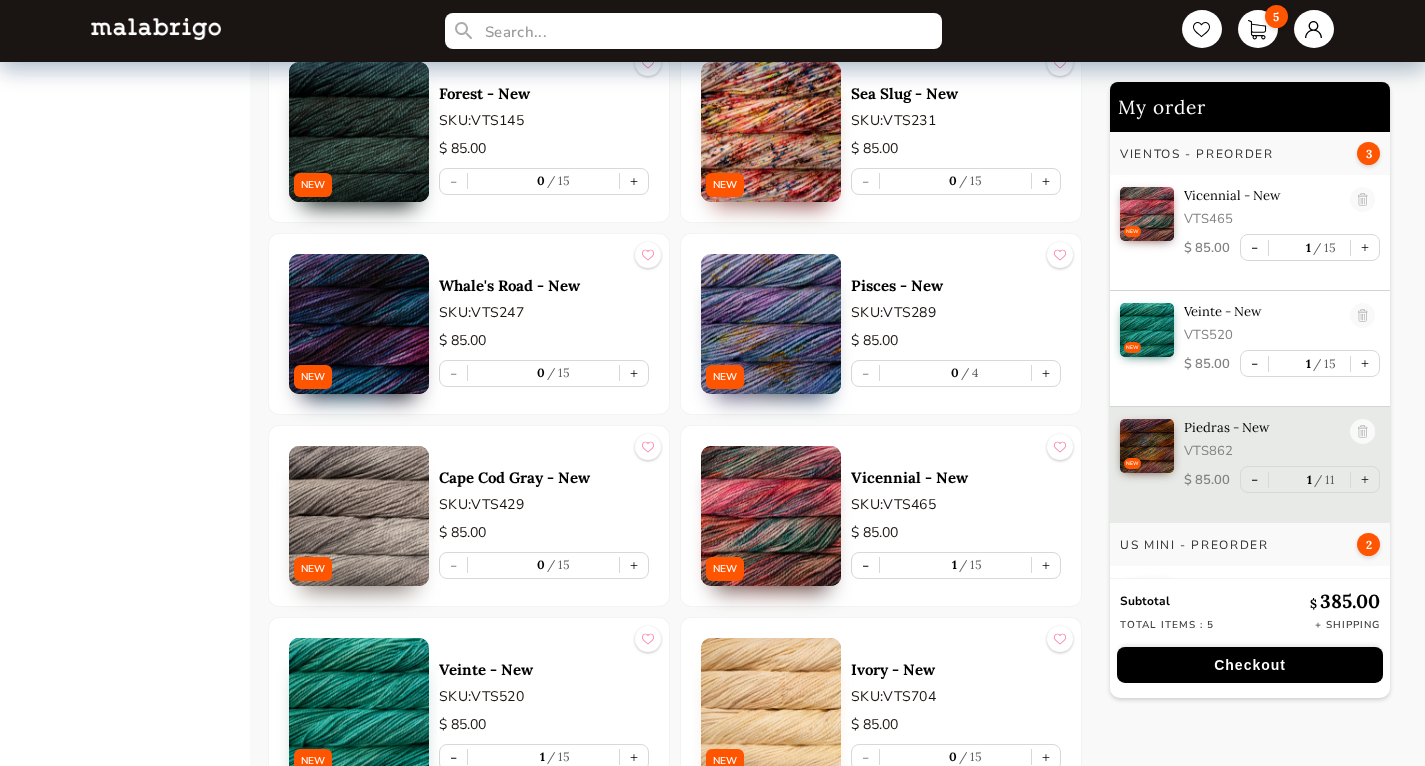 scroll, scrollTop: 4491, scrollLeft: 0, axis: vertical 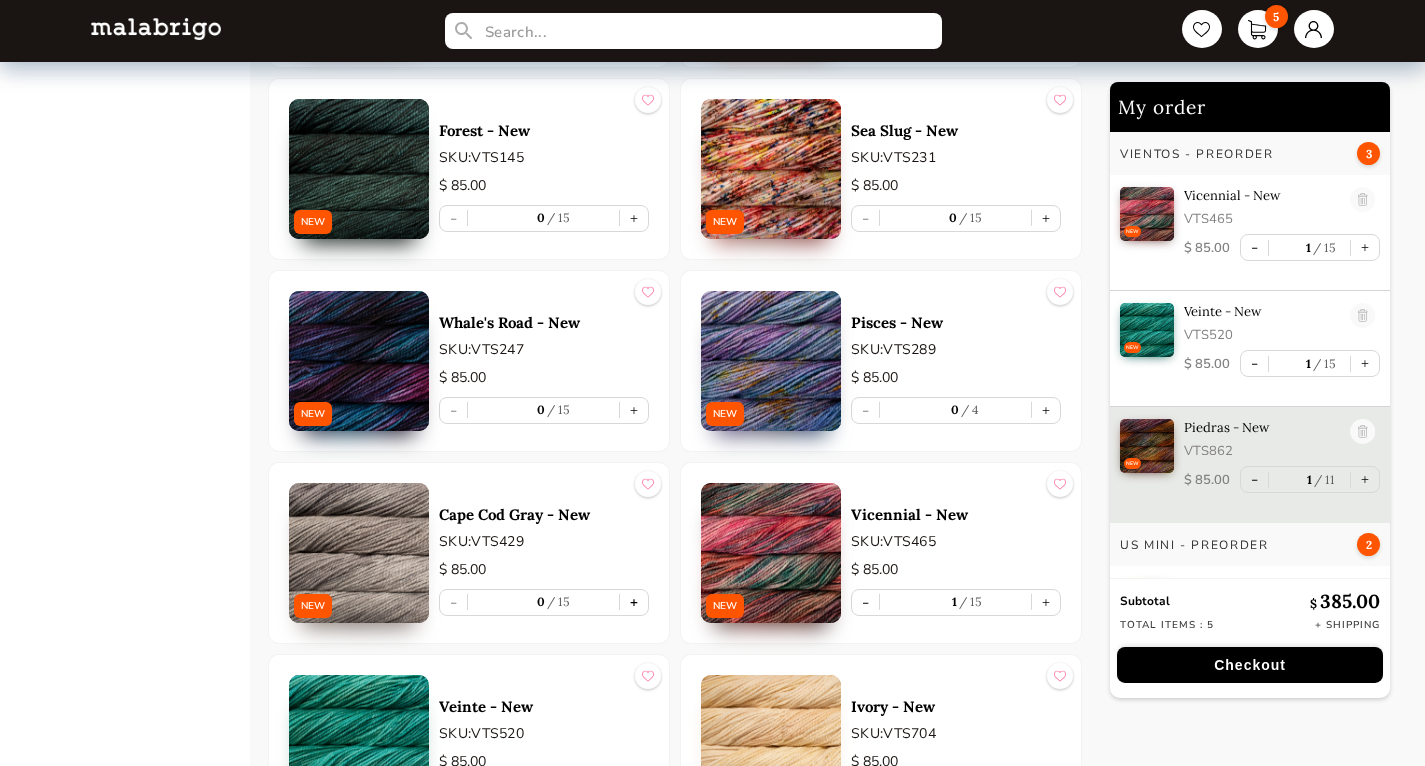 click on "+" at bounding box center [634, 602] 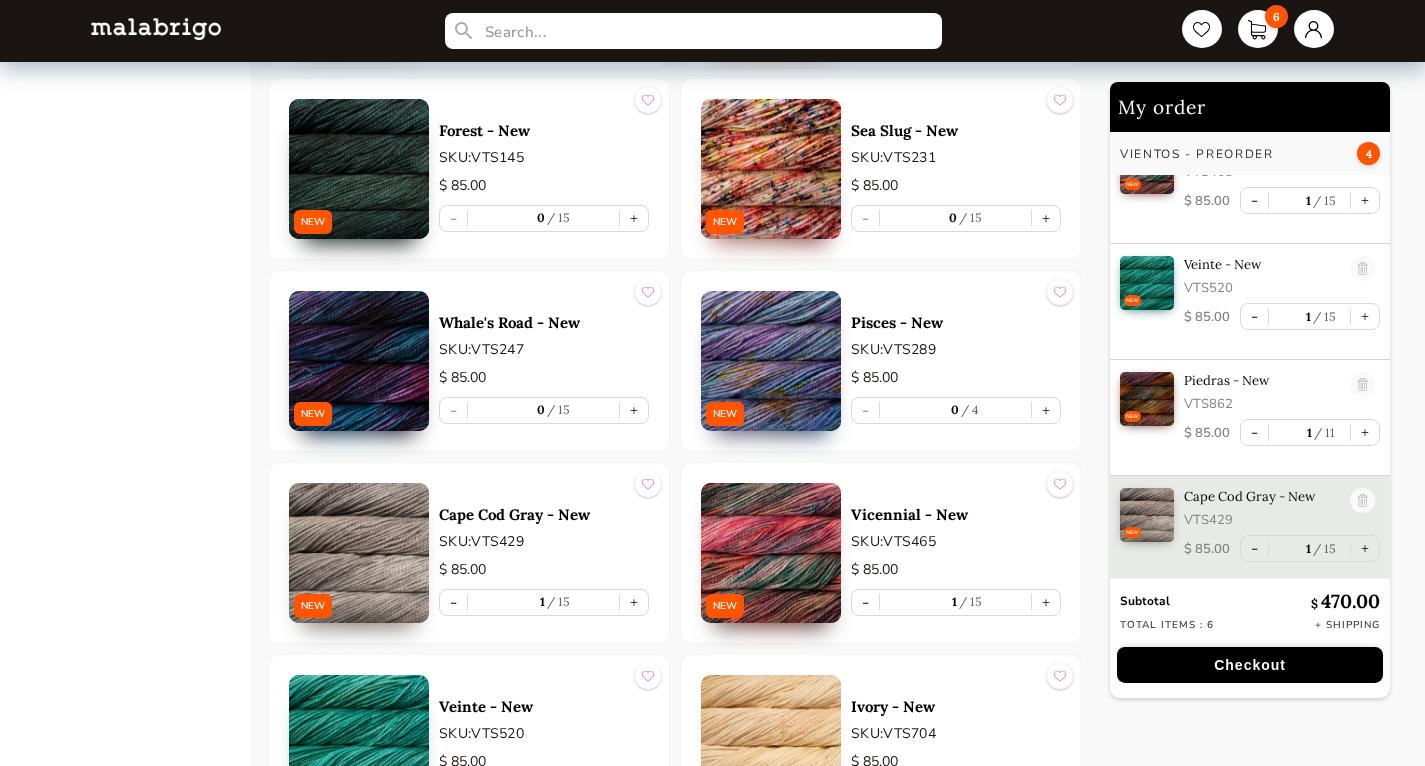 scroll, scrollTop: 47, scrollLeft: 0, axis: vertical 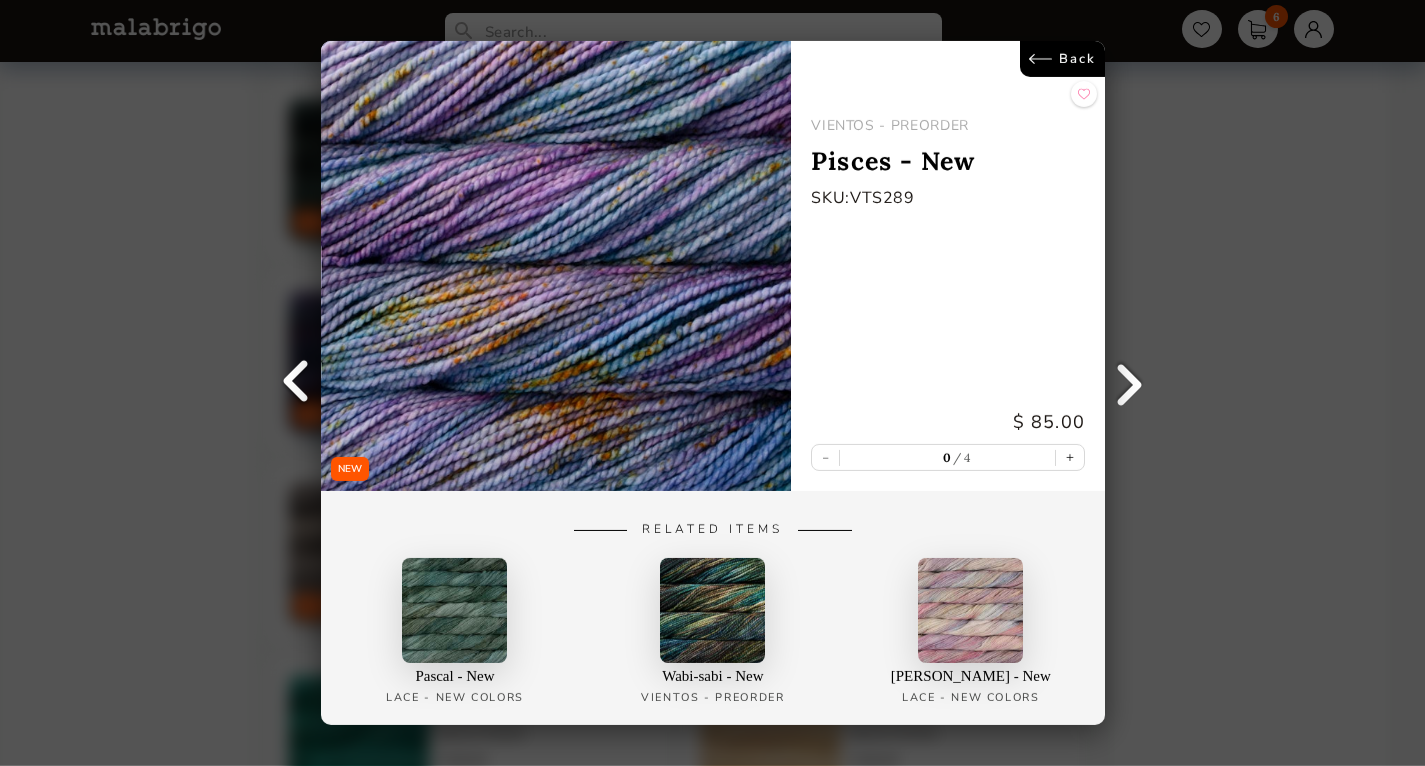click on "Back" at bounding box center (1061, 59) 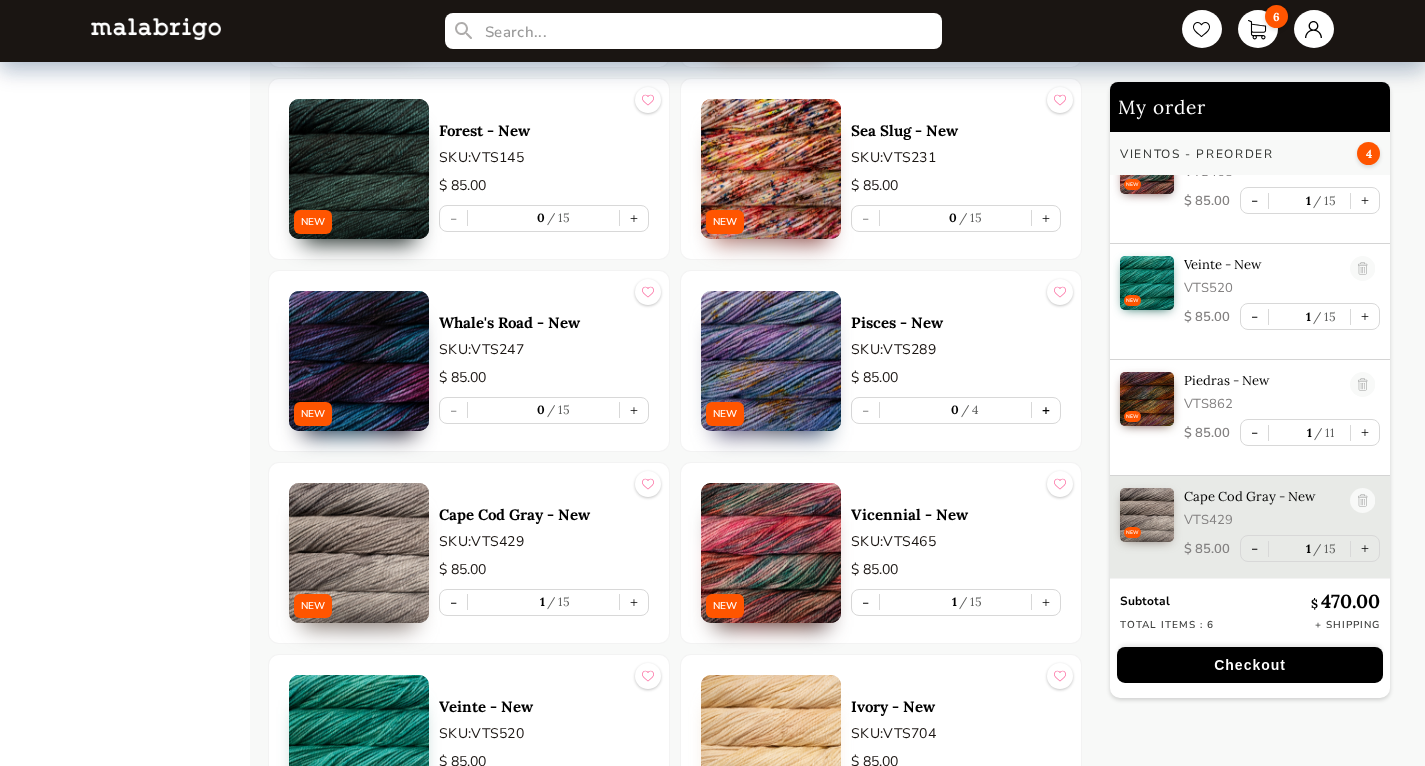 click on "+" at bounding box center [1046, 410] 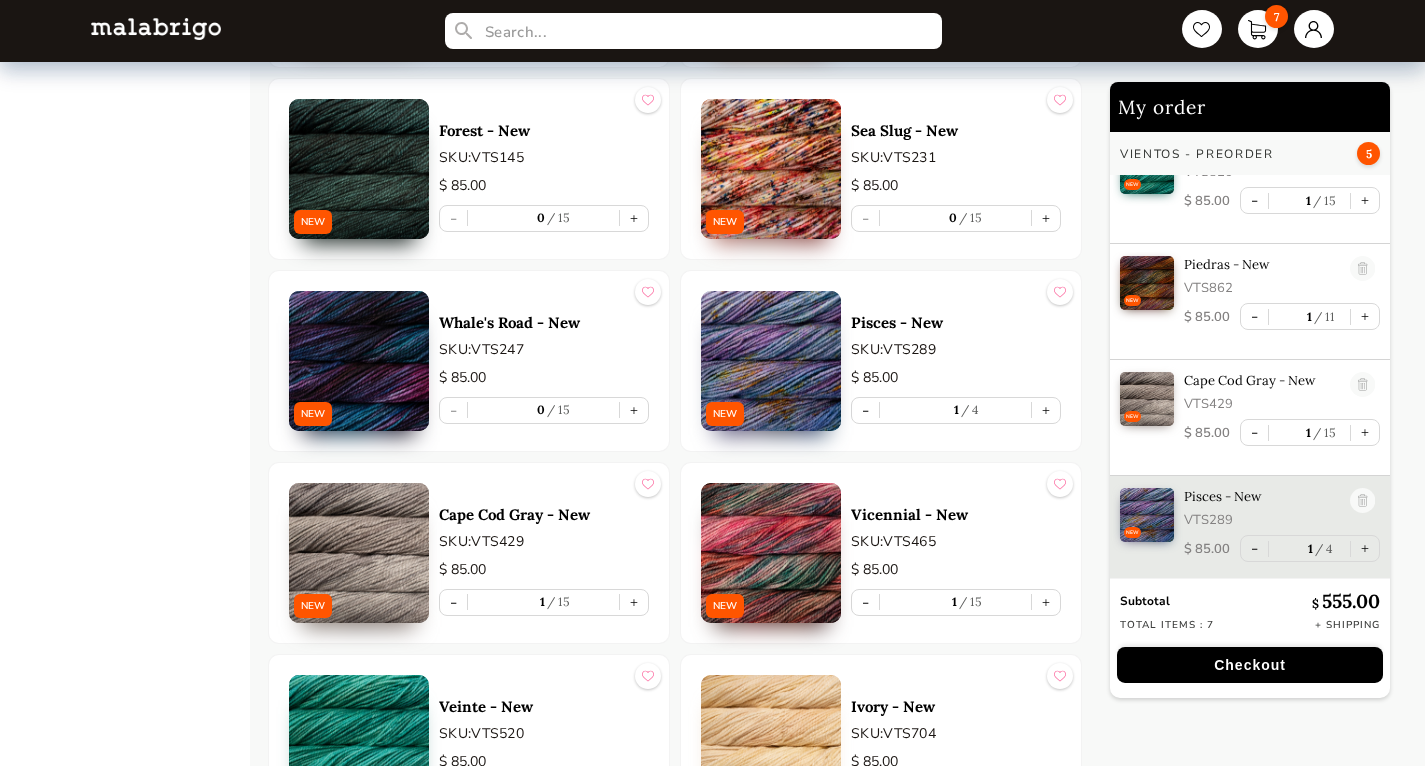 scroll, scrollTop: 164, scrollLeft: 0, axis: vertical 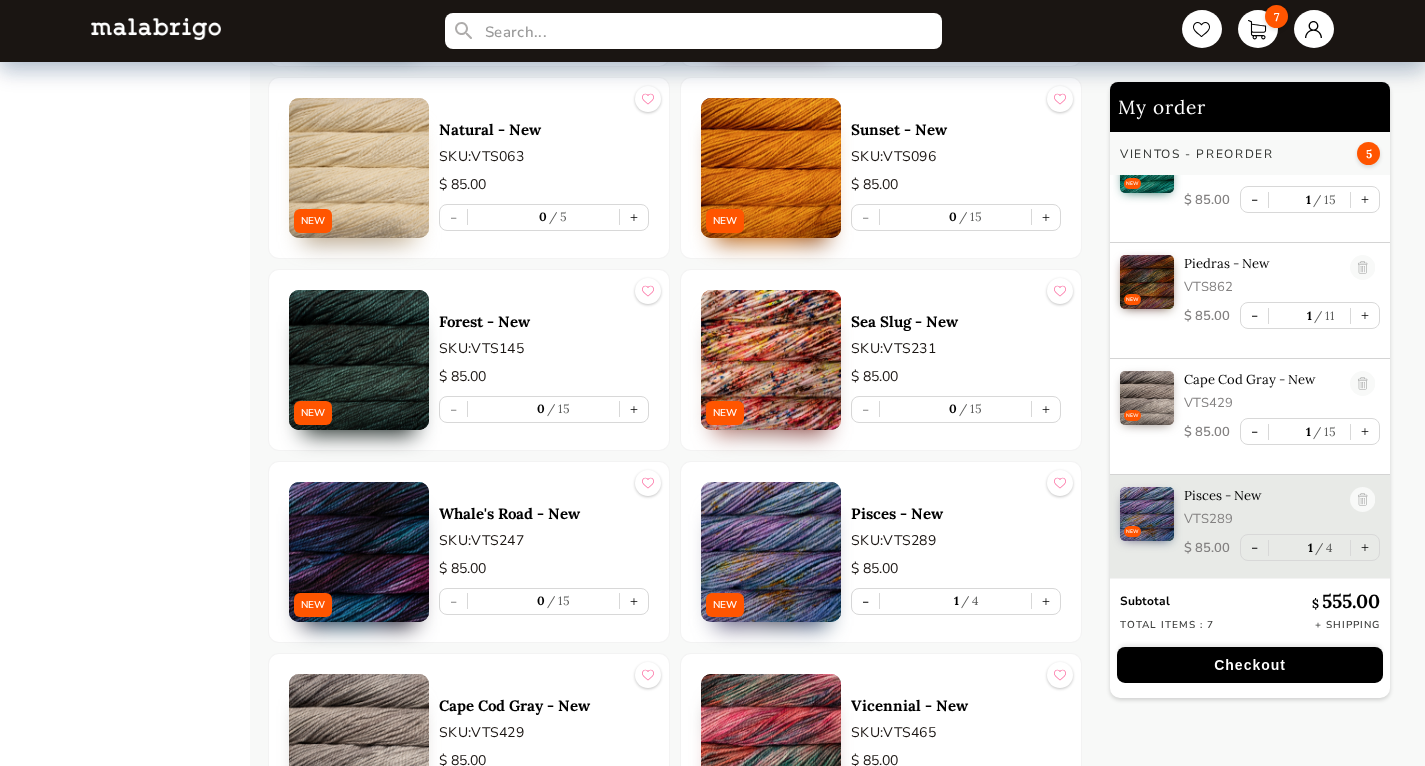 click at bounding box center [771, 360] 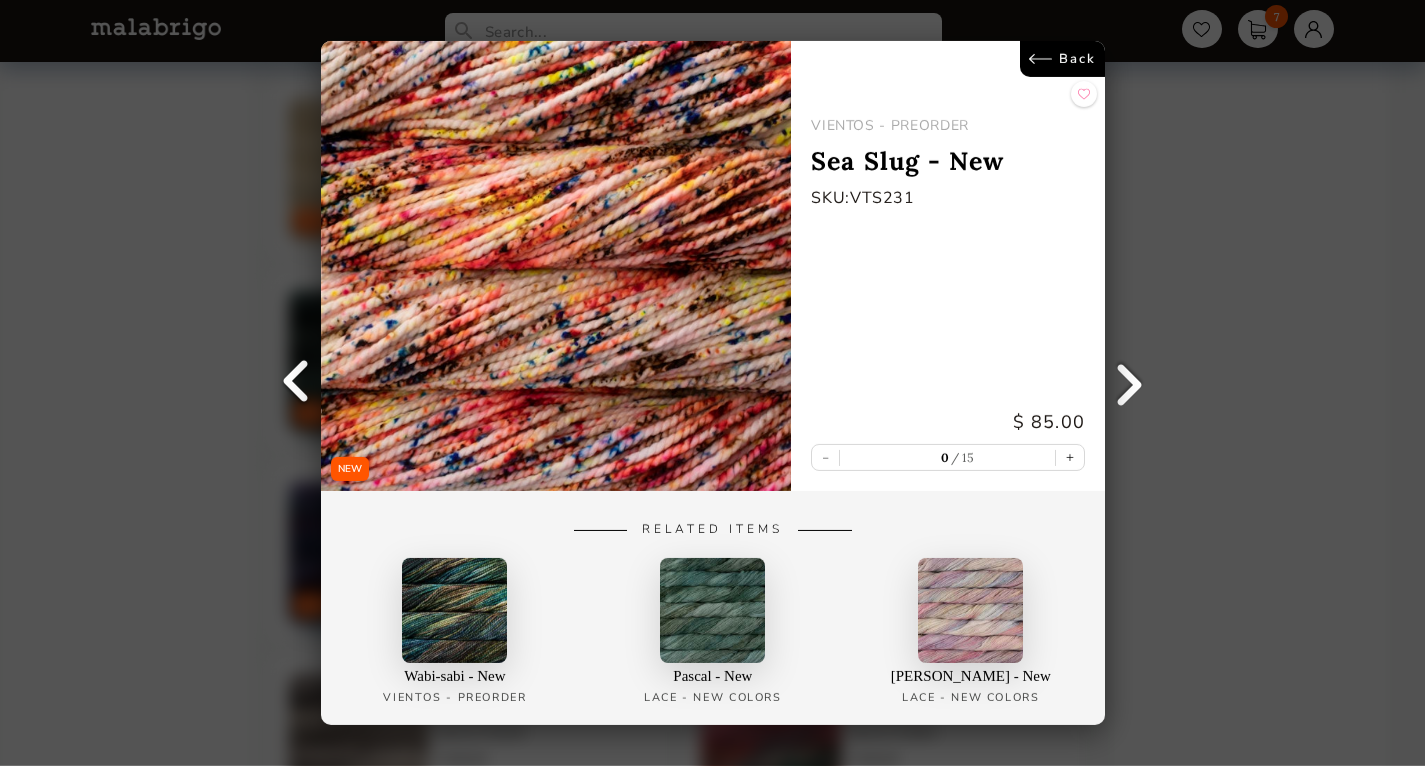 click on "Back" at bounding box center [1061, 59] 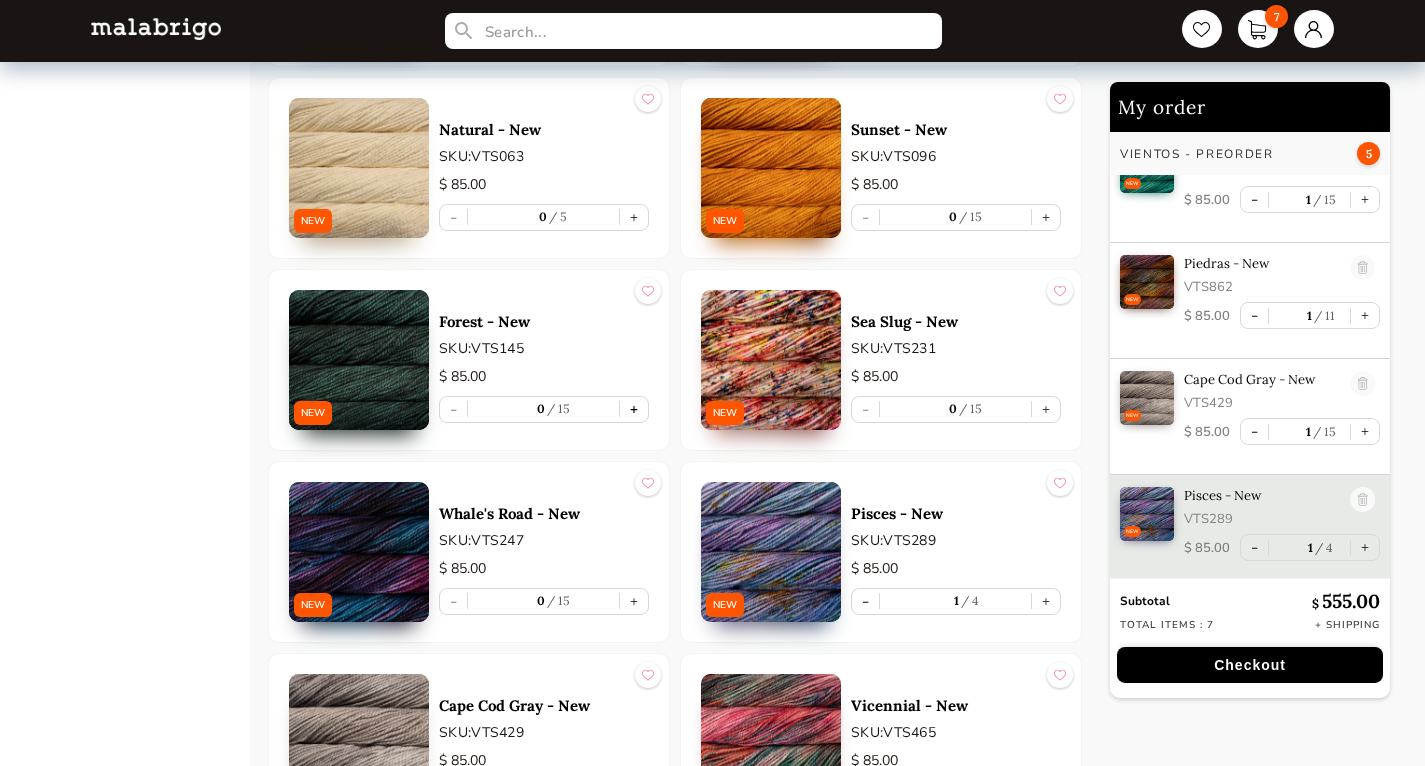 click on "+" at bounding box center (634, 409) 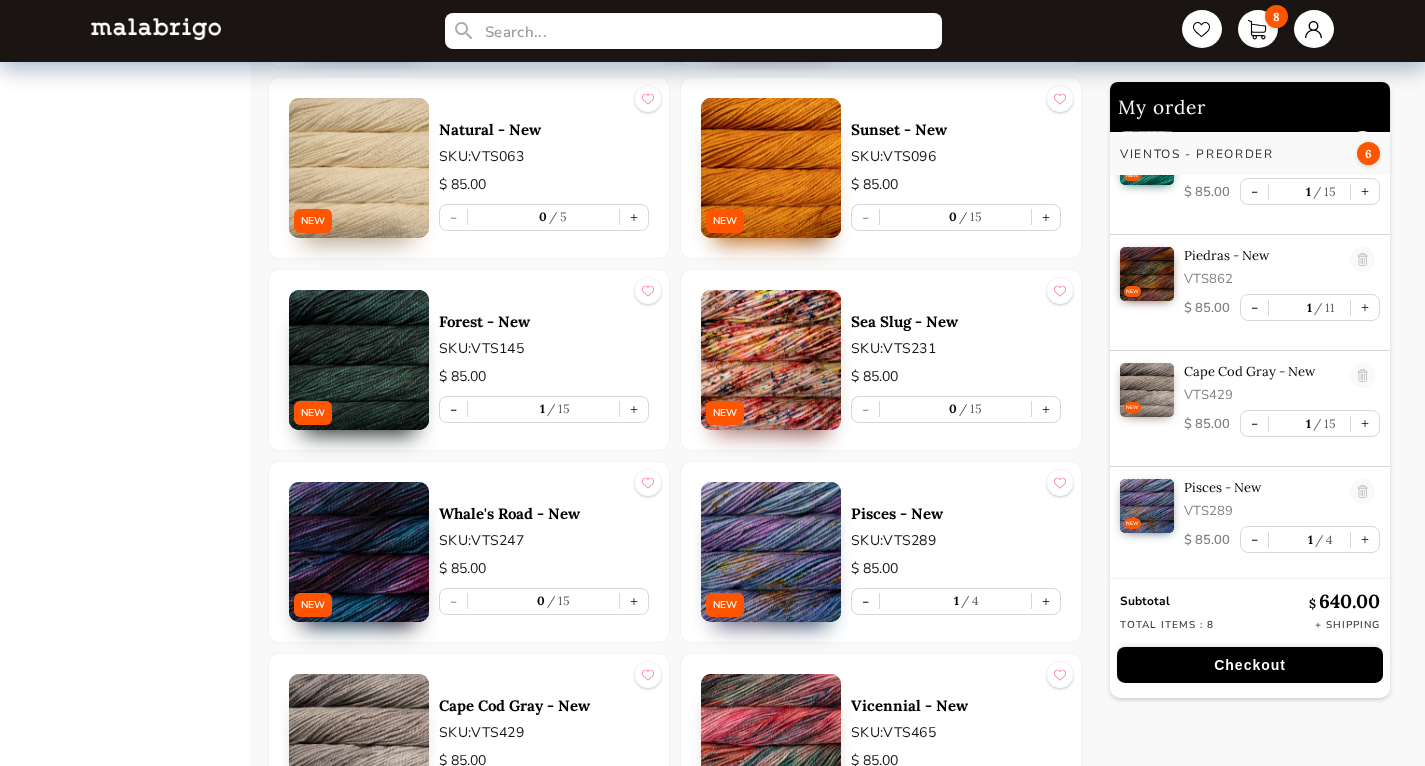 scroll, scrollTop: 275, scrollLeft: 0, axis: vertical 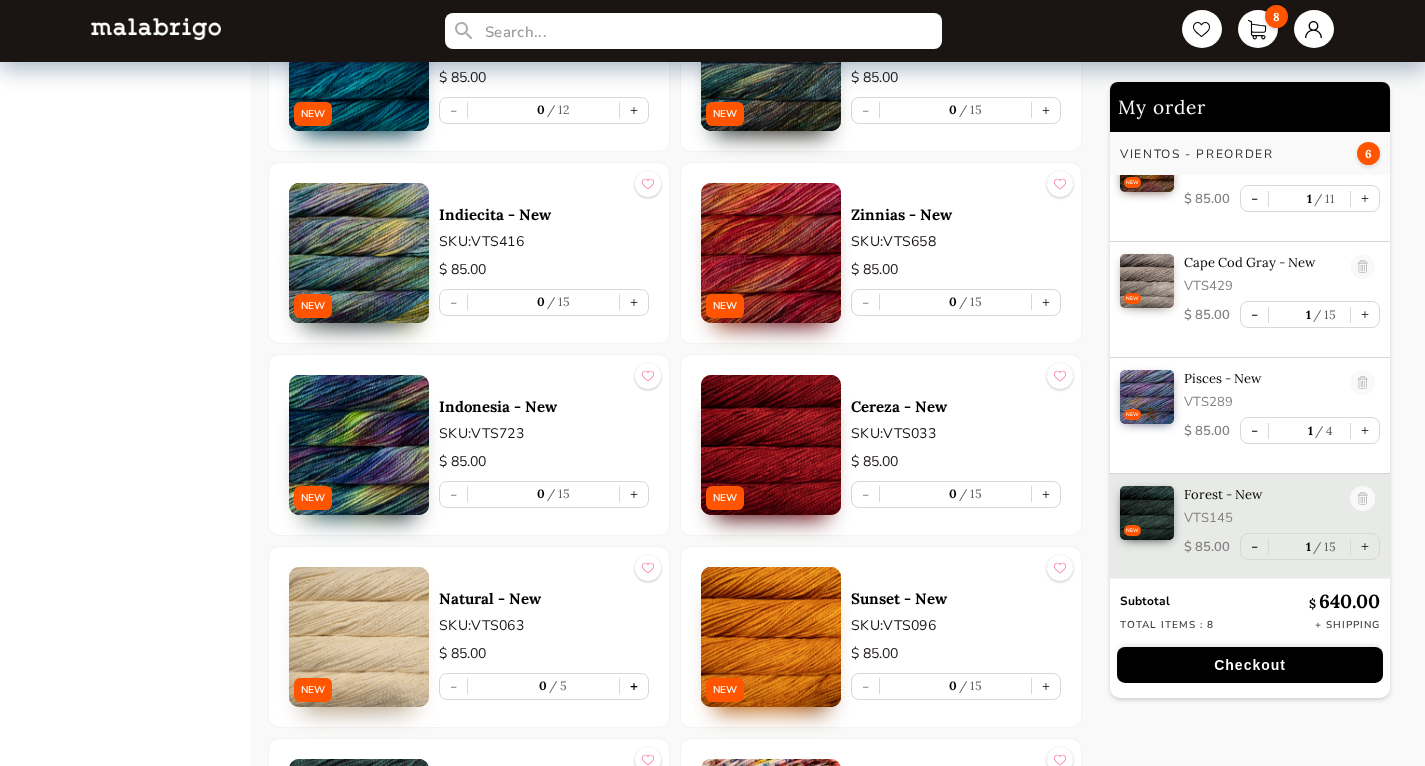 click on "+" at bounding box center (634, 686) 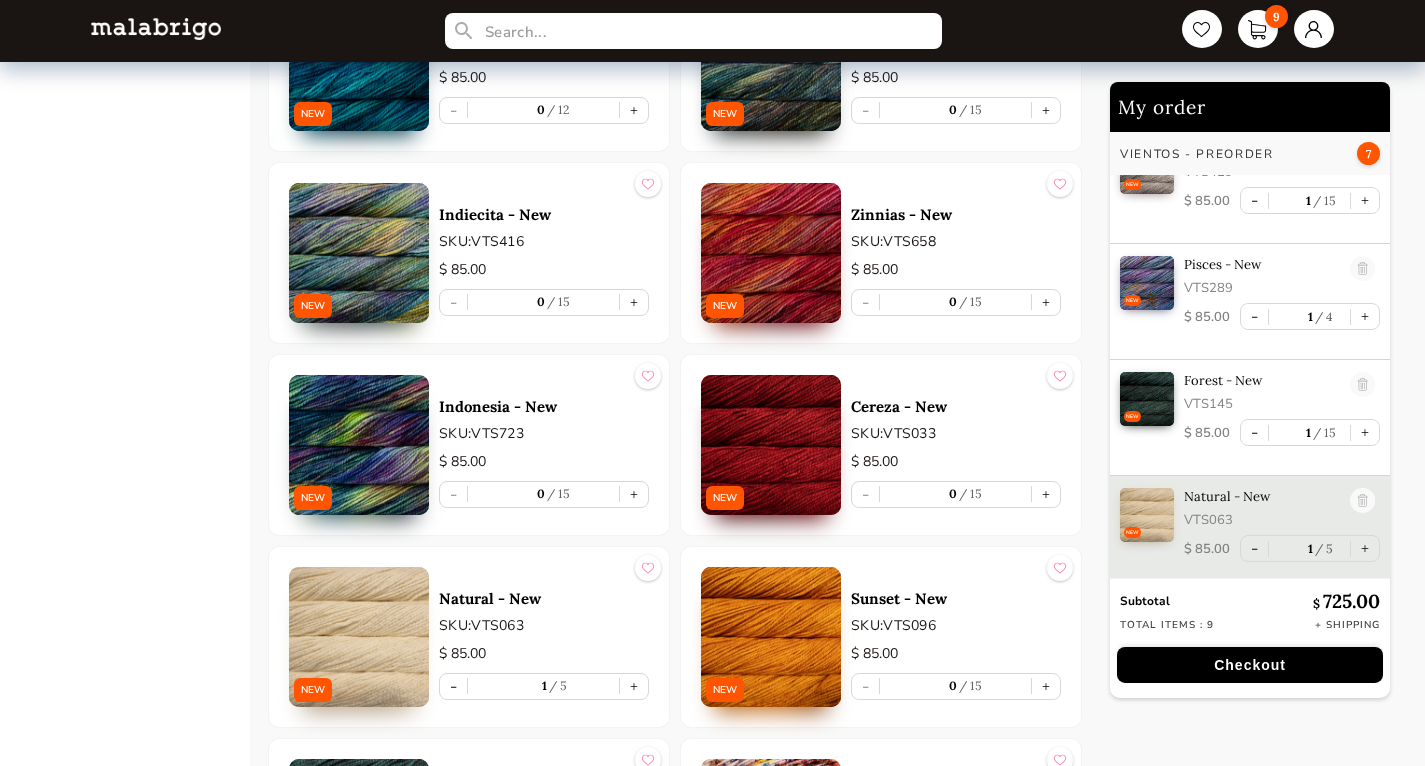 scroll, scrollTop: 396, scrollLeft: 0, axis: vertical 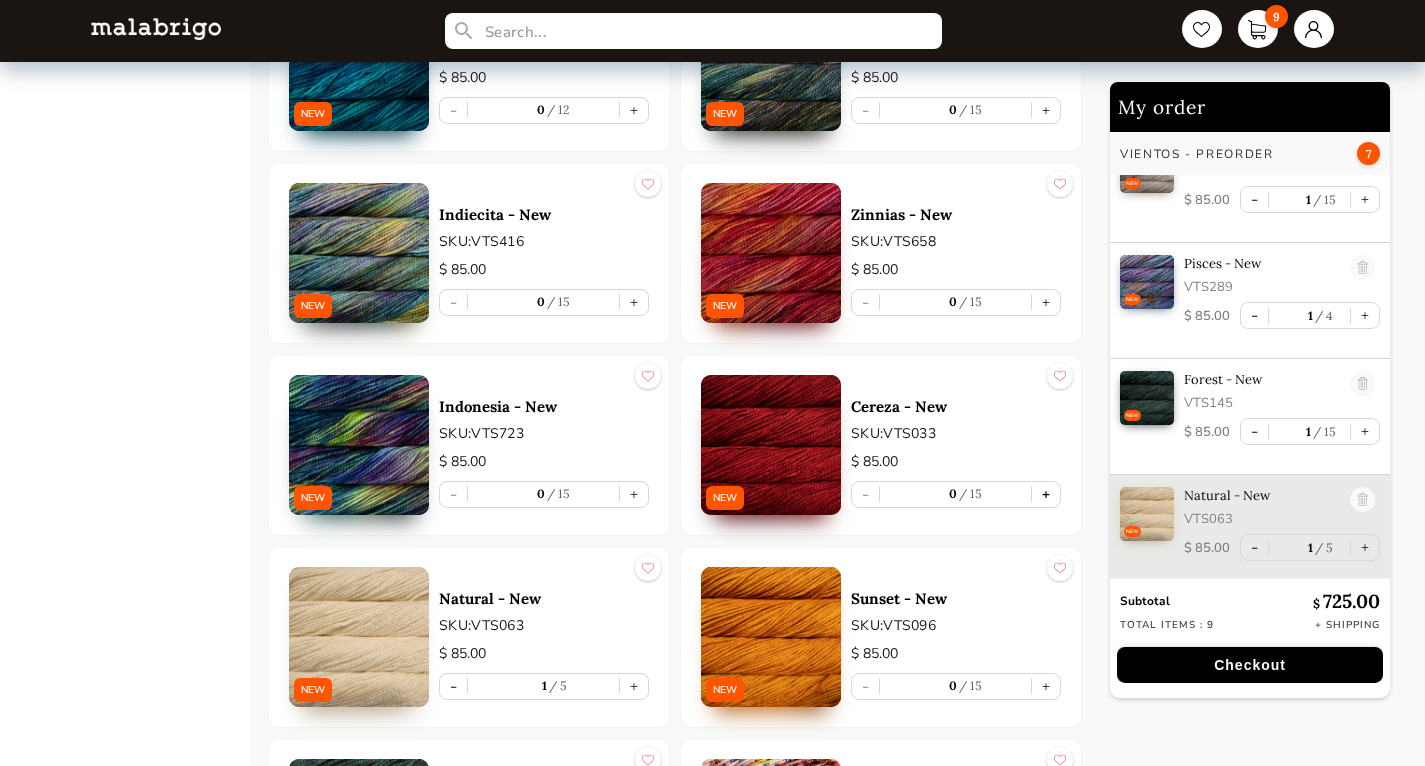 click on "+" at bounding box center (1046, 494) 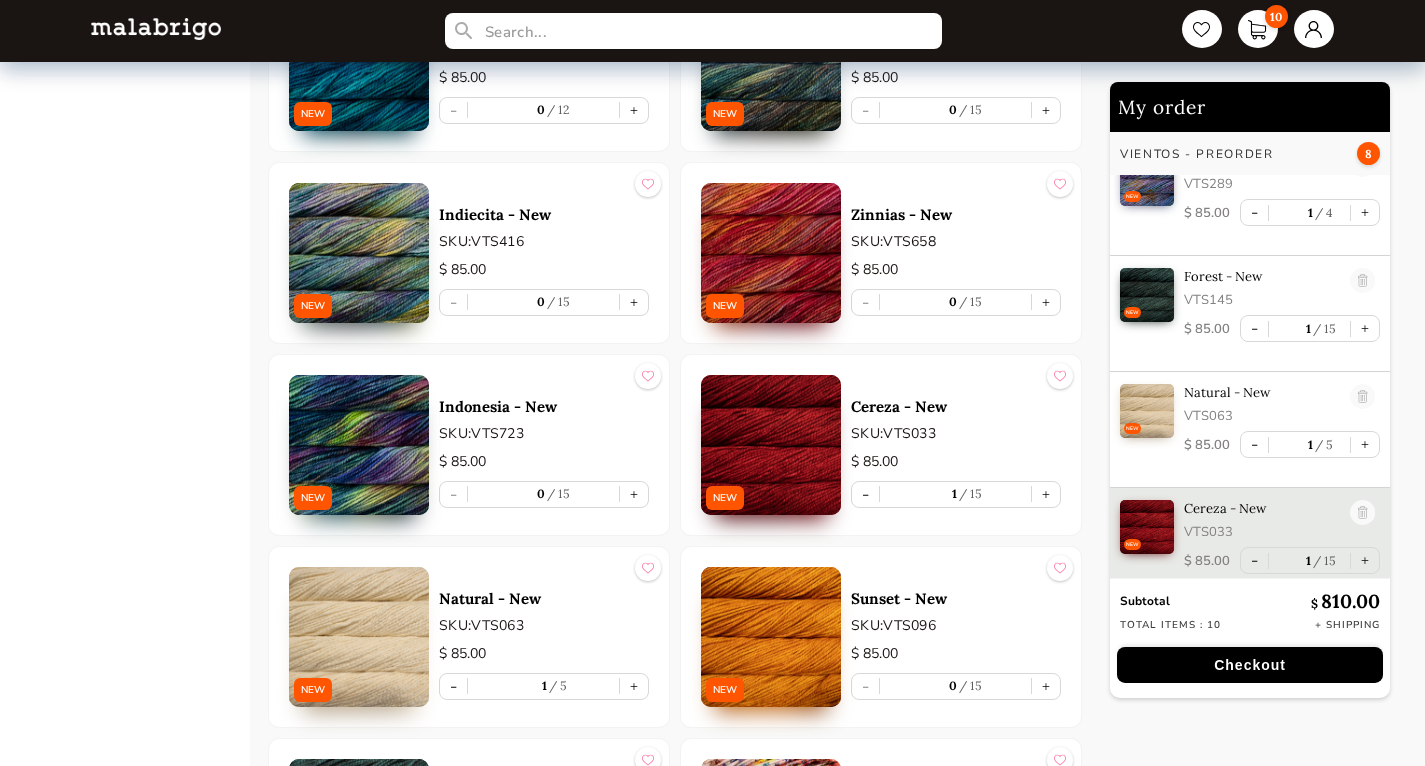 scroll, scrollTop: 510, scrollLeft: 0, axis: vertical 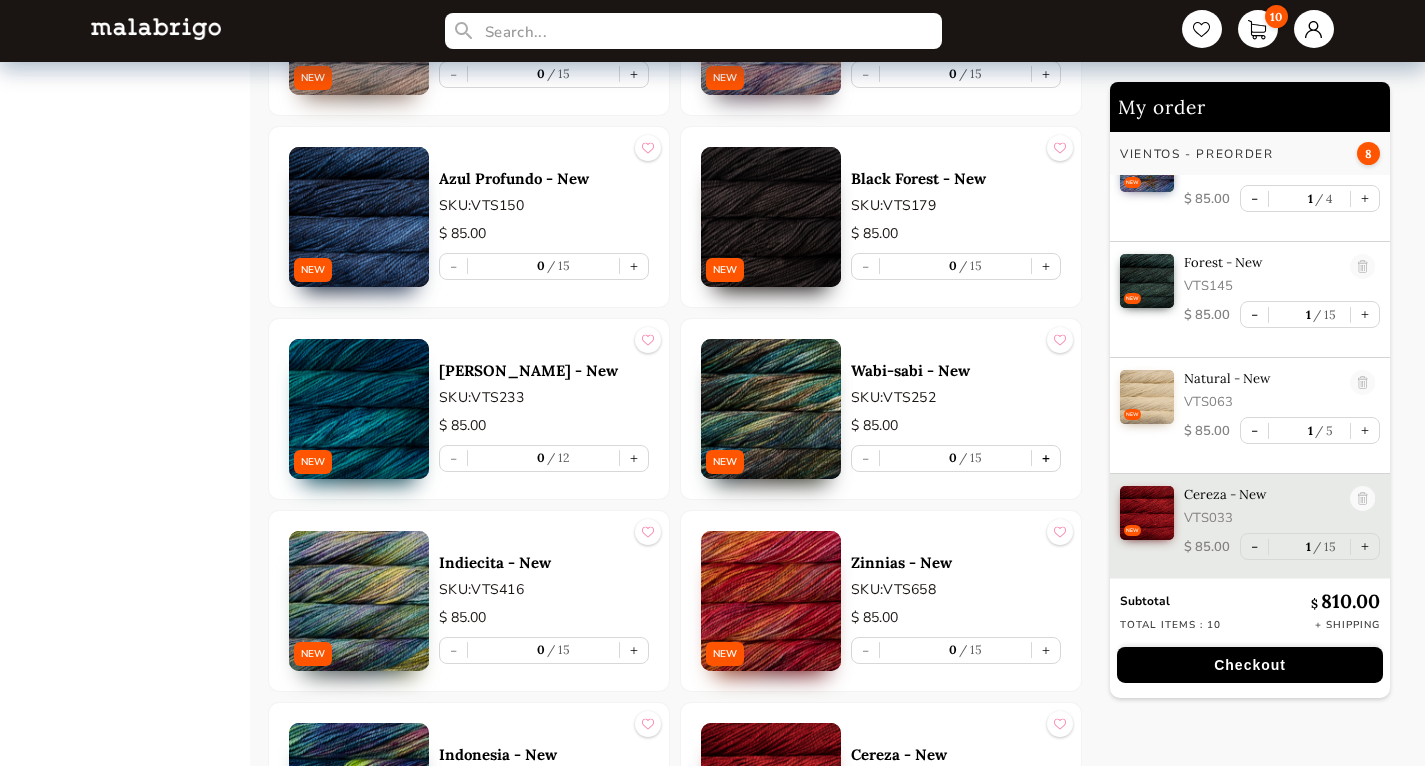 click on "+" at bounding box center (1046, 458) 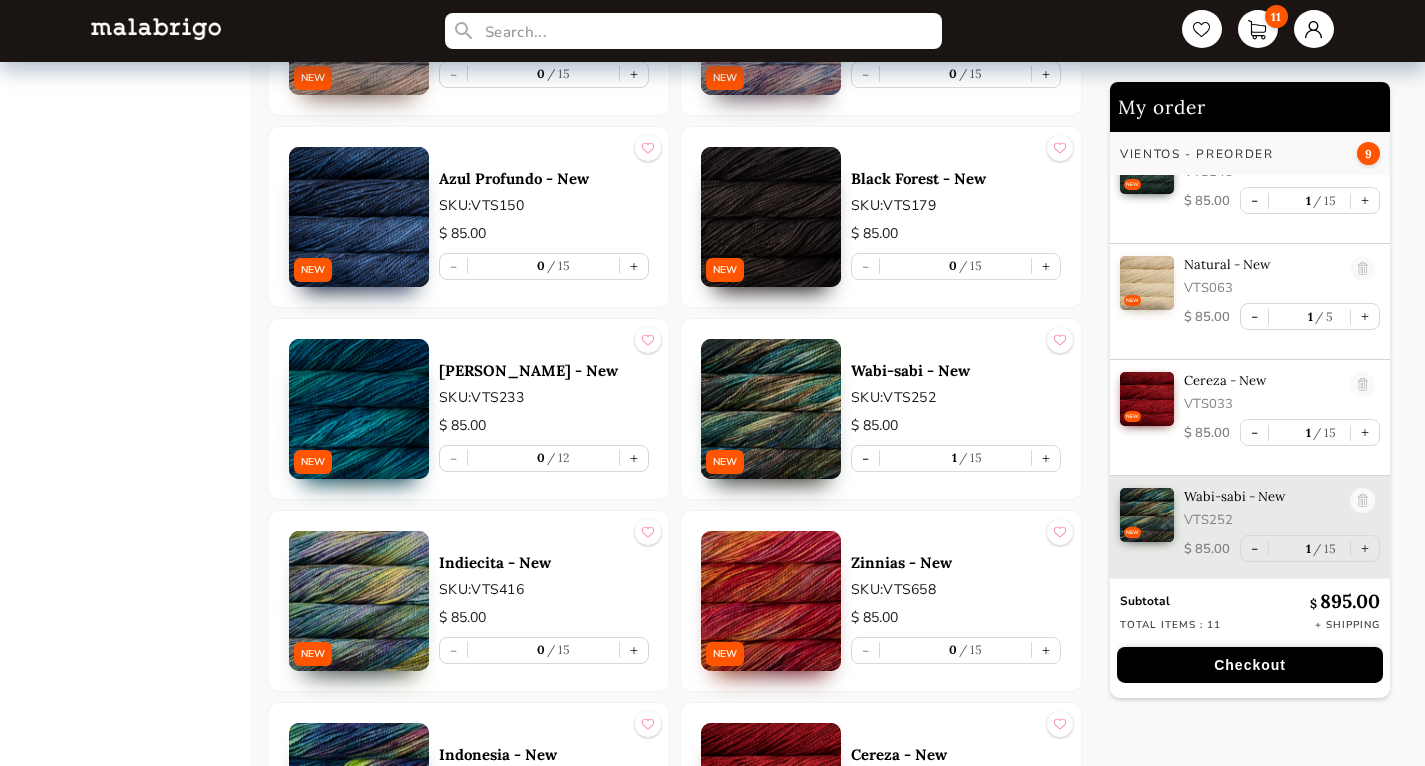 scroll, scrollTop: 628, scrollLeft: 0, axis: vertical 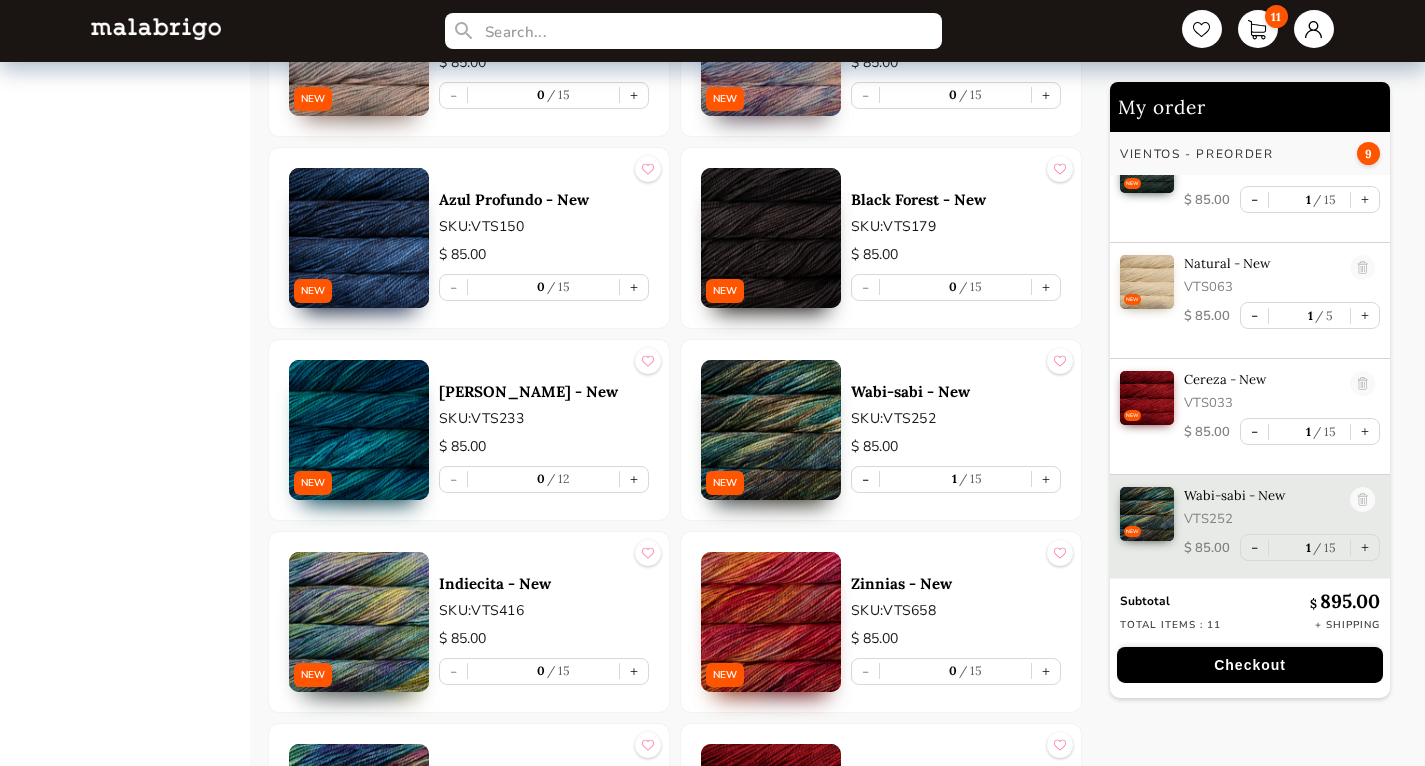click at bounding box center [359, 430] 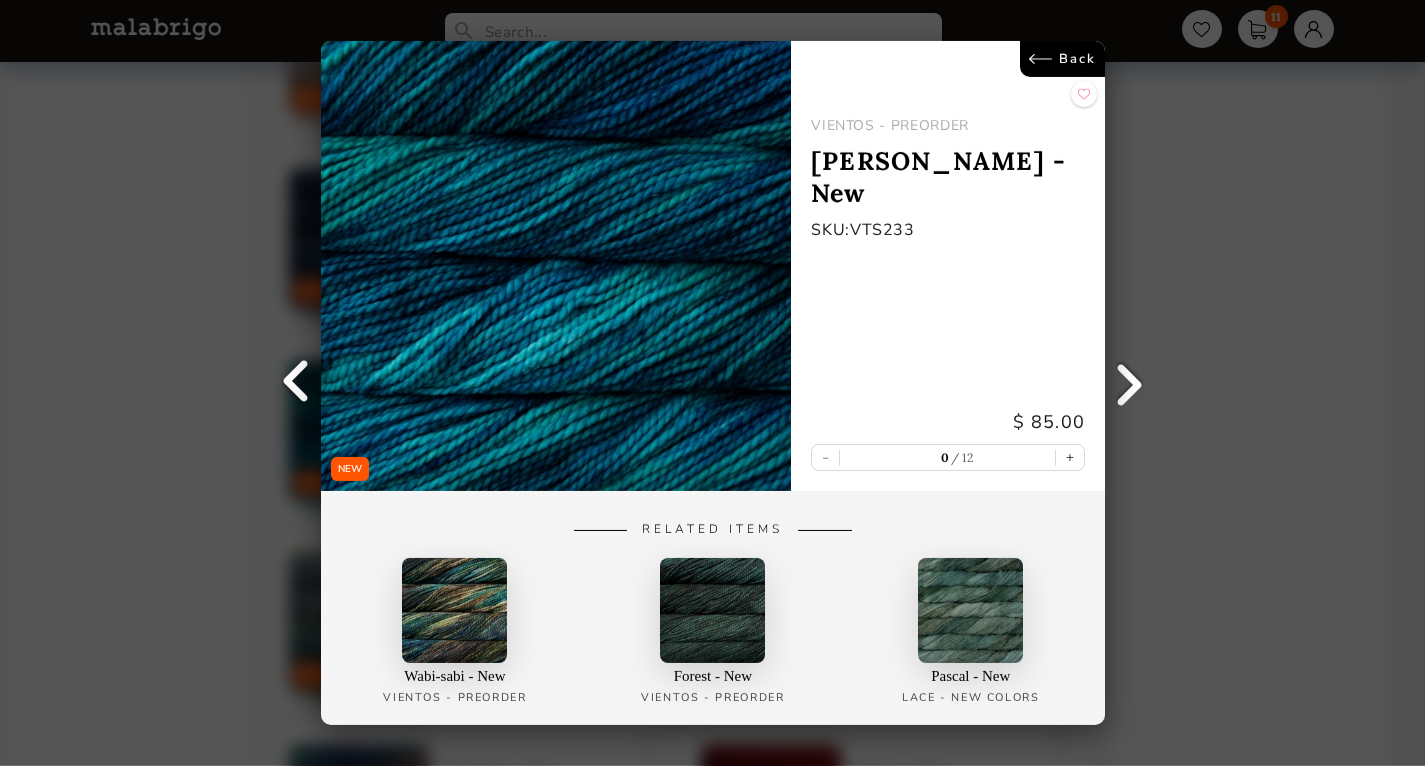 click on "Back" at bounding box center [1061, 59] 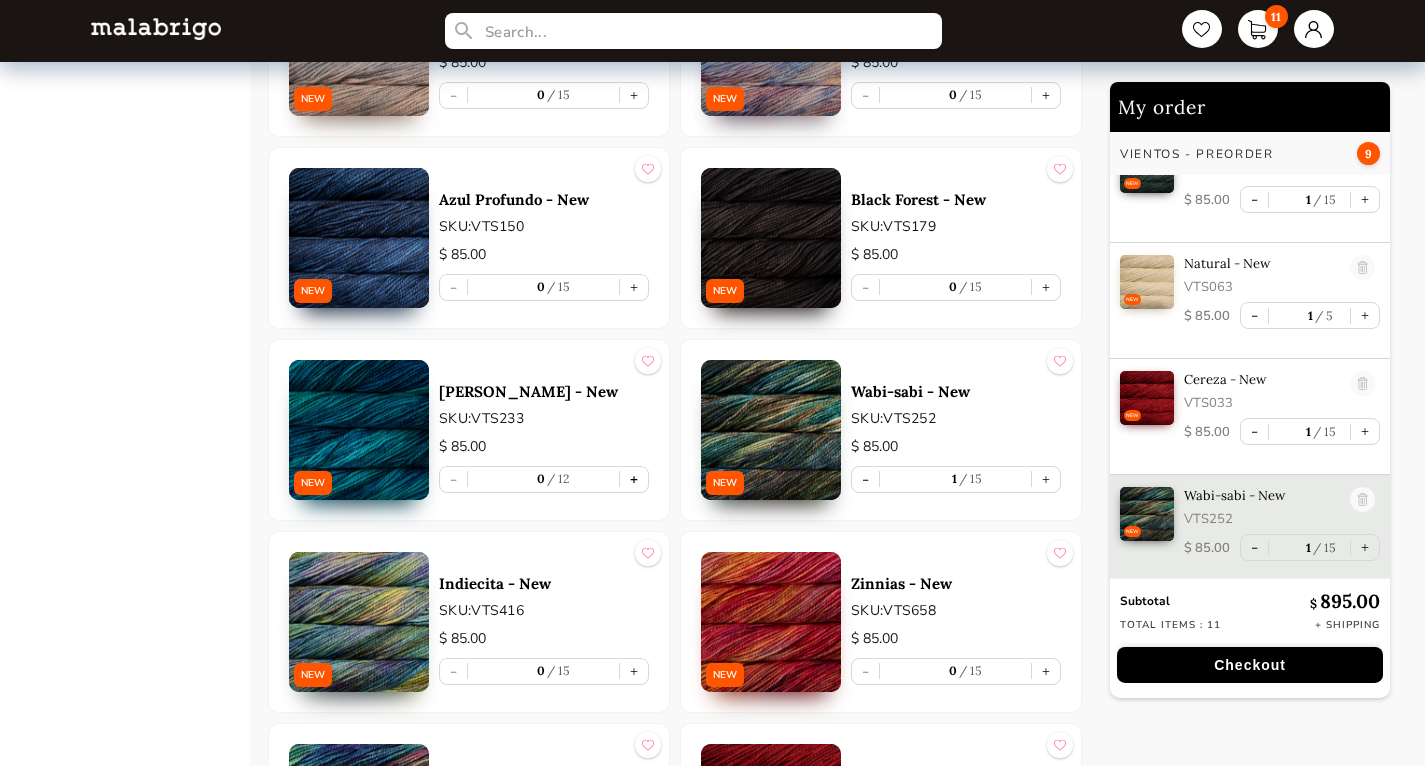 click on "+" at bounding box center [634, 479] 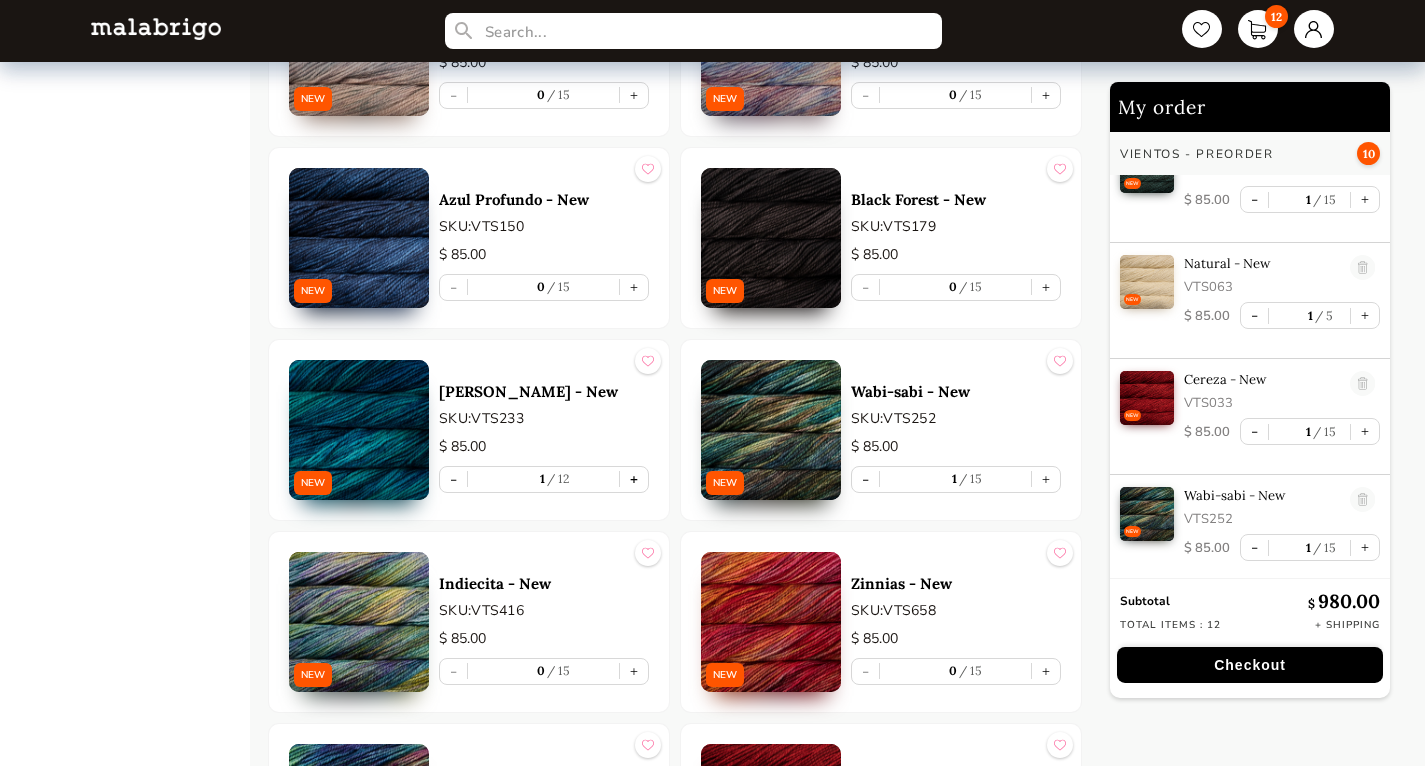scroll, scrollTop: 667, scrollLeft: 0, axis: vertical 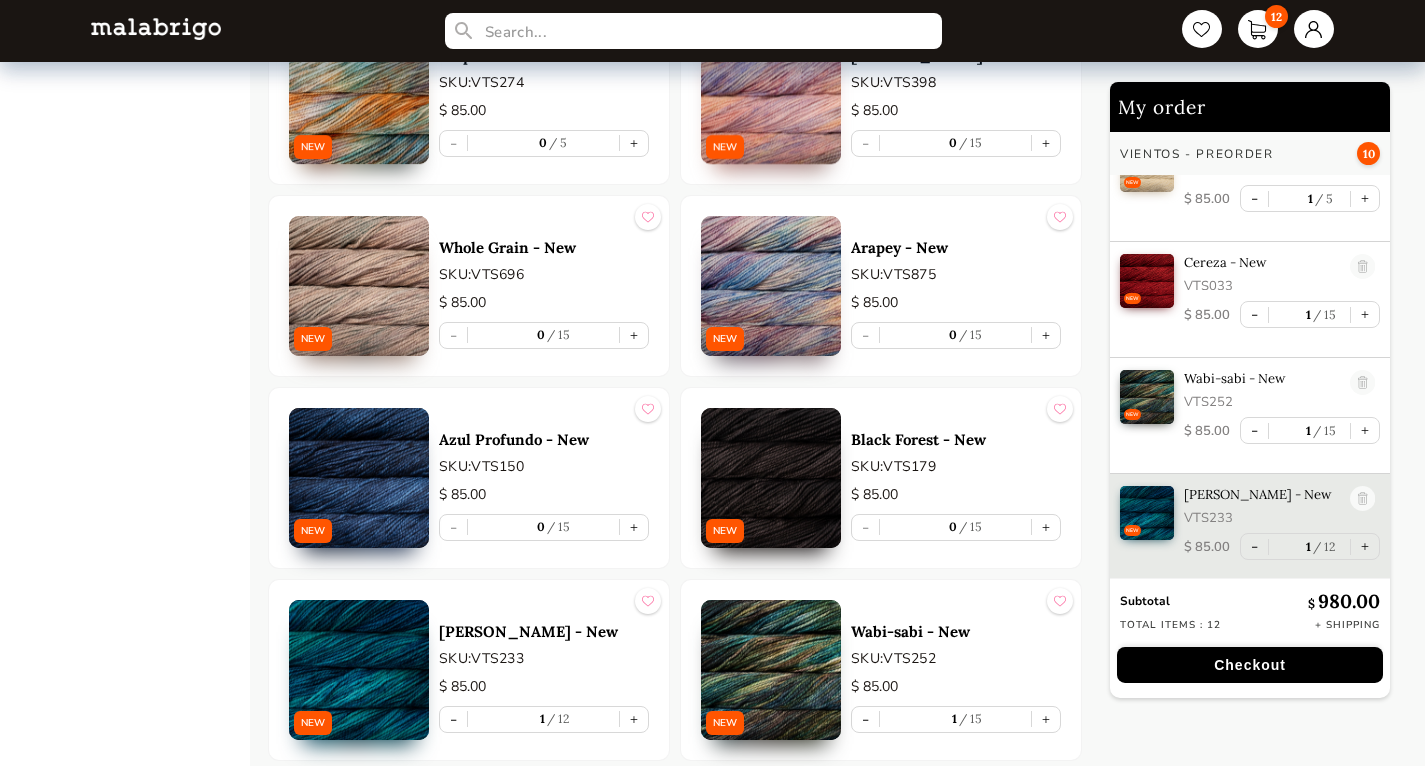 click on "NEW Black Forest - New SKU:  VTS179 $   85.00 - 0 15 +" at bounding box center [881, 478] 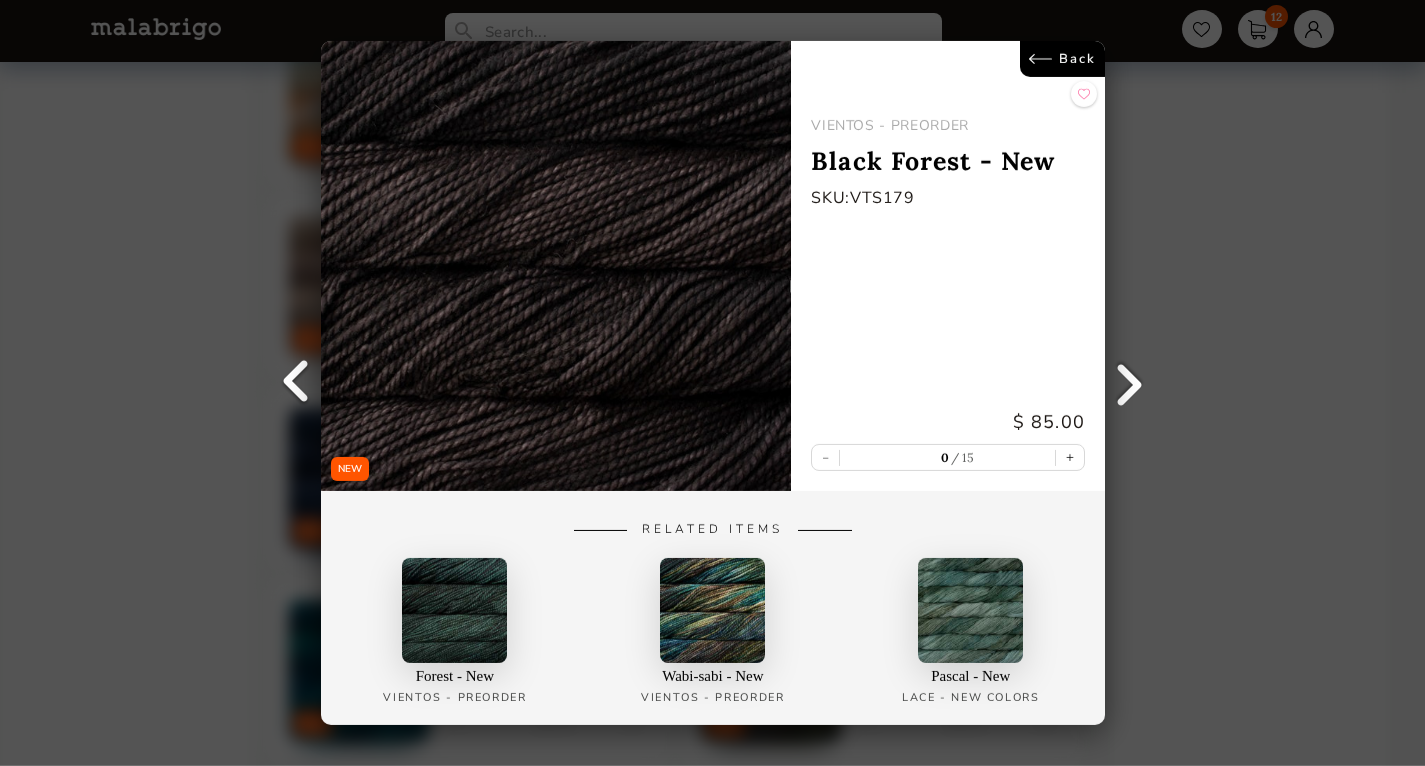 click on "Back" at bounding box center (1061, 59) 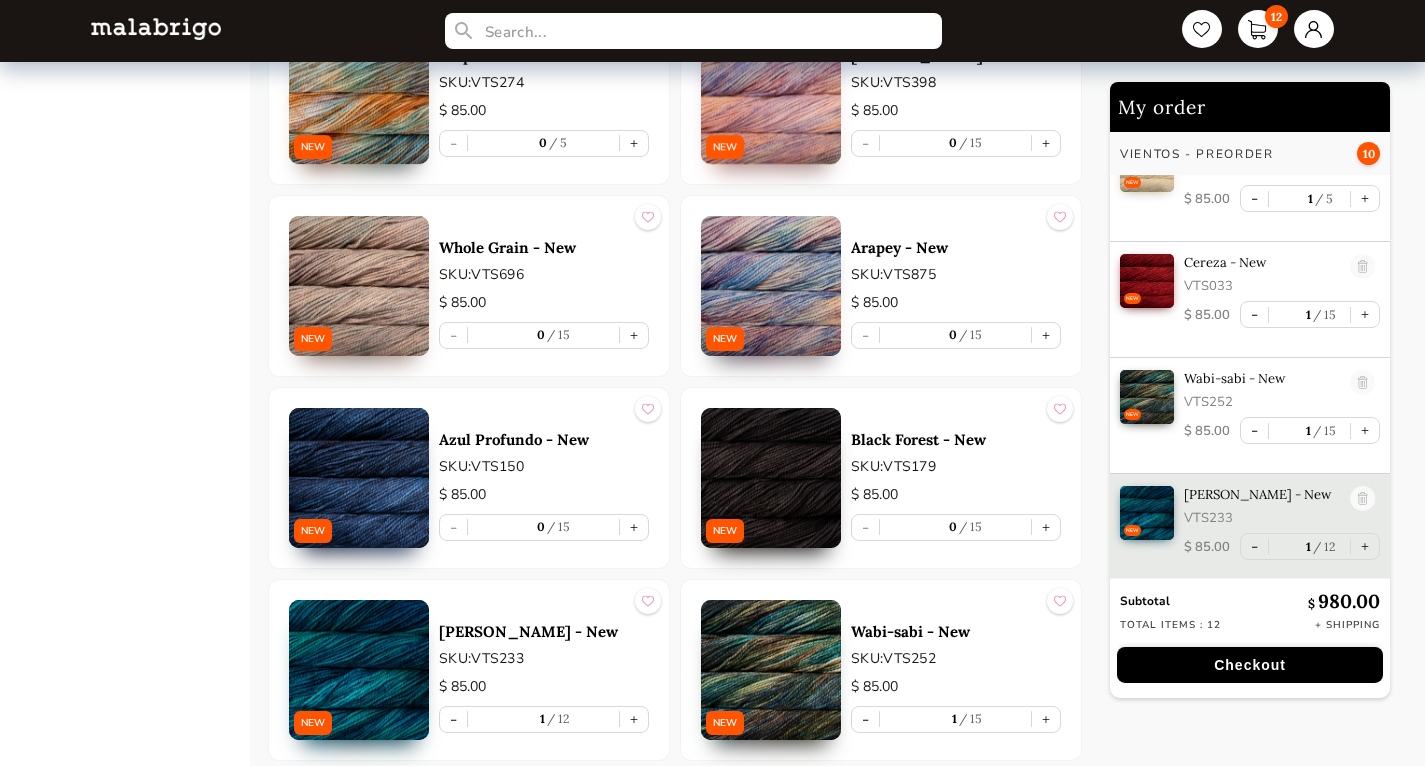 click on "- 0 15 +" at bounding box center [956, 527] 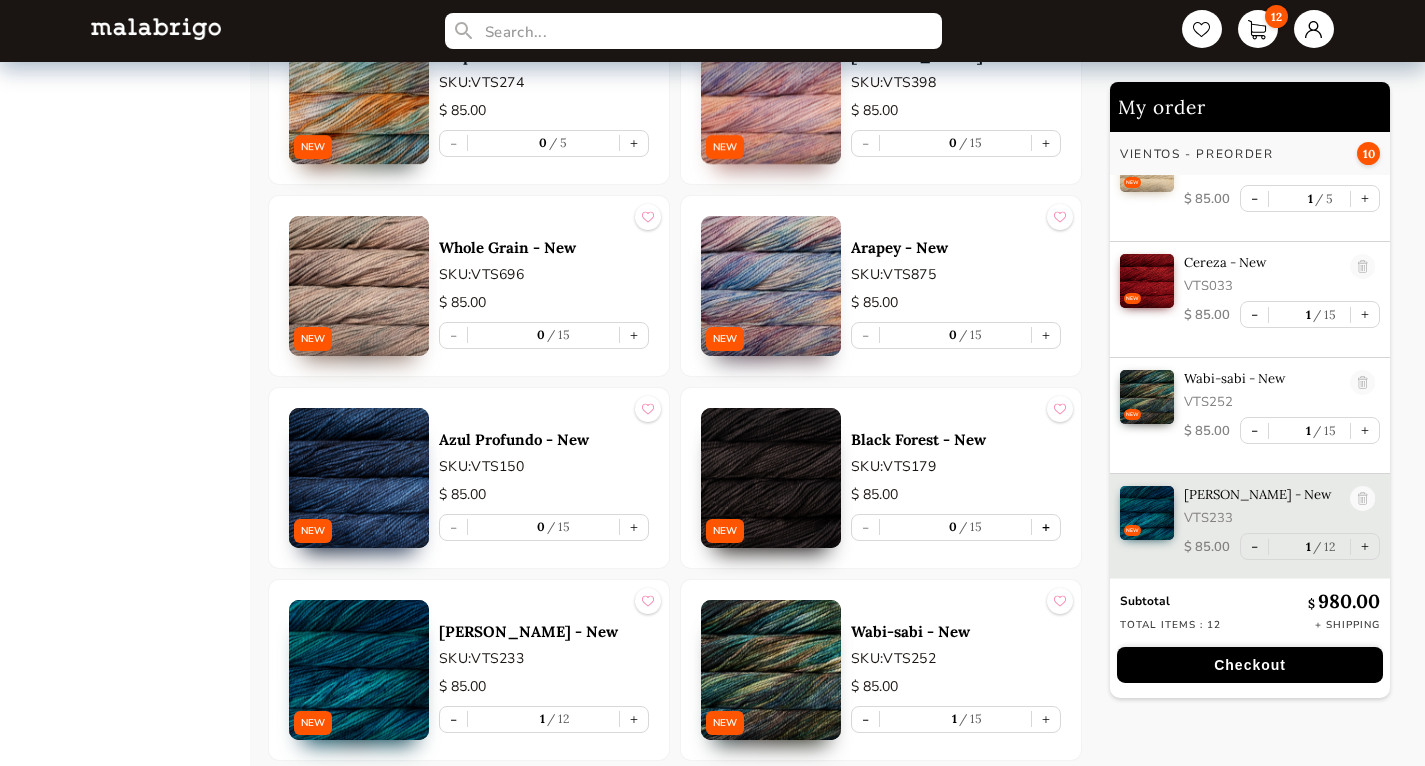 click on "+" at bounding box center [1046, 527] 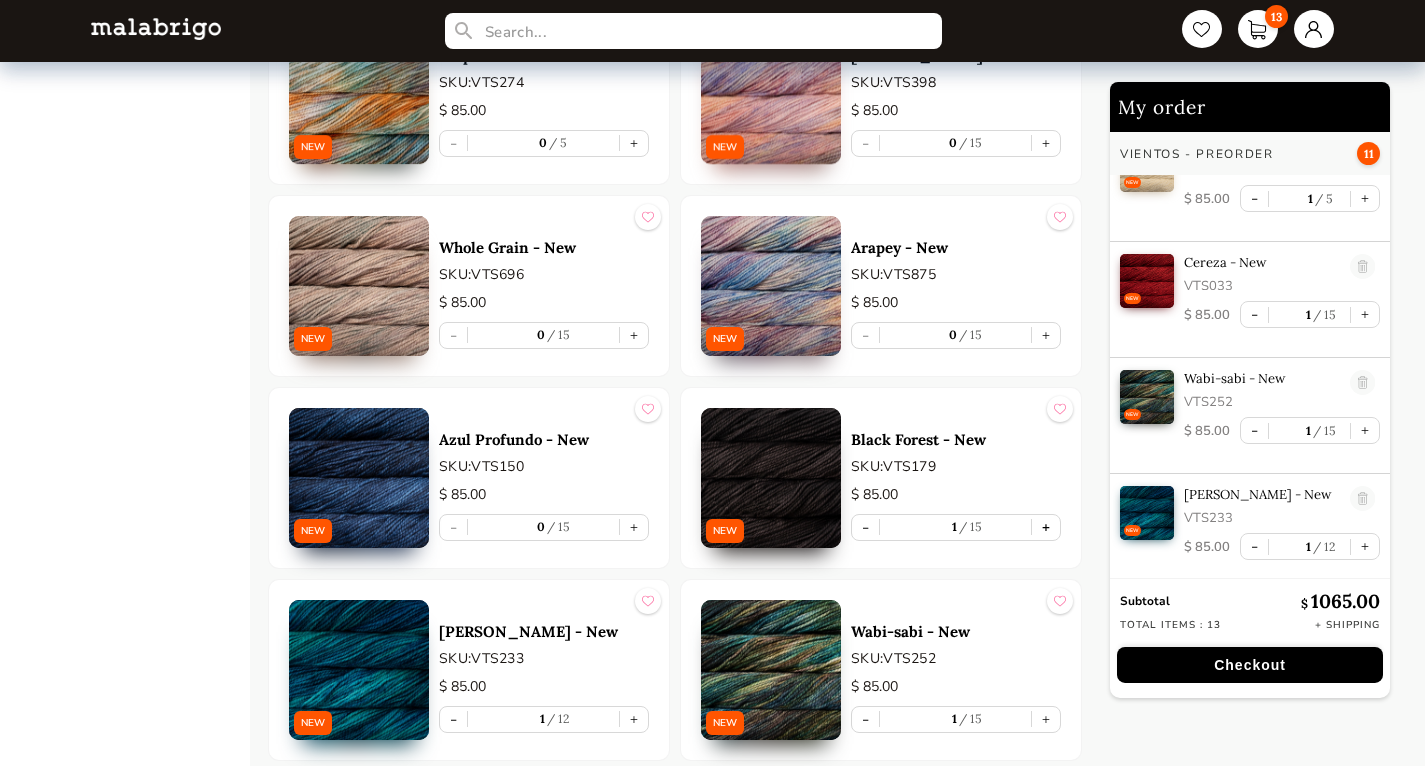 type on "1" 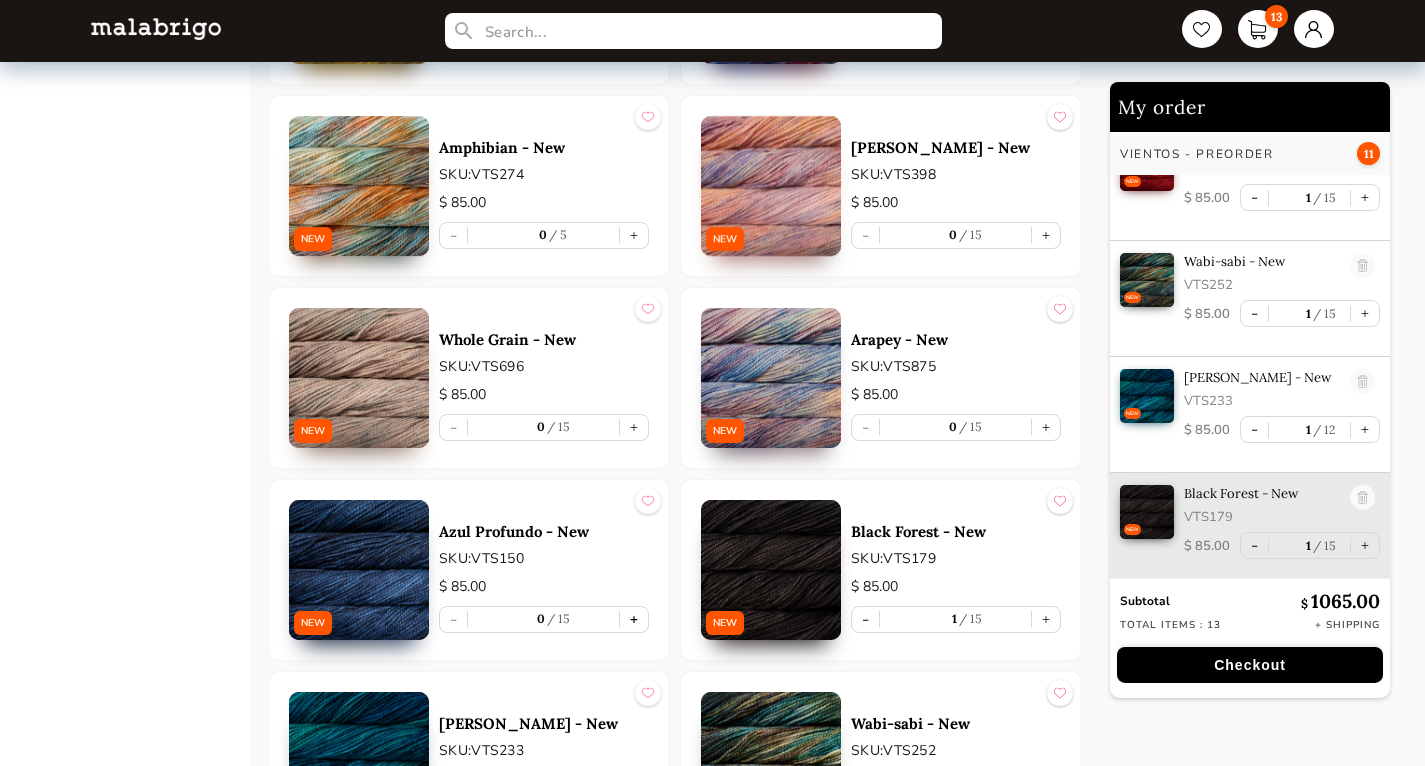 click on "+" at bounding box center (634, 619) 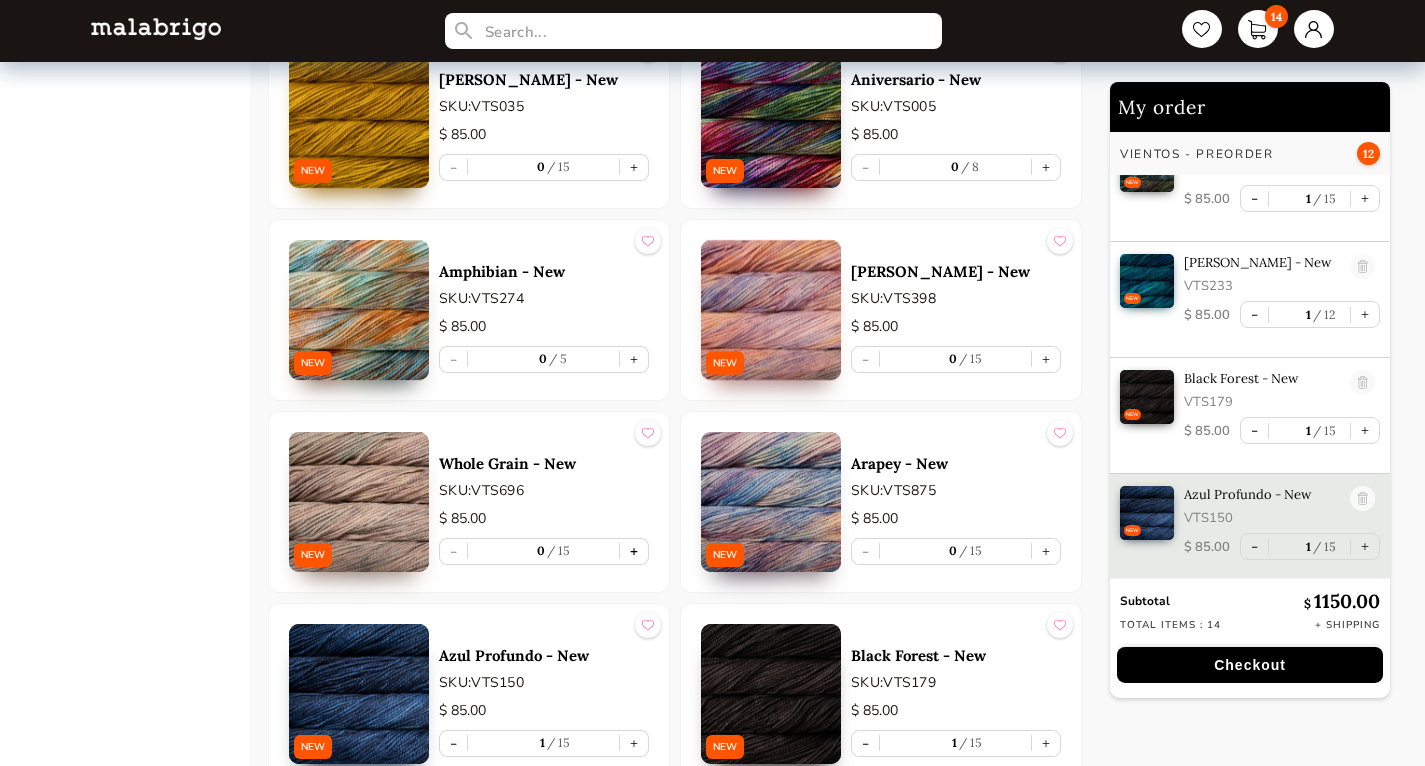 click on "+" at bounding box center (634, 551) 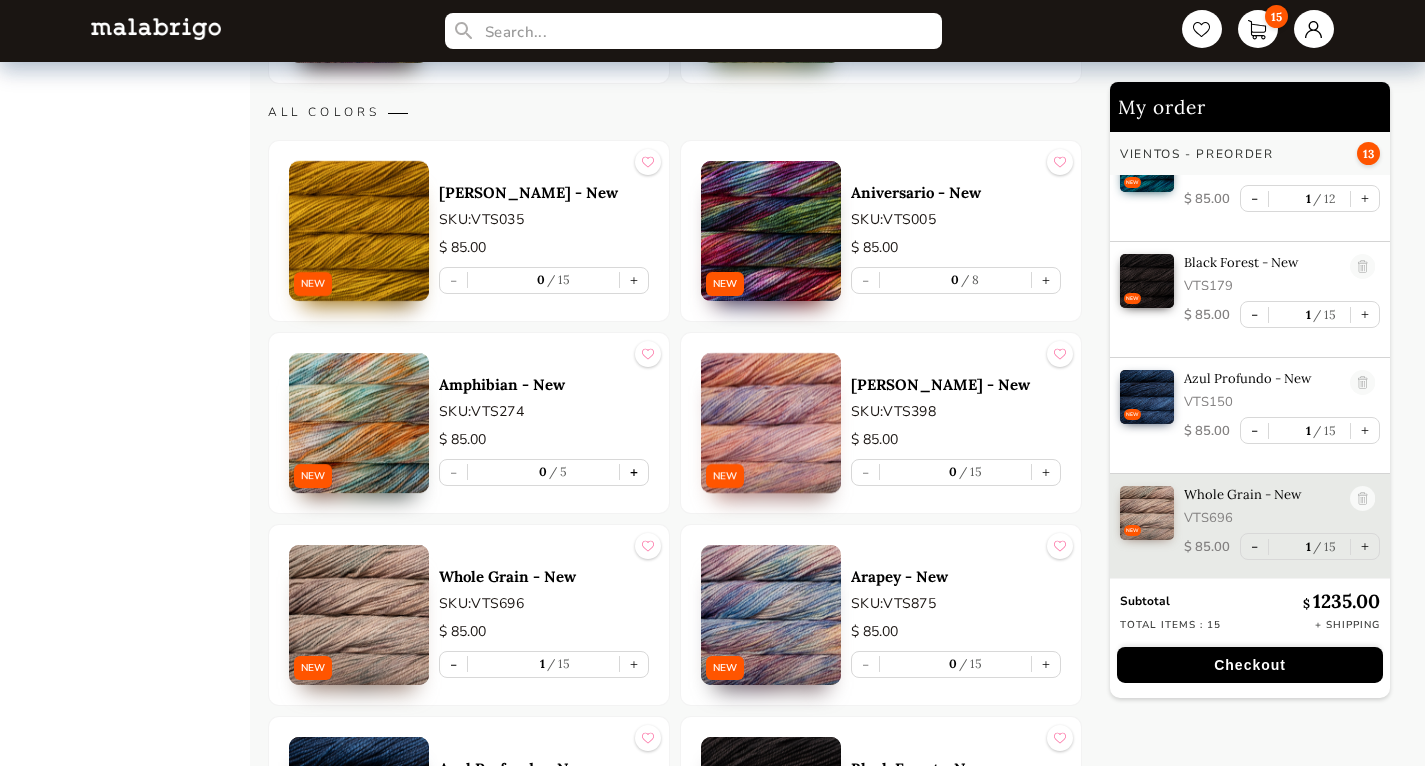 click on "+" at bounding box center (634, 472) 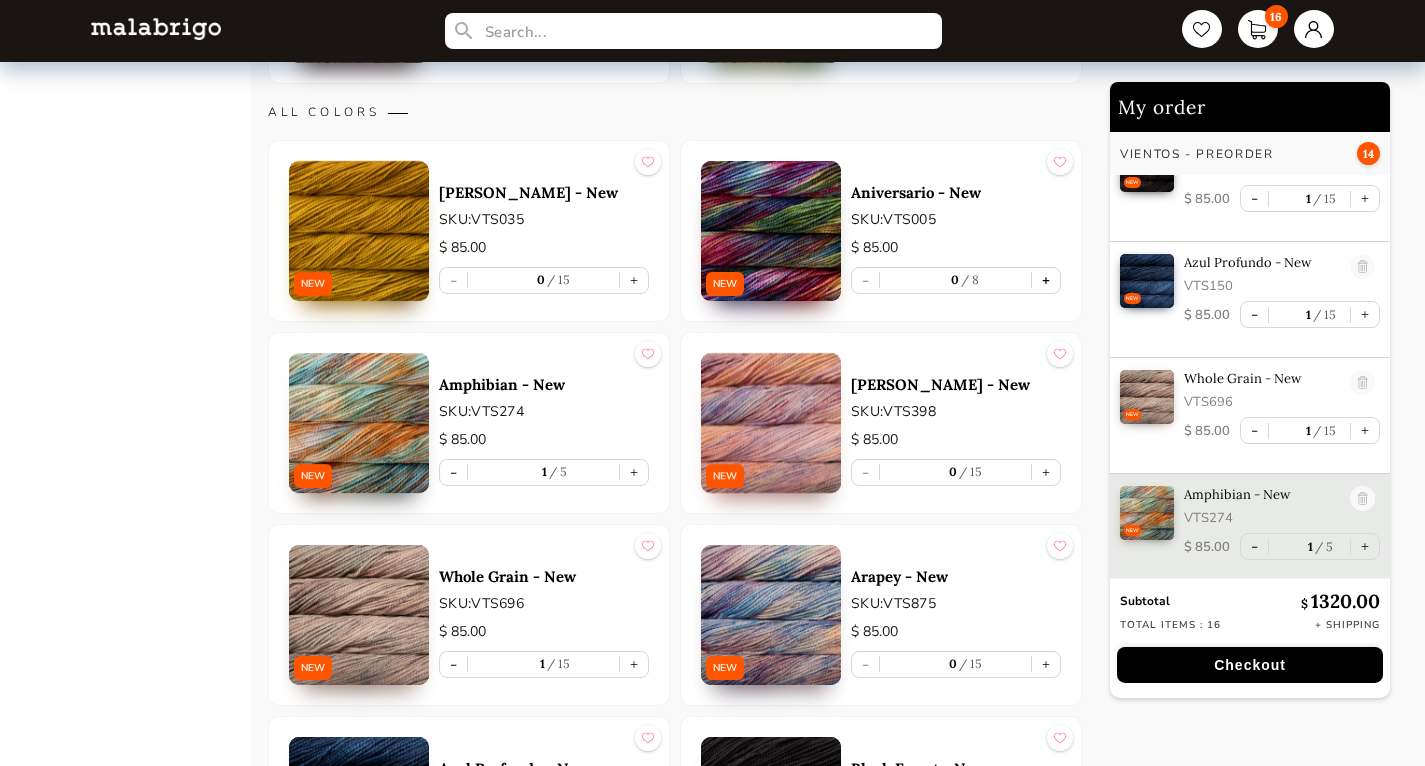 click on "+" at bounding box center [1046, 280] 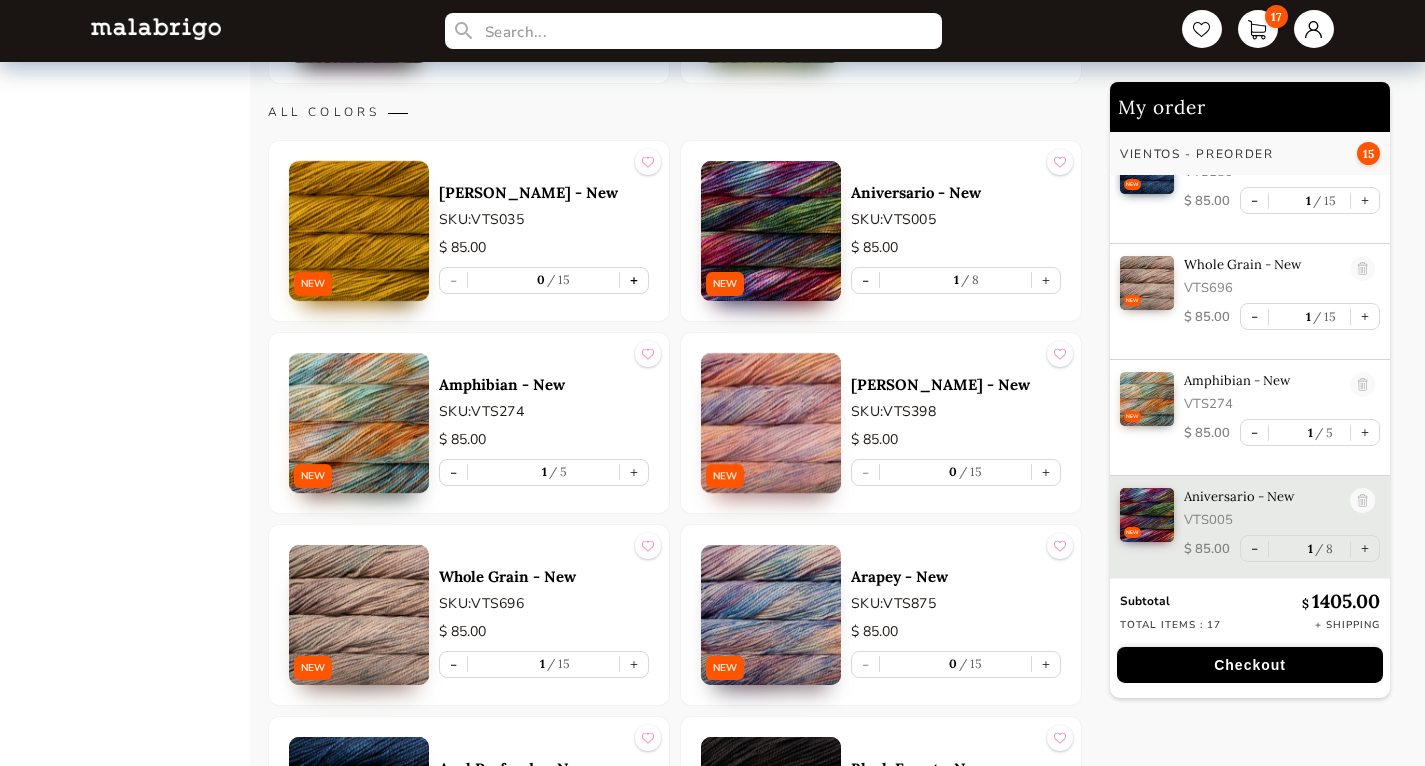 click on "+" at bounding box center (634, 280) 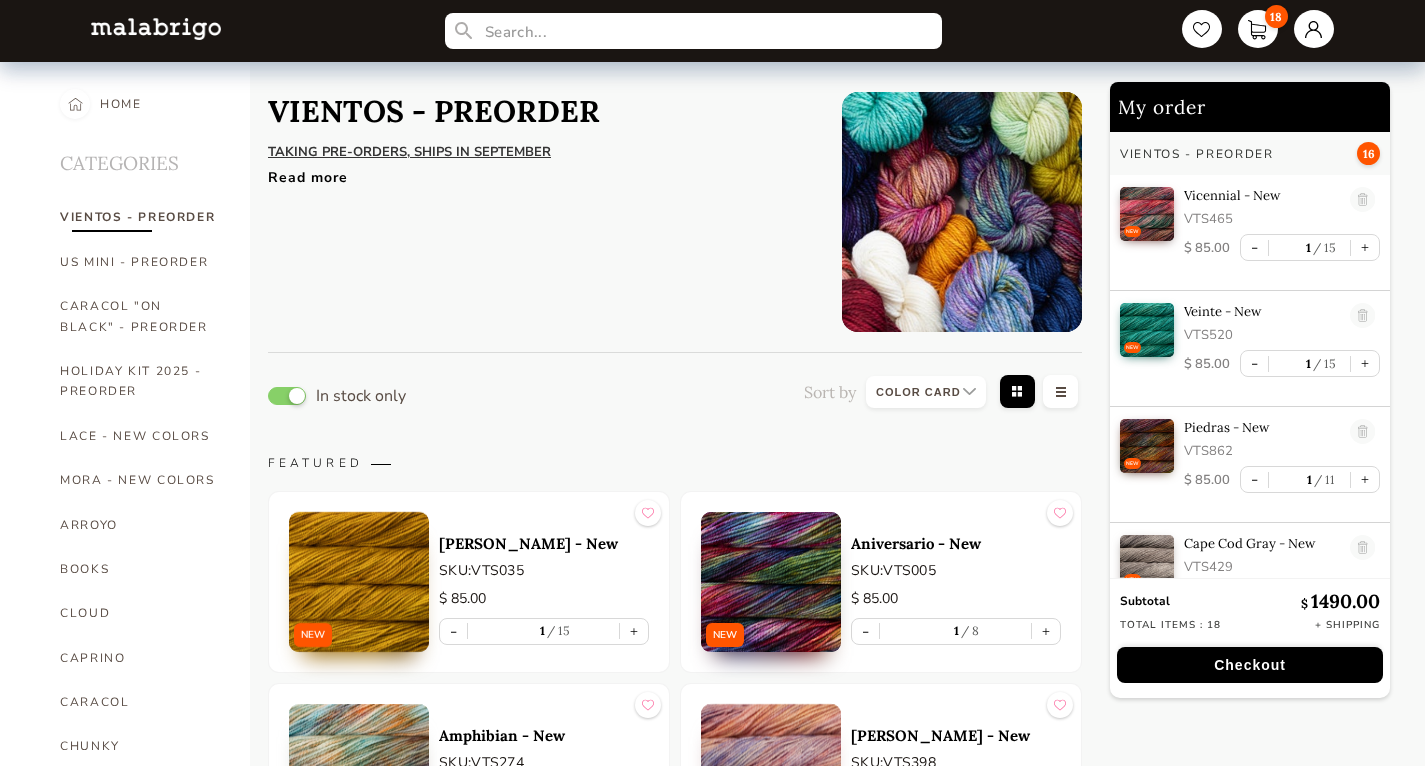 click on "Read more" at bounding box center (540, 172) 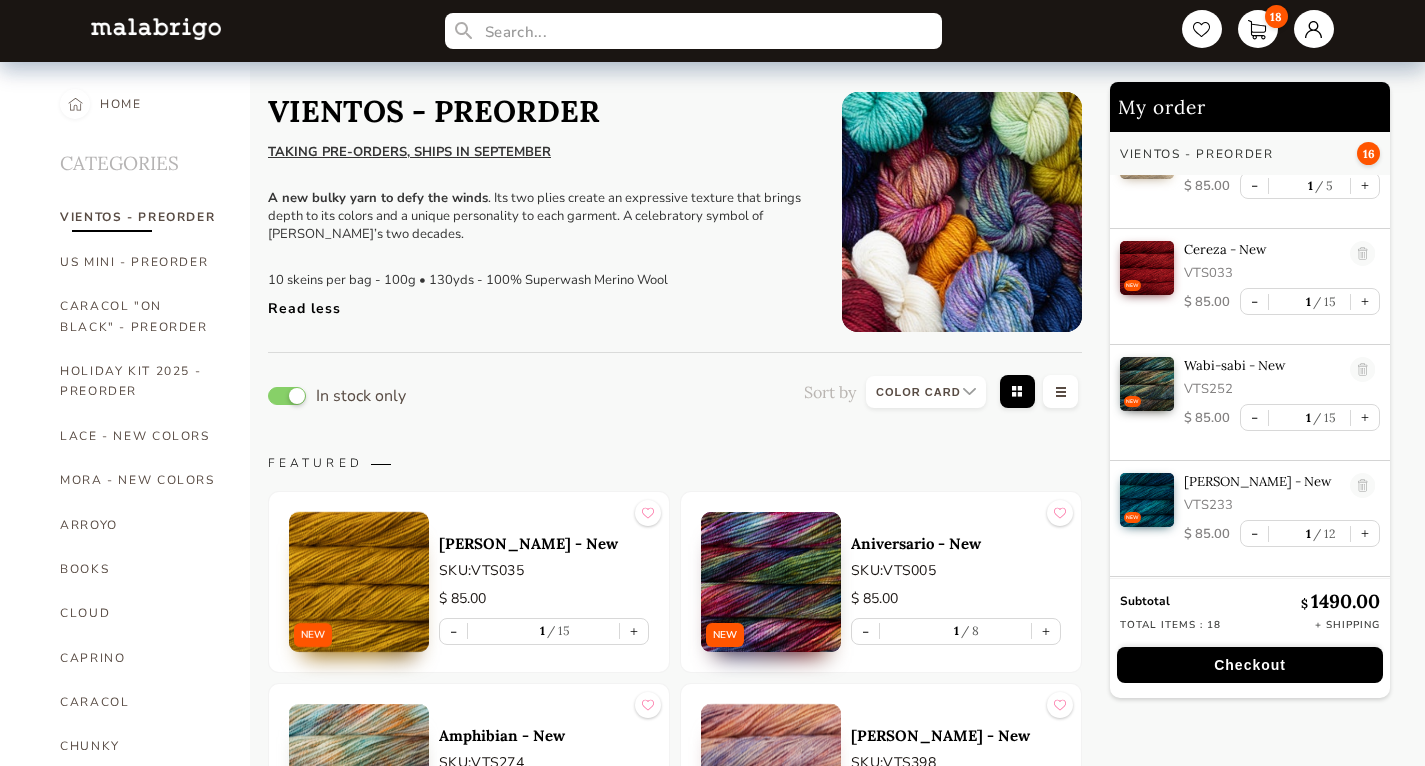 scroll, scrollTop: 752, scrollLeft: 0, axis: vertical 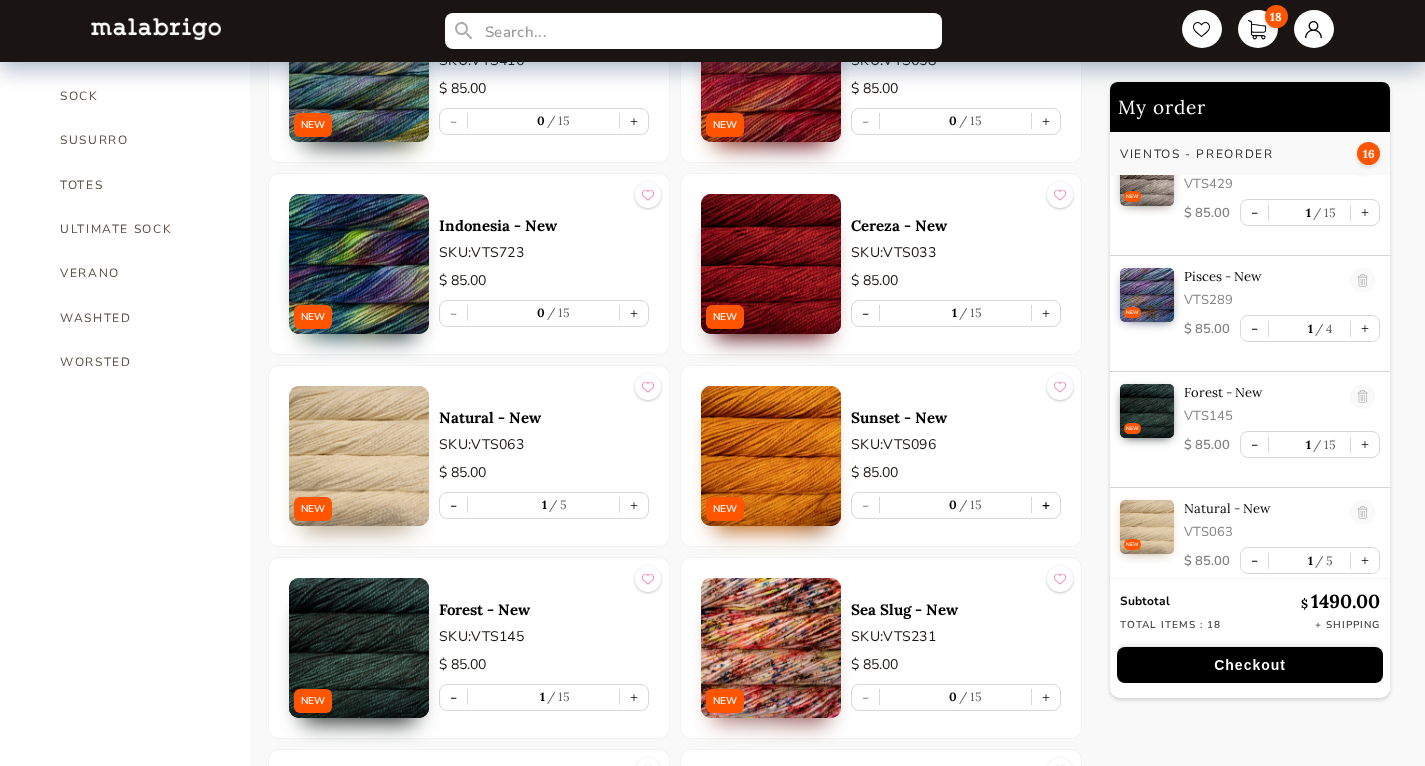 click on "+" at bounding box center [1046, 505] 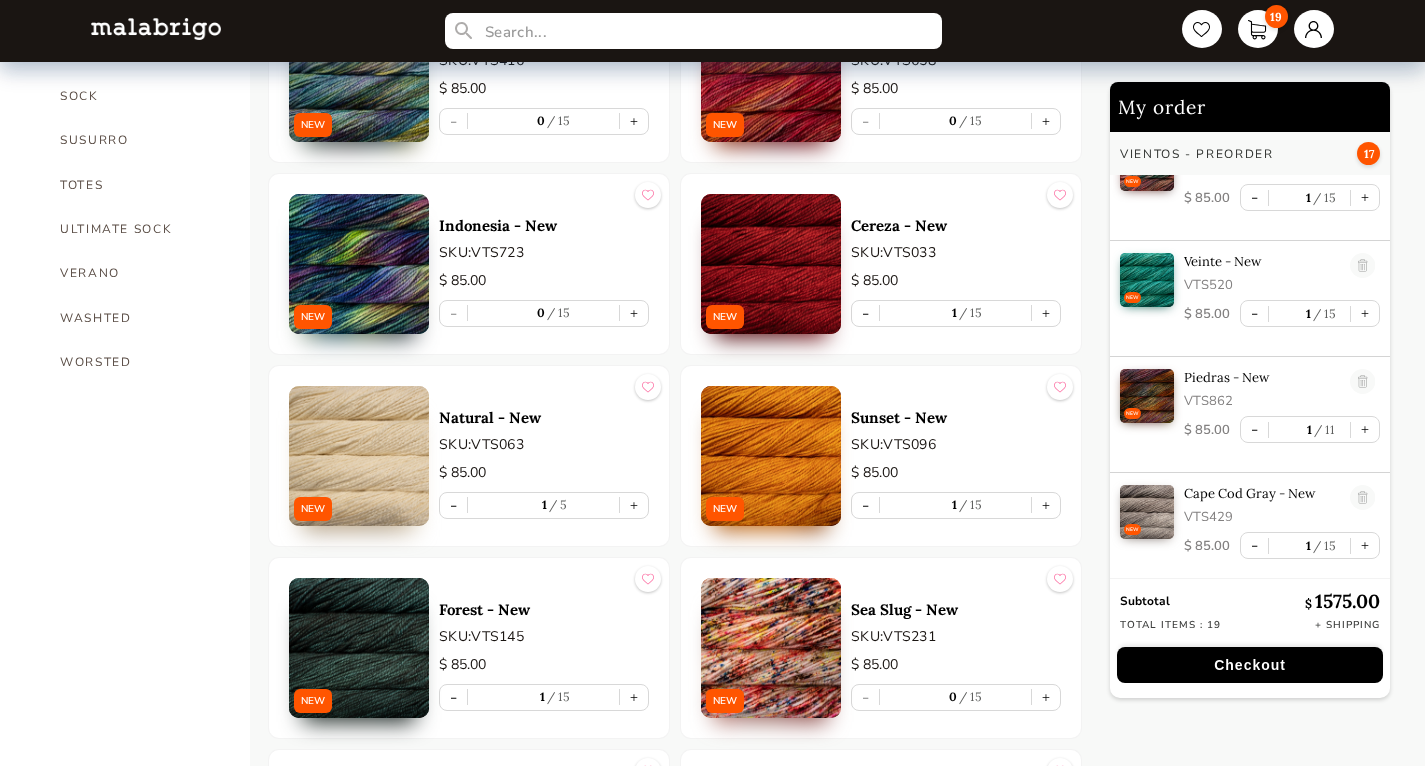 scroll, scrollTop: 0, scrollLeft: 0, axis: both 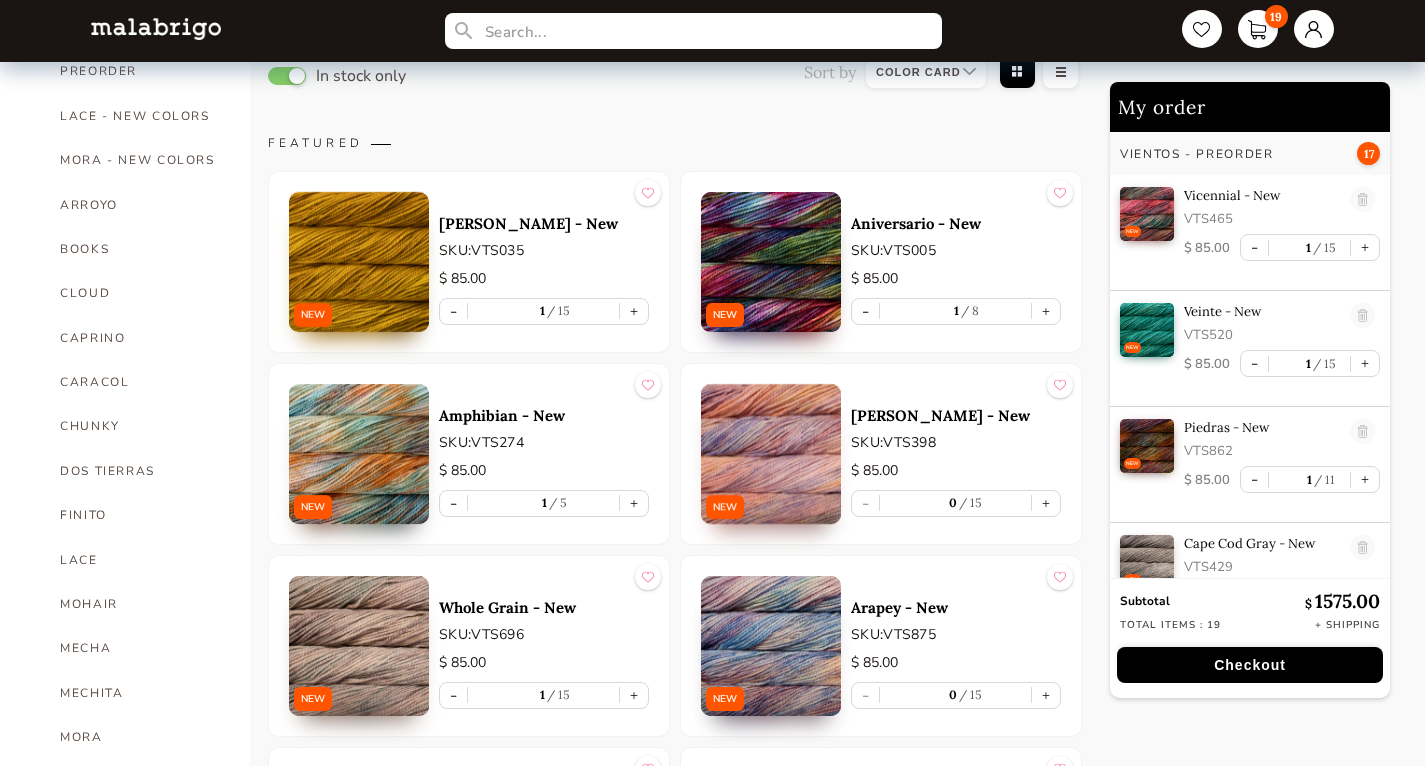 click at bounding box center [771, 646] 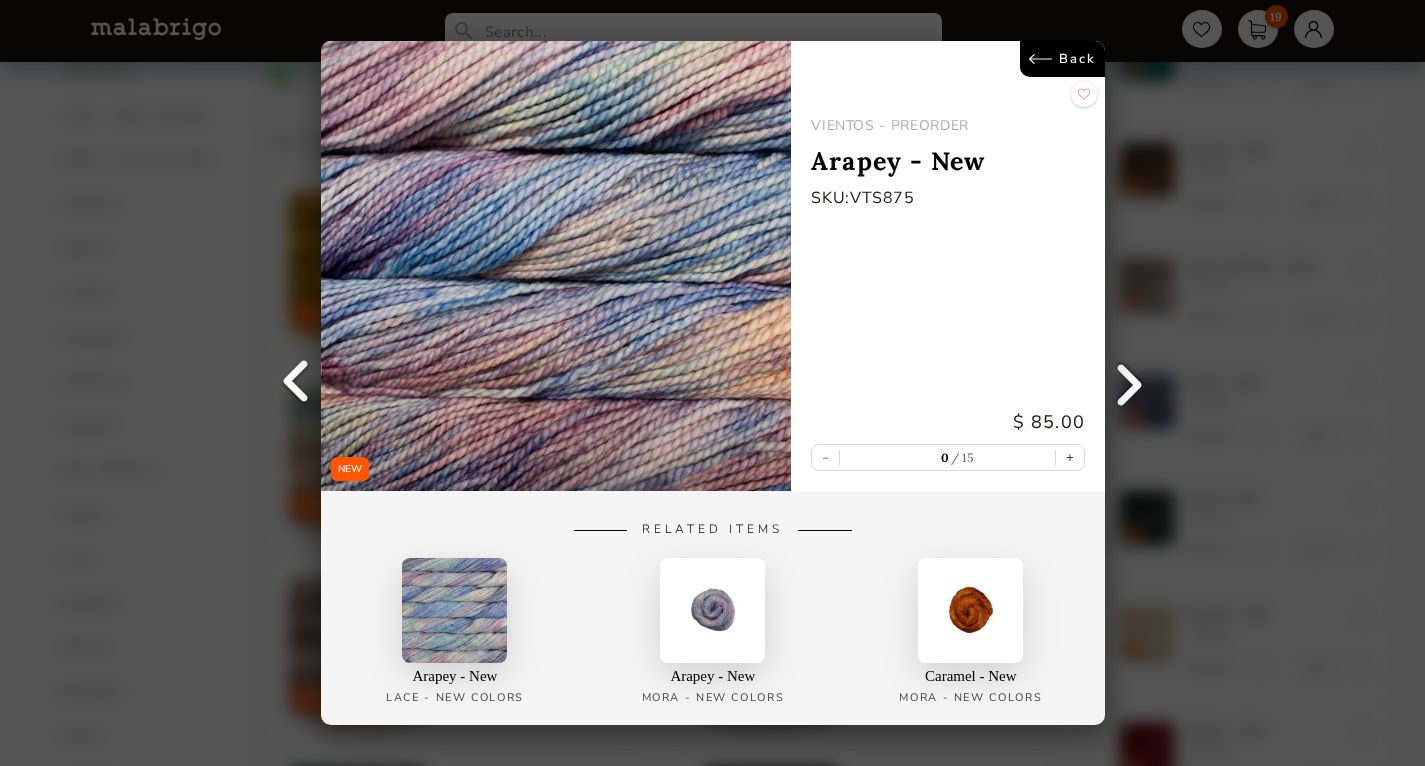 click on "Back" at bounding box center (1061, 59) 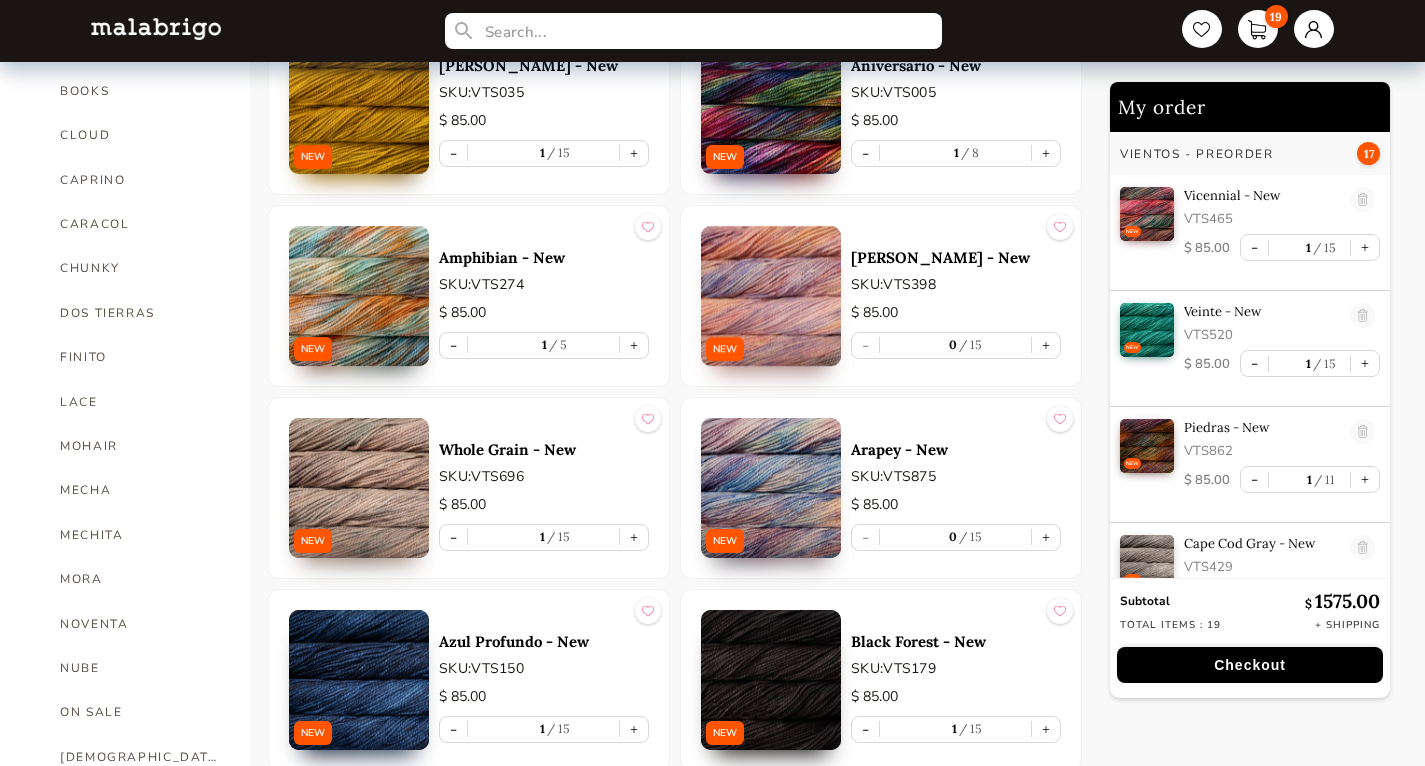 scroll, scrollTop: 482, scrollLeft: 0, axis: vertical 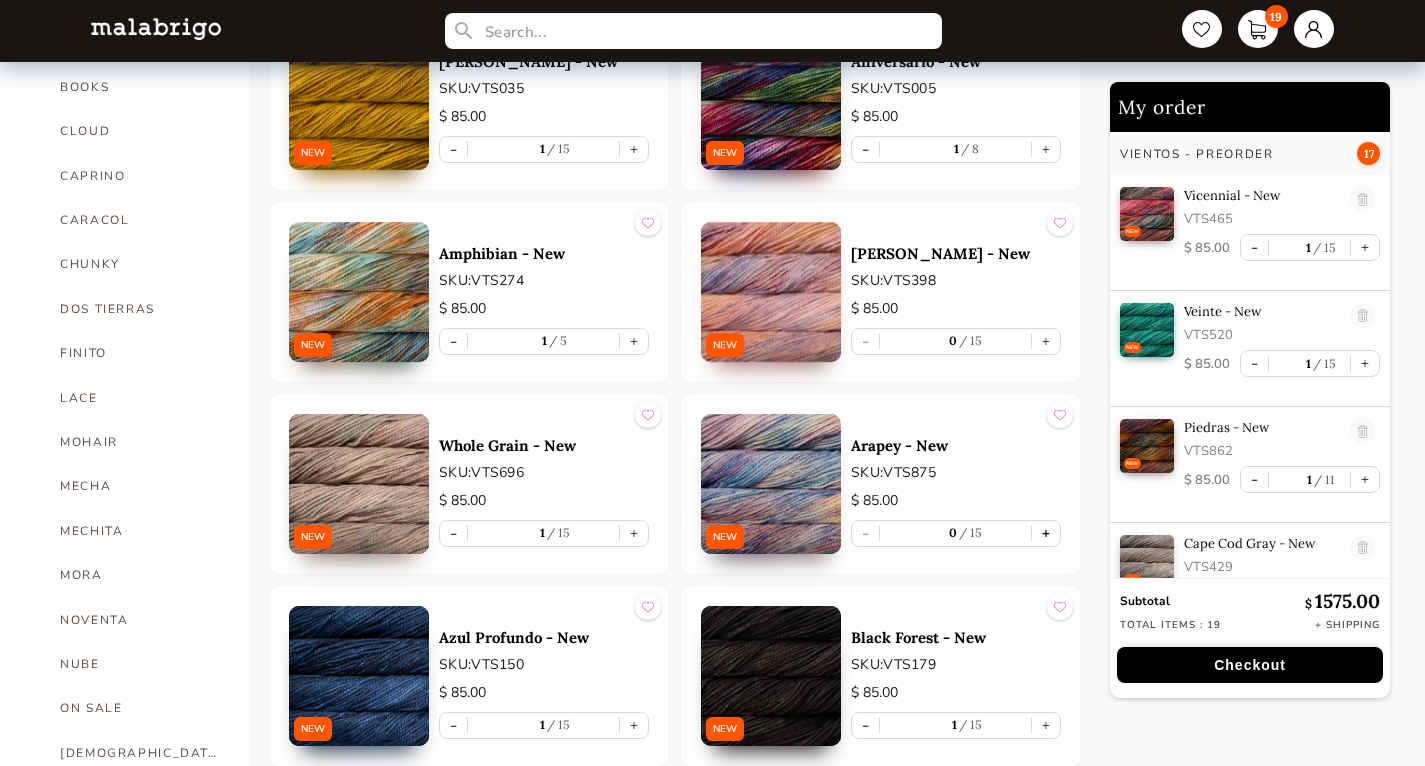 click on "+" at bounding box center (1046, 533) 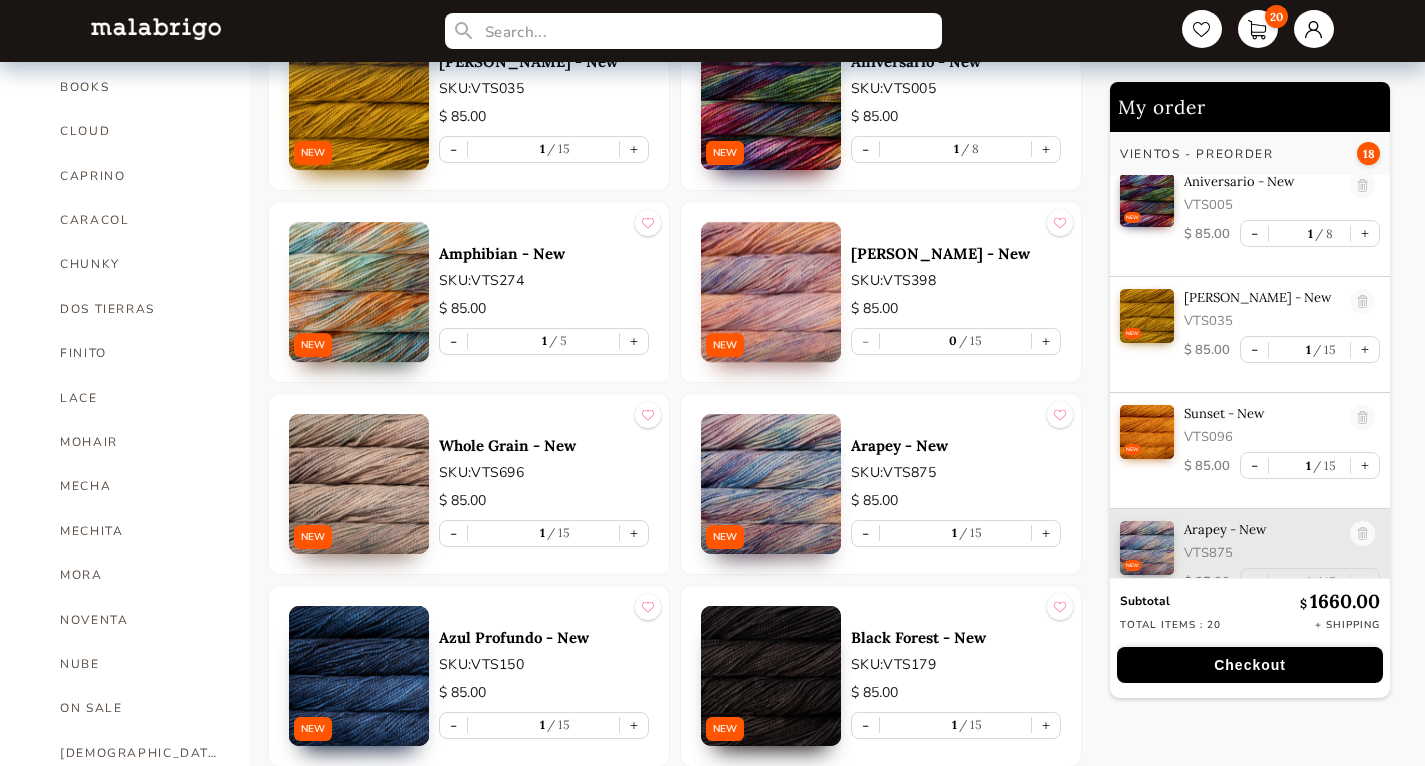 scroll, scrollTop: 1672, scrollLeft: 0, axis: vertical 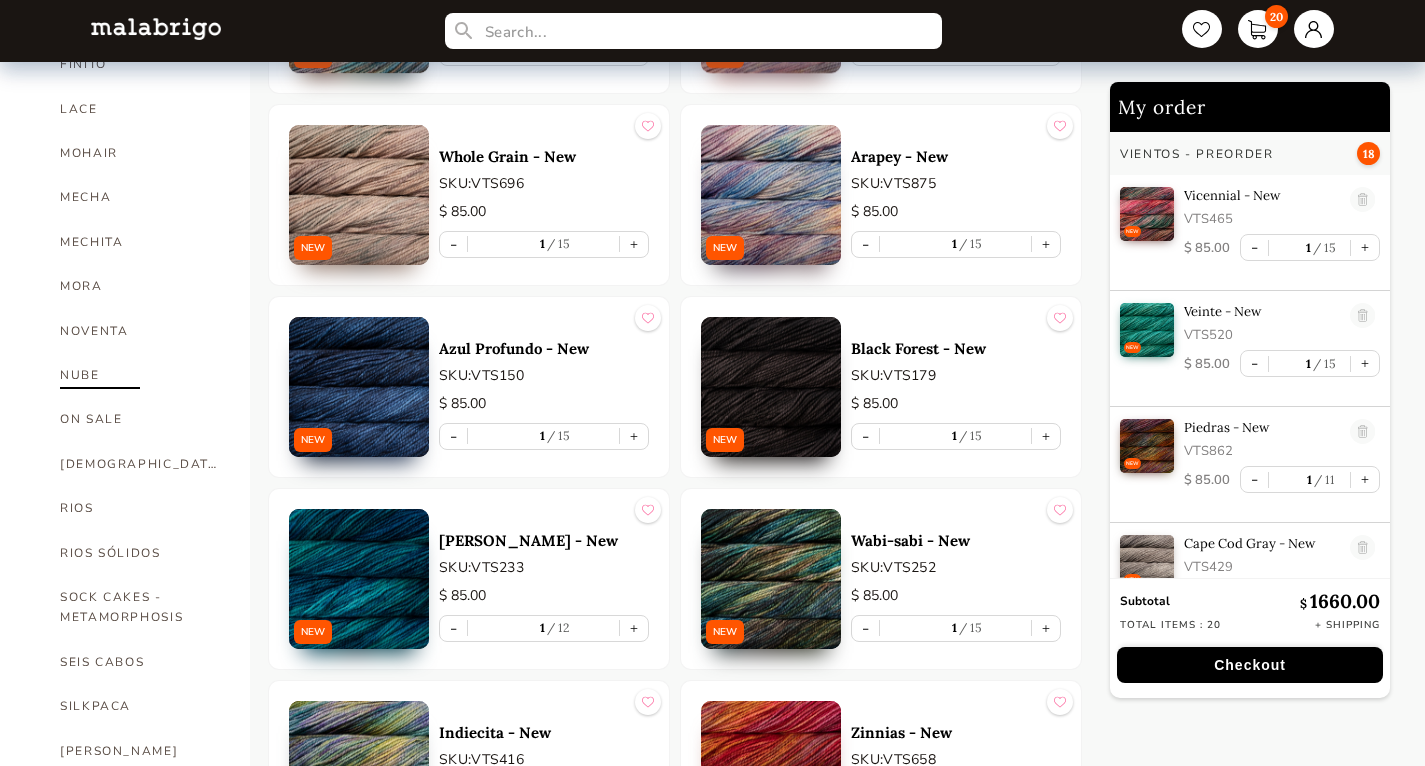 click on "NUBE" at bounding box center (140, 375) 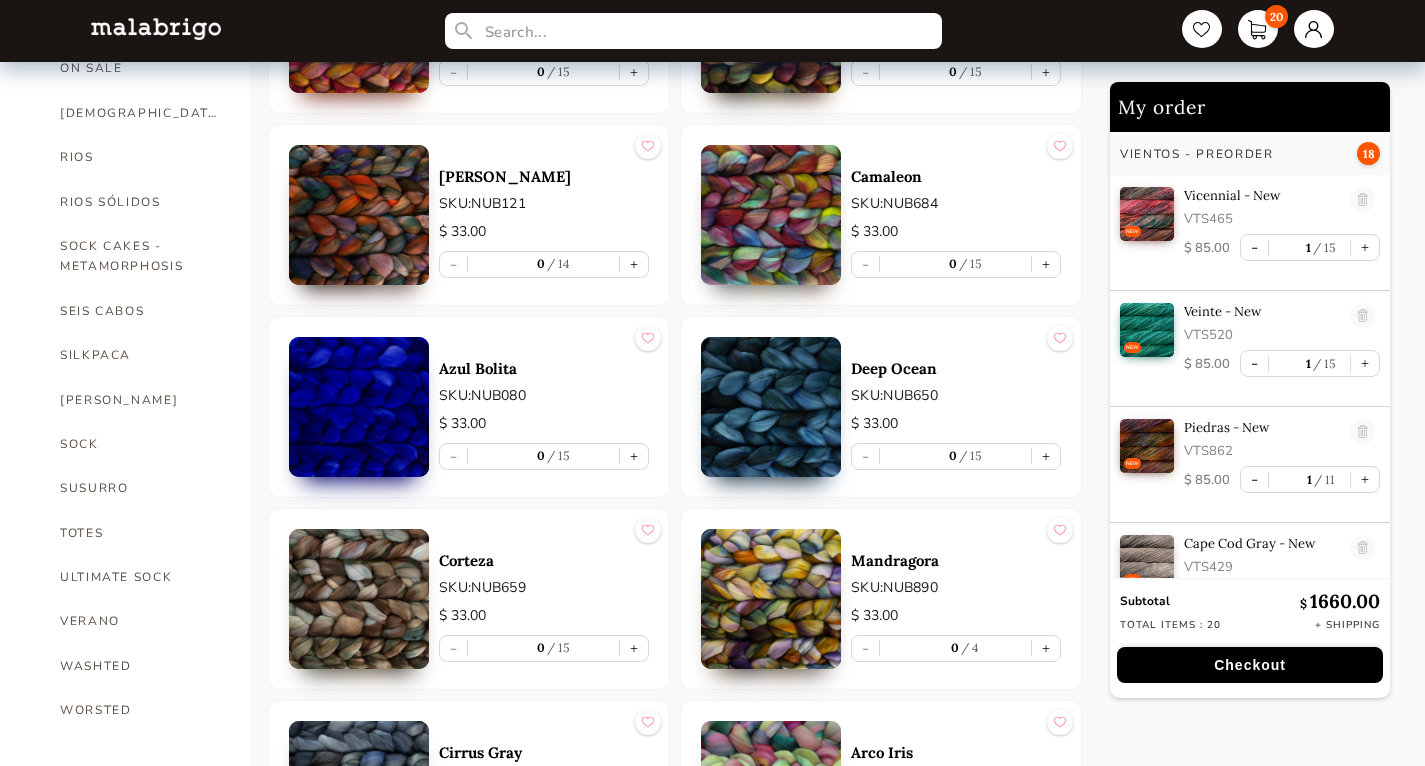 scroll, scrollTop: 1119, scrollLeft: 0, axis: vertical 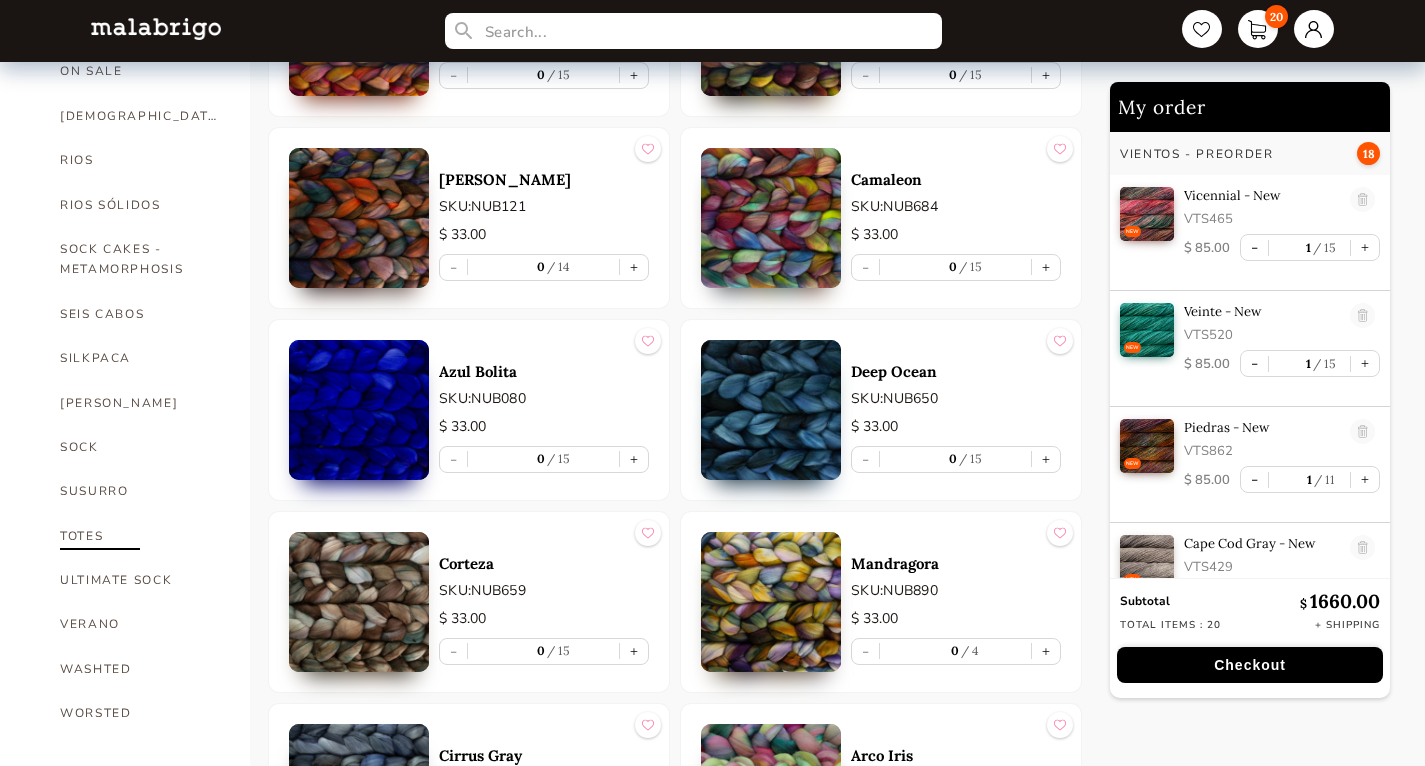 click on "TOTES" at bounding box center [140, 536] 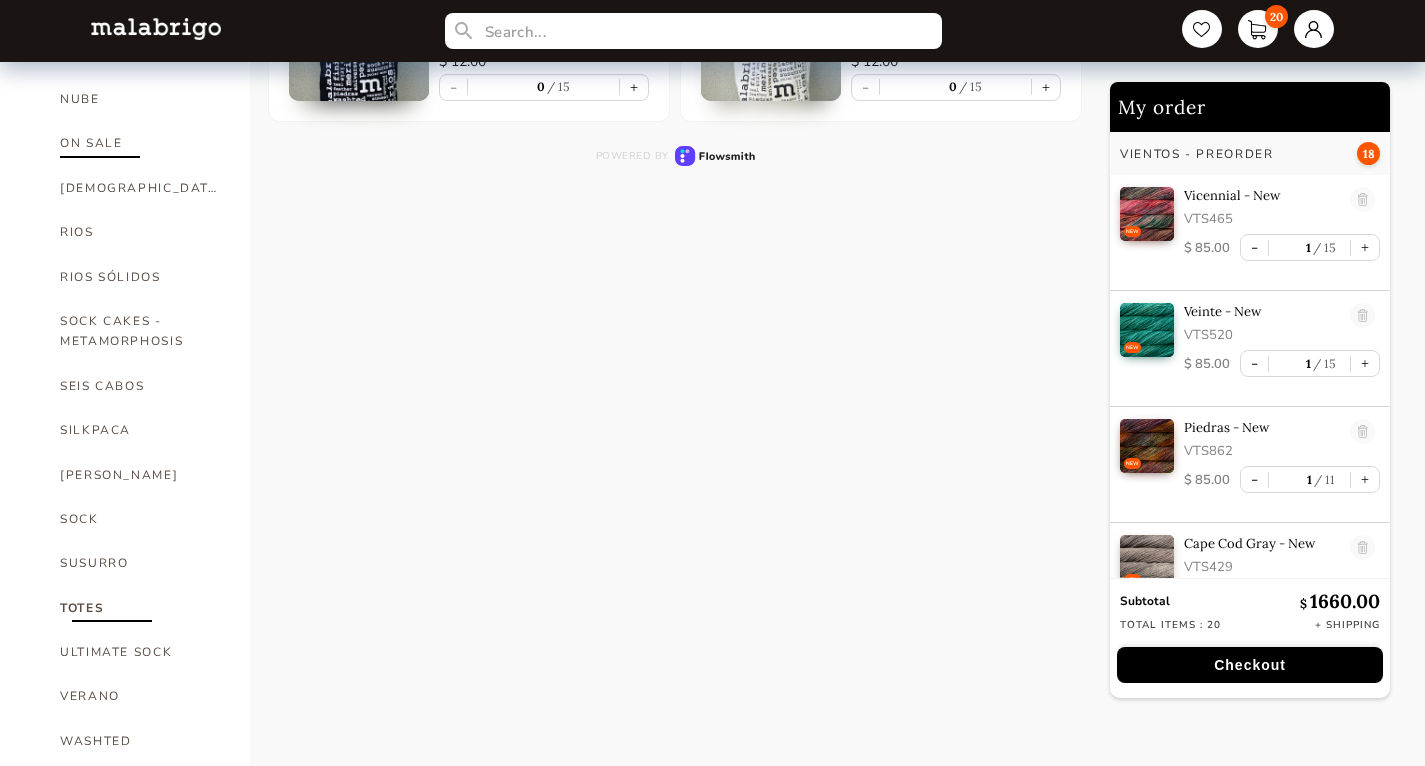 scroll, scrollTop: 1052, scrollLeft: 0, axis: vertical 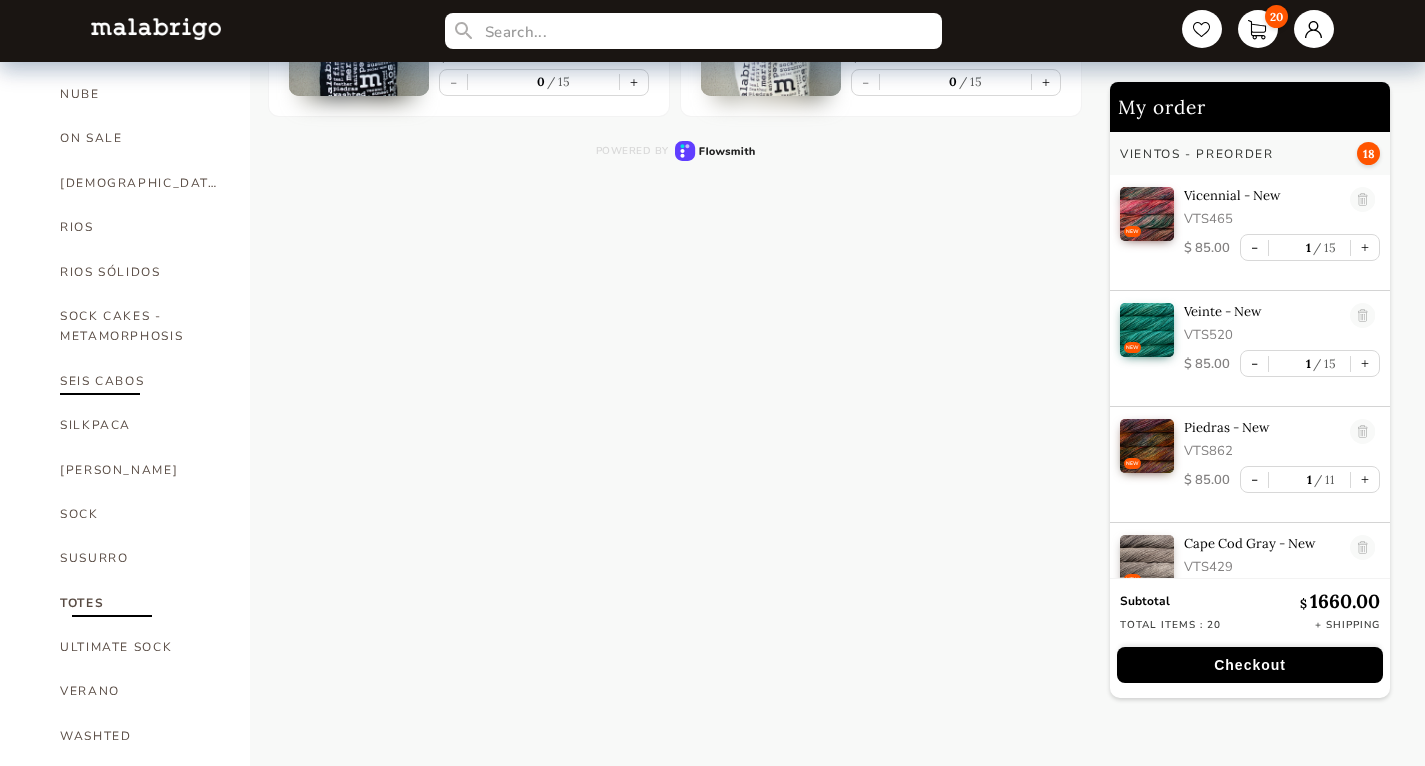 click on "SEIS CABOS" at bounding box center [140, 381] 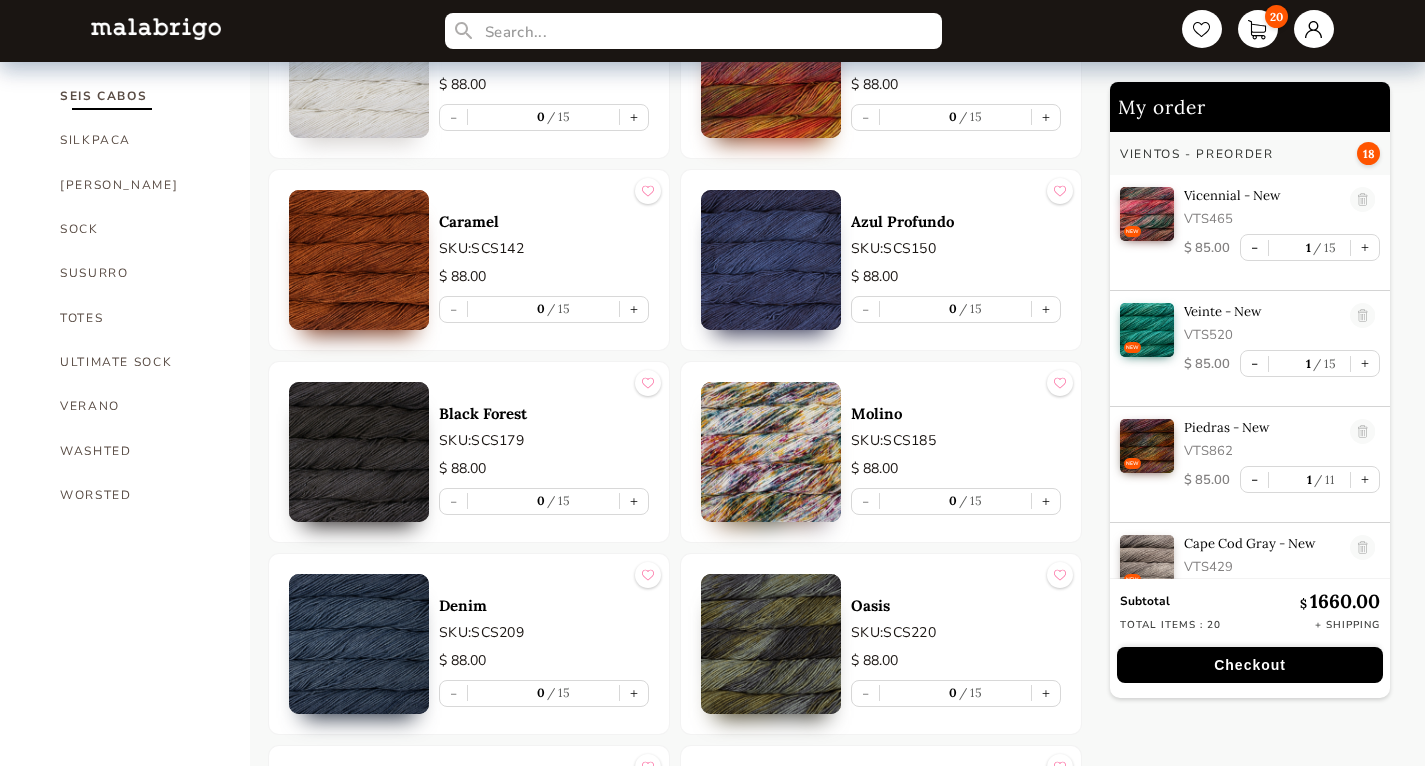 scroll, scrollTop: 1350, scrollLeft: 0, axis: vertical 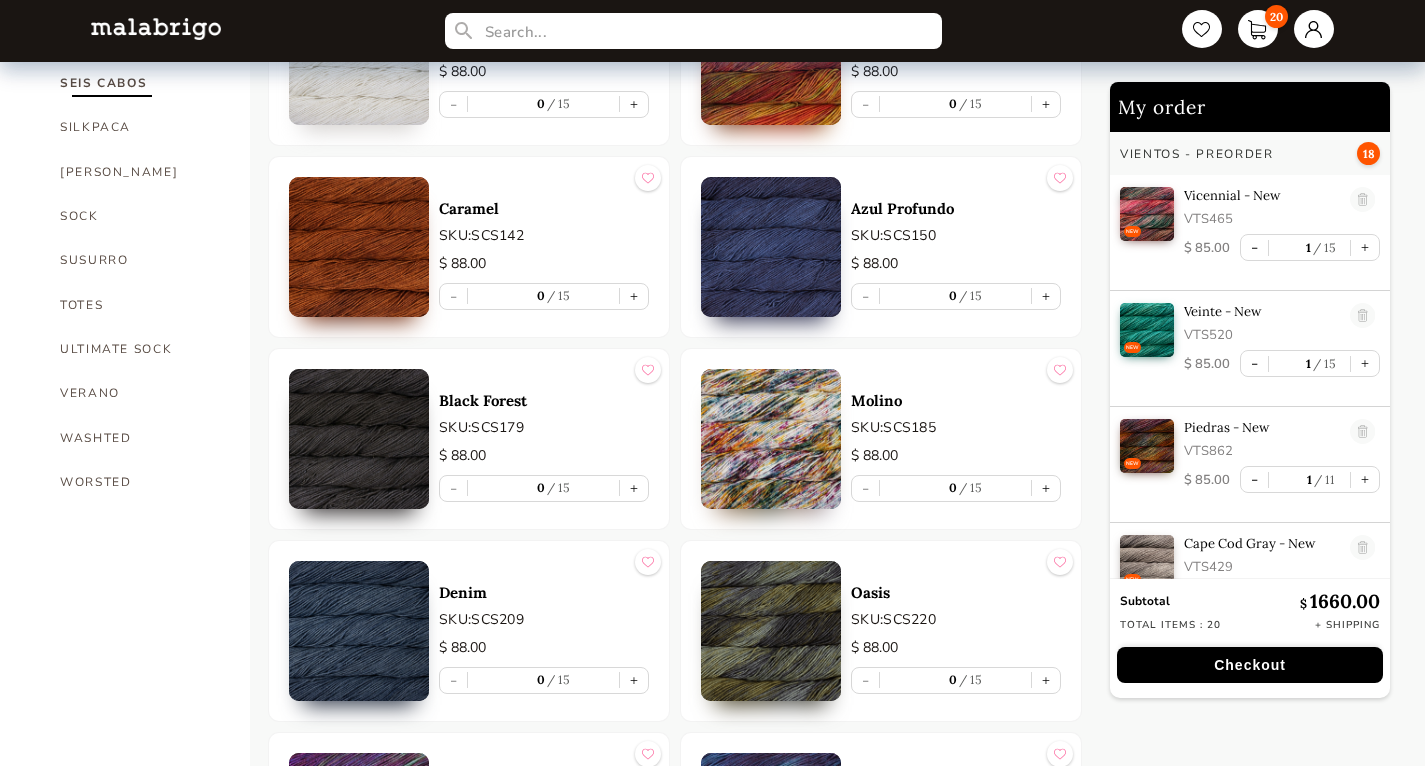 click on "Checkout" at bounding box center (1250, 665) 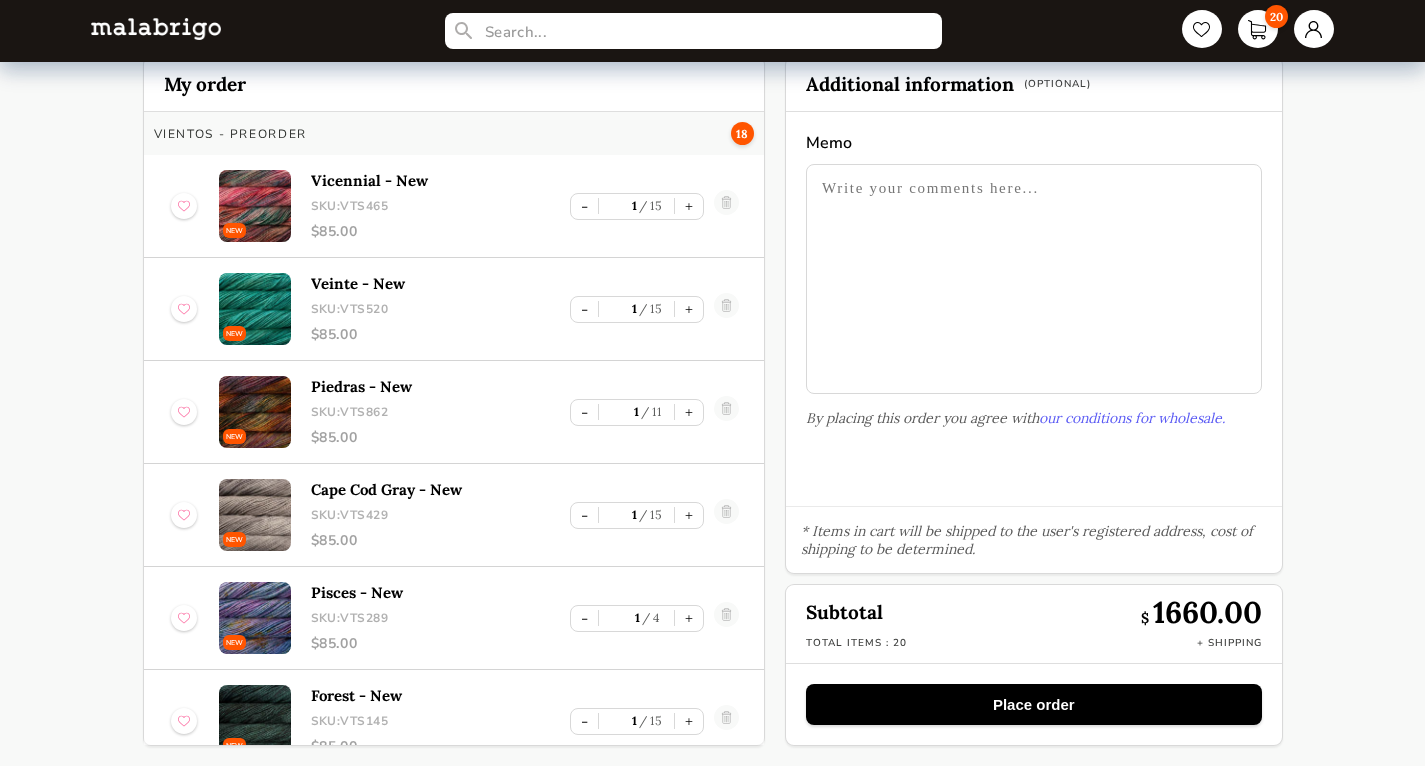 scroll, scrollTop: 109, scrollLeft: 0, axis: vertical 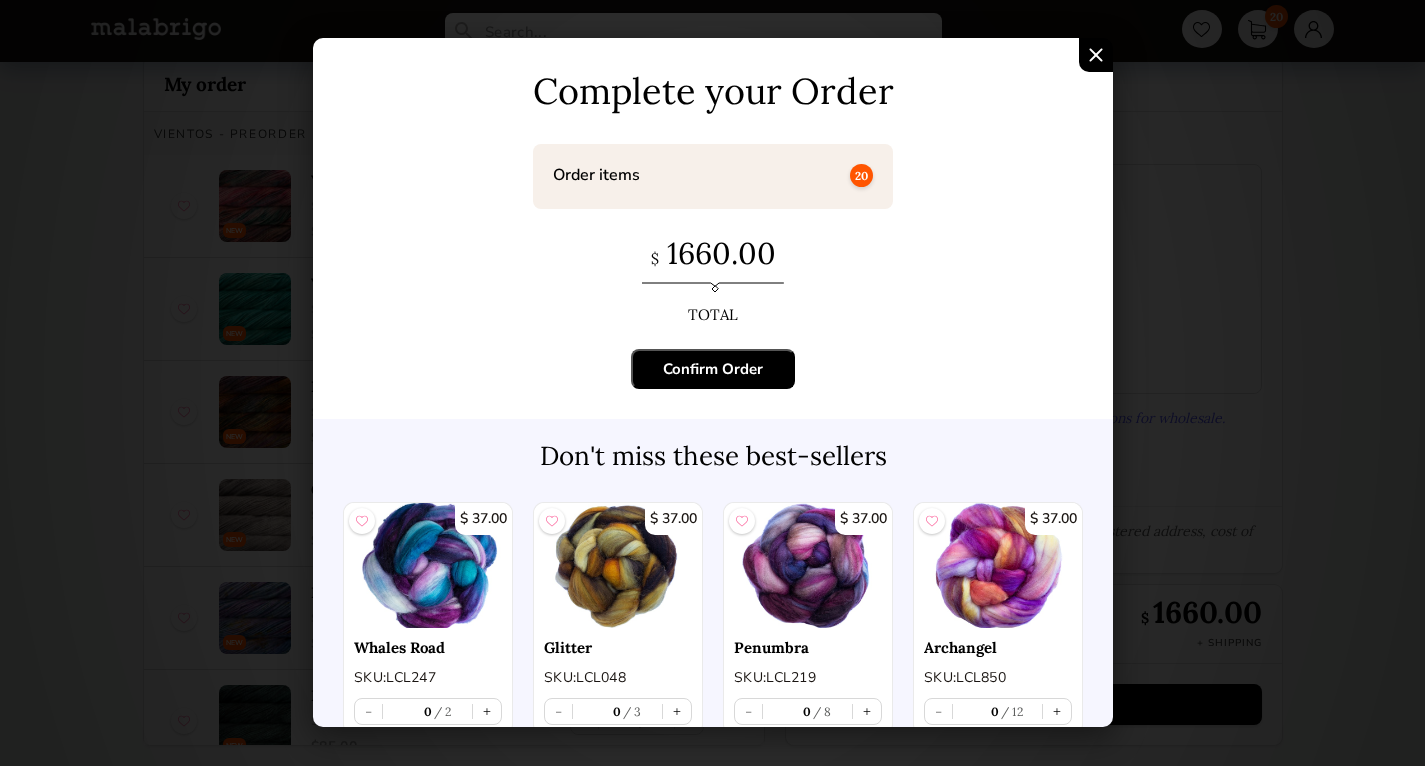 click at bounding box center (1096, 55) 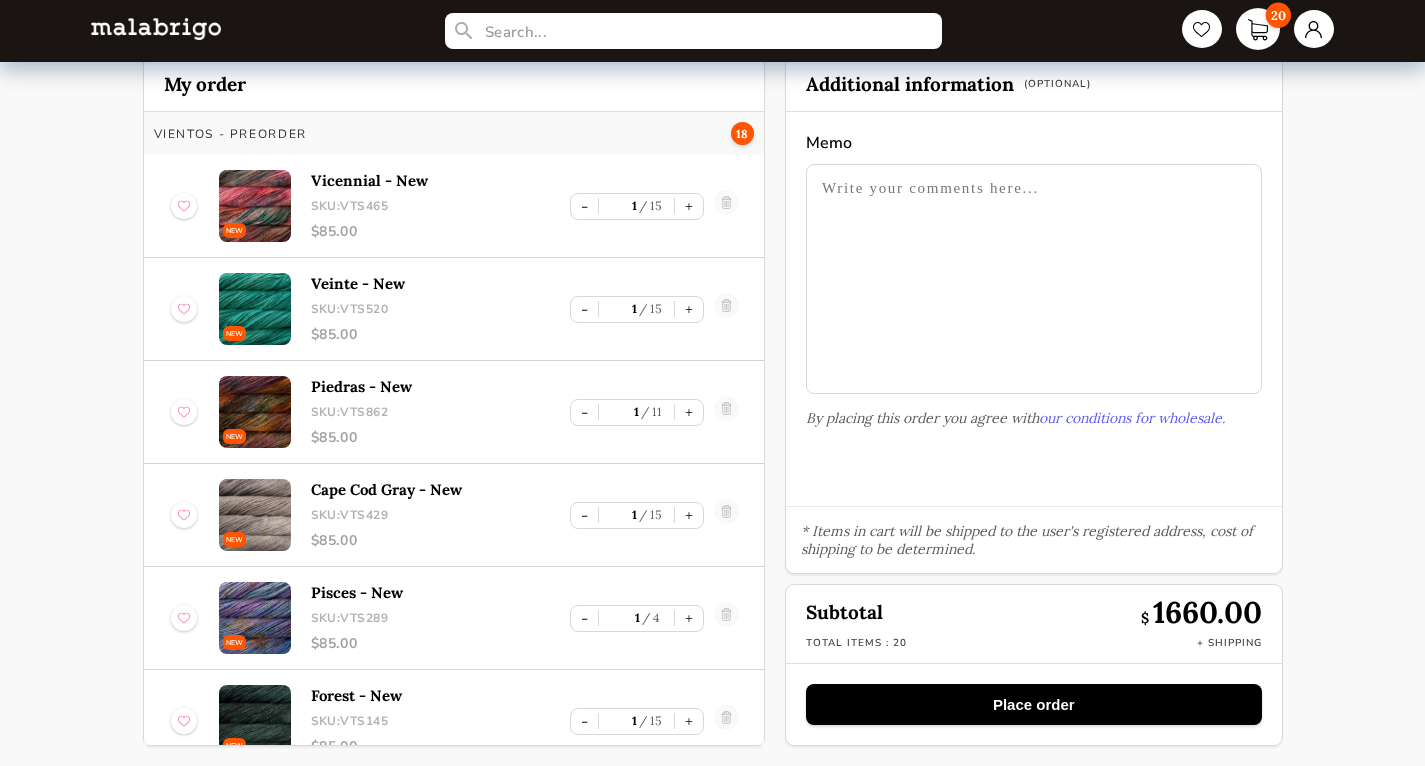 click on "20" at bounding box center [1258, 29] 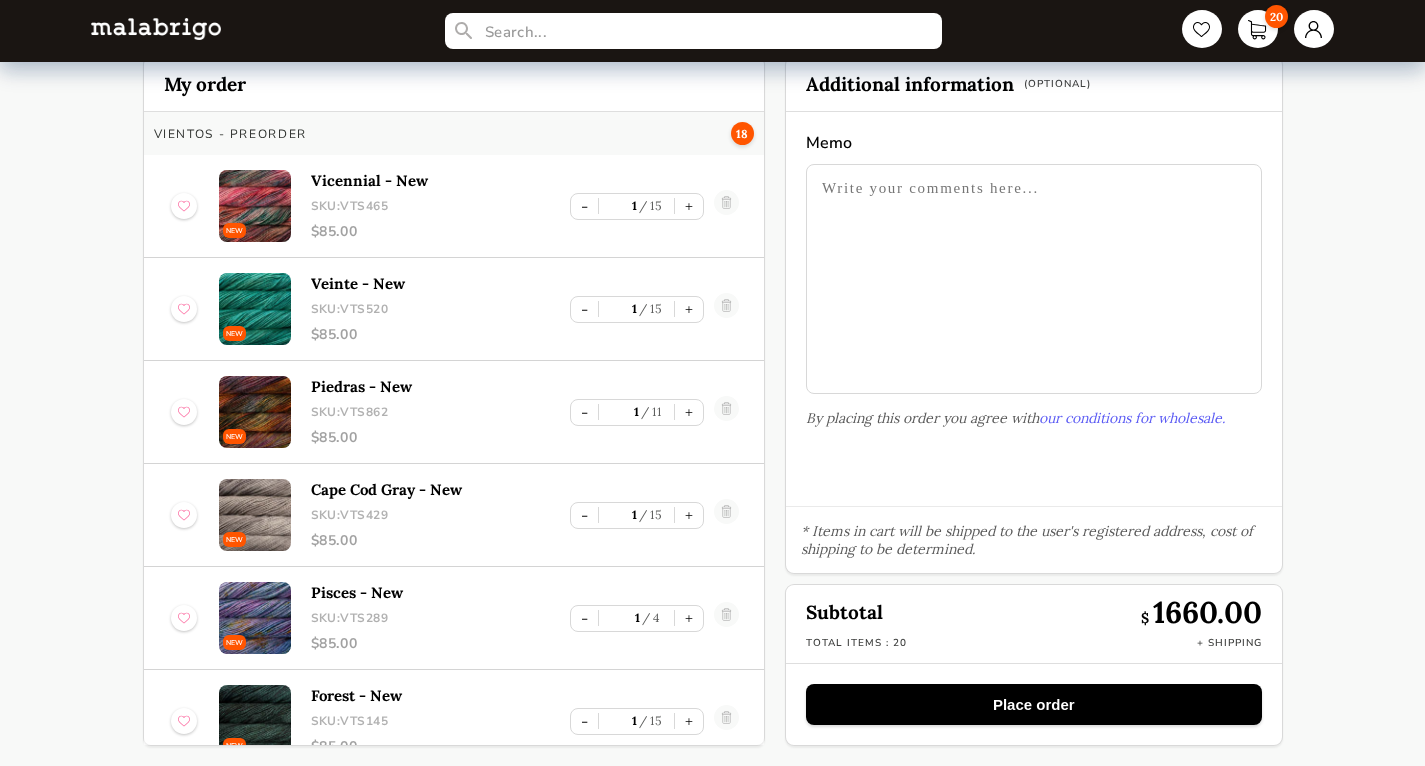 scroll, scrollTop: 0, scrollLeft: 0, axis: both 